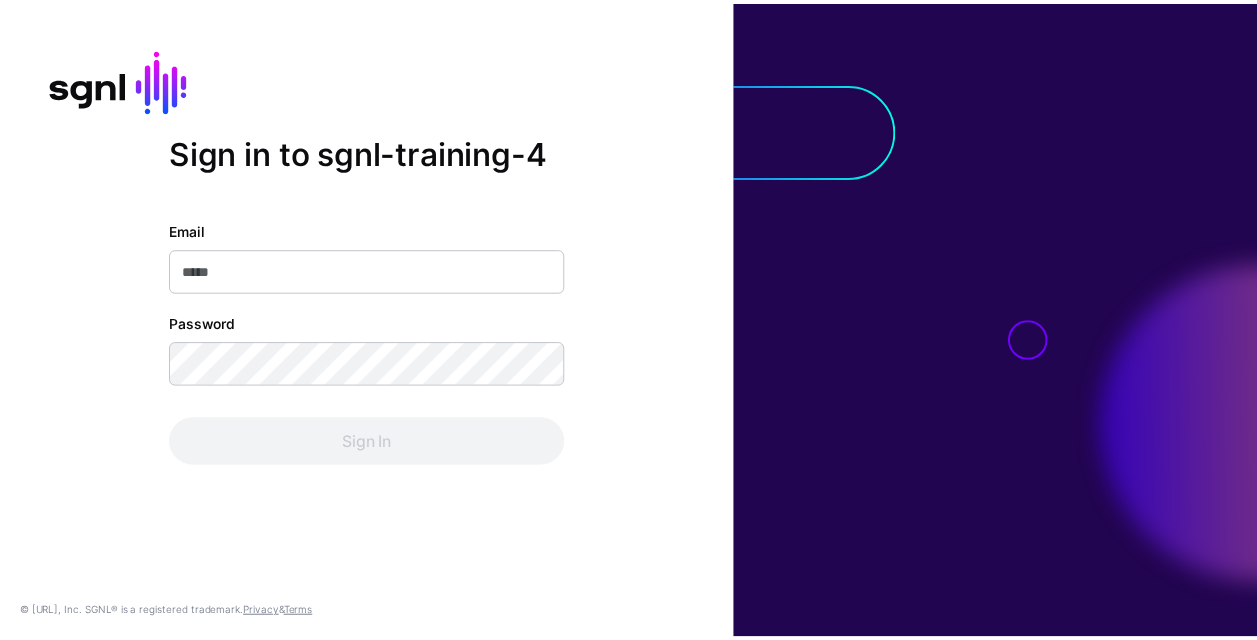 scroll, scrollTop: 0, scrollLeft: 0, axis: both 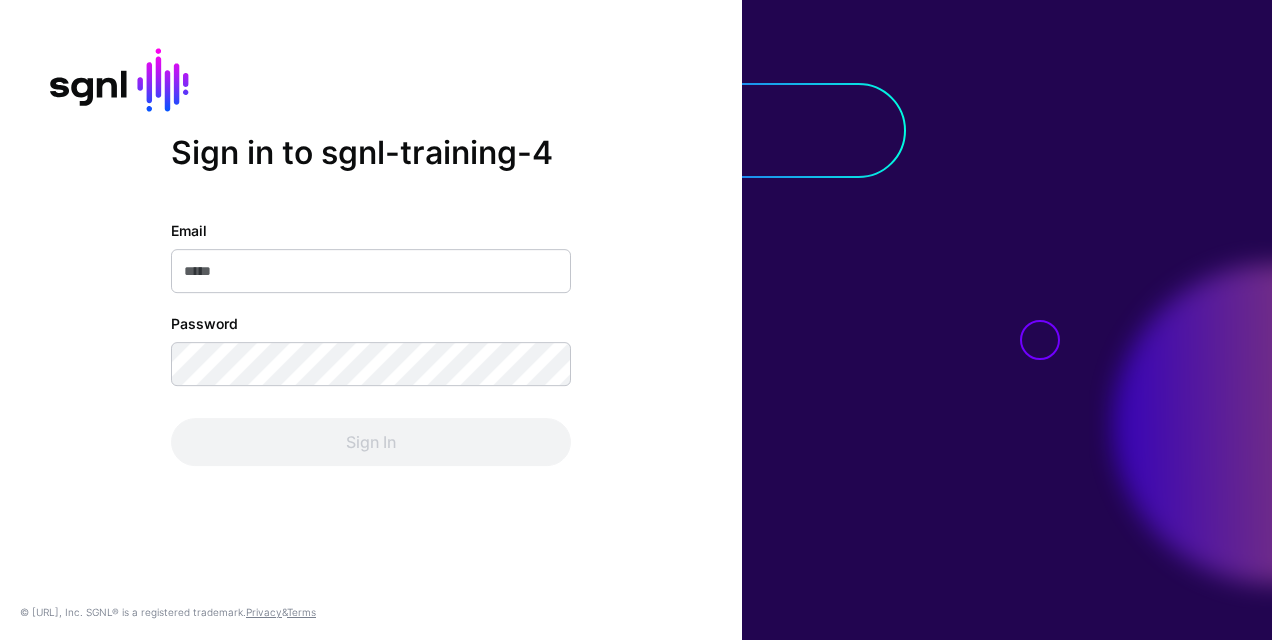 click on "Sign in to sgnl-training-4  Email   Password  Sign In" 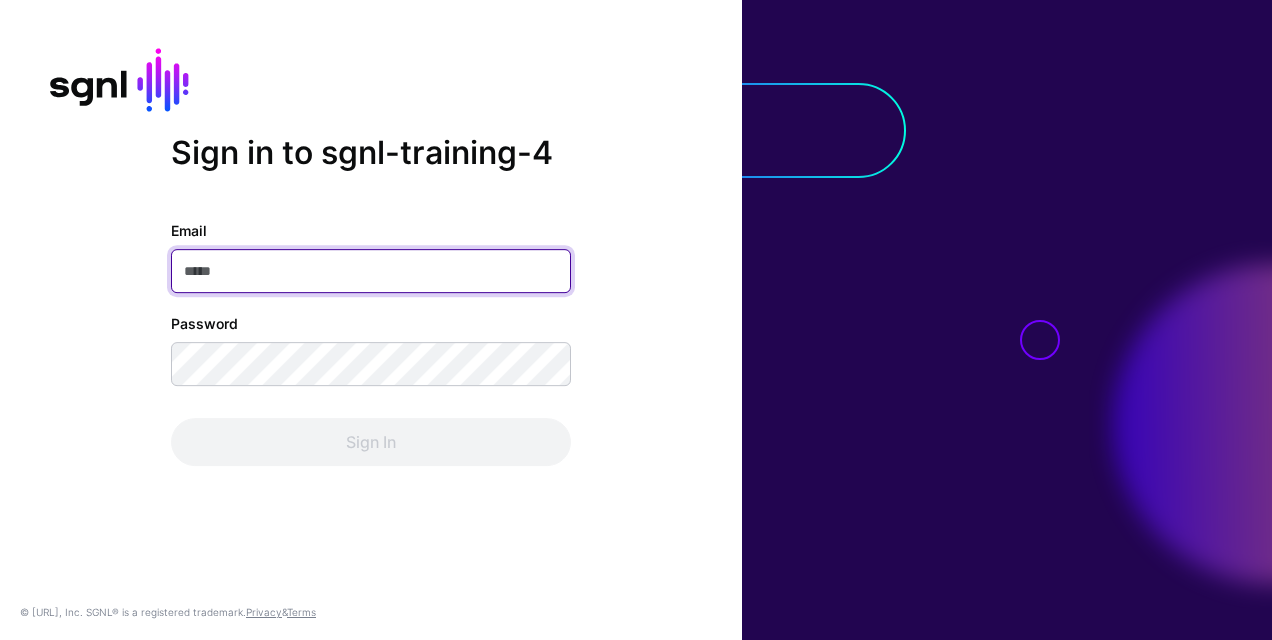 click on "Email" at bounding box center (371, 272) 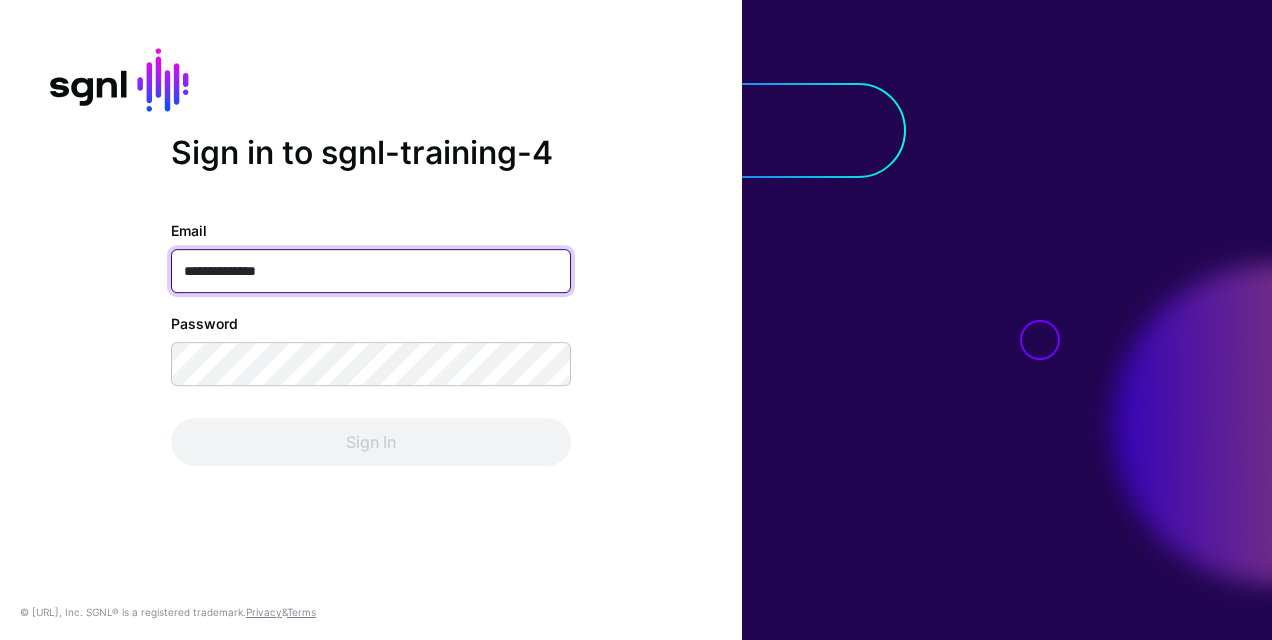 drag, startPoint x: 296, startPoint y: 281, endPoint x: 148, endPoint y: 260, distance: 149.48244 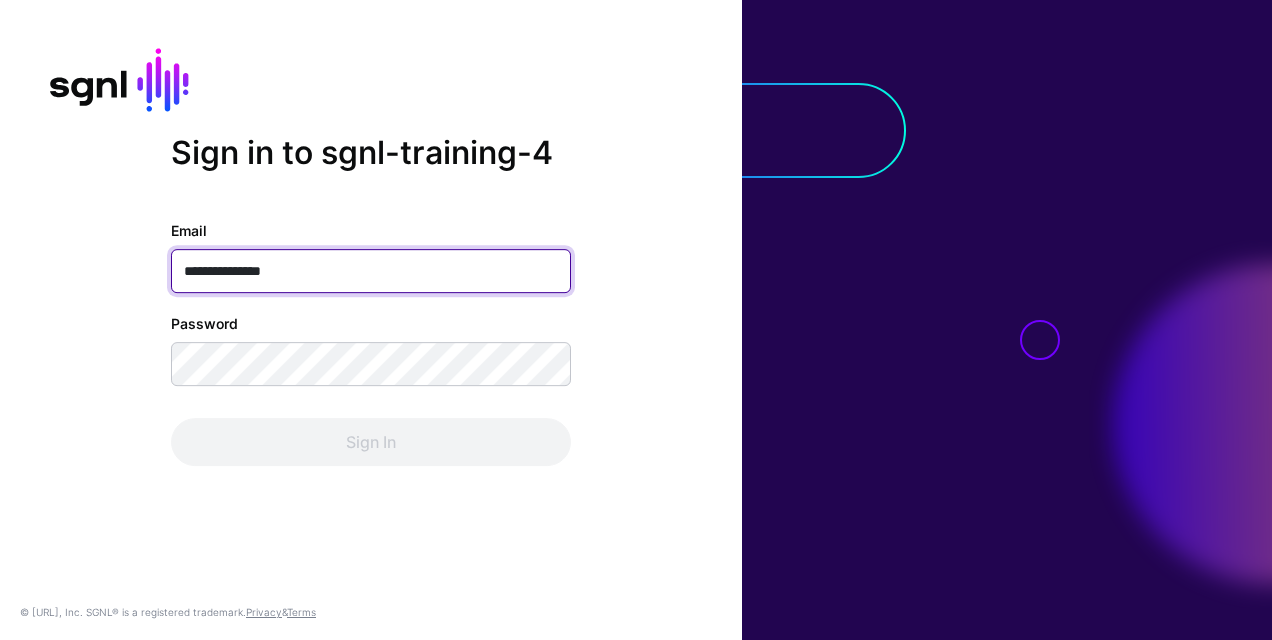 type on "**********" 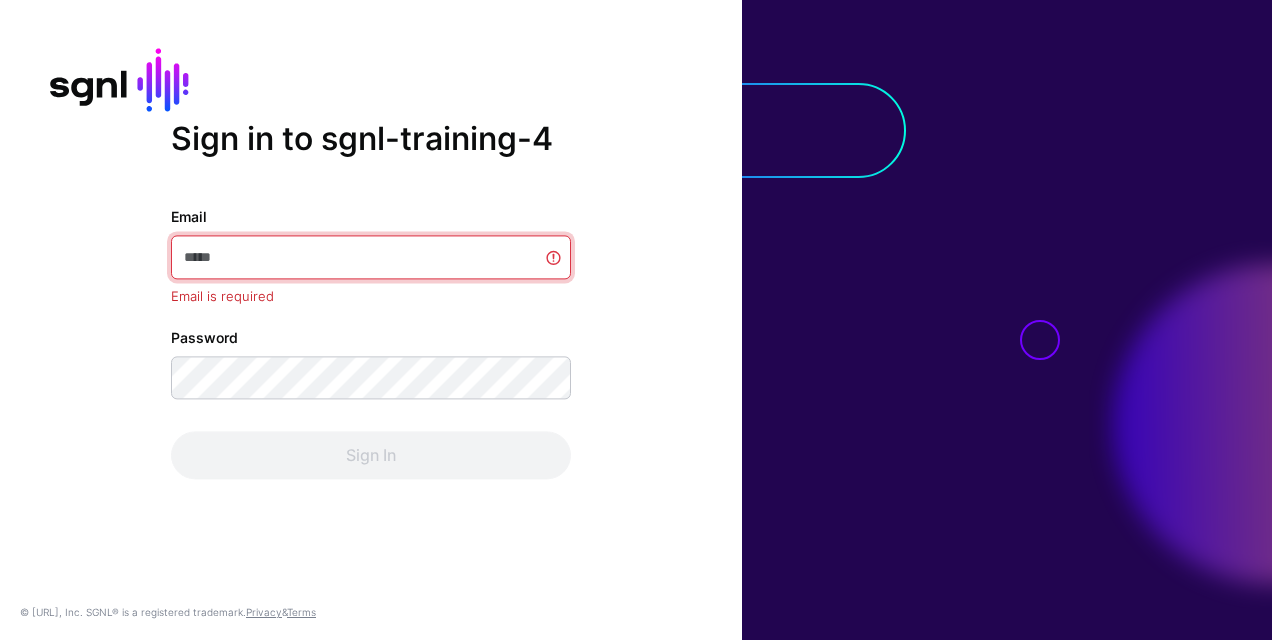 paste on "**********" 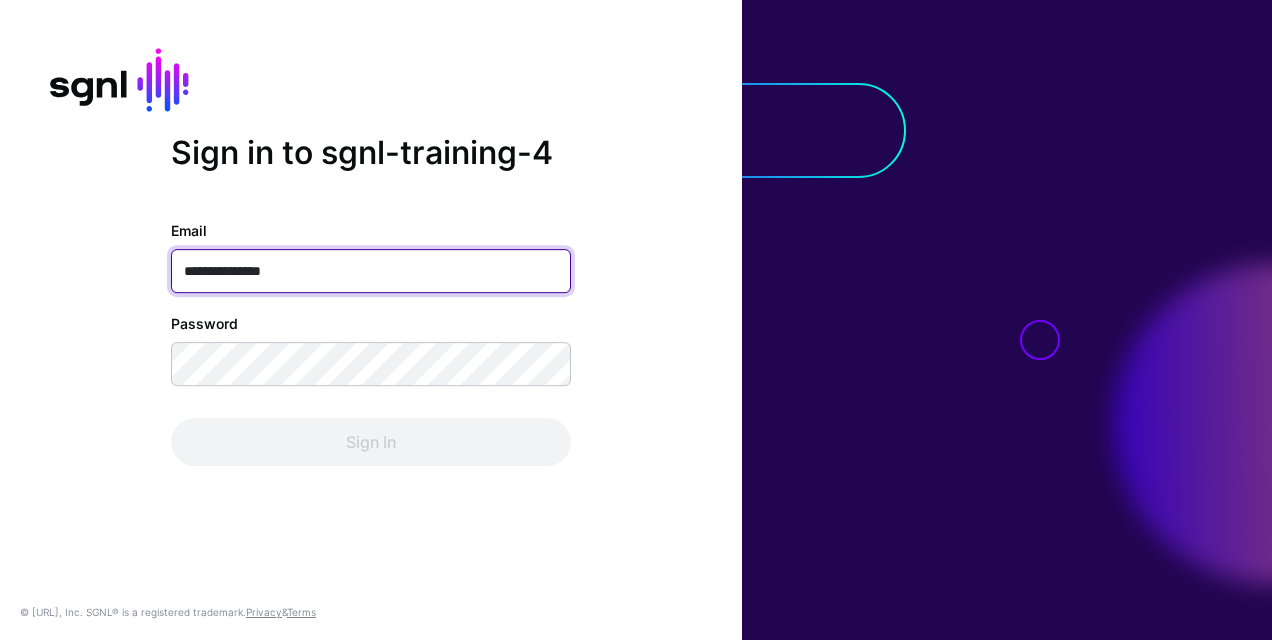 type on "**********" 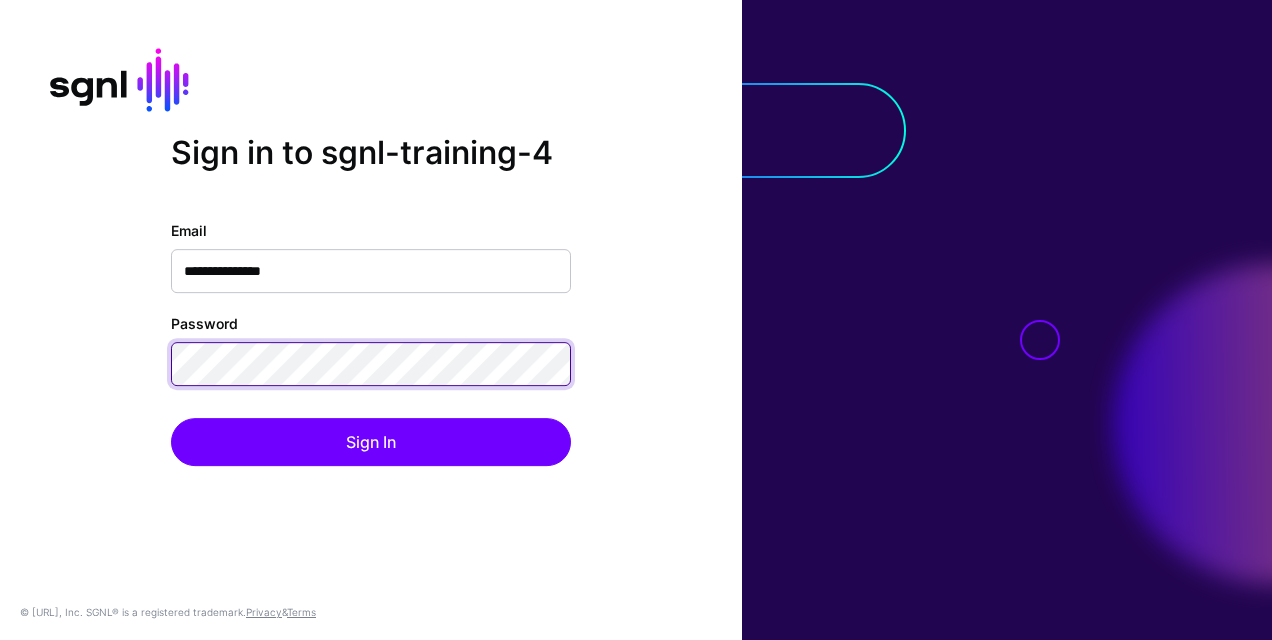 click on "Sign In" 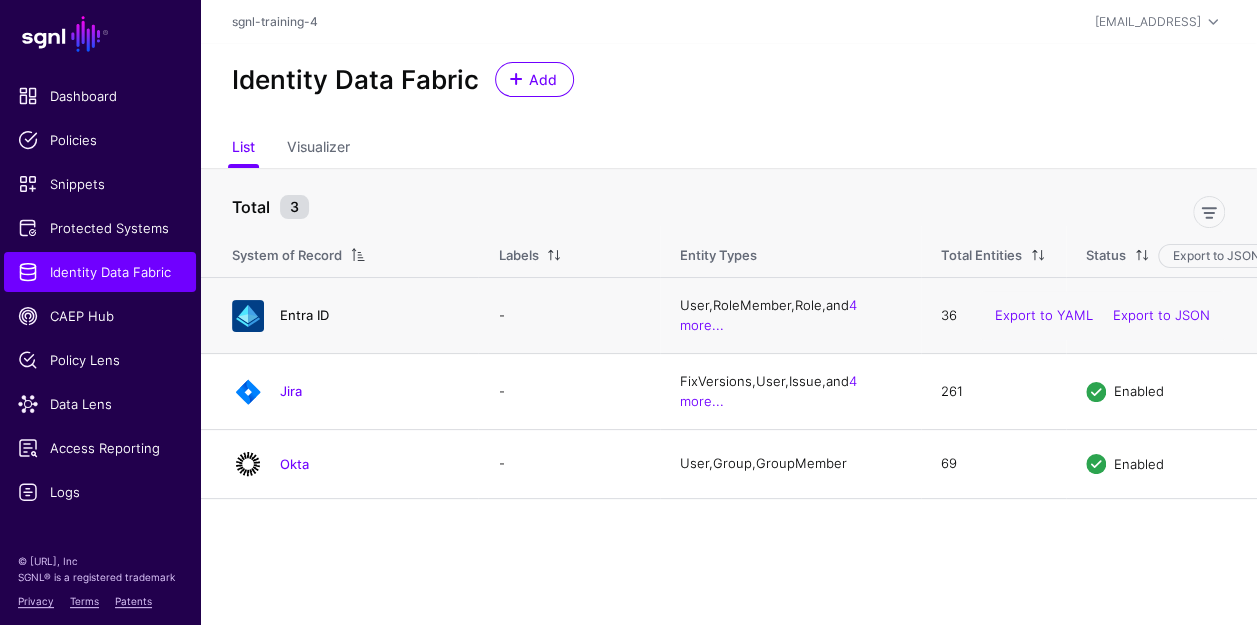 click on "Entra ID" 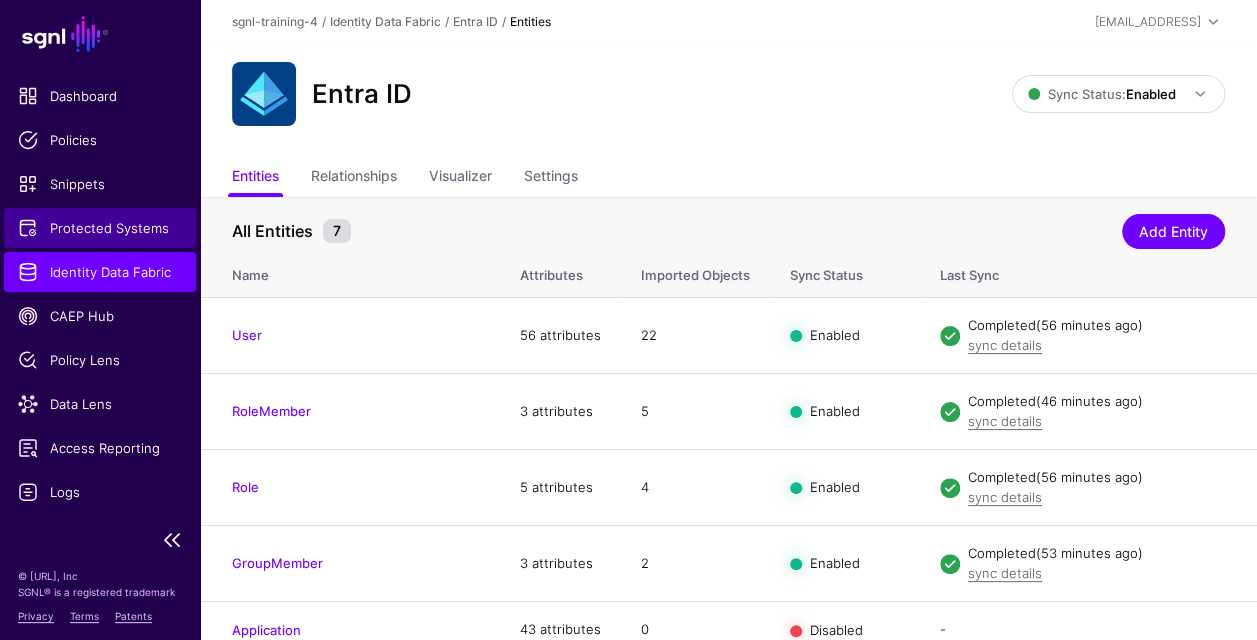 click on "Protected Systems" 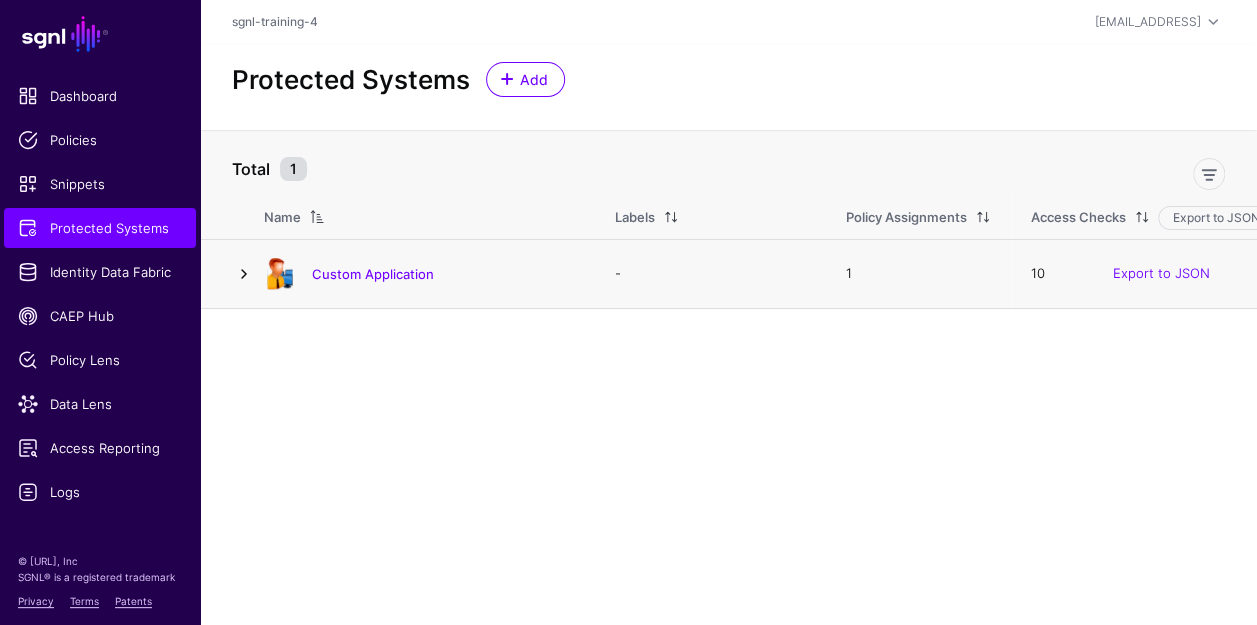 click 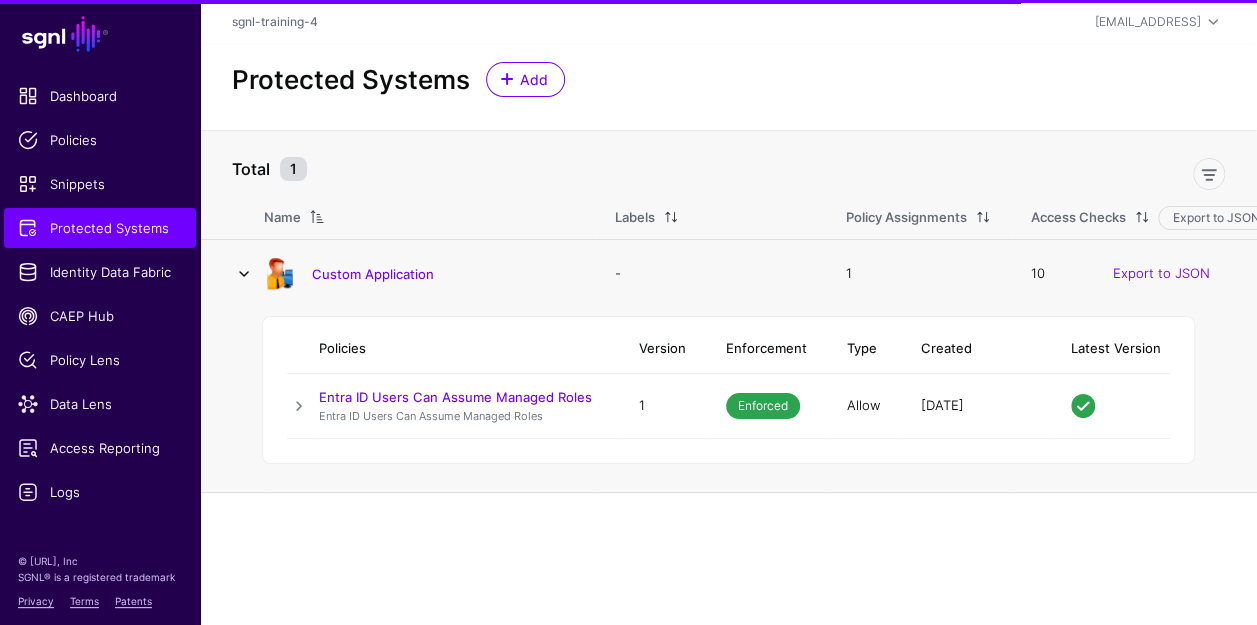 click 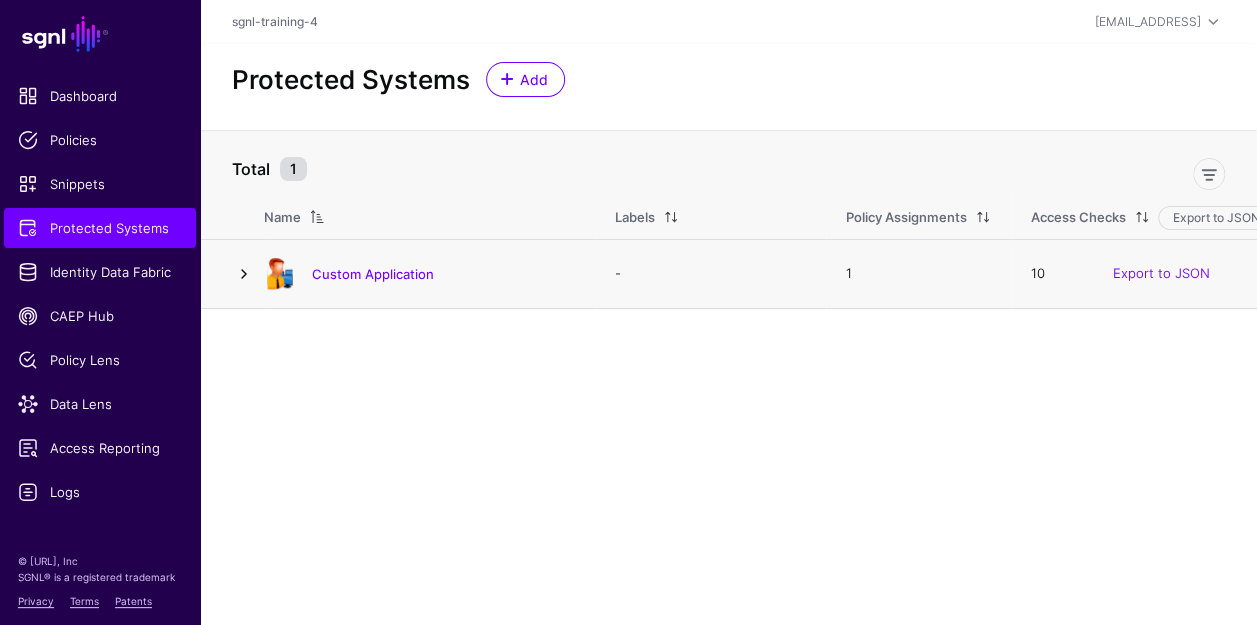 click 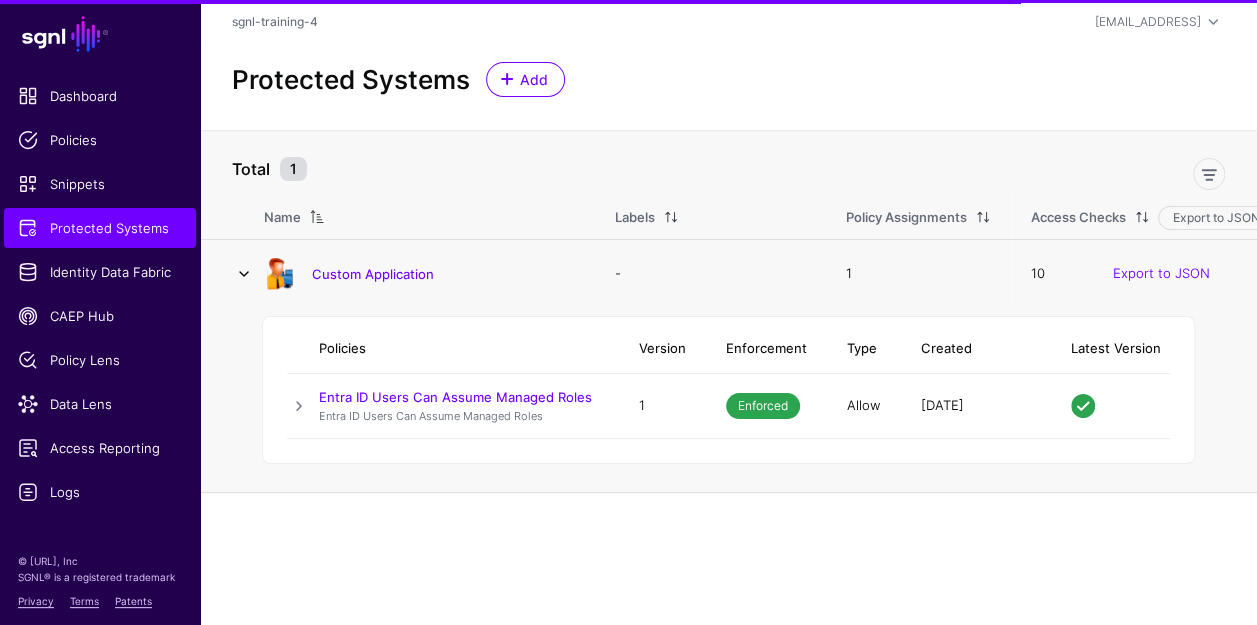 click 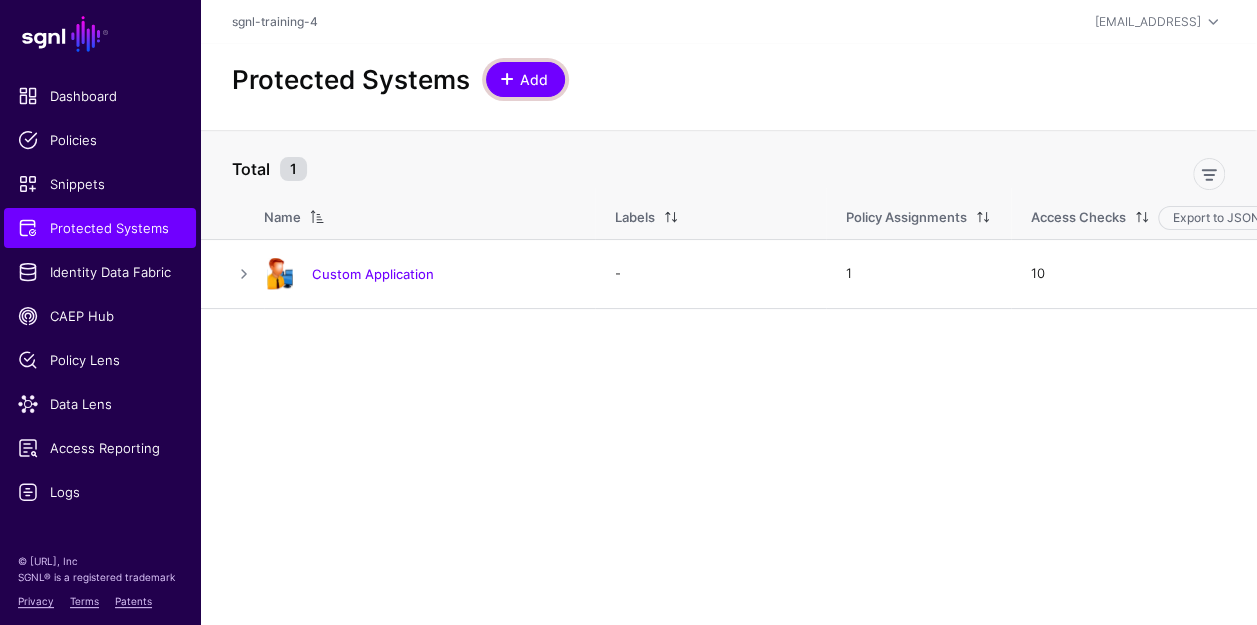 click on "Add" 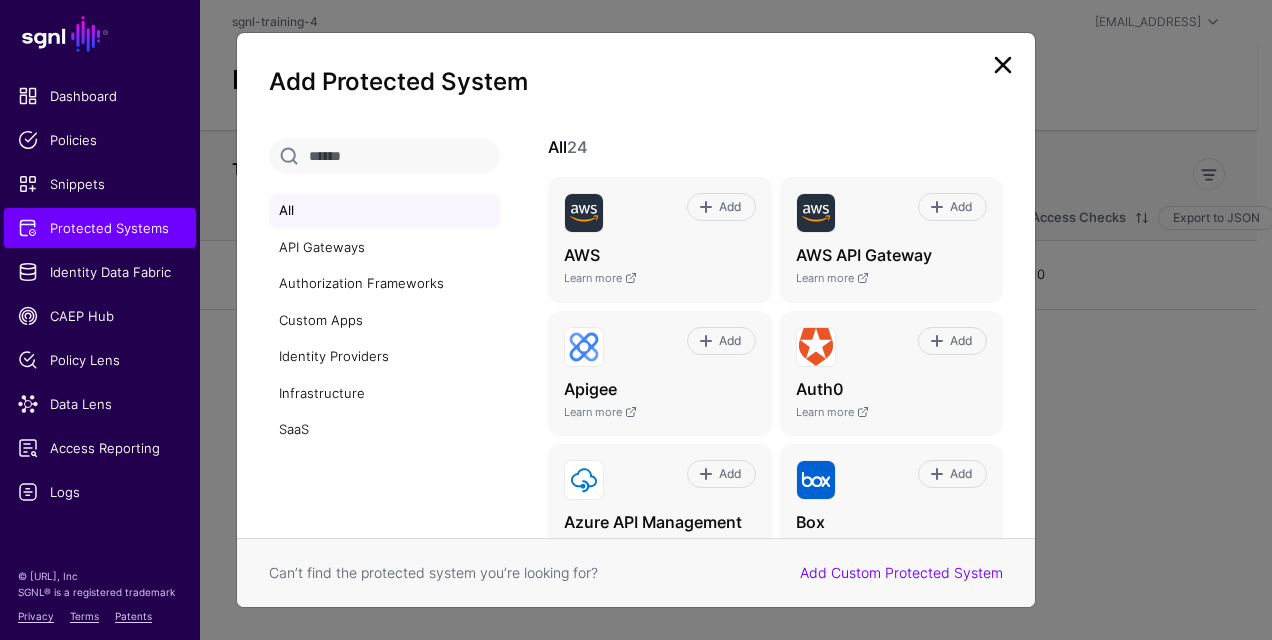 click at bounding box center [384, 156] 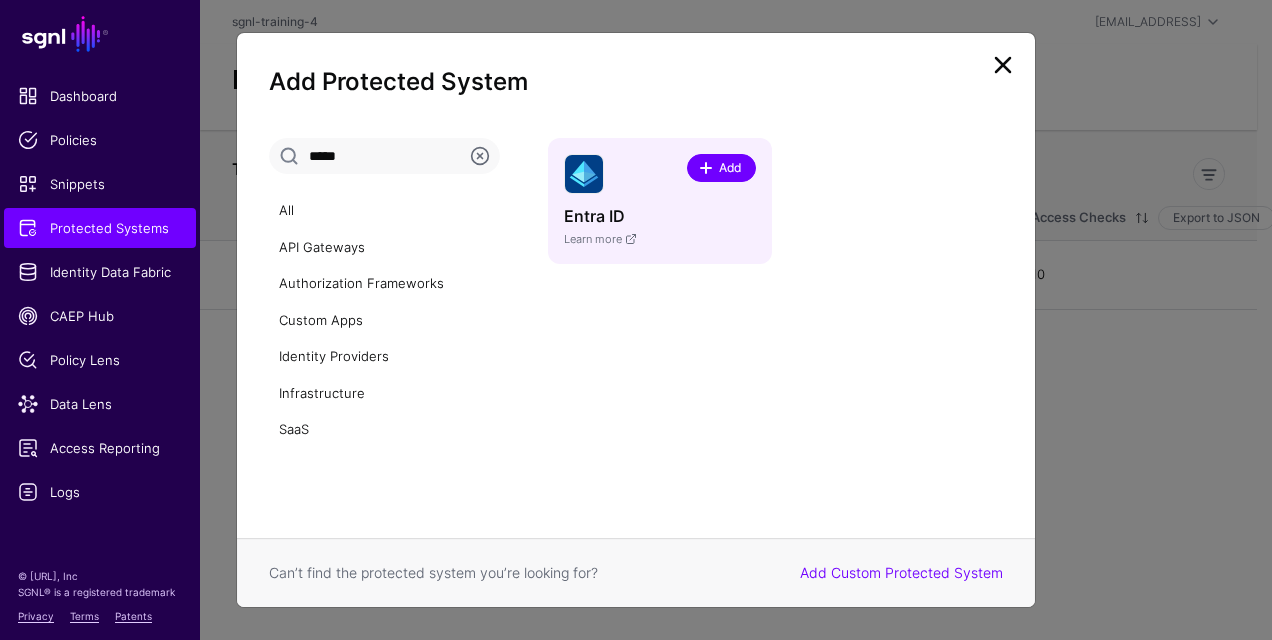 type on "*****" 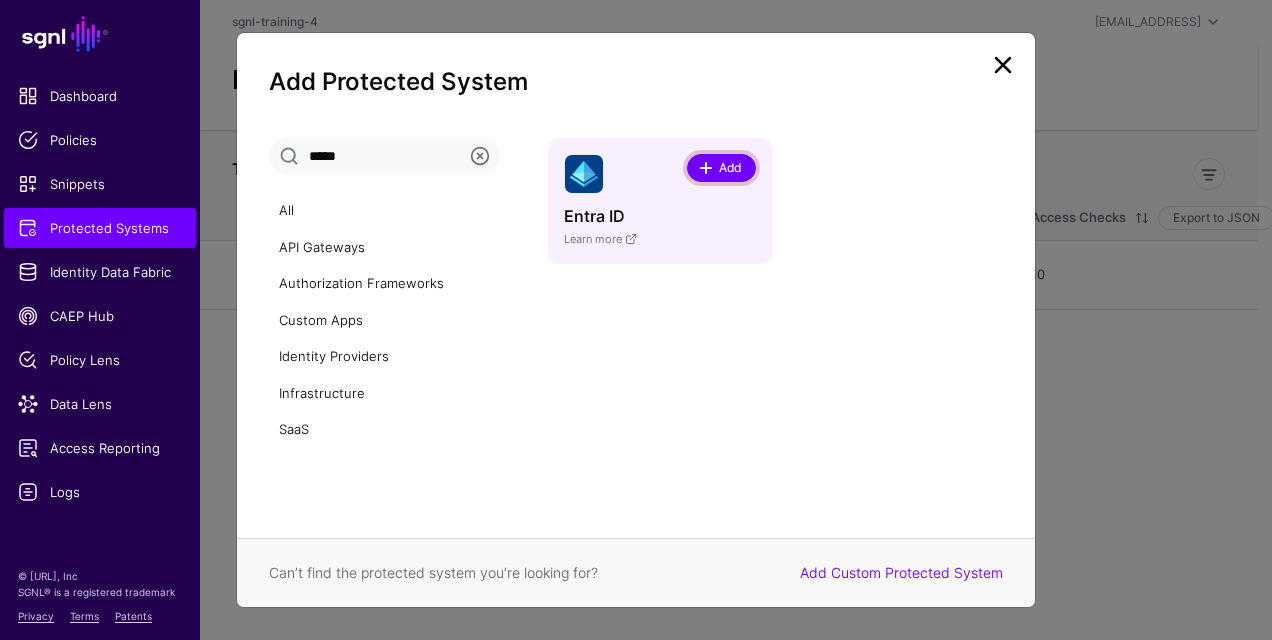 click 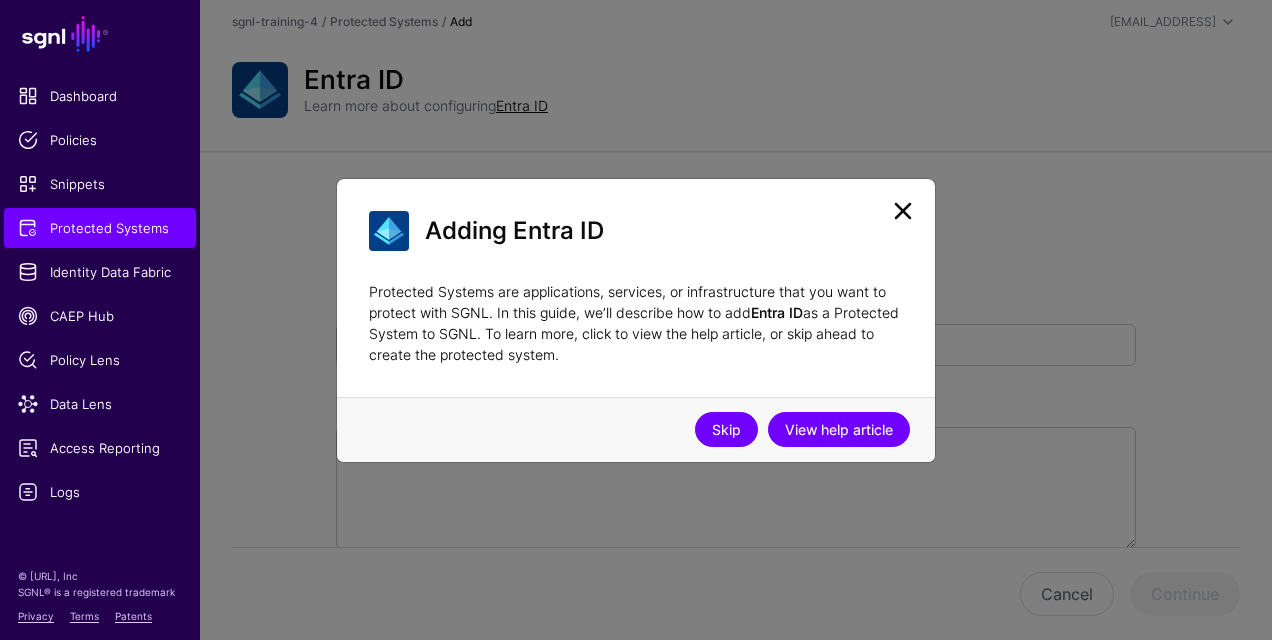 click on "Skip" 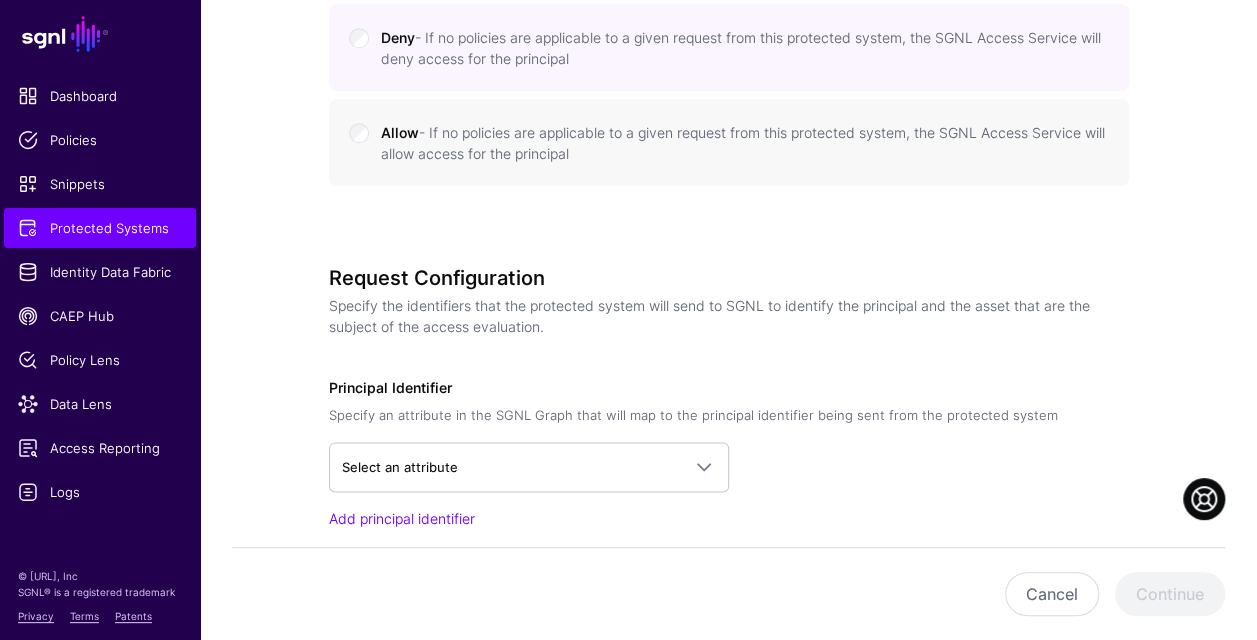 scroll, scrollTop: 1100, scrollLeft: 0, axis: vertical 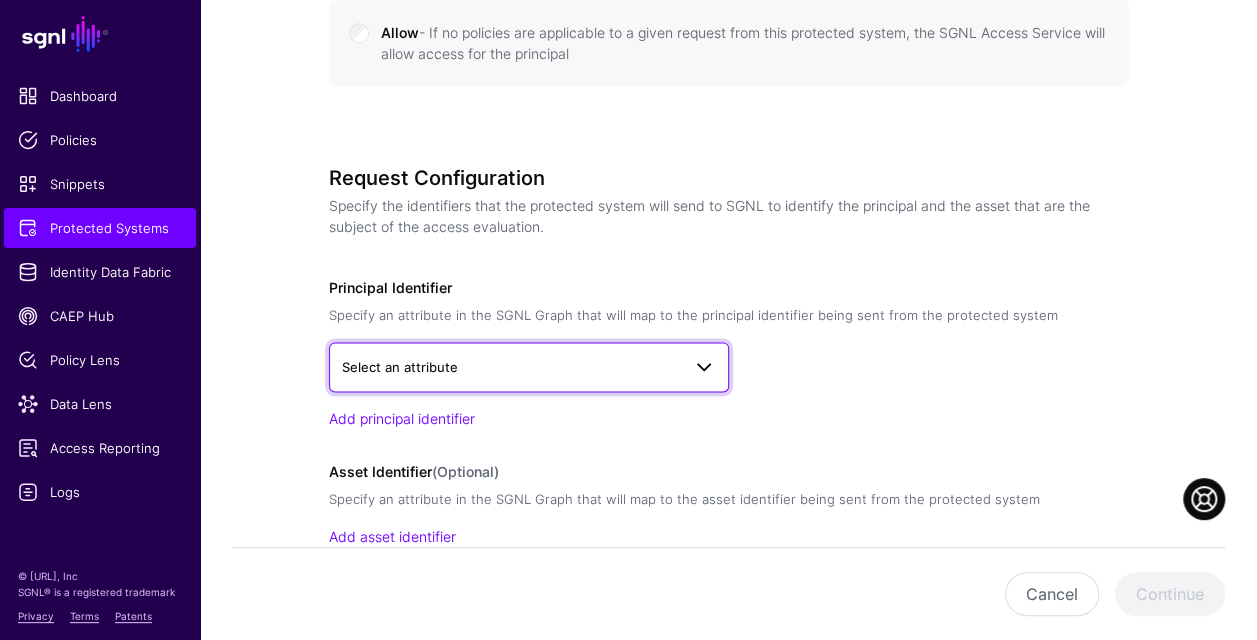 click on "Select an attribute" at bounding box center [511, 367] 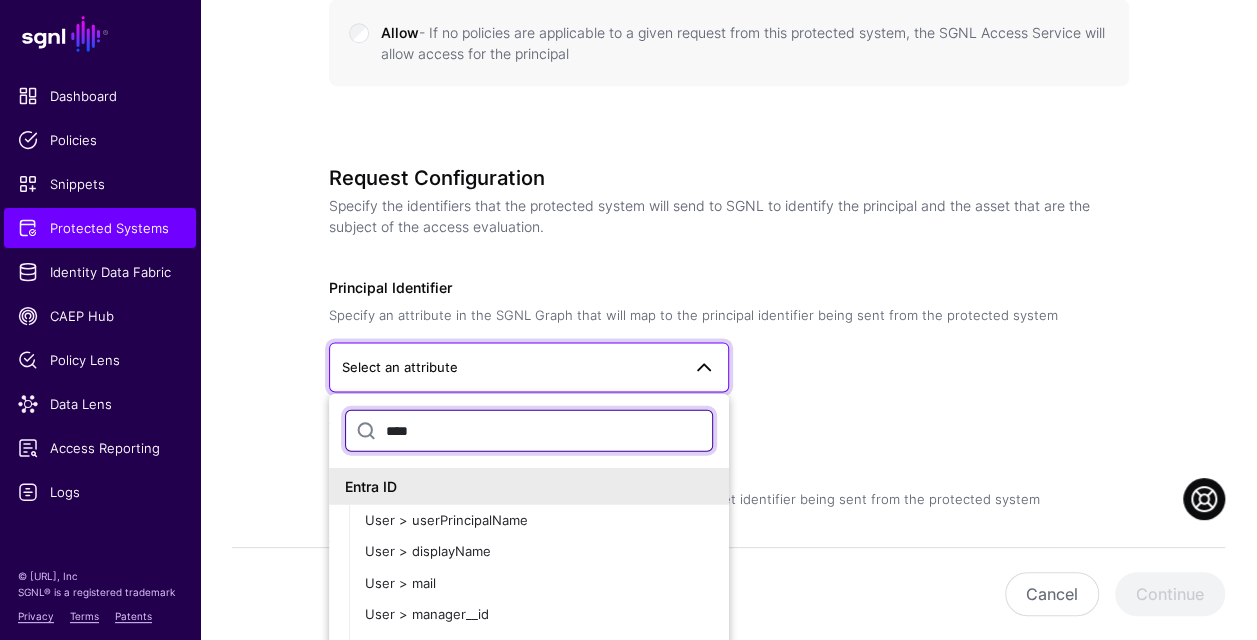type on "****" 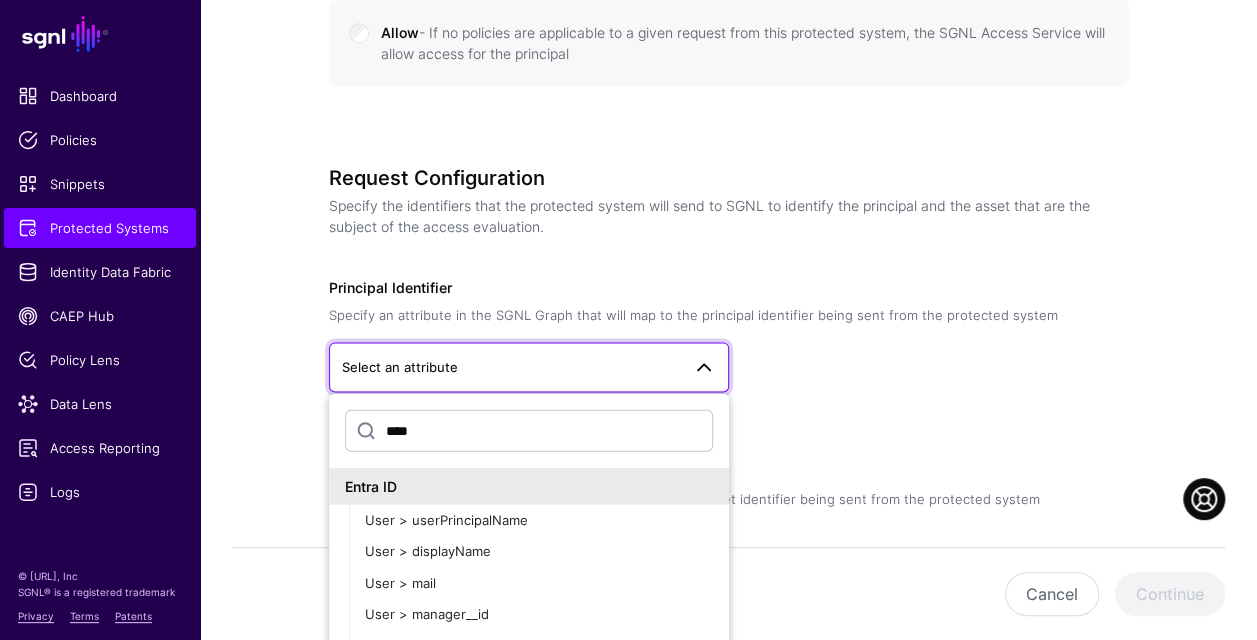 type 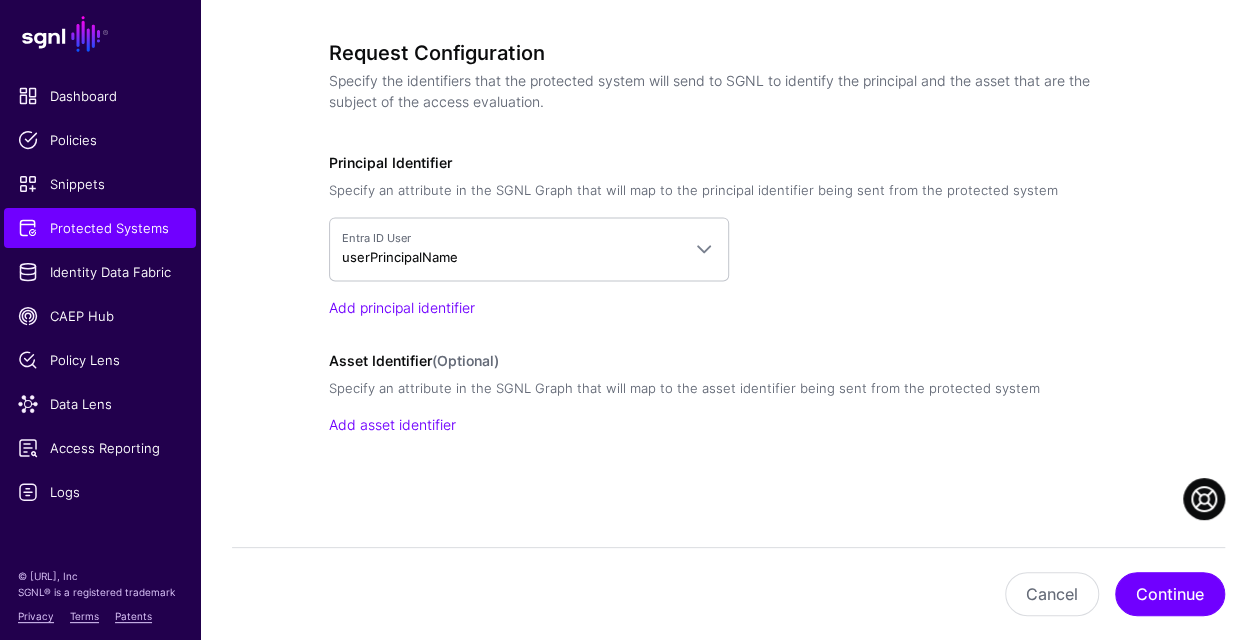 scroll, scrollTop: 1226, scrollLeft: 0, axis: vertical 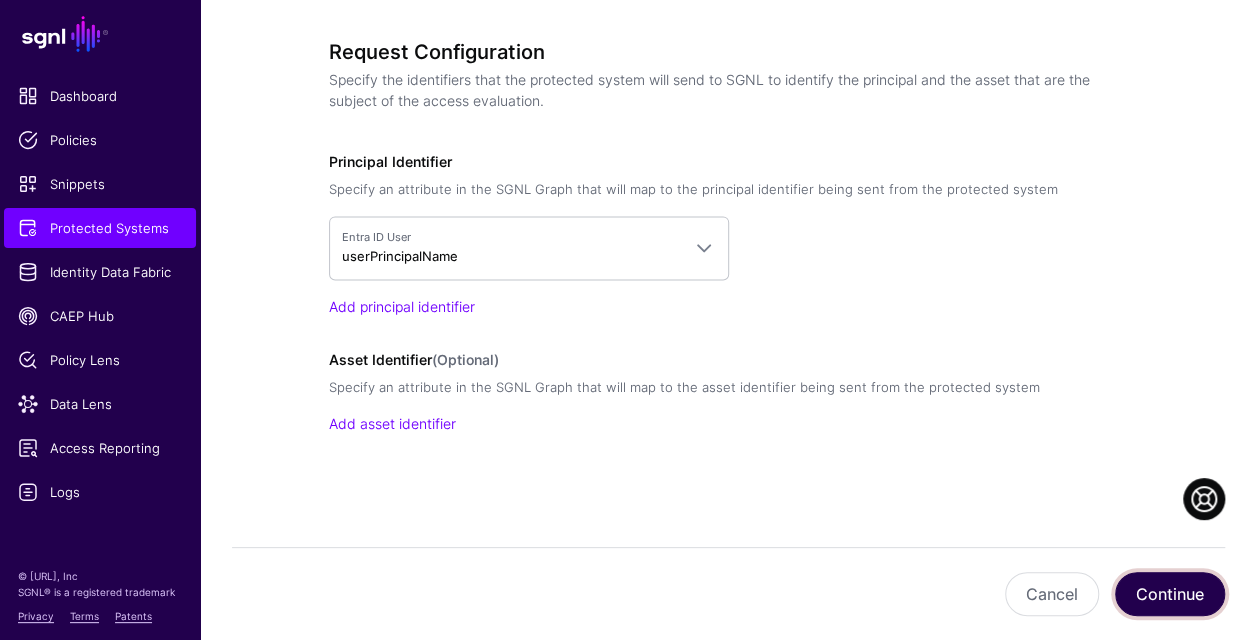 click on "Continue" 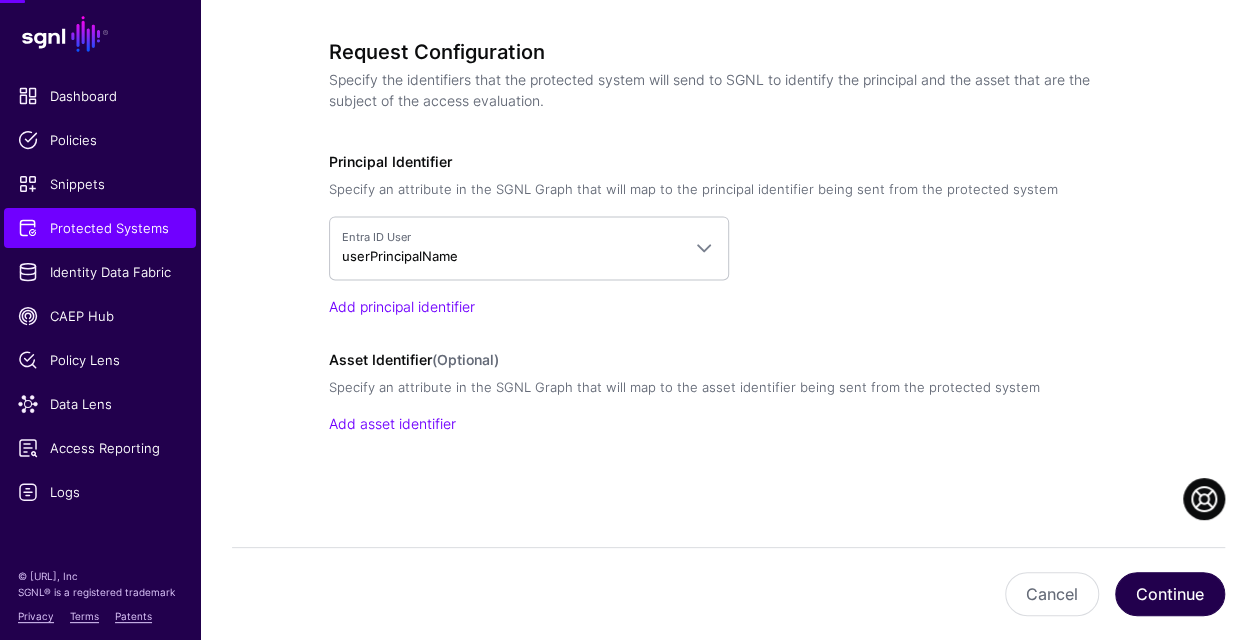scroll, scrollTop: 0, scrollLeft: 0, axis: both 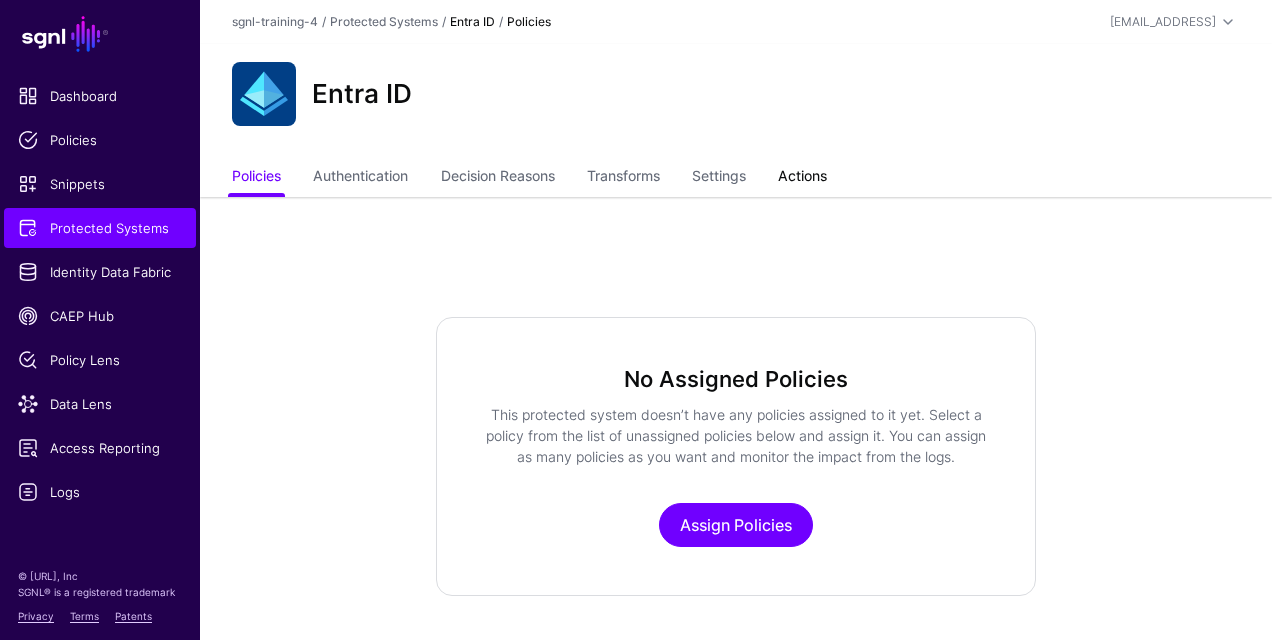 click on "Actions" 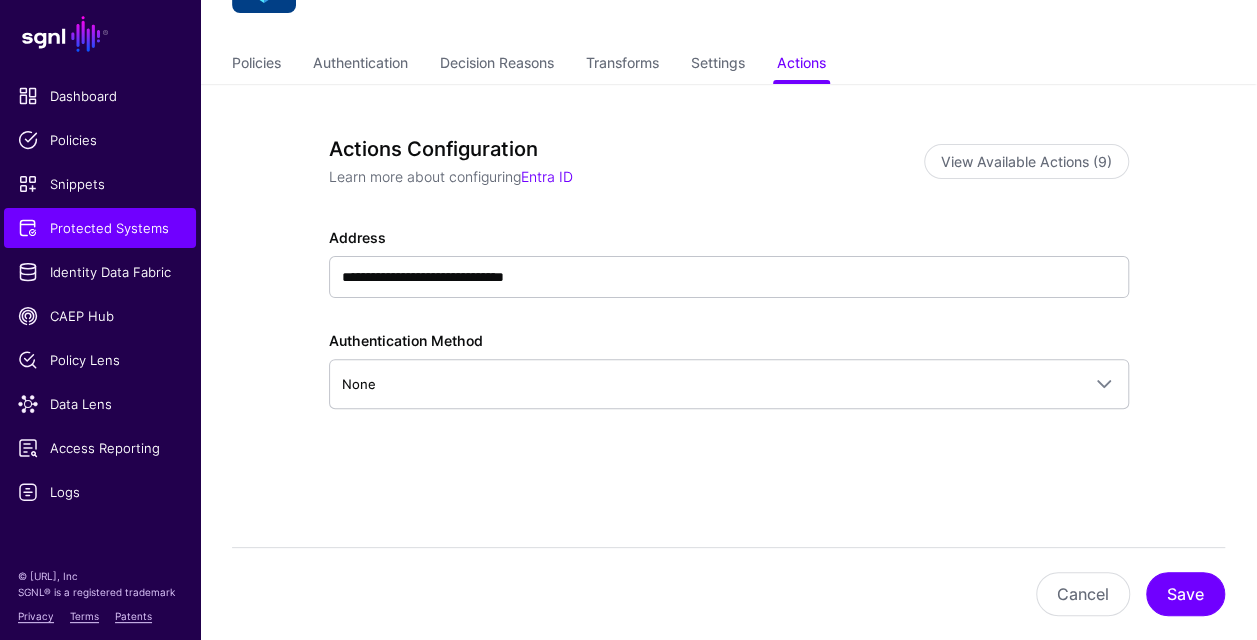 scroll, scrollTop: 138, scrollLeft: 0, axis: vertical 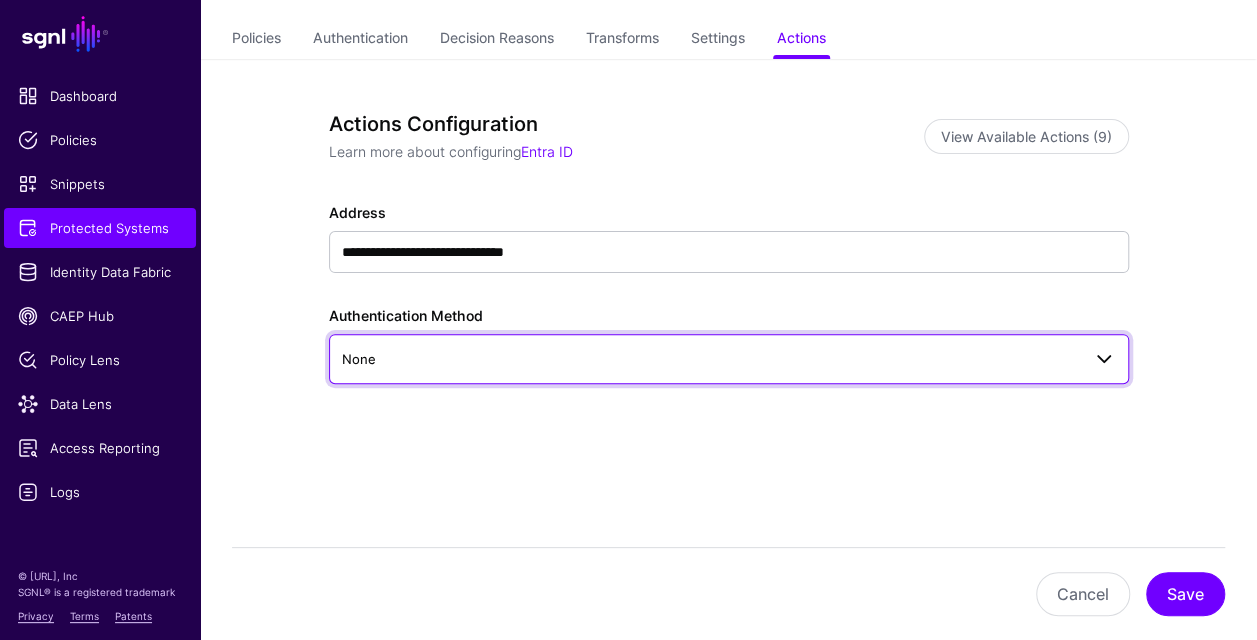 click on "None" at bounding box center [711, 359] 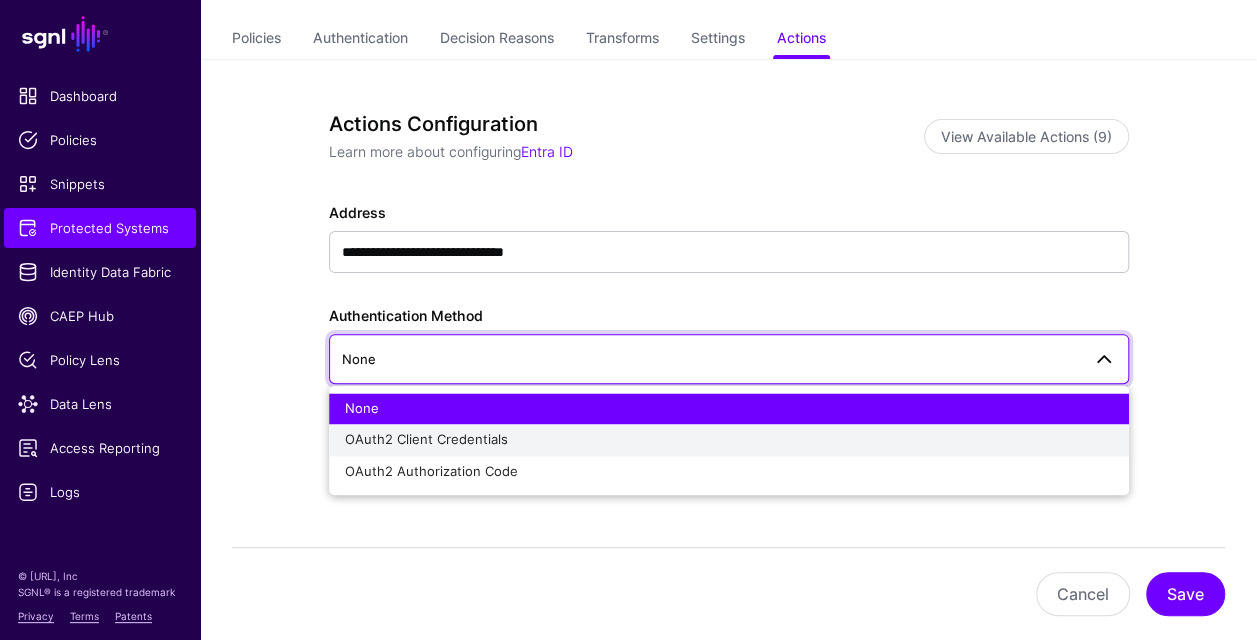 click on "OAuth2 Client Credentials" 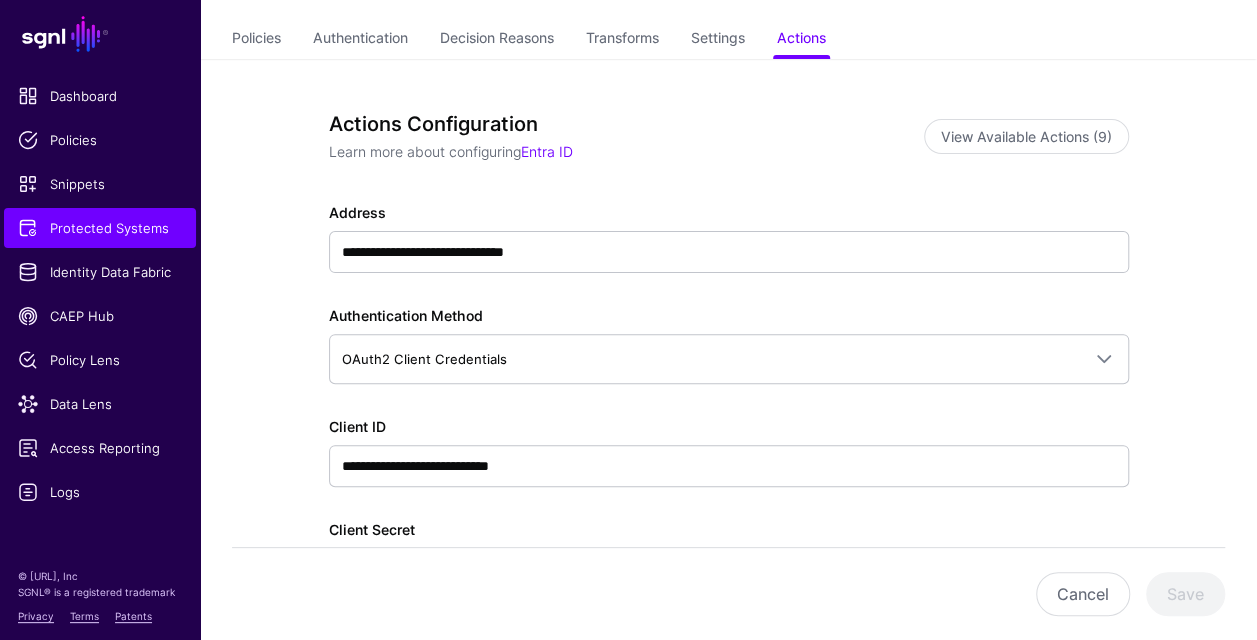 scroll, scrollTop: 238, scrollLeft: 0, axis: vertical 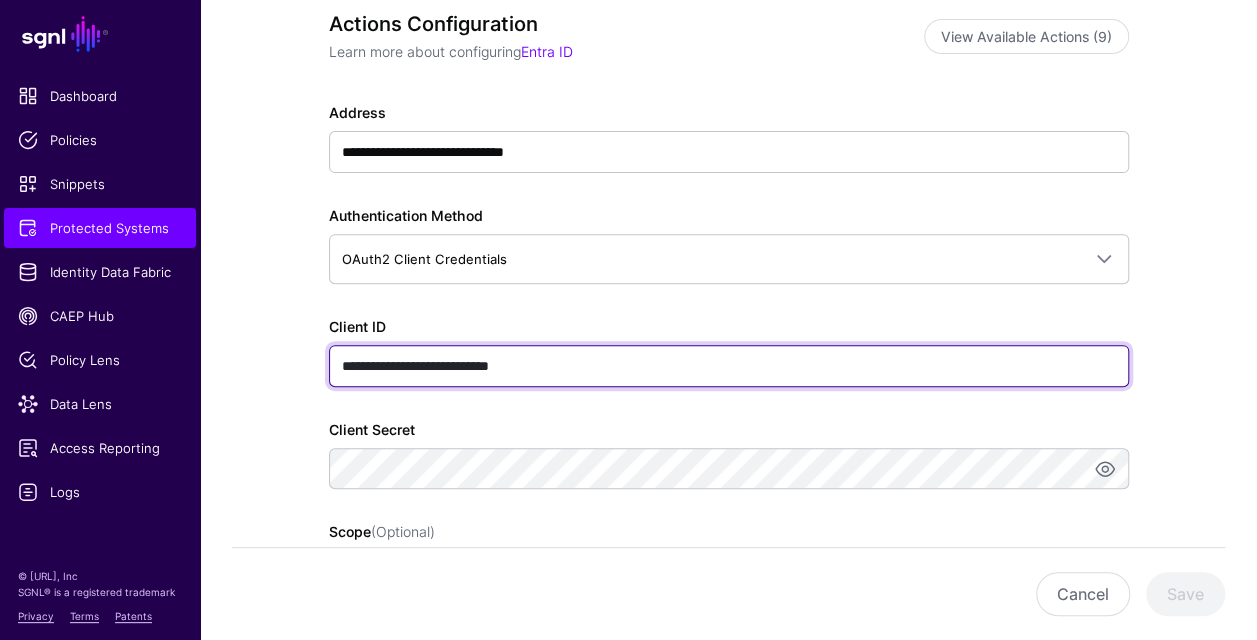 click on "**********" at bounding box center [729, 366] 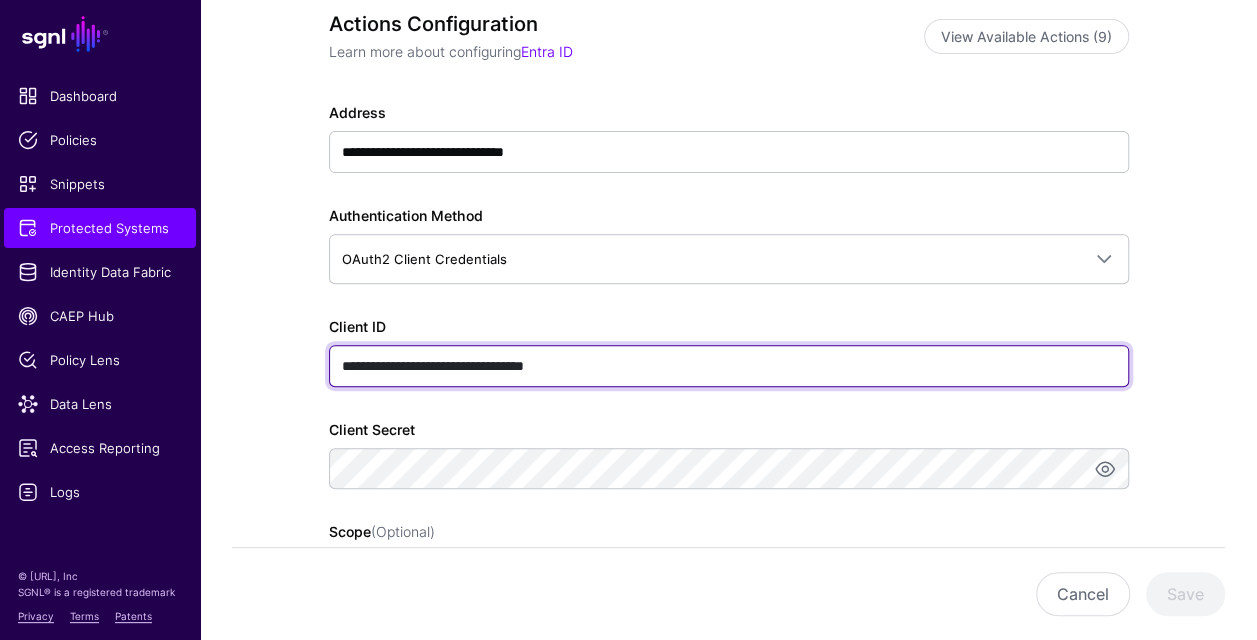type on "**********" 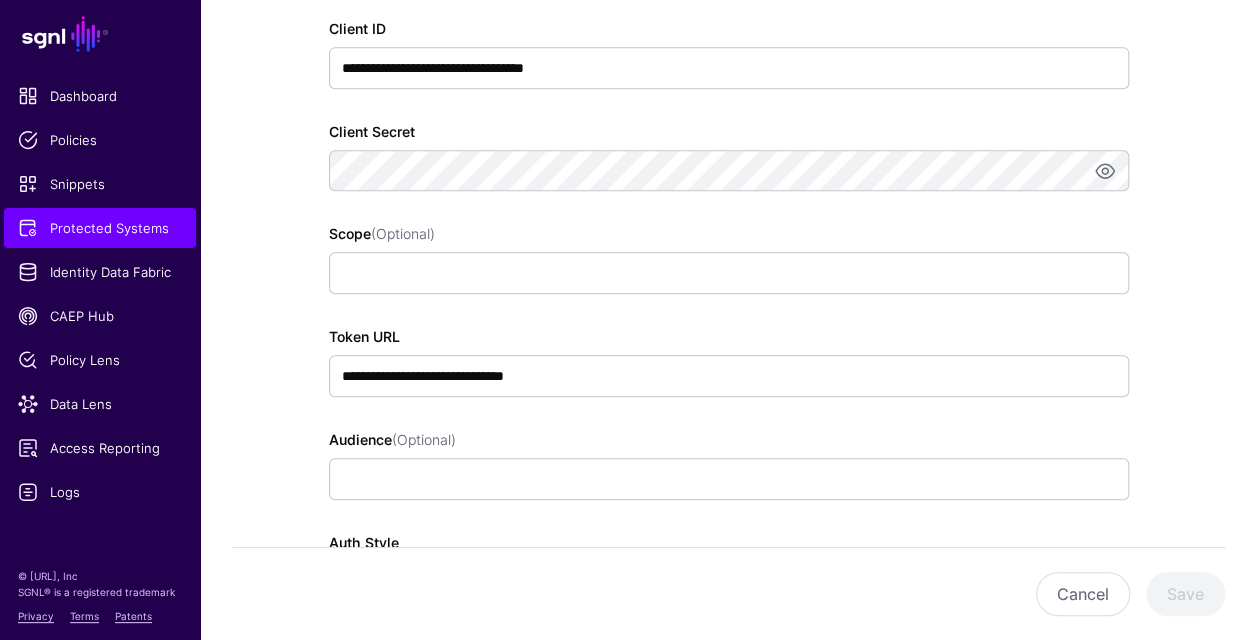 scroll, scrollTop: 538, scrollLeft: 0, axis: vertical 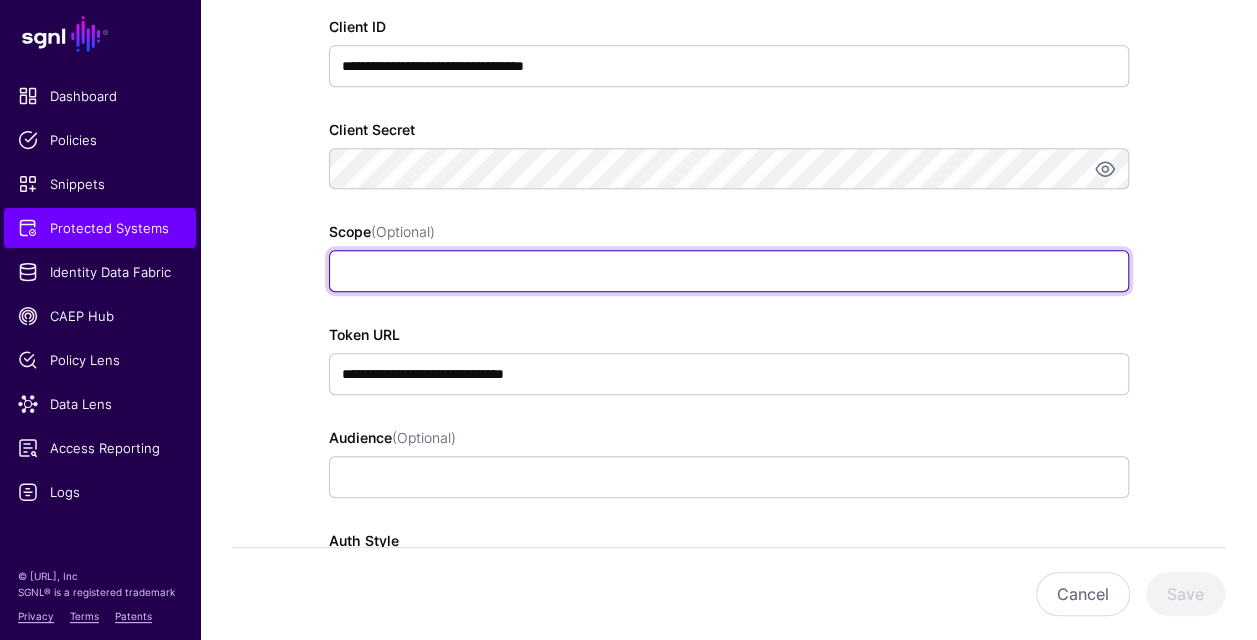 click on "Scope  (Optional)" at bounding box center [729, 271] 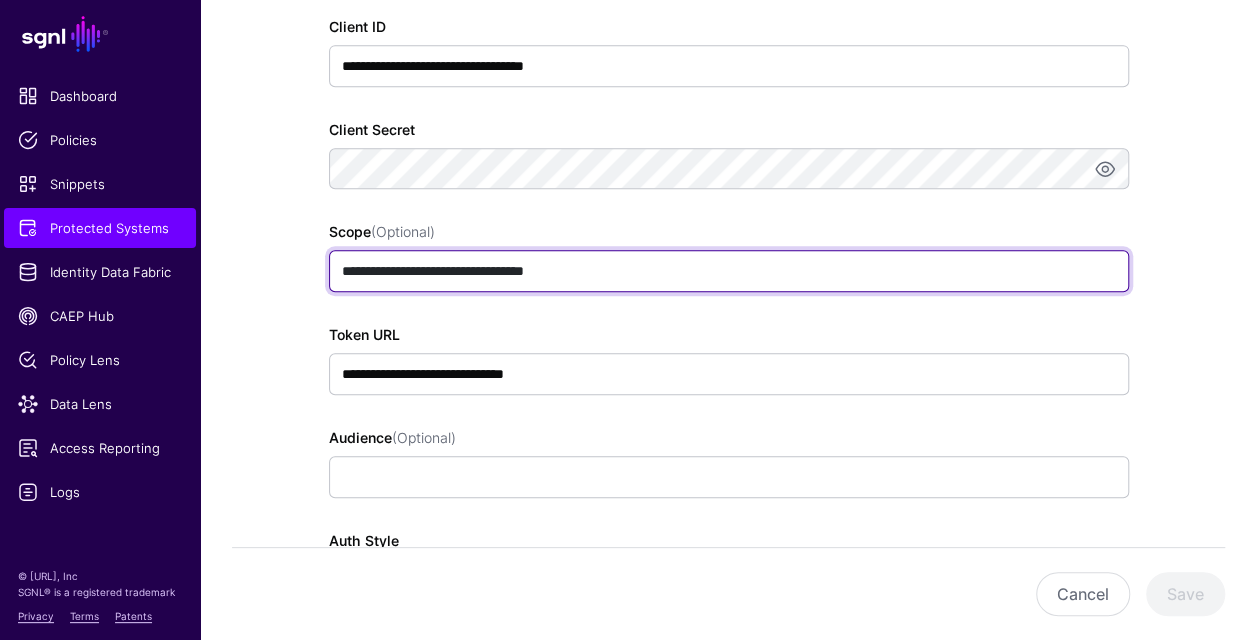 type on "**********" 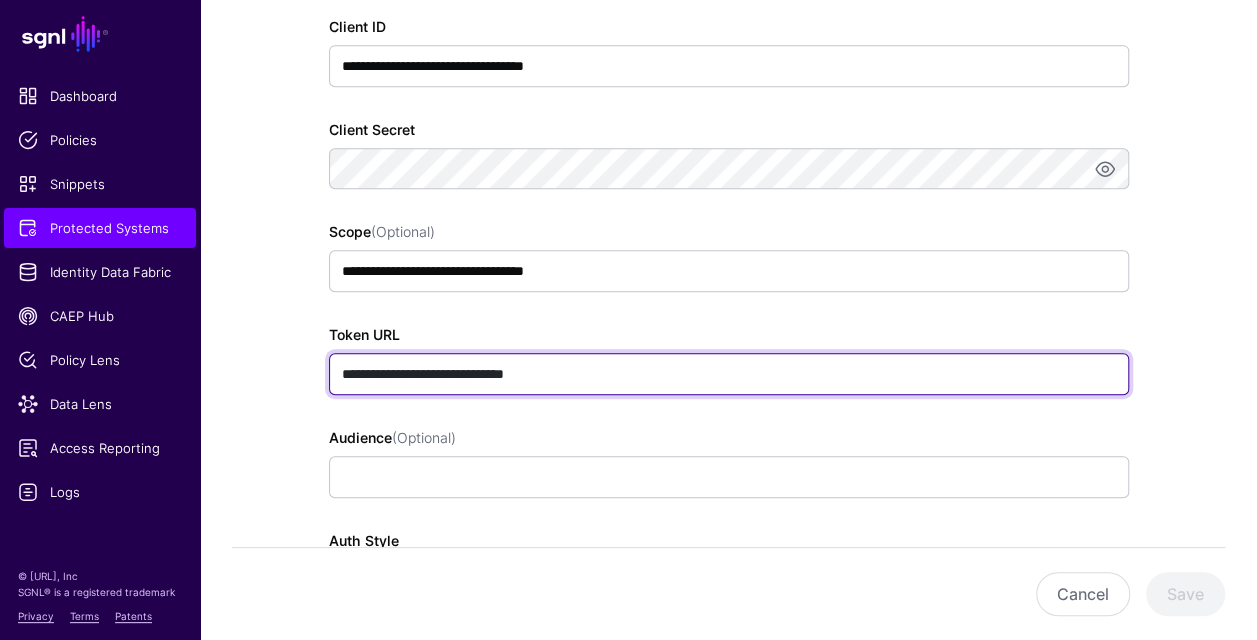 click on "**********" at bounding box center [729, 374] 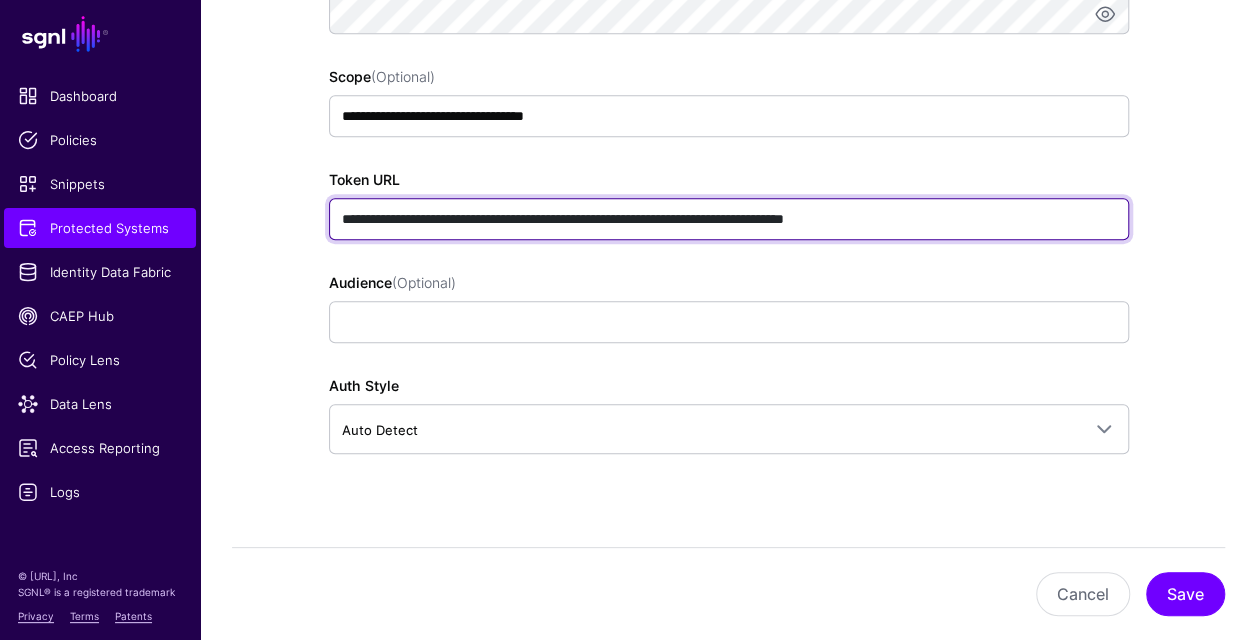 scroll, scrollTop: 700, scrollLeft: 0, axis: vertical 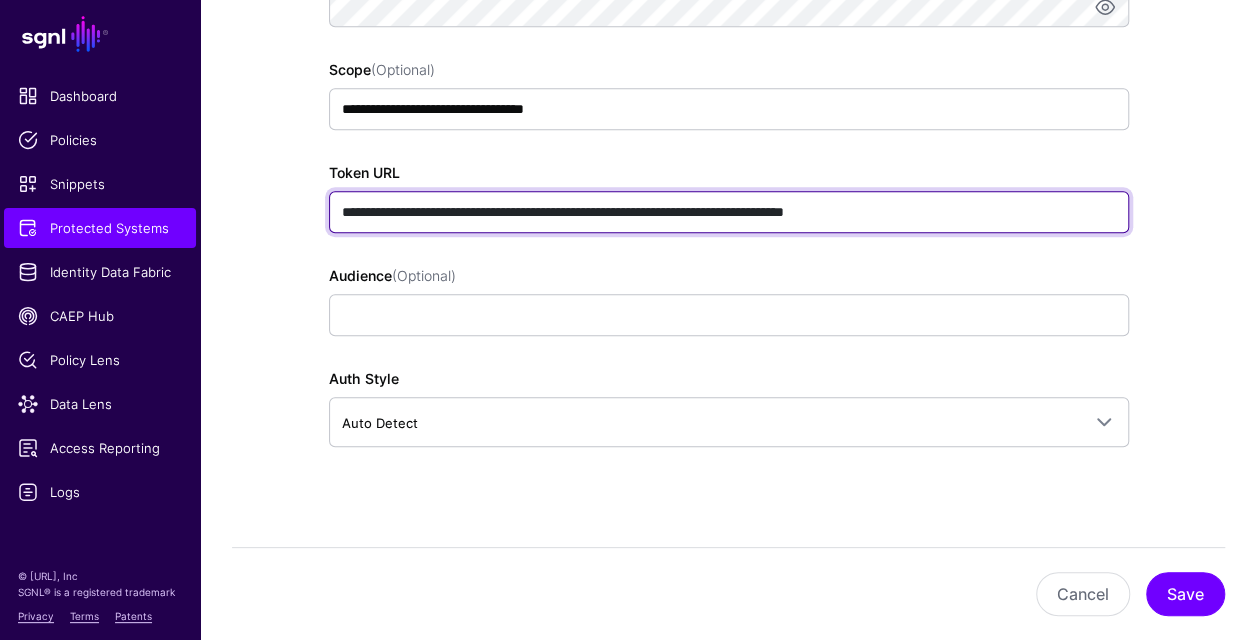 type on "**********" 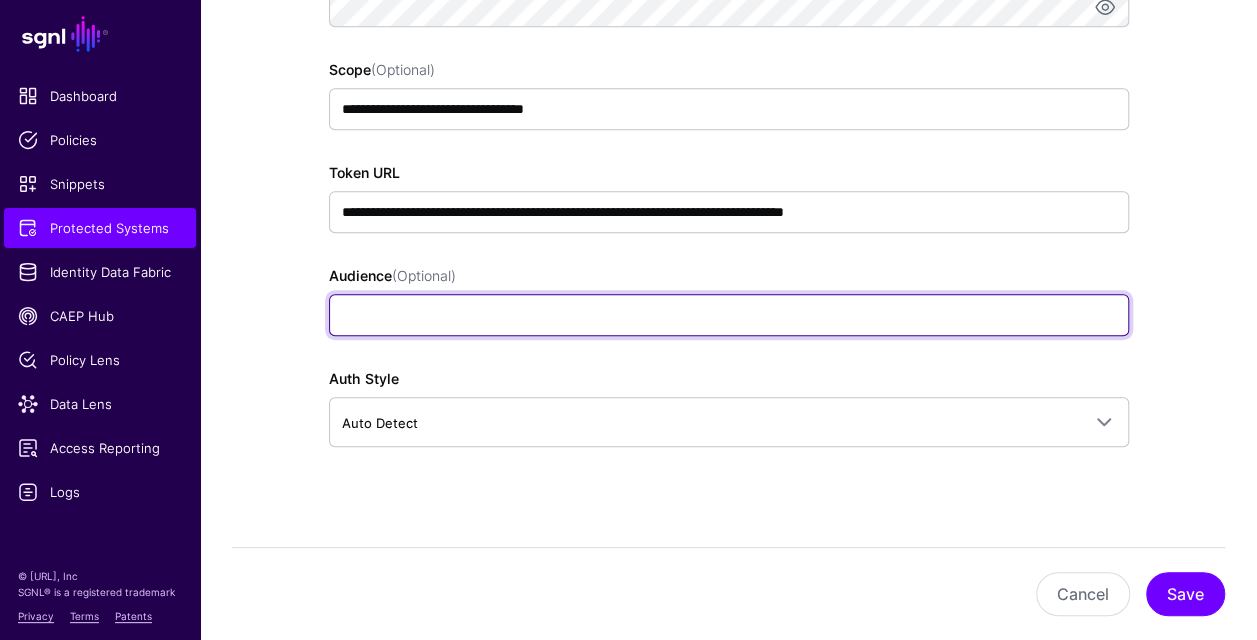click on "Audience  (Optional)" at bounding box center (729, 315) 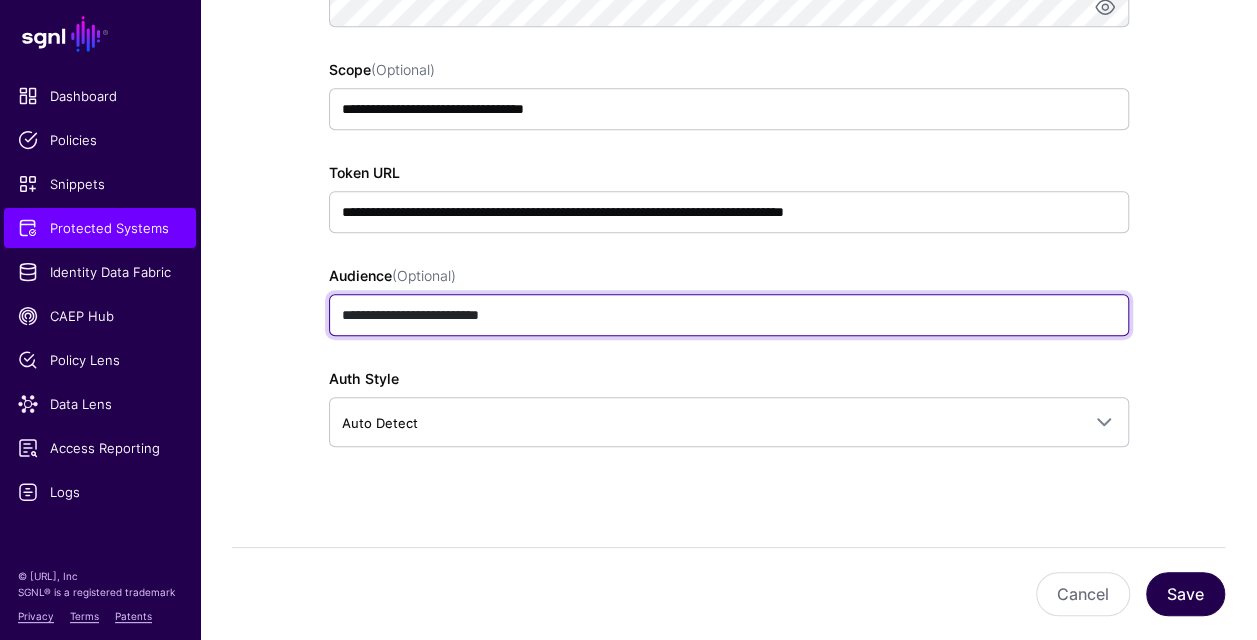 type on "**********" 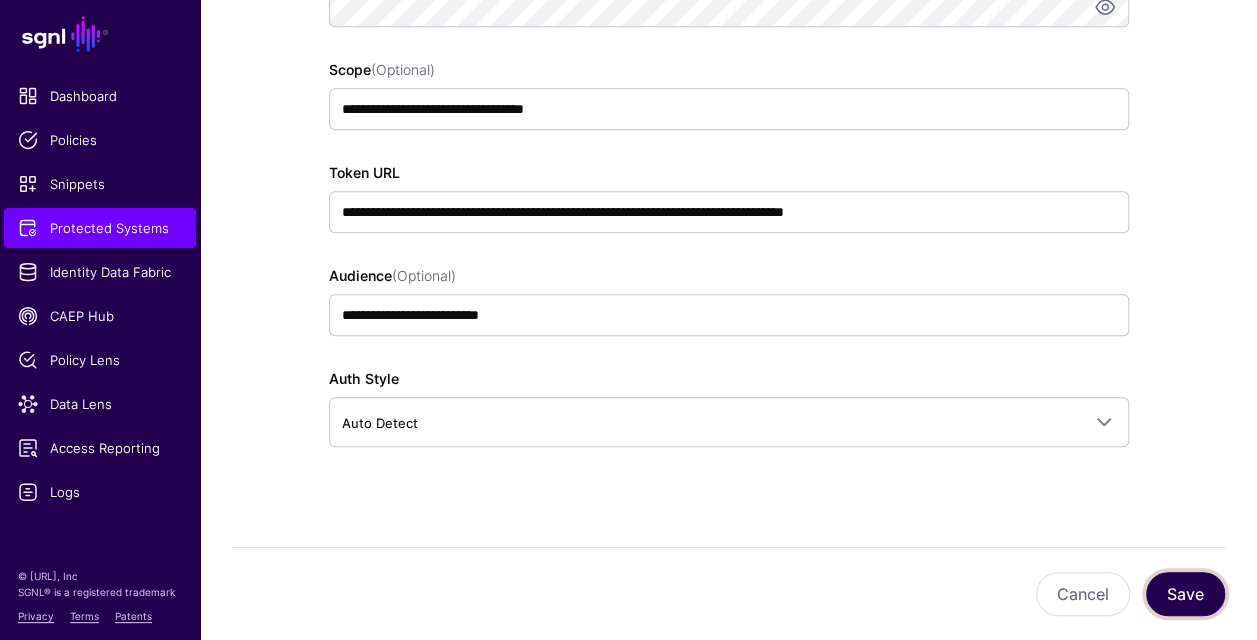 click on "Save" 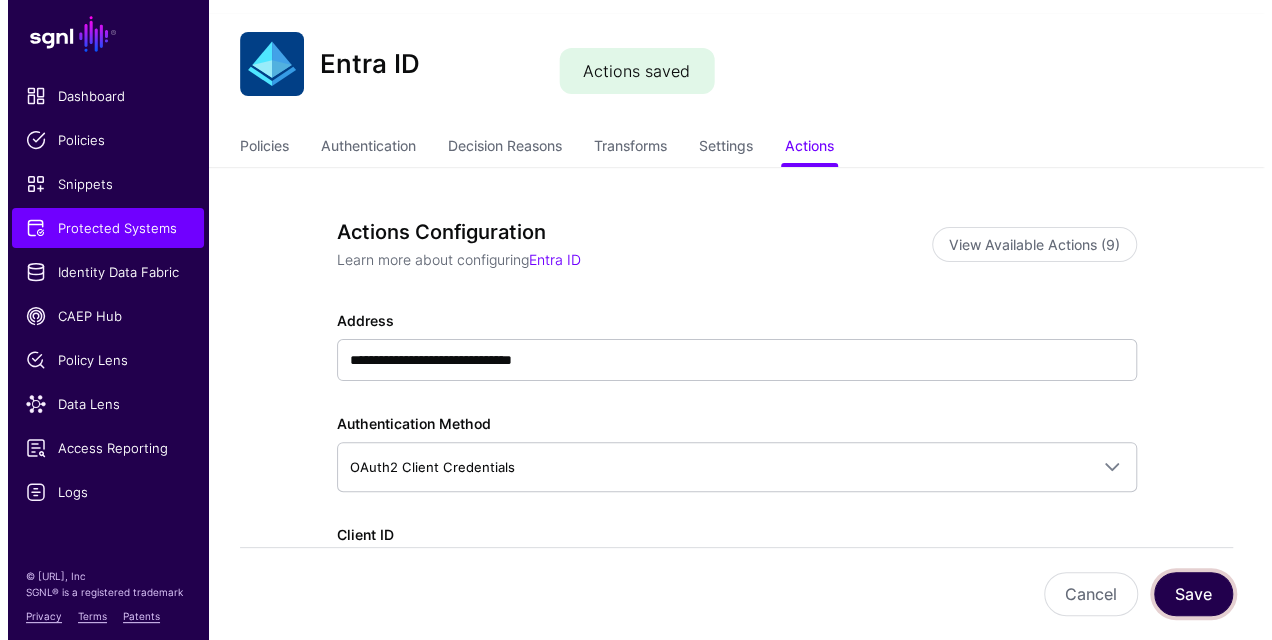 scroll, scrollTop: 0, scrollLeft: 0, axis: both 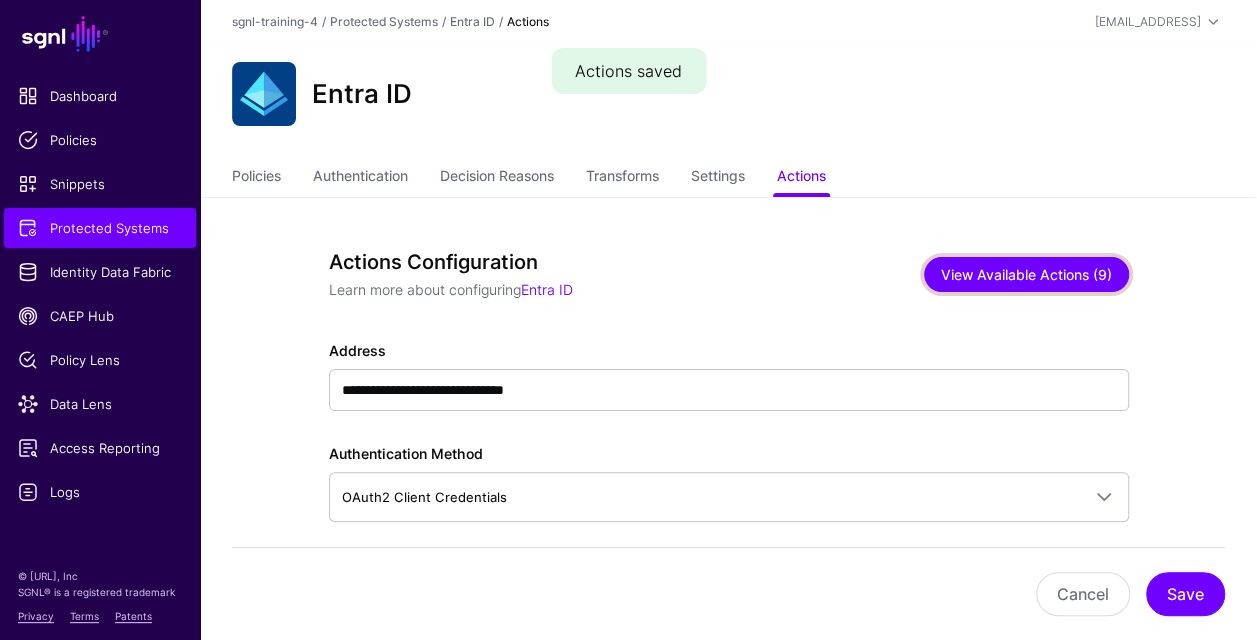 click on "View Available Actions (9)" 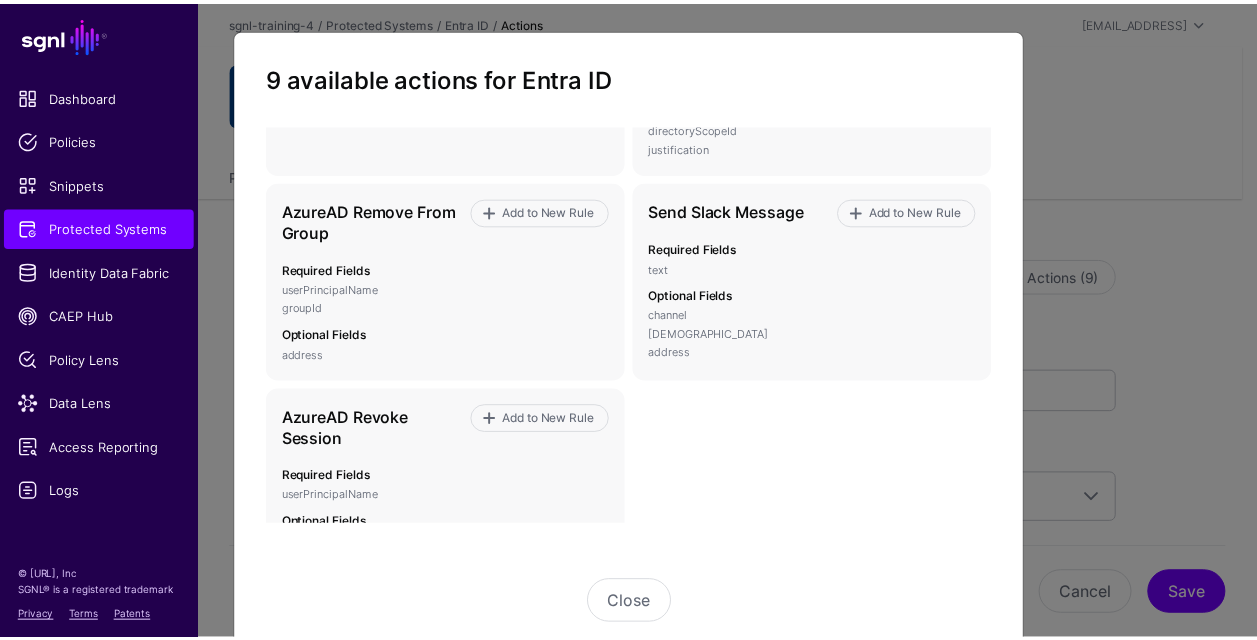 scroll, scrollTop: 600, scrollLeft: 0, axis: vertical 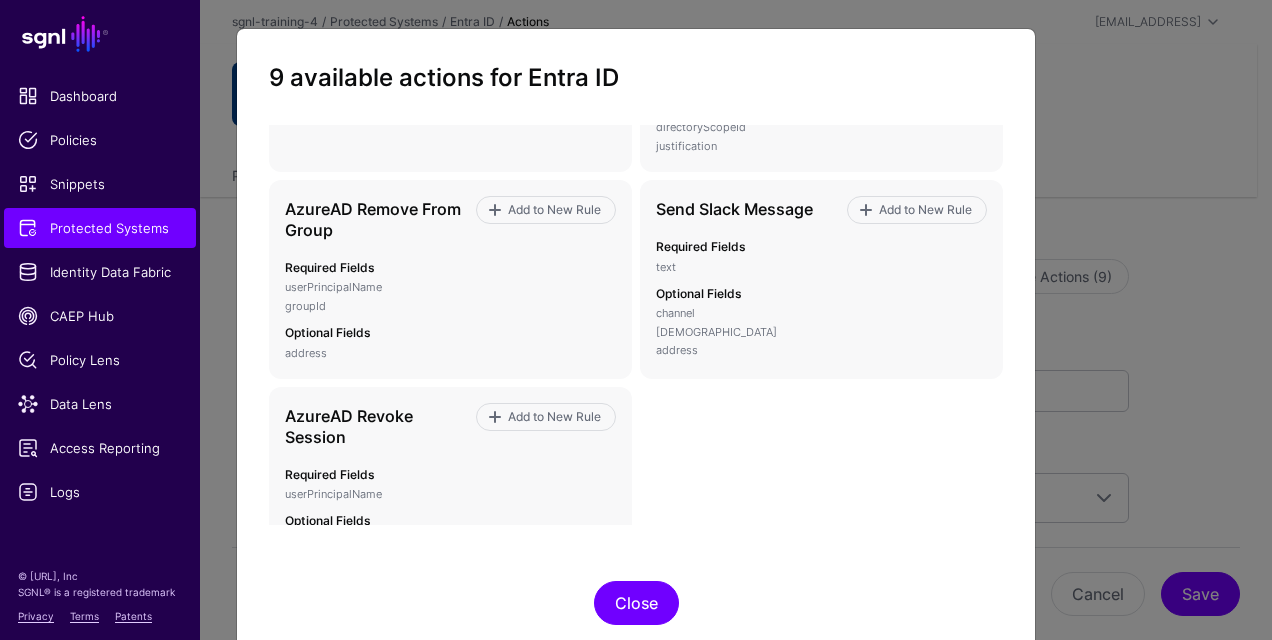 click on "Close" 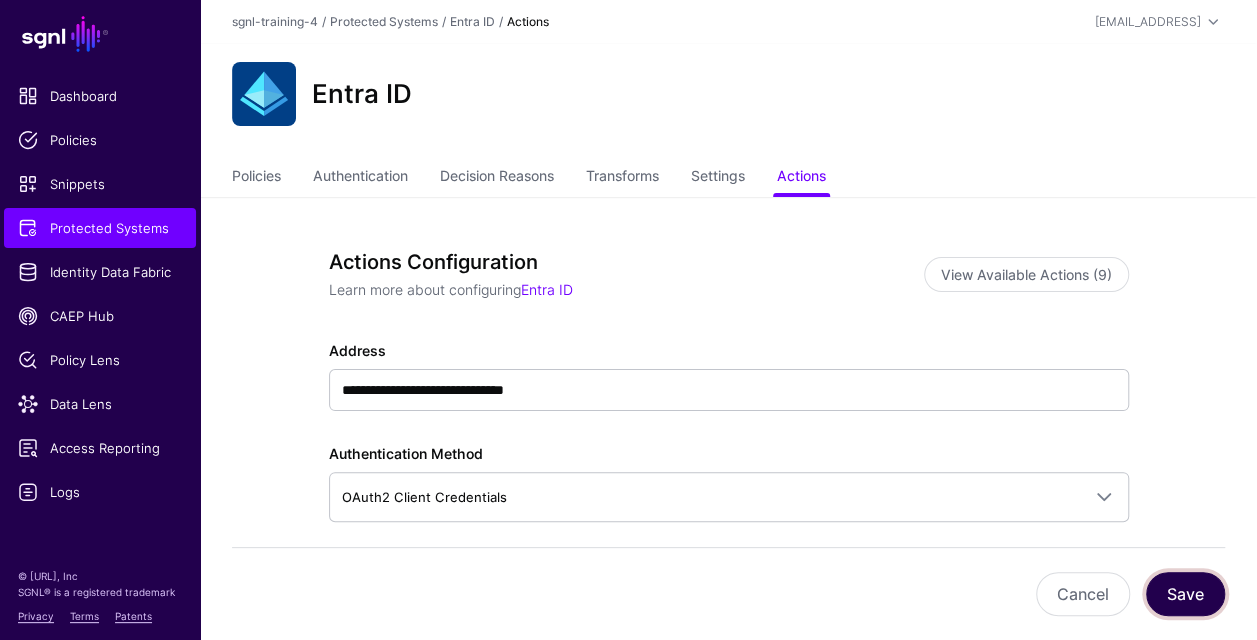 click on "Save" 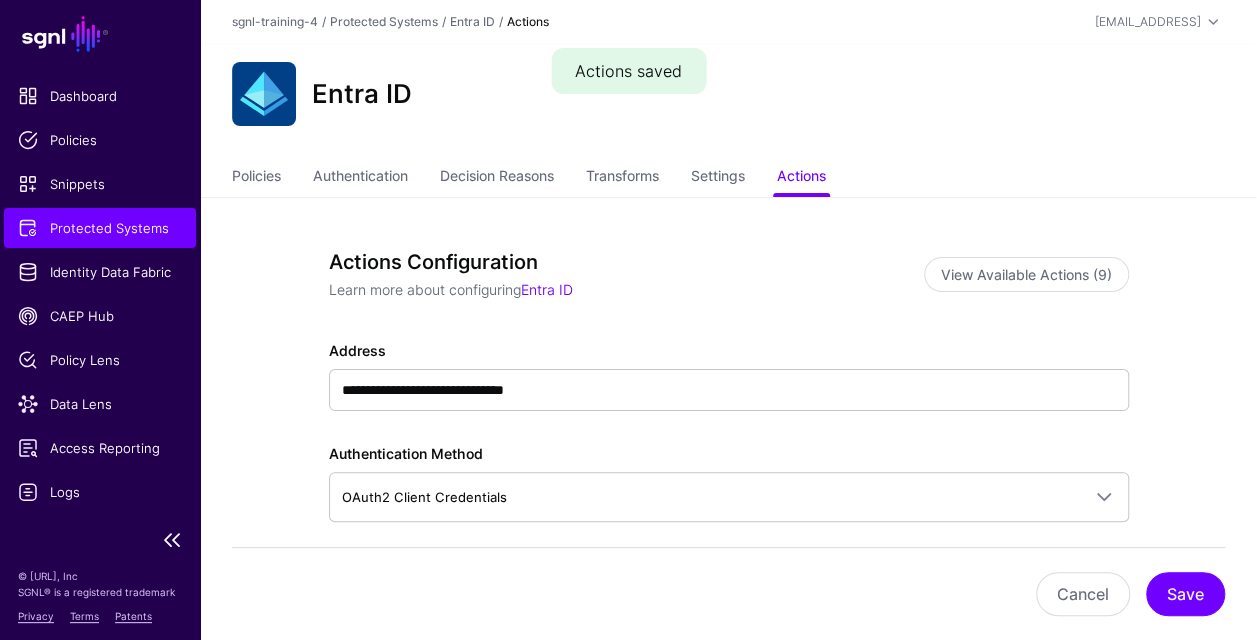click on "Protected Systems" 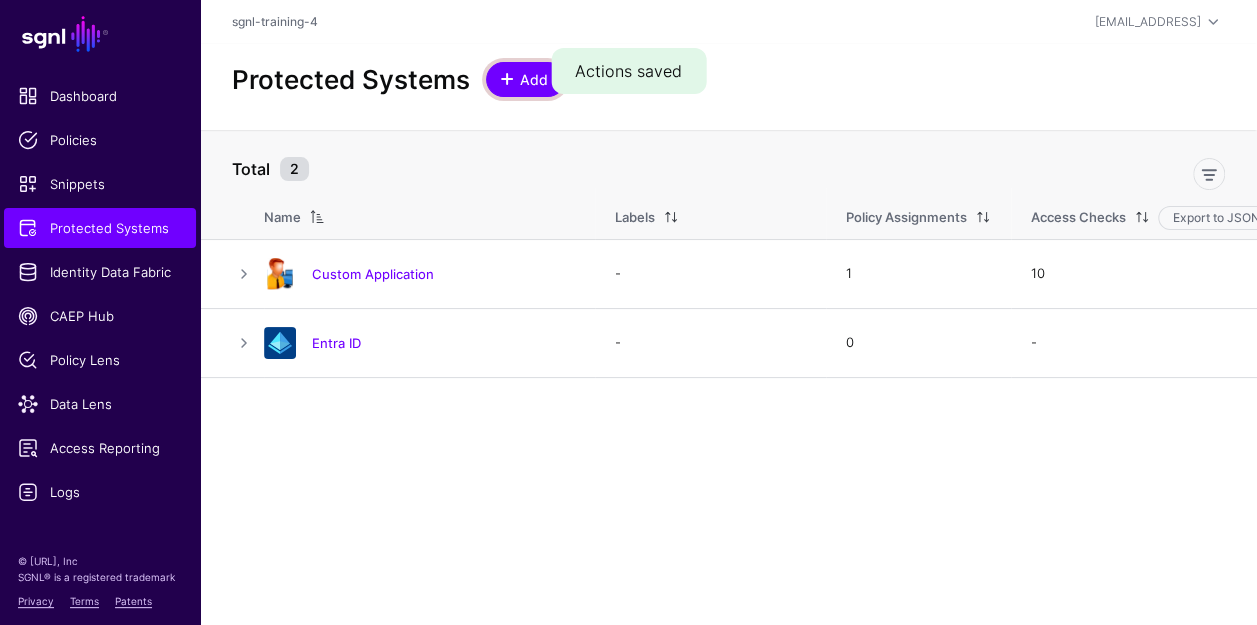 click on "Add" 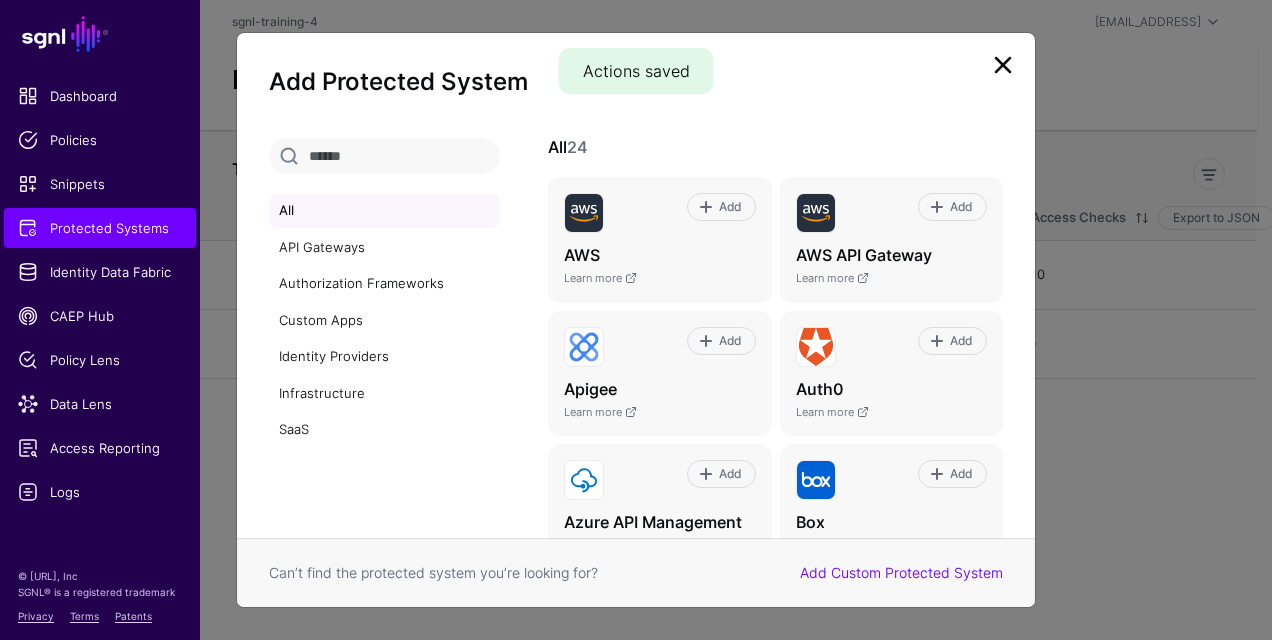 click at bounding box center (384, 156) 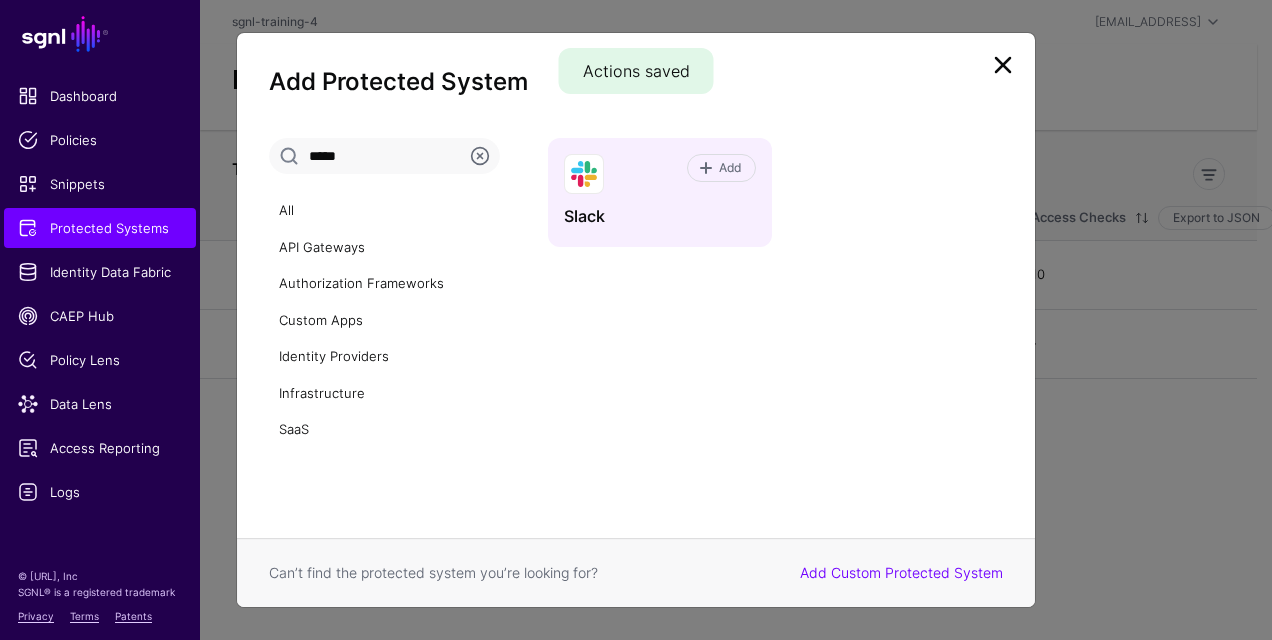 type on "*****" 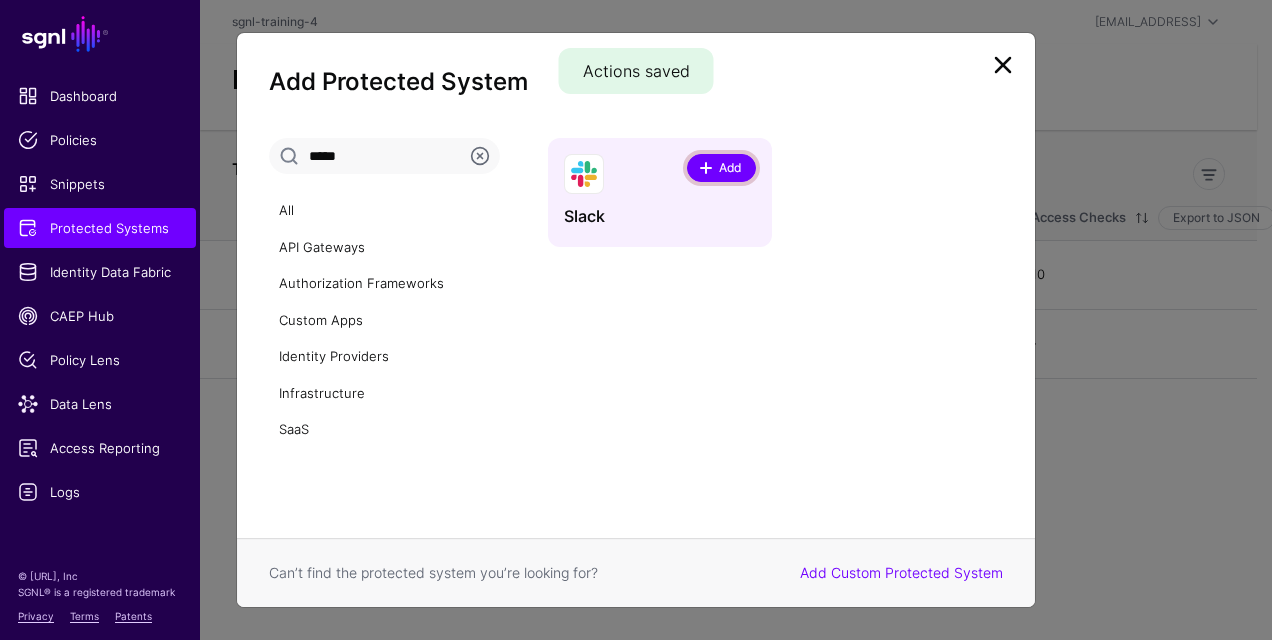 click on "Add" 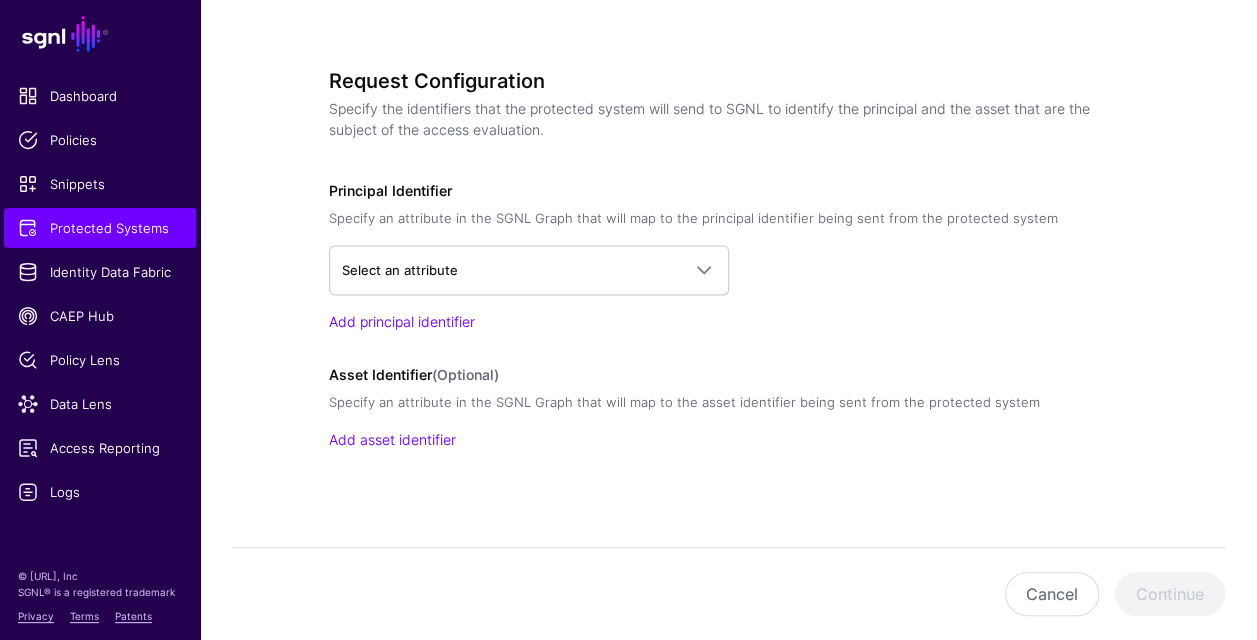 scroll, scrollTop: 1200, scrollLeft: 0, axis: vertical 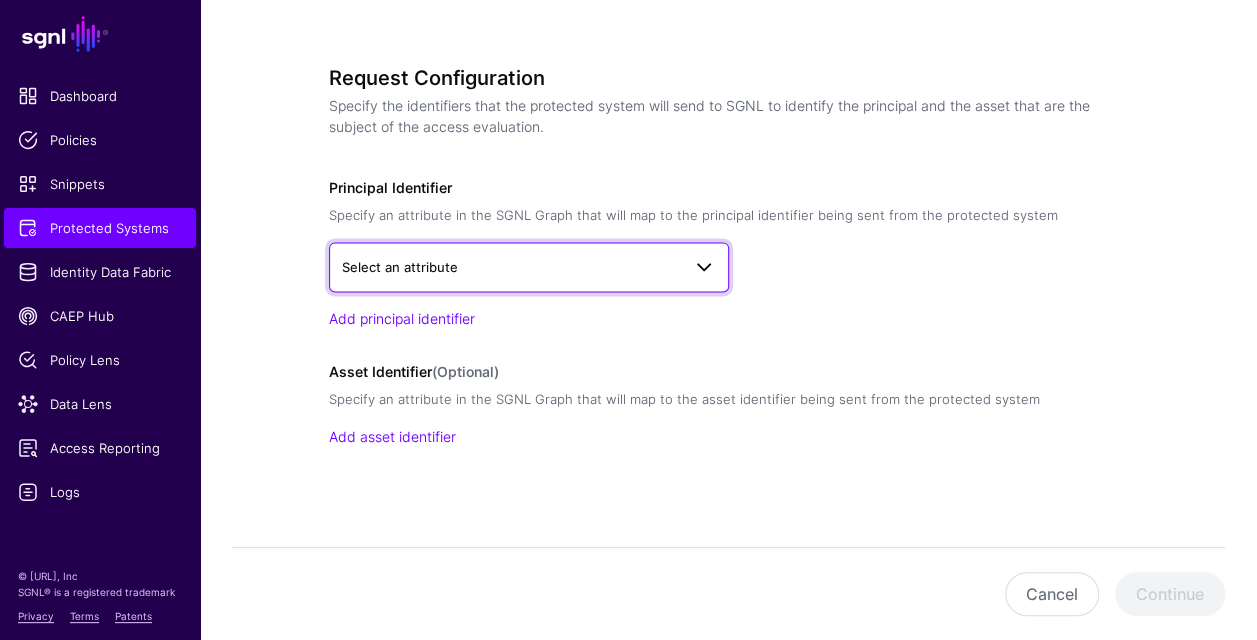 click on "Select an attribute" at bounding box center (511, 267) 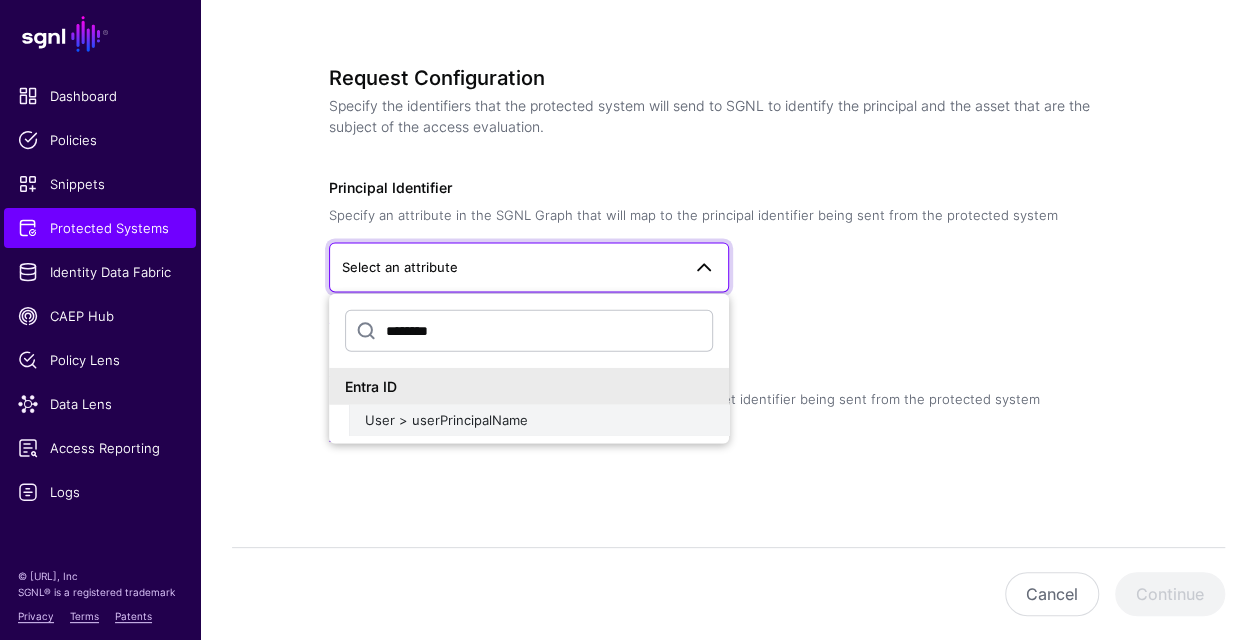 type on "********" 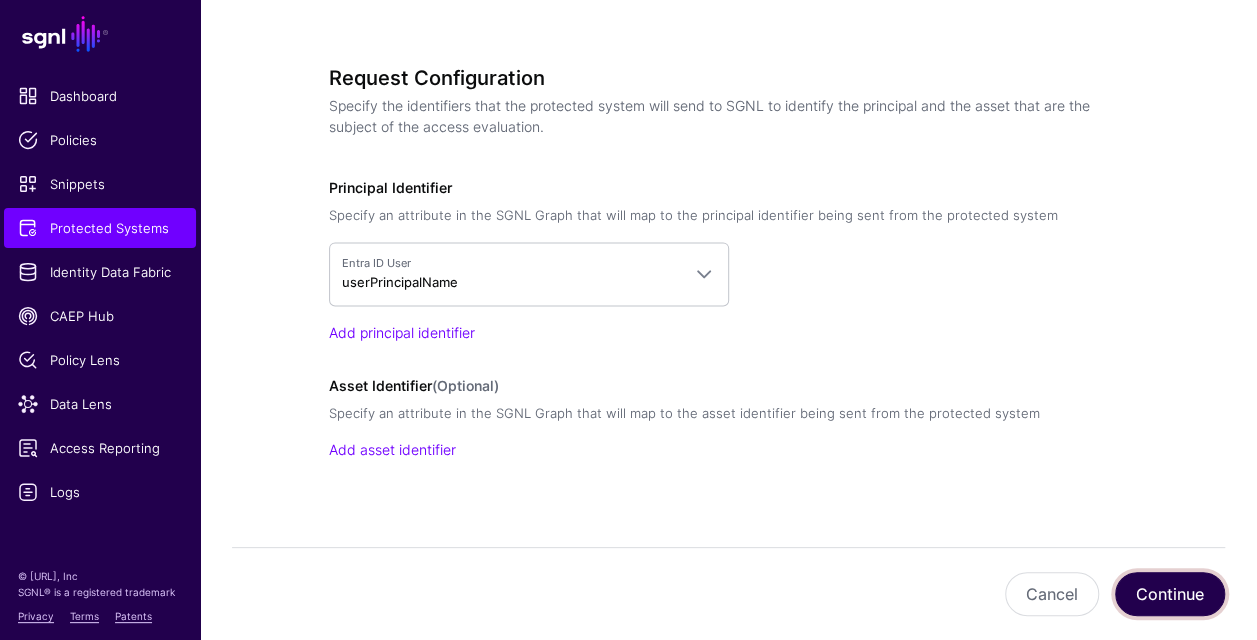 click on "Continue" 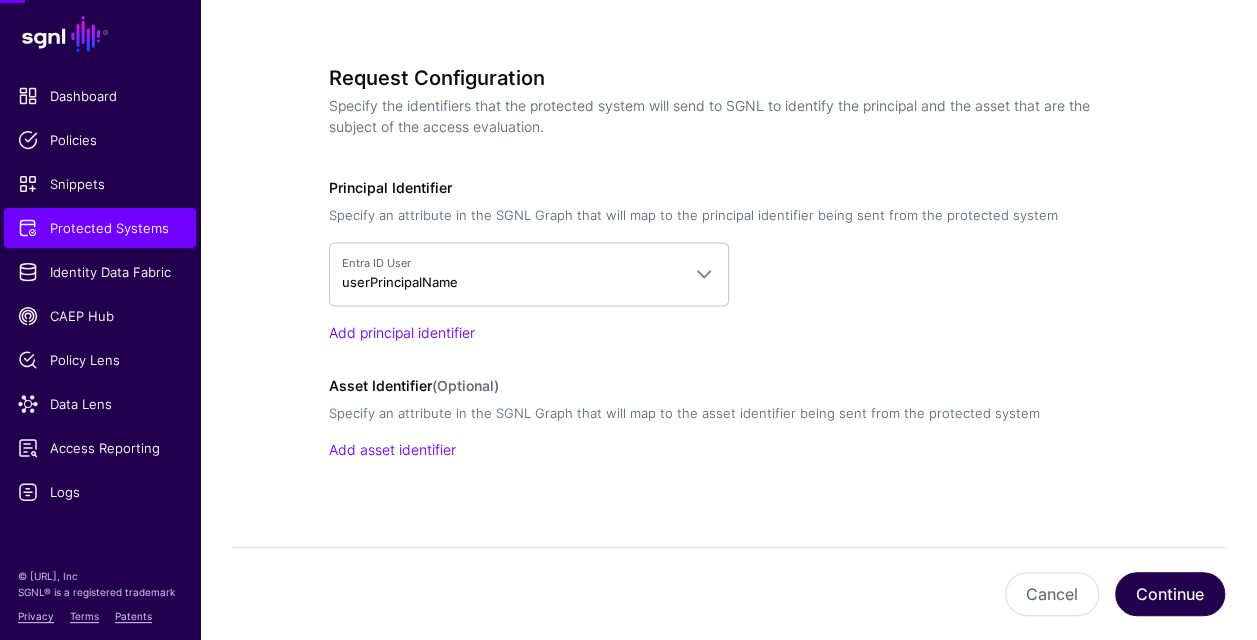scroll, scrollTop: 0, scrollLeft: 0, axis: both 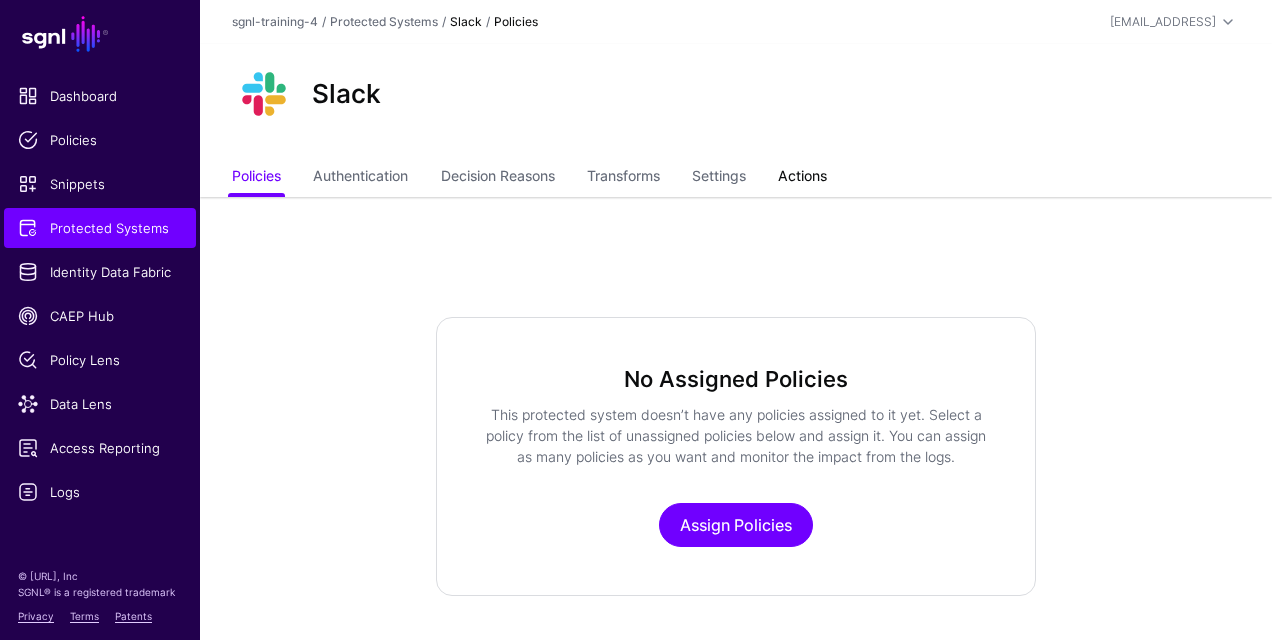 click on "Actions" 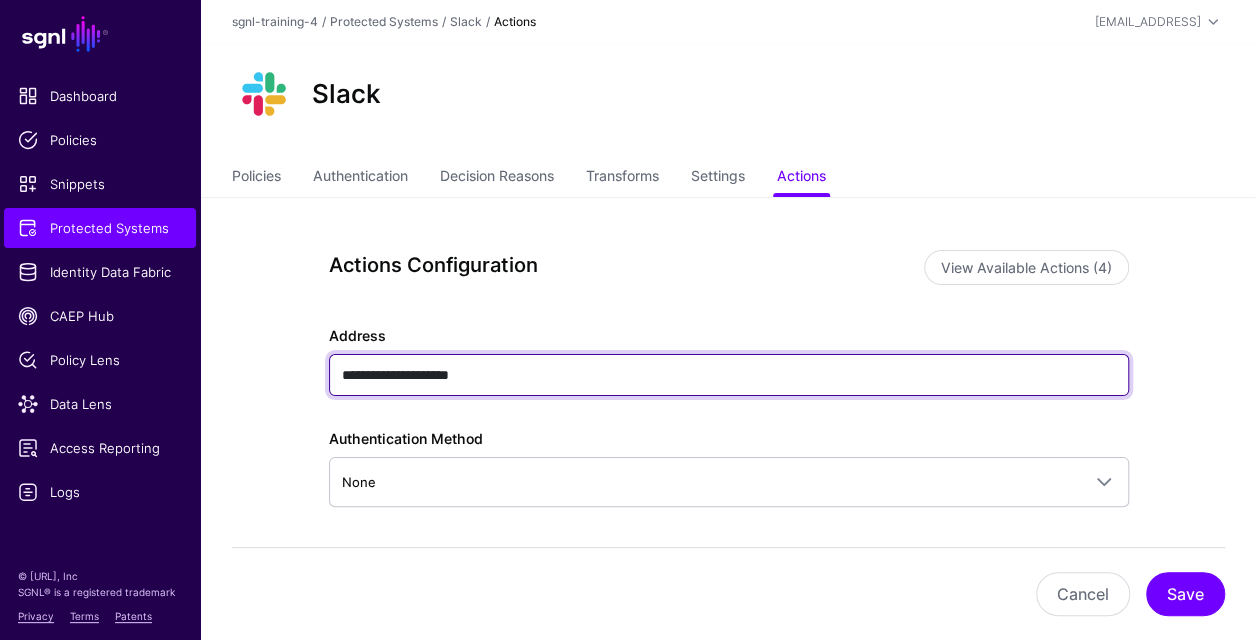 click on "**********" at bounding box center (729, 375) 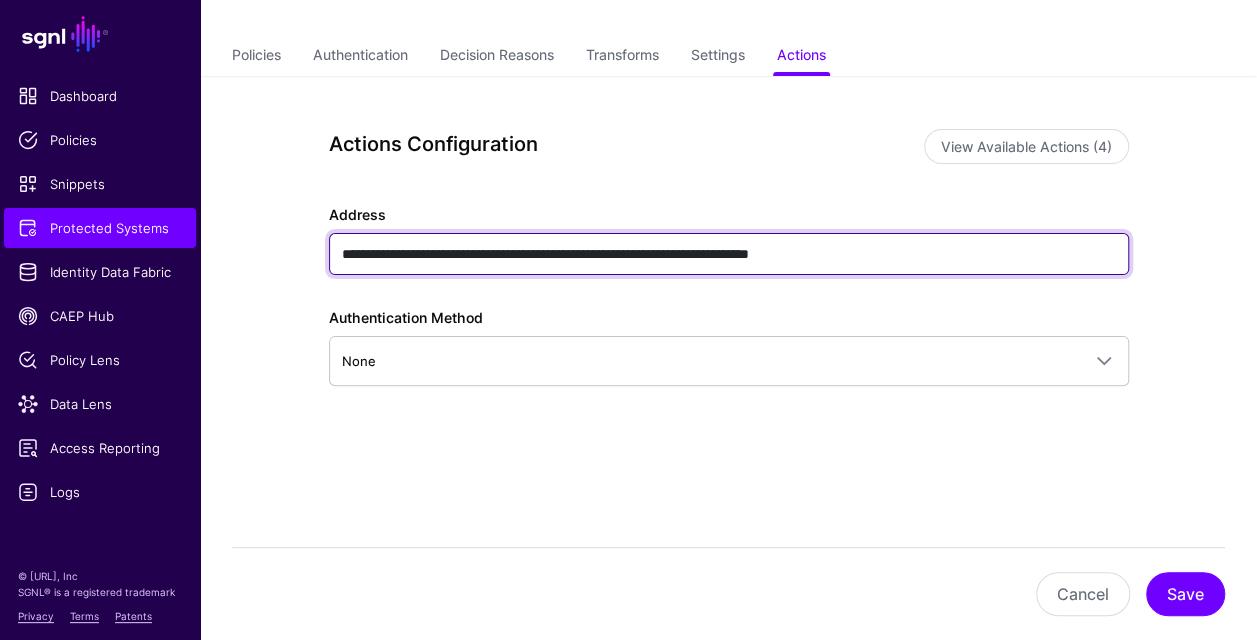 scroll, scrollTop: 122, scrollLeft: 0, axis: vertical 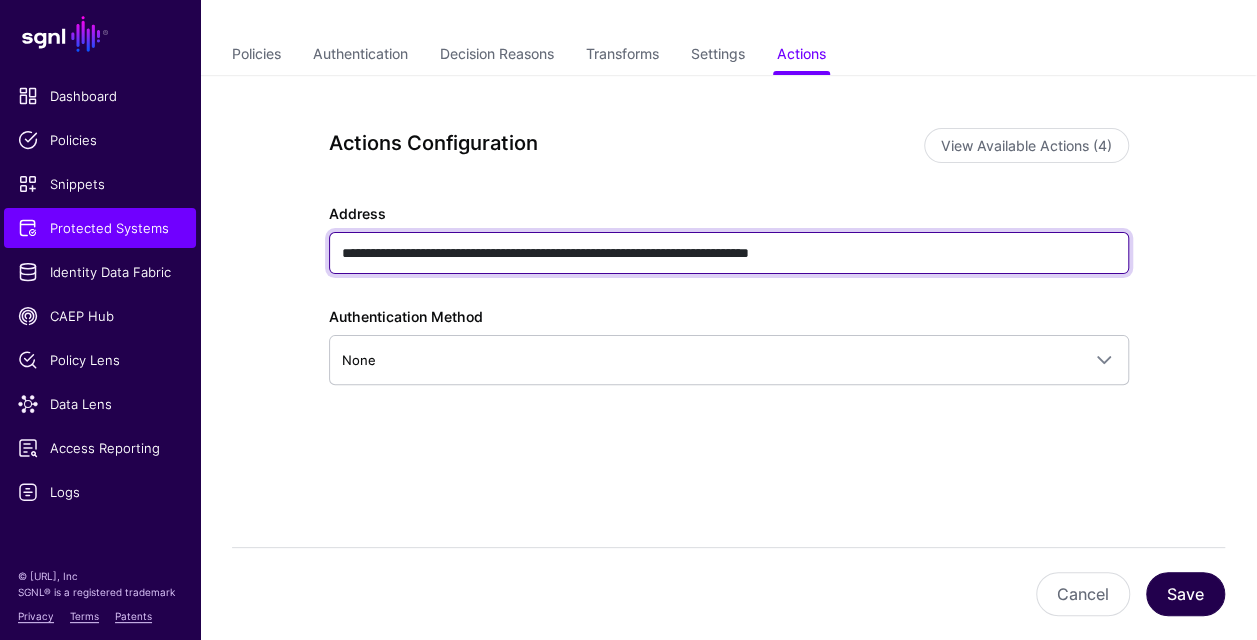 type on "**********" 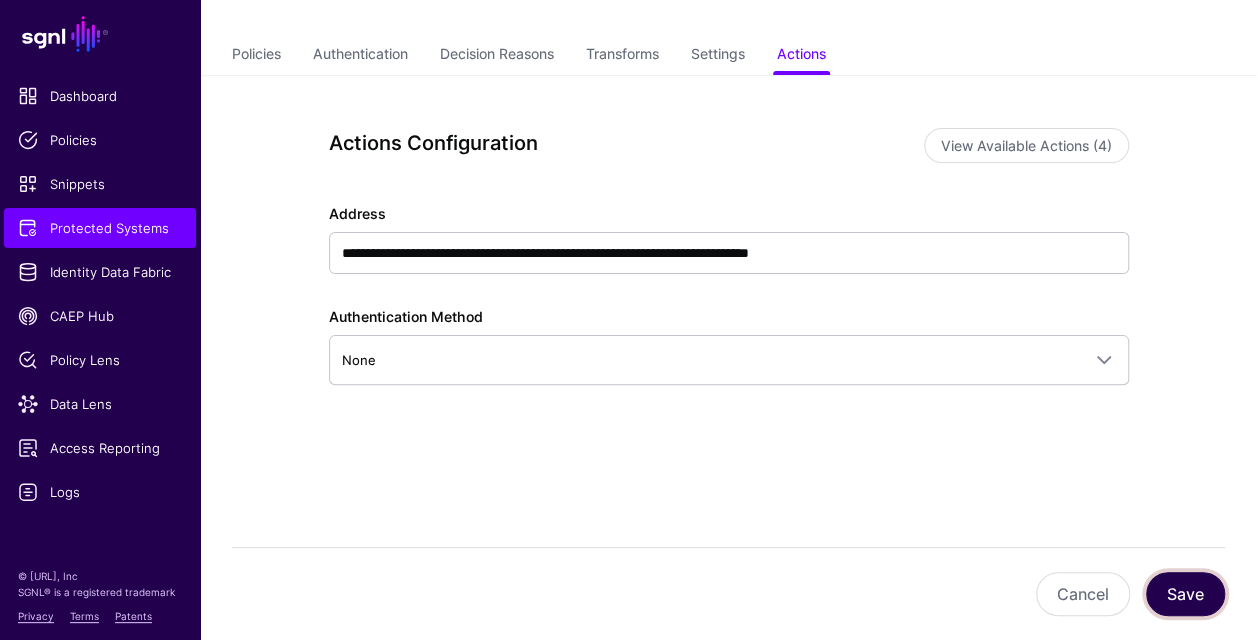 click on "Save" 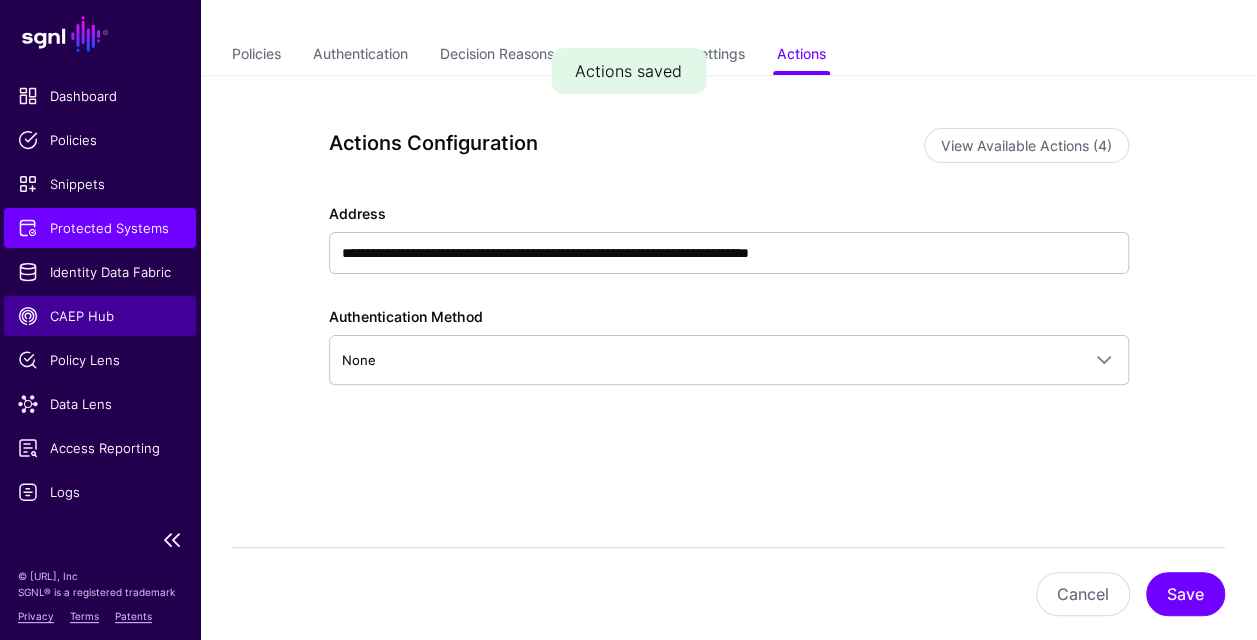 click on "CAEP Hub" 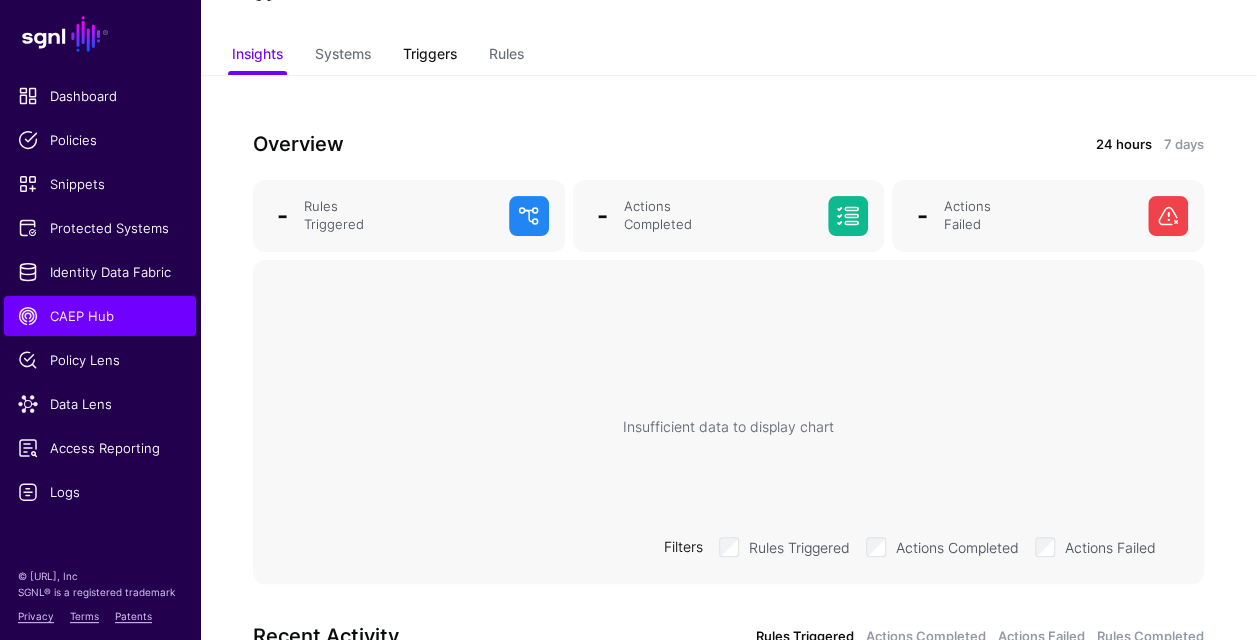 click on "Triggers" 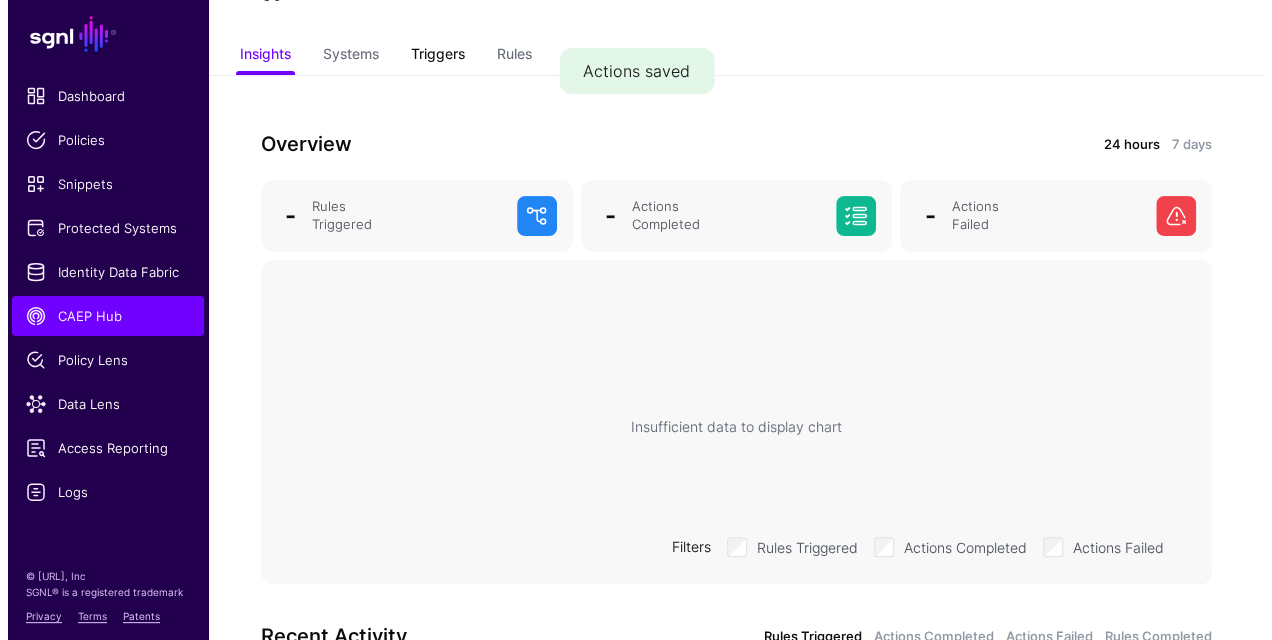 scroll, scrollTop: 0, scrollLeft: 0, axis: both 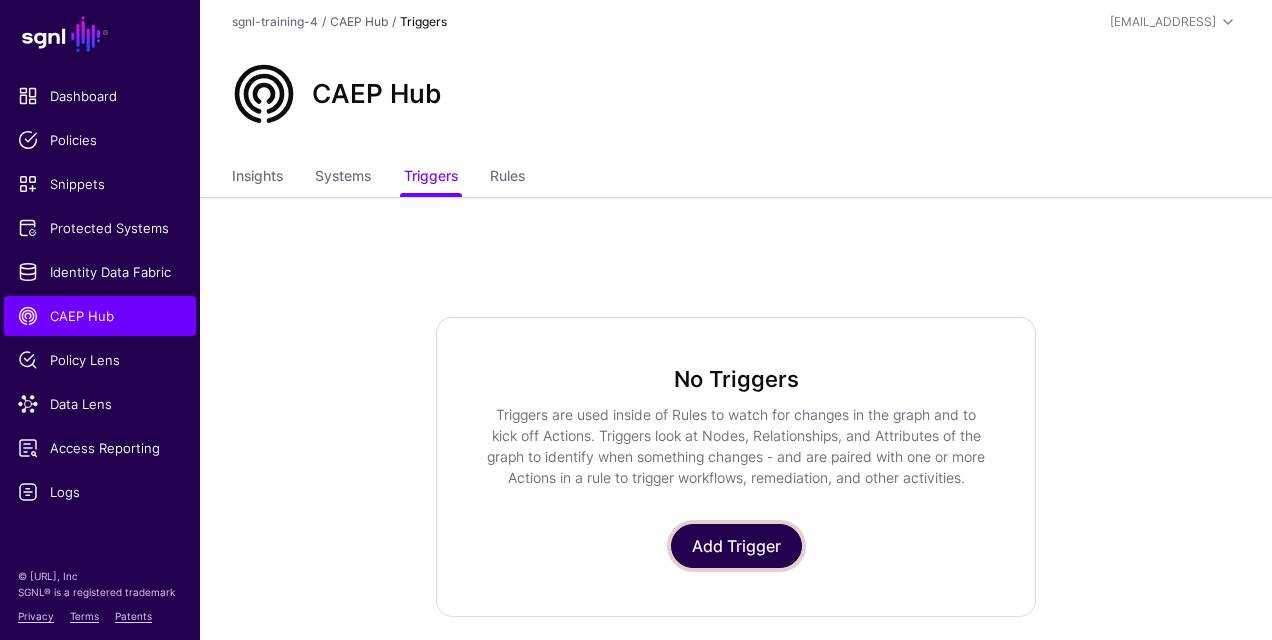click on "Add Trigger" 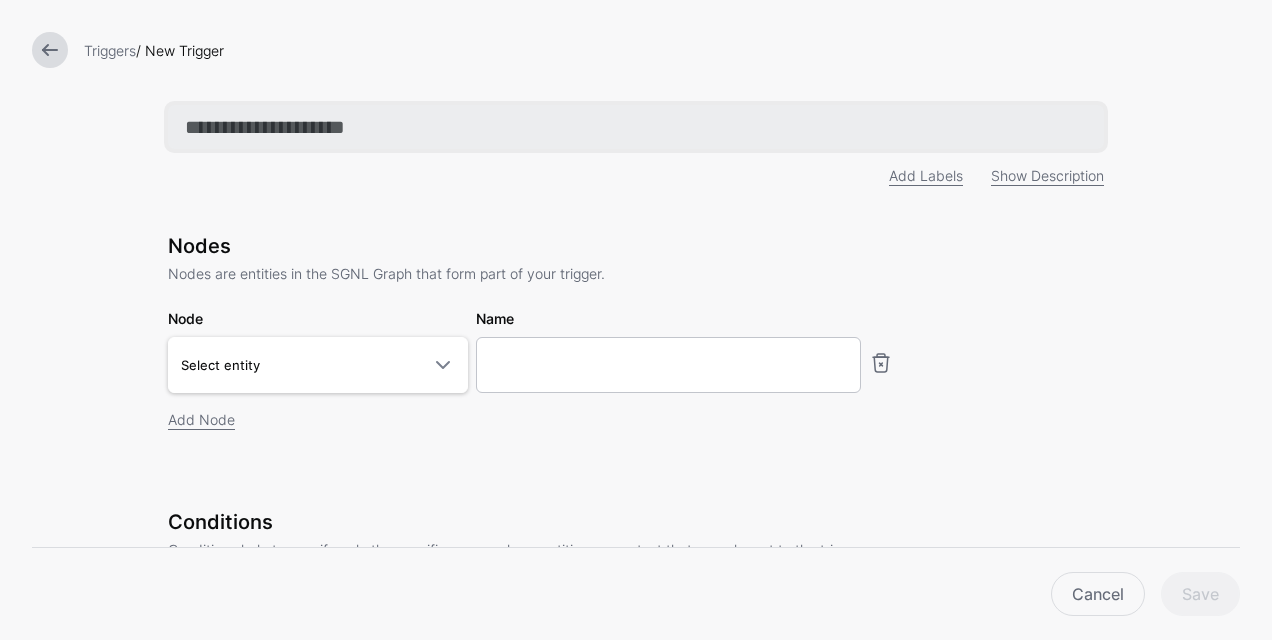 click at bounding box center (636, 127) 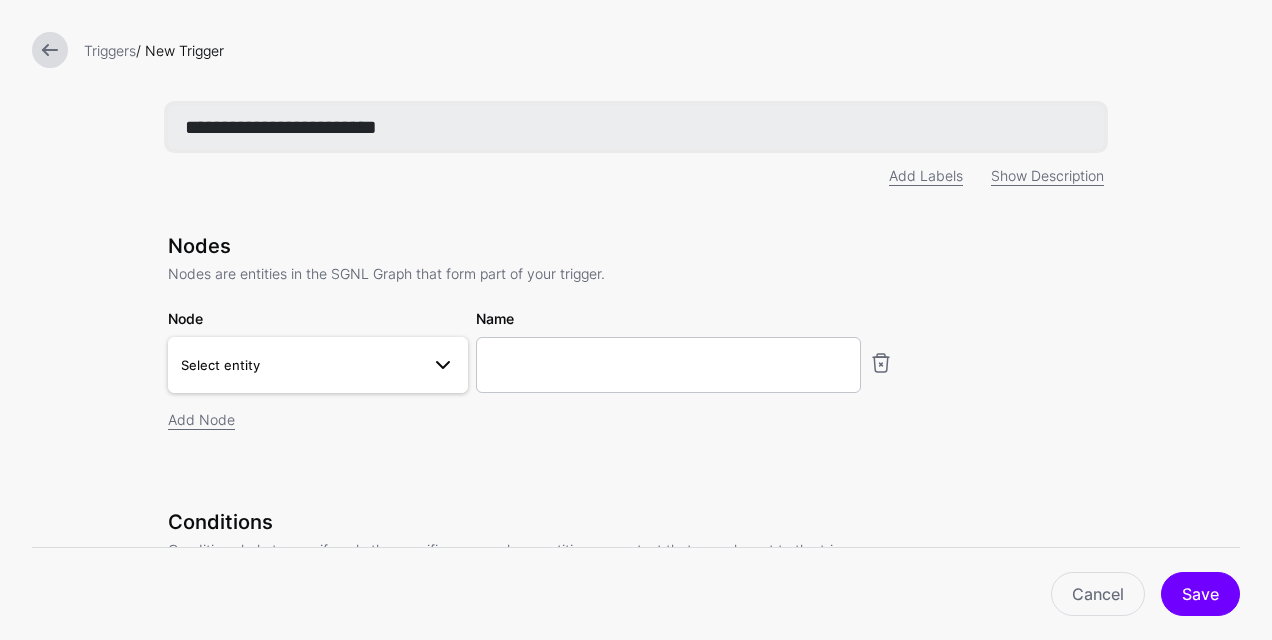 type on "**********" 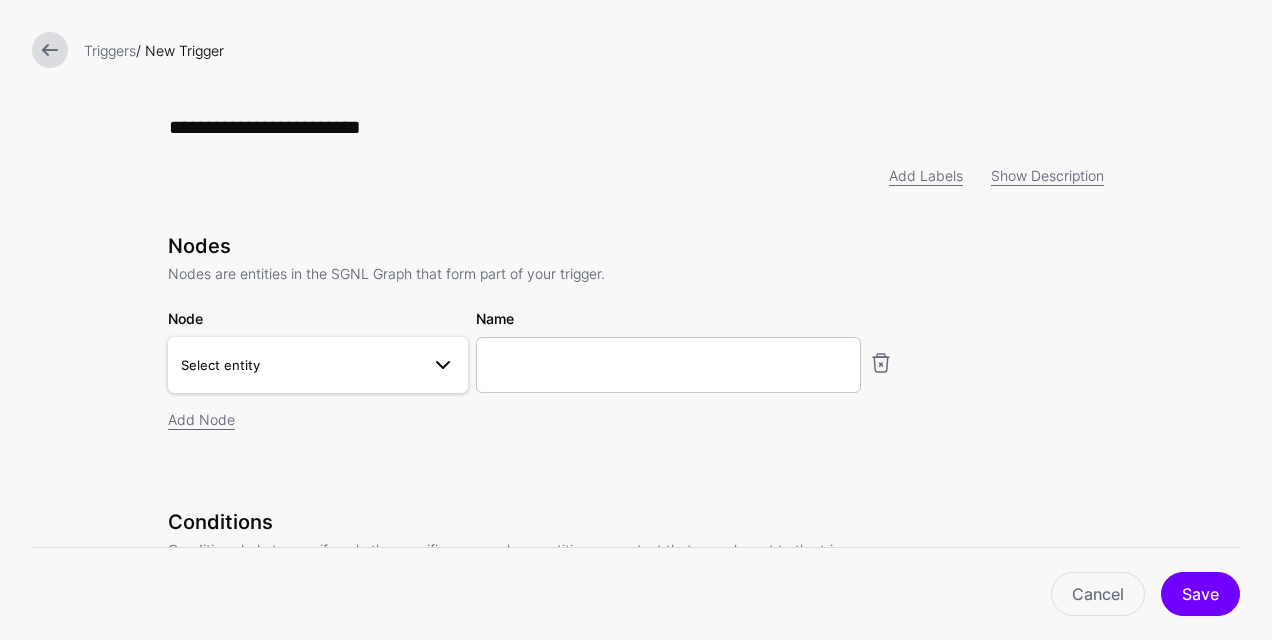click at bounding box center [437, 365] 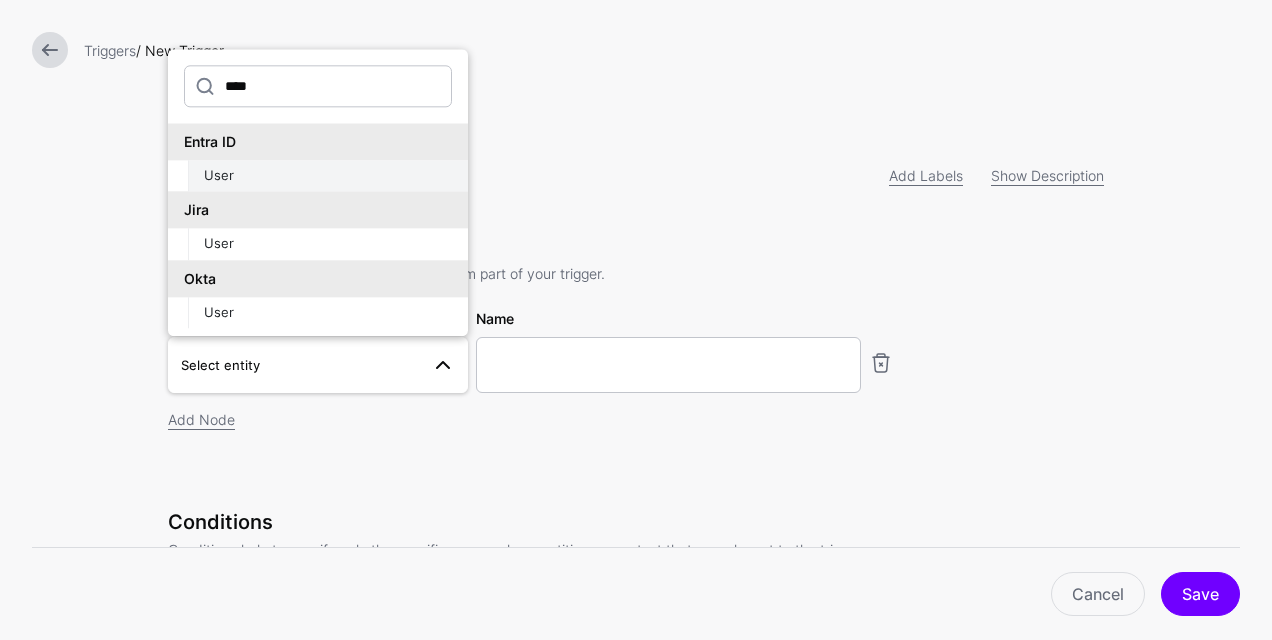 type on "****" 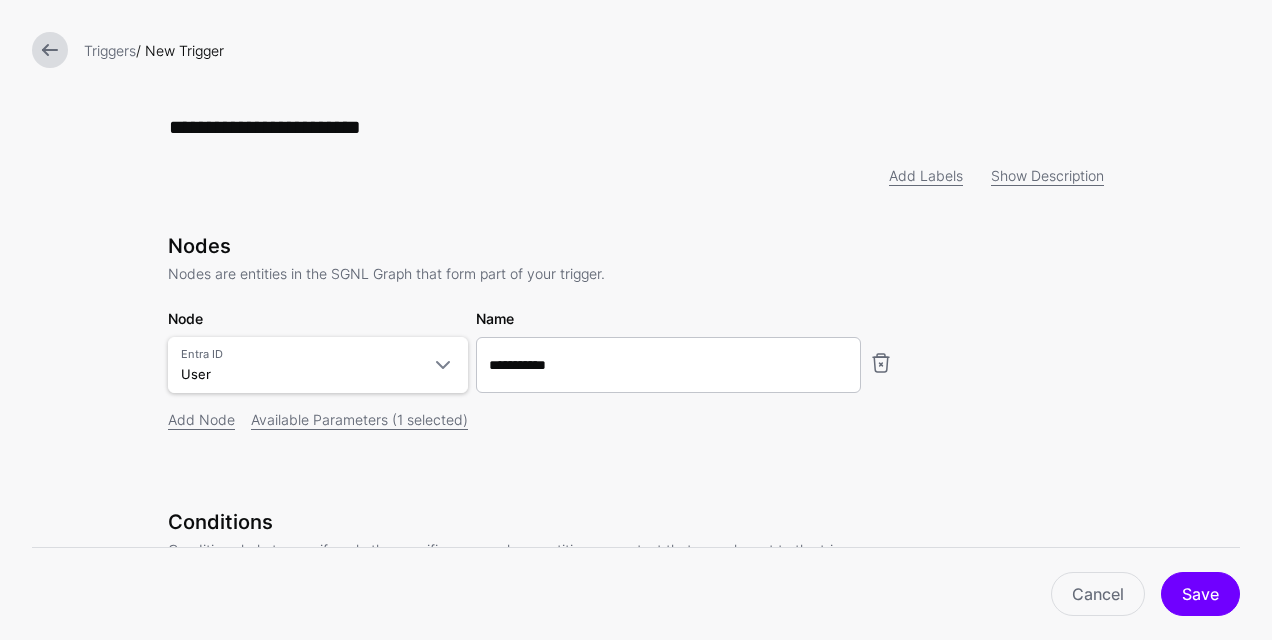 scroll, scrollTop: 100, scrollLeft: 0, axis: vertical 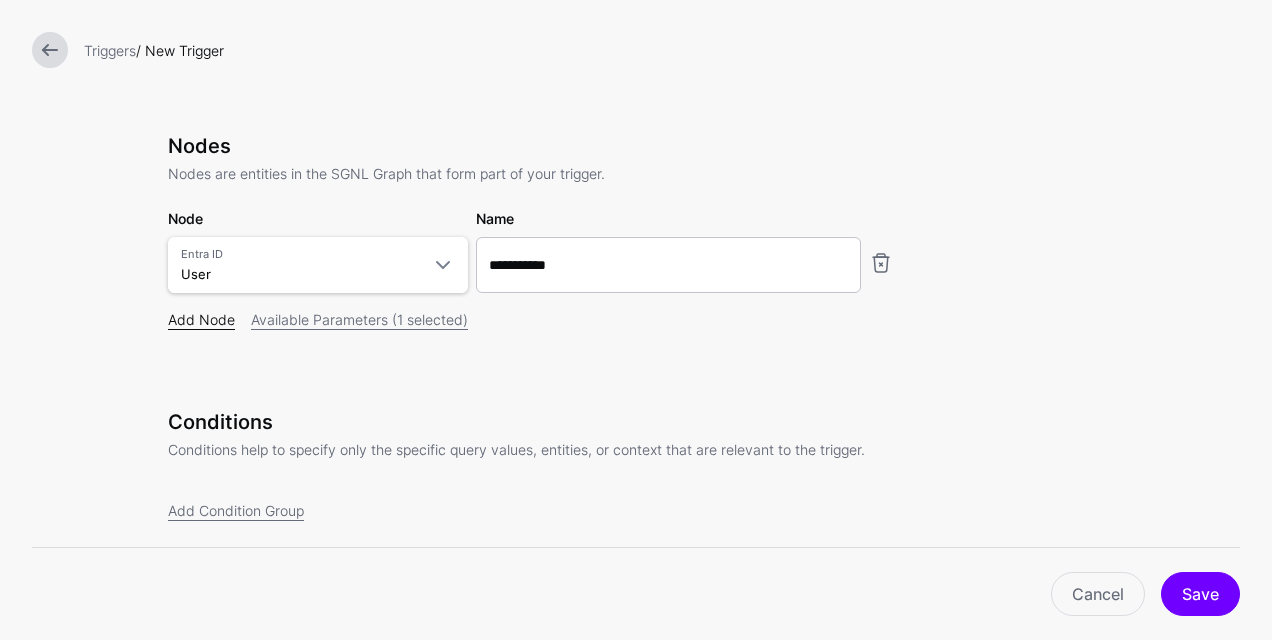 click on "Add Node" at bounding box center [201, 319] 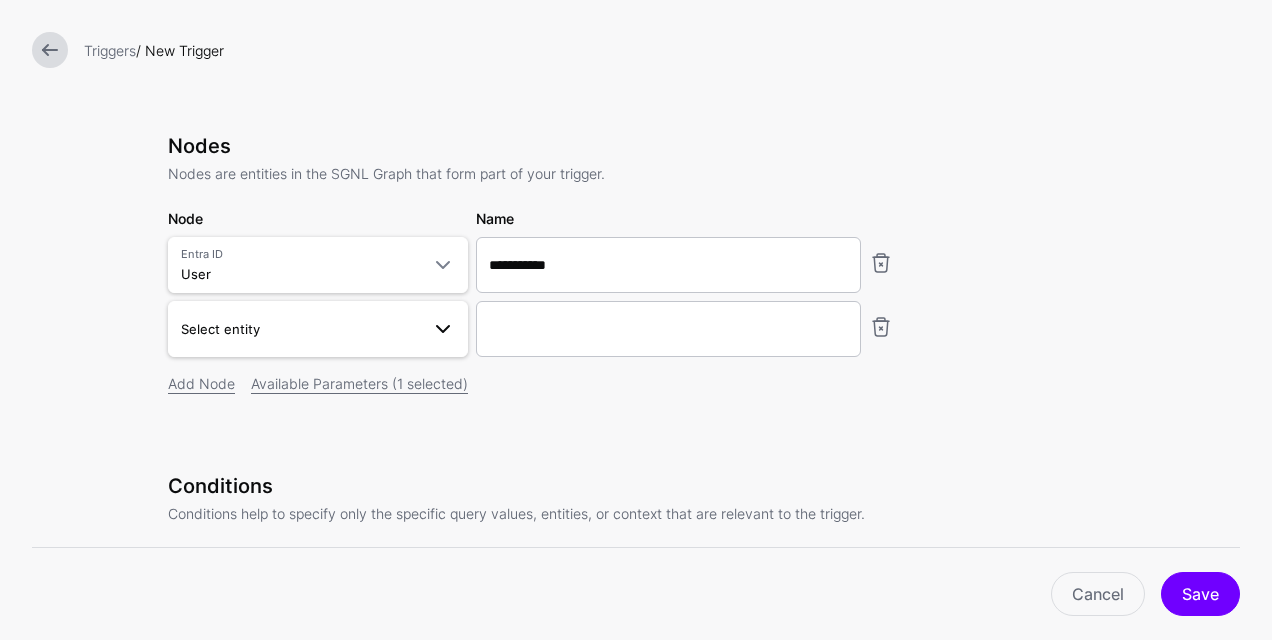 click on "Select entity" at bounding box center [300, 329] 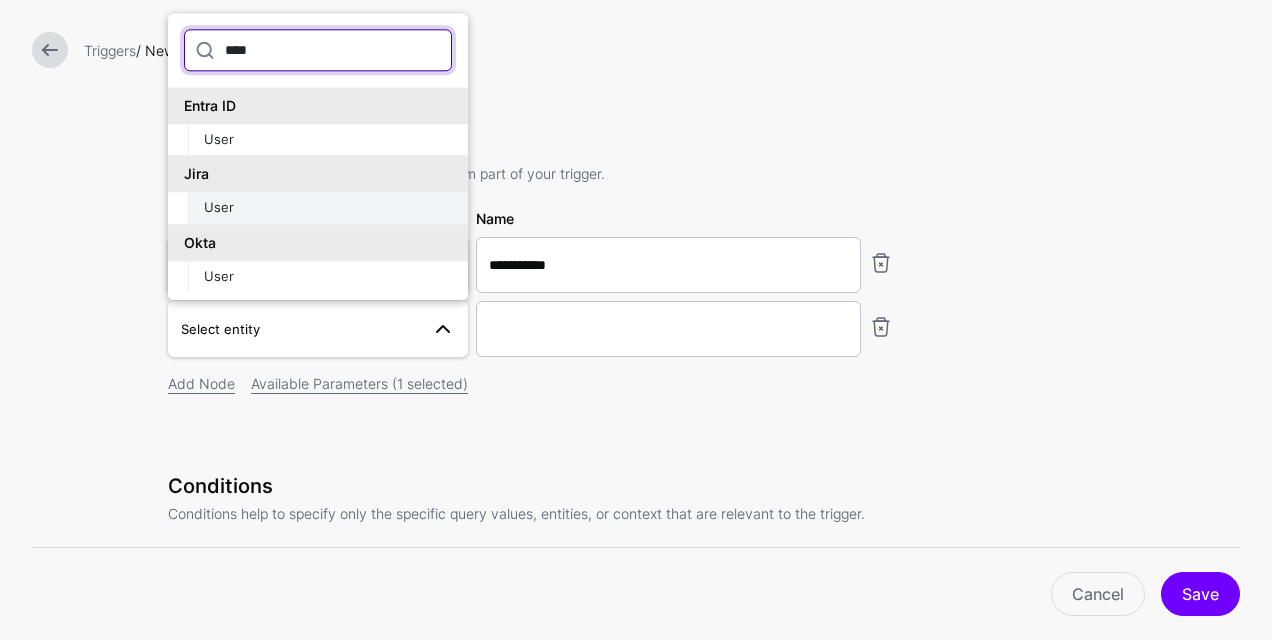type on "****" 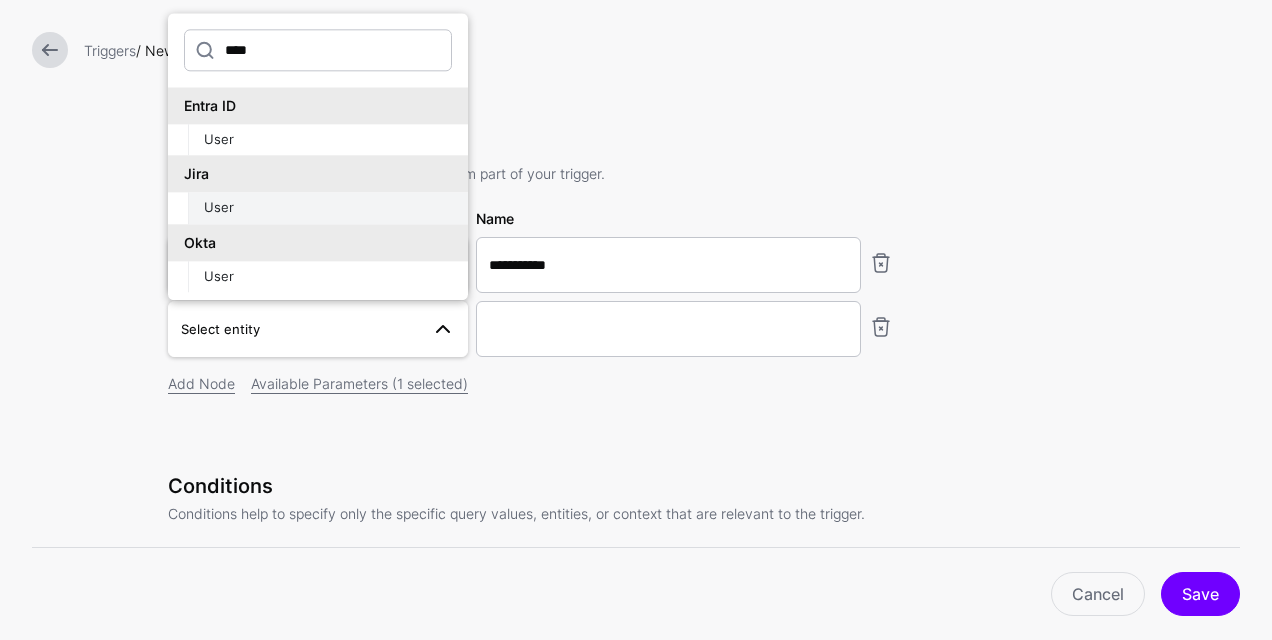 click on "User" at bounding box center [328, 209] 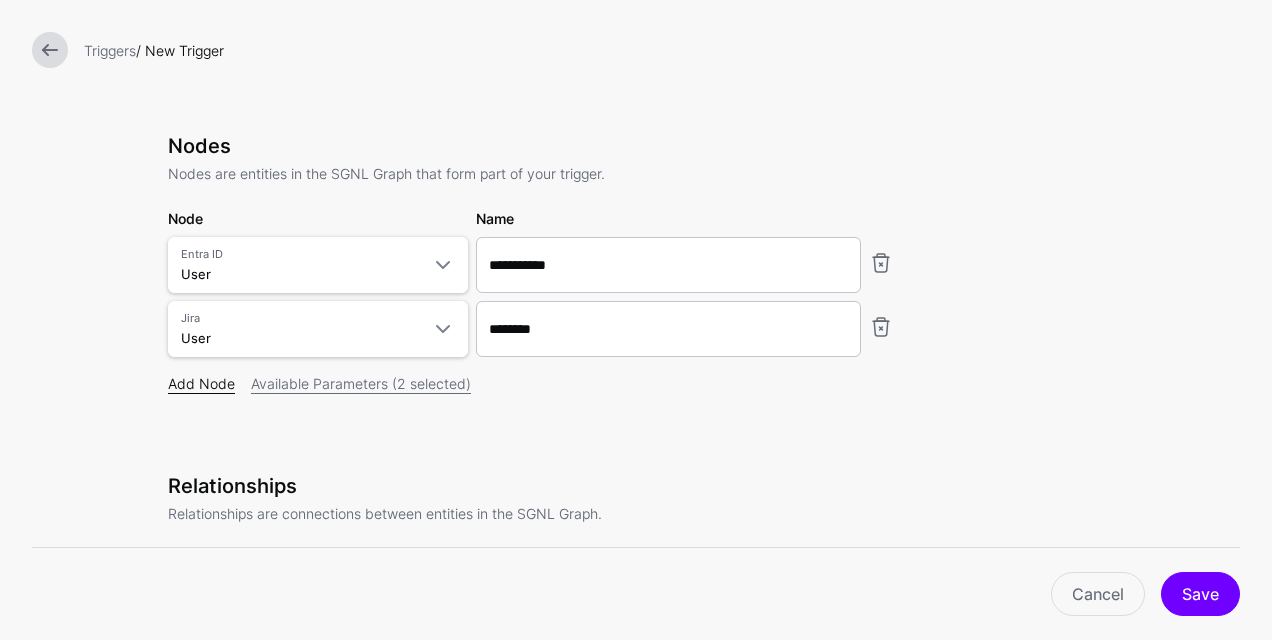 click on "Add Node" at bounding box center (201, 383) 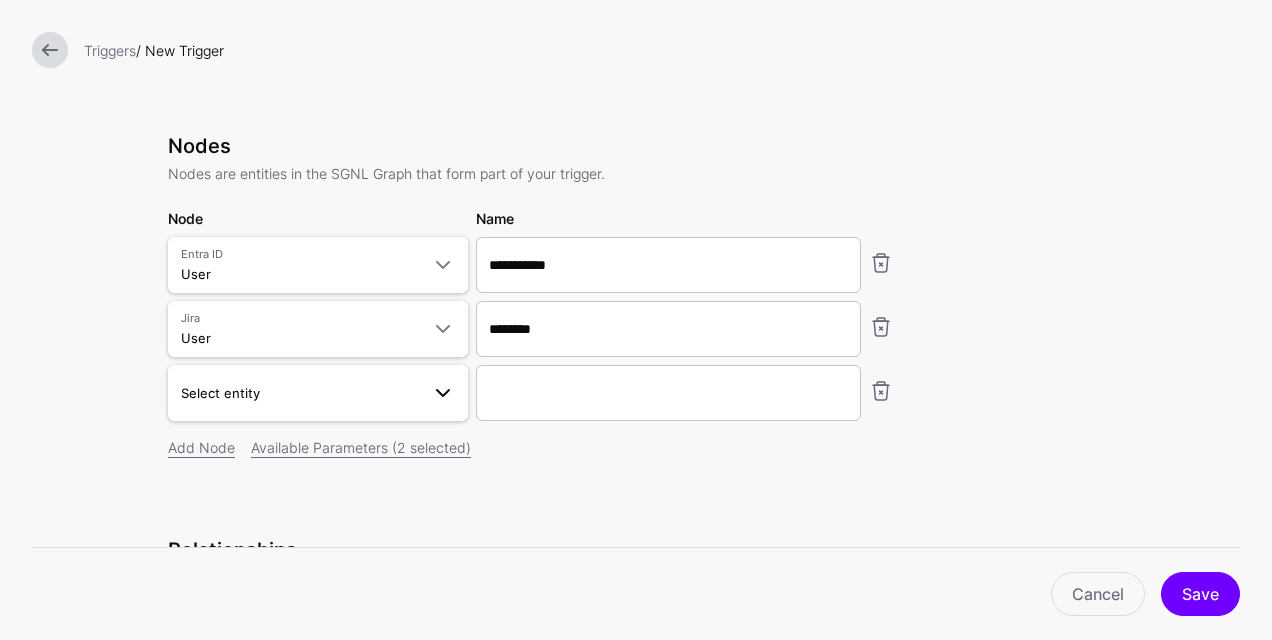 click on "Select entity" at bounding box center (318, 393) 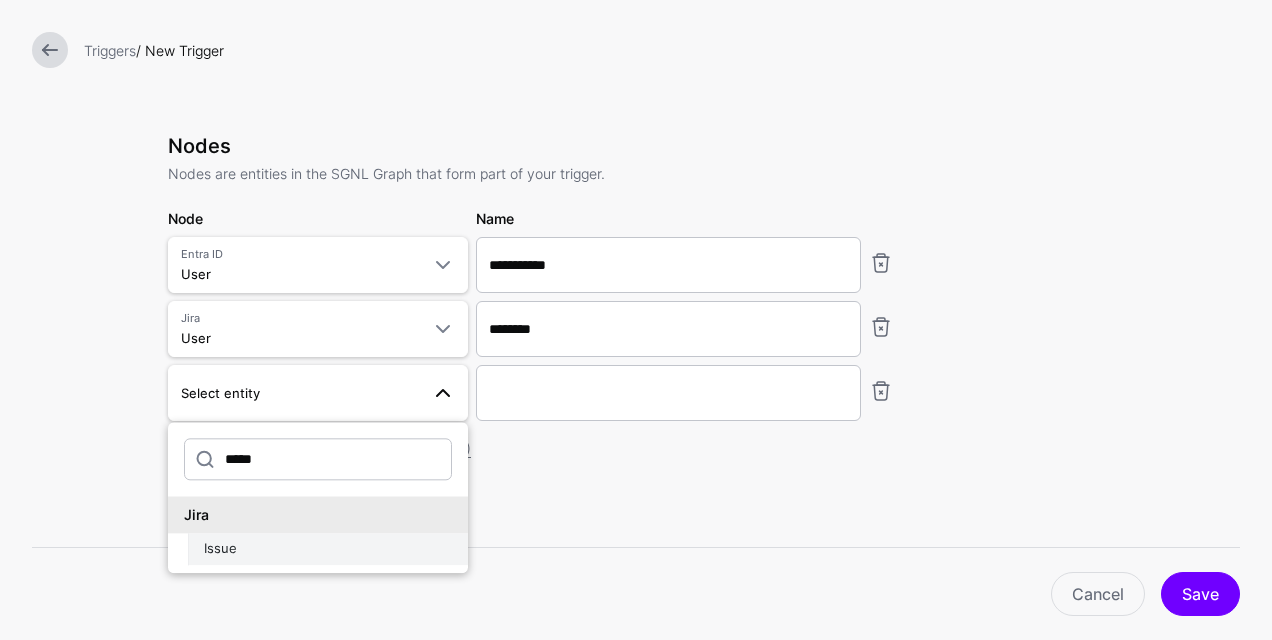 type on "*****" 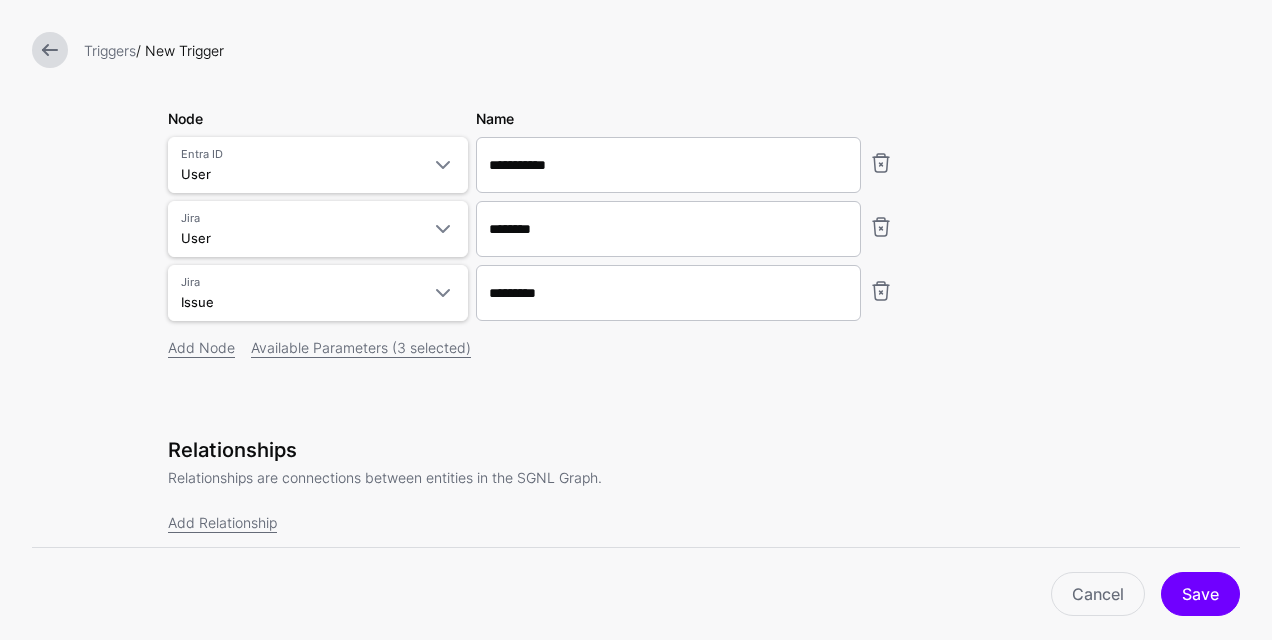scroll, scrollTop: 300, scrollLeft: 0, axis: vertical 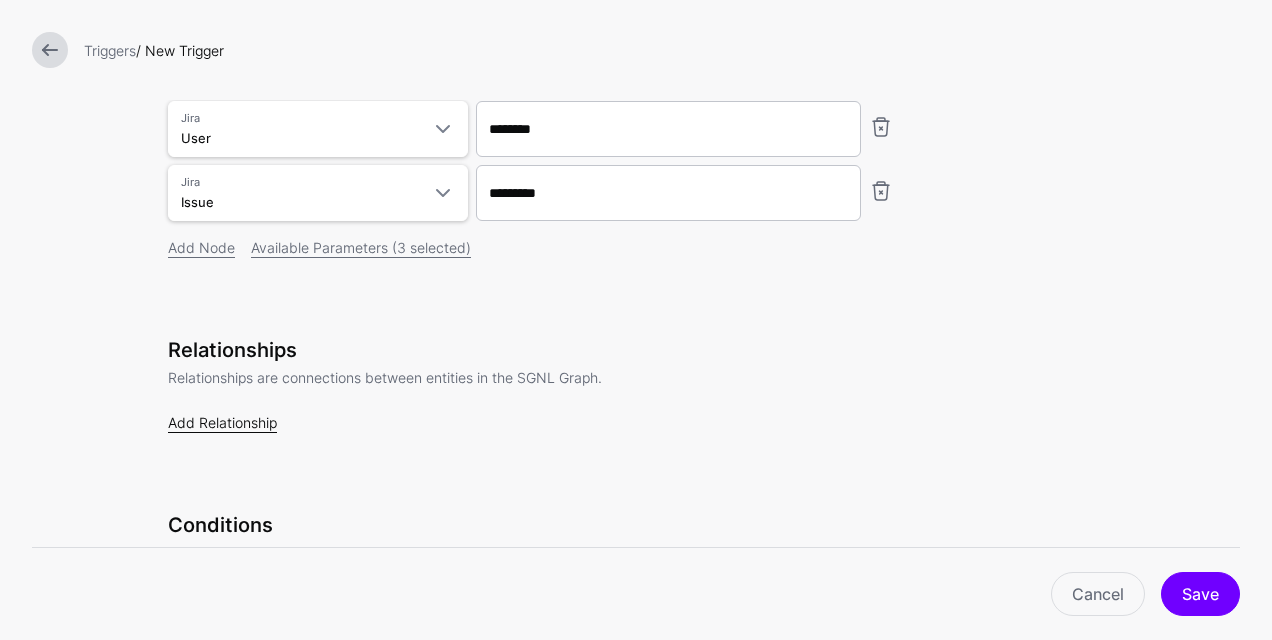 click on "Add Relationship" at bounding box center (222, 422) 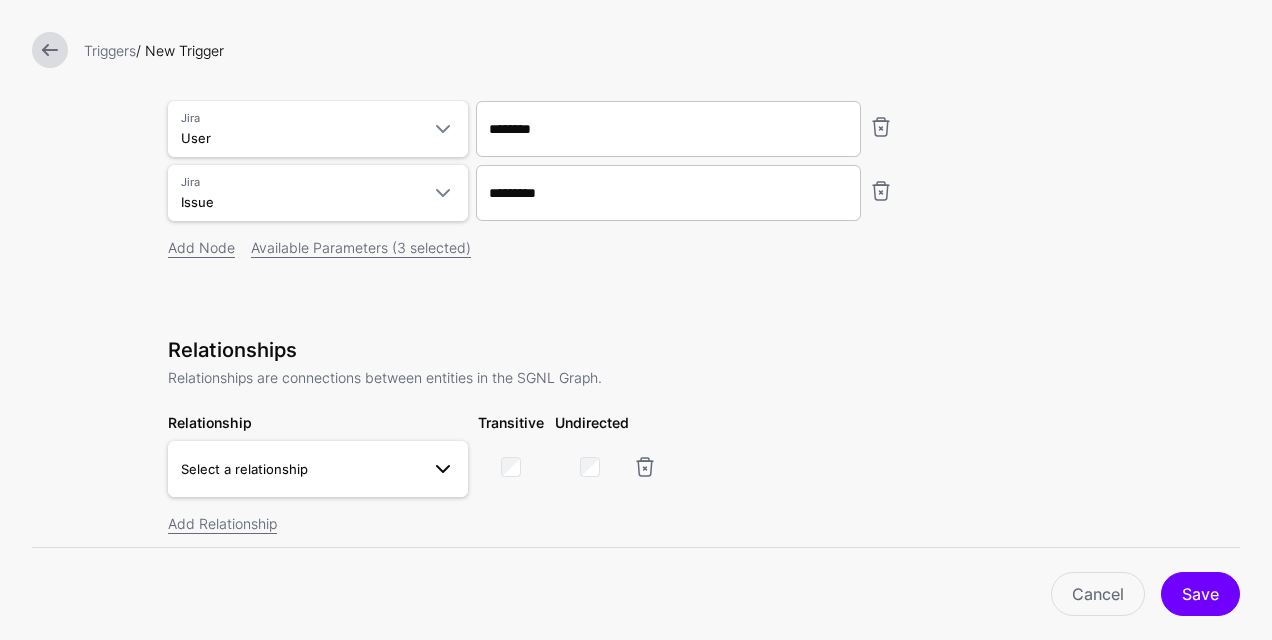 click on "Select a relationship" at bounding box center (300, 469) 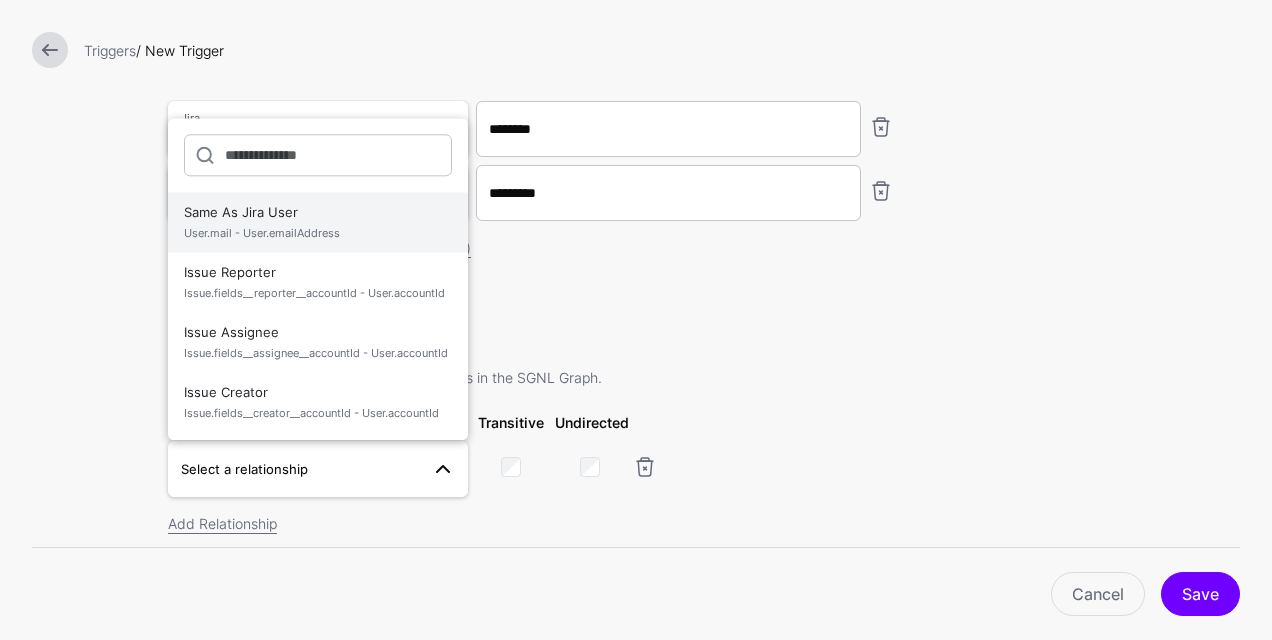 click on "User.mail - User.emailAddress" at bounding box center [318, 233] 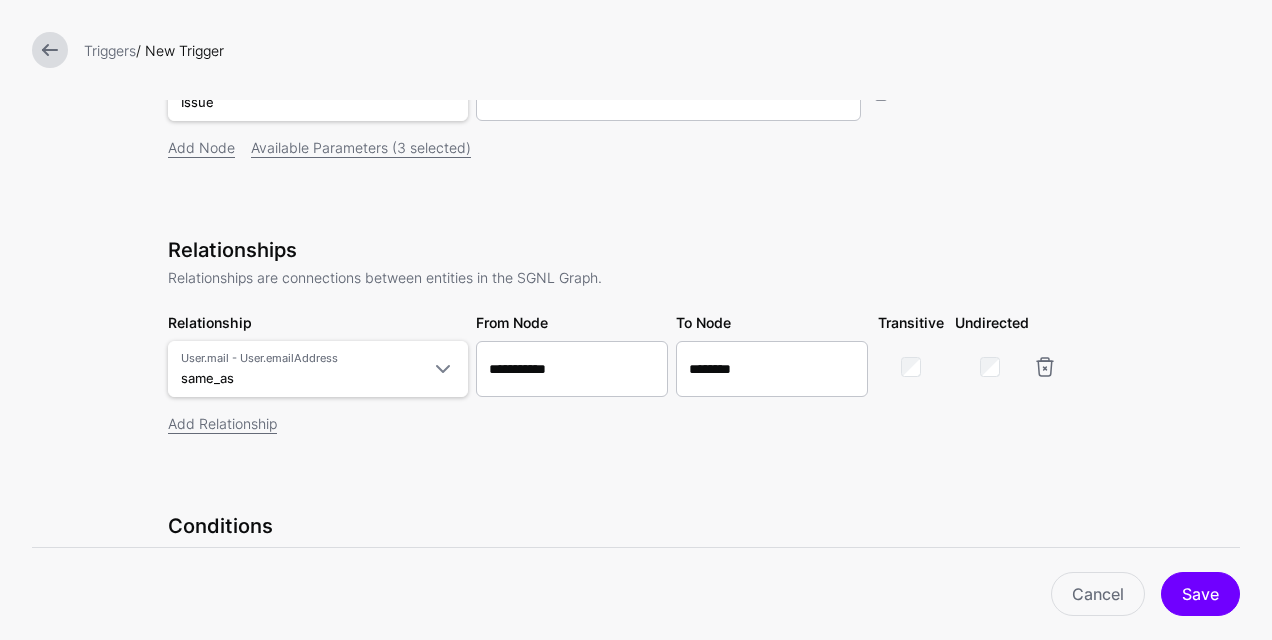 scroll, scrollTop: 500, scrollLeft: 0, axis: vertical 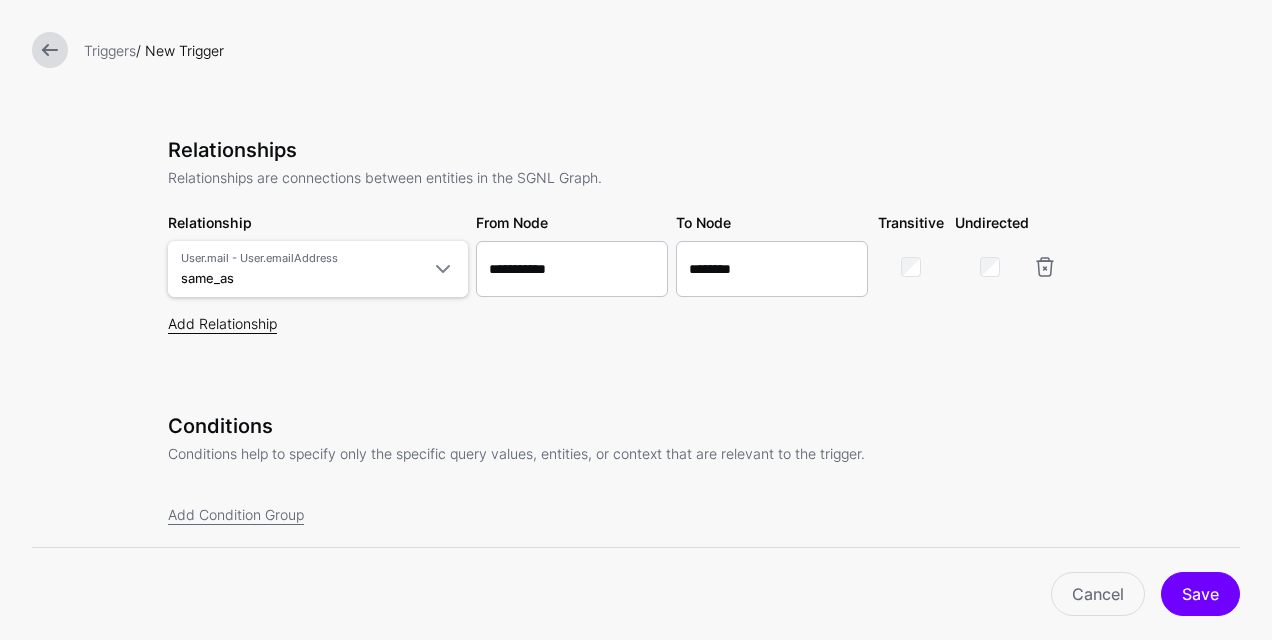 click on "Add Relationship" at bounding box center (222, 323) 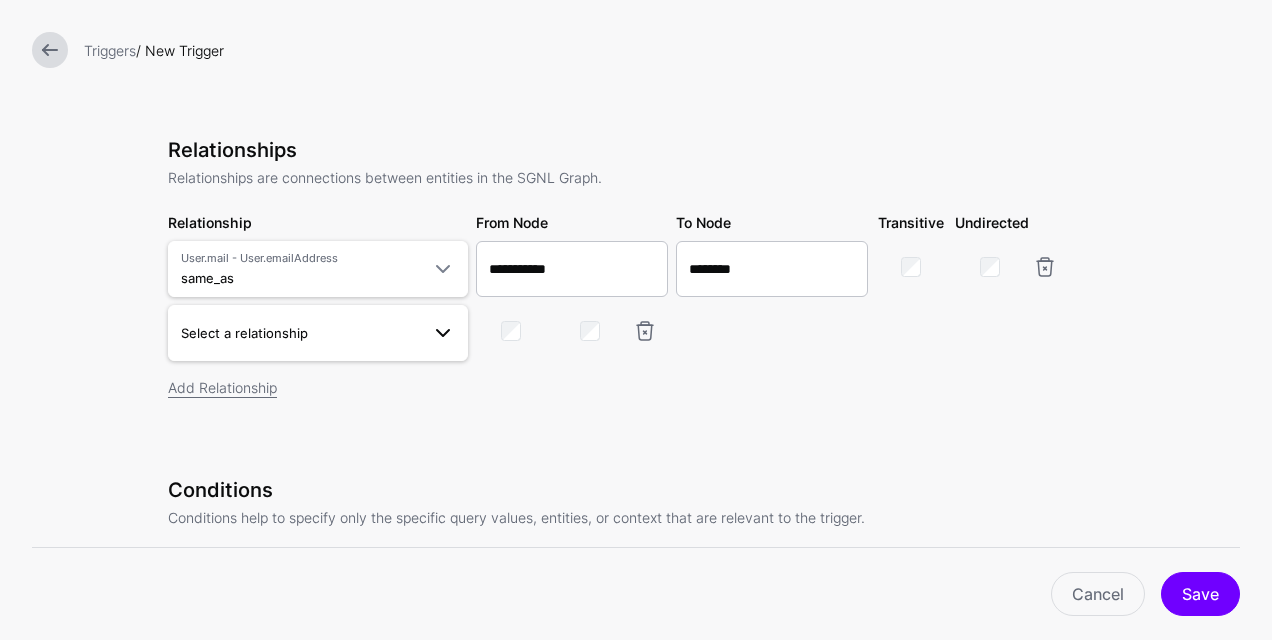 click on "Select a relationship" at bounding box center [300, 333] 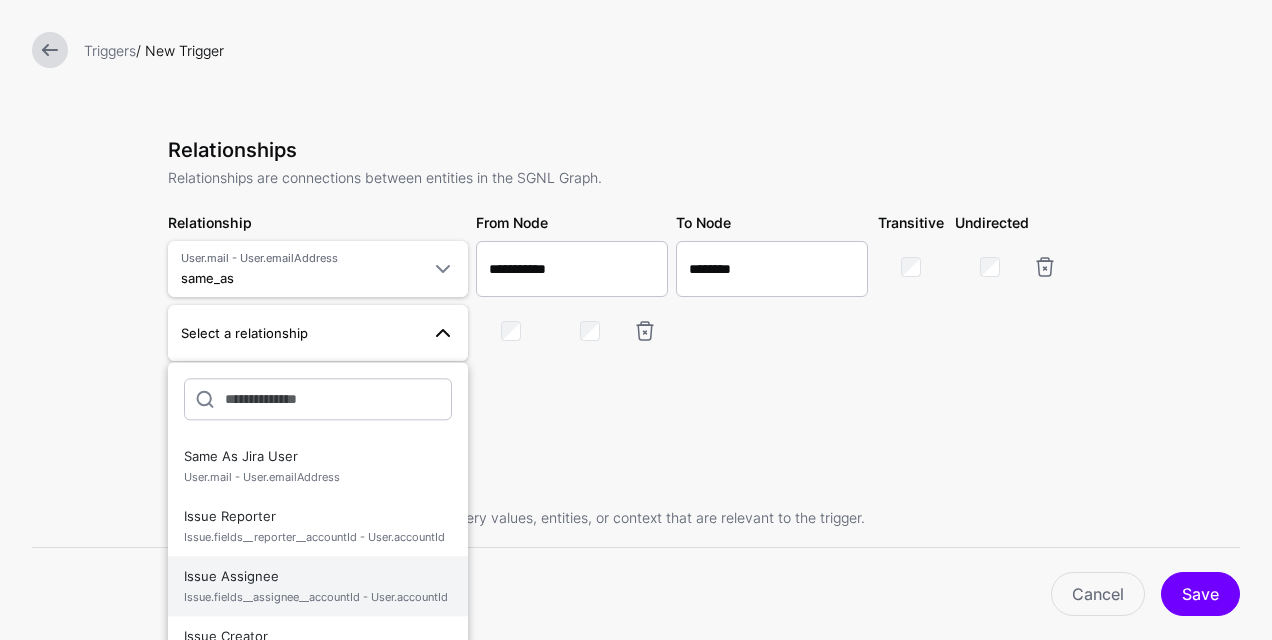 click on "Issue Assignee   Issue.fields__assignee__accountId - User.accountId" at bounding box center [318, 586] 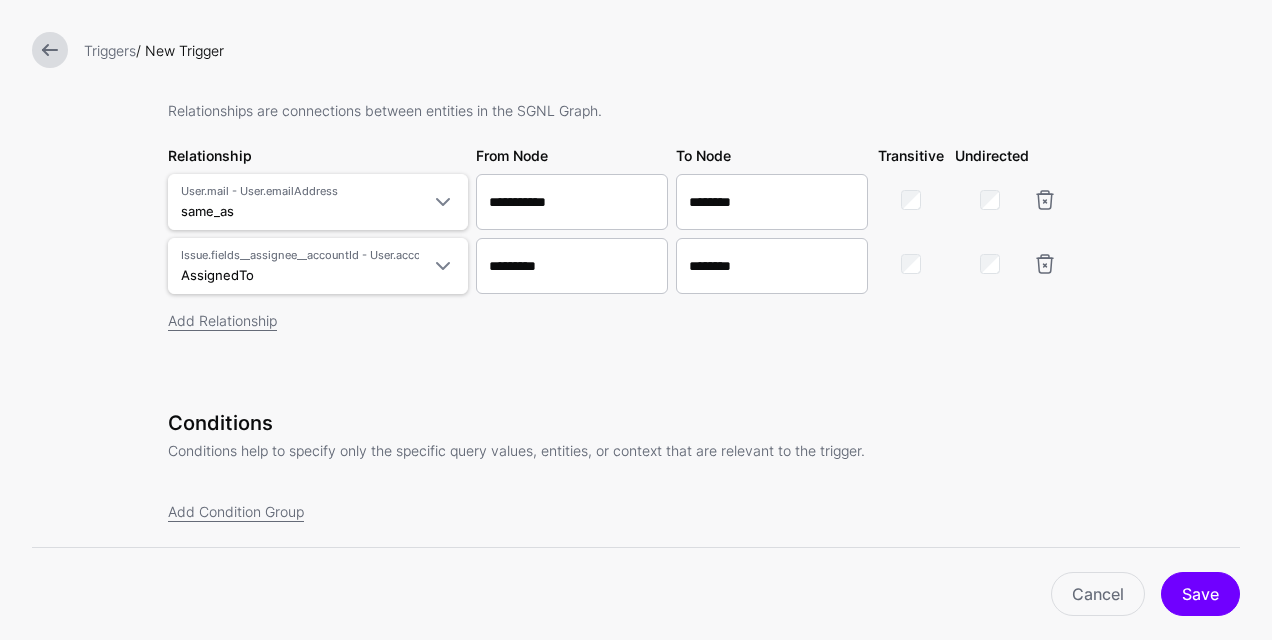 scroll, scrollTop: 600, scrollLeft: 0, axis: vertical 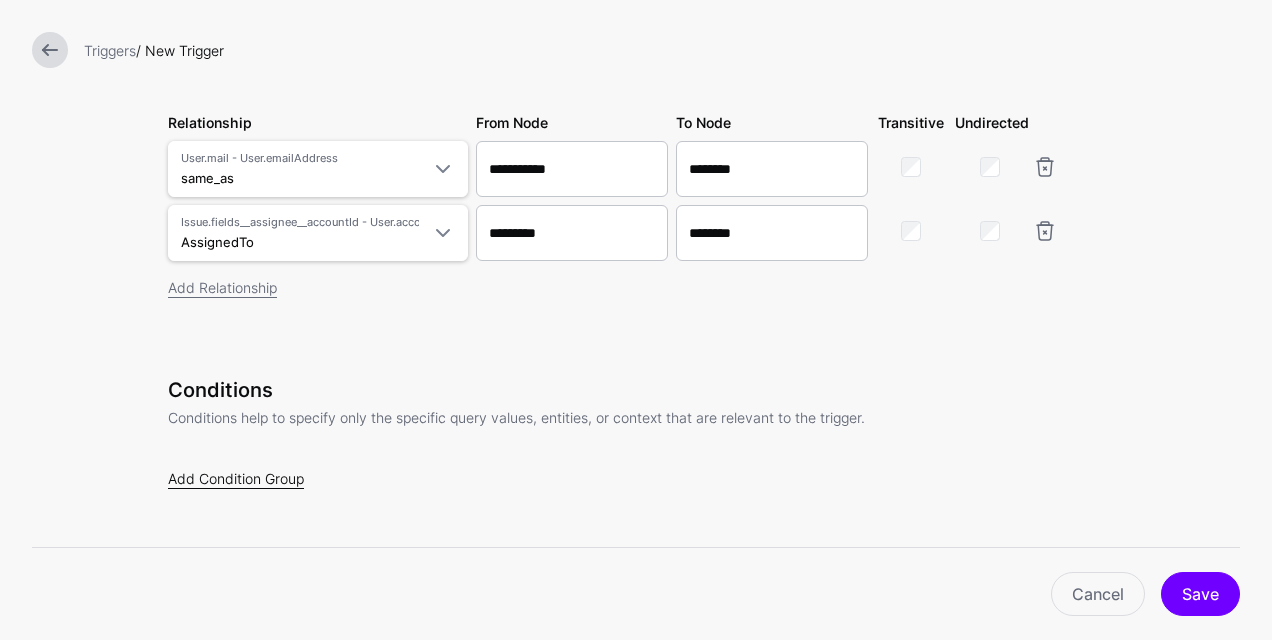 click on "Add Condition Group" at bounding box center (236, 478) 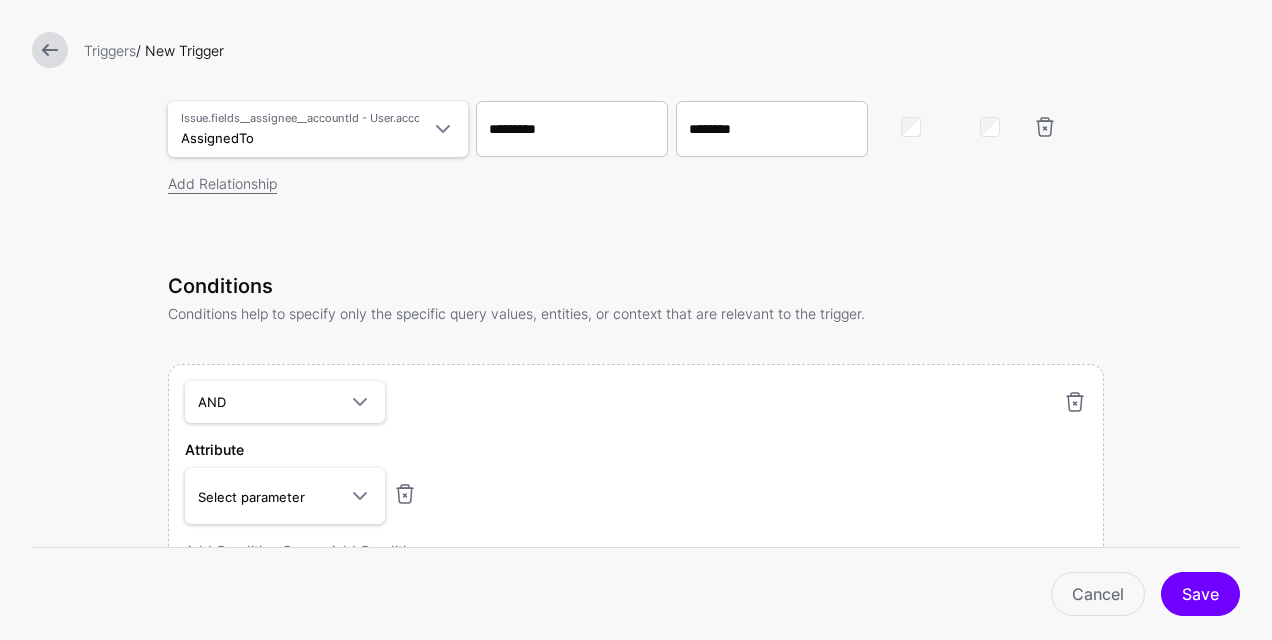 scroll, scrollTop: 811, scrollLeft: 0, axis: vertical 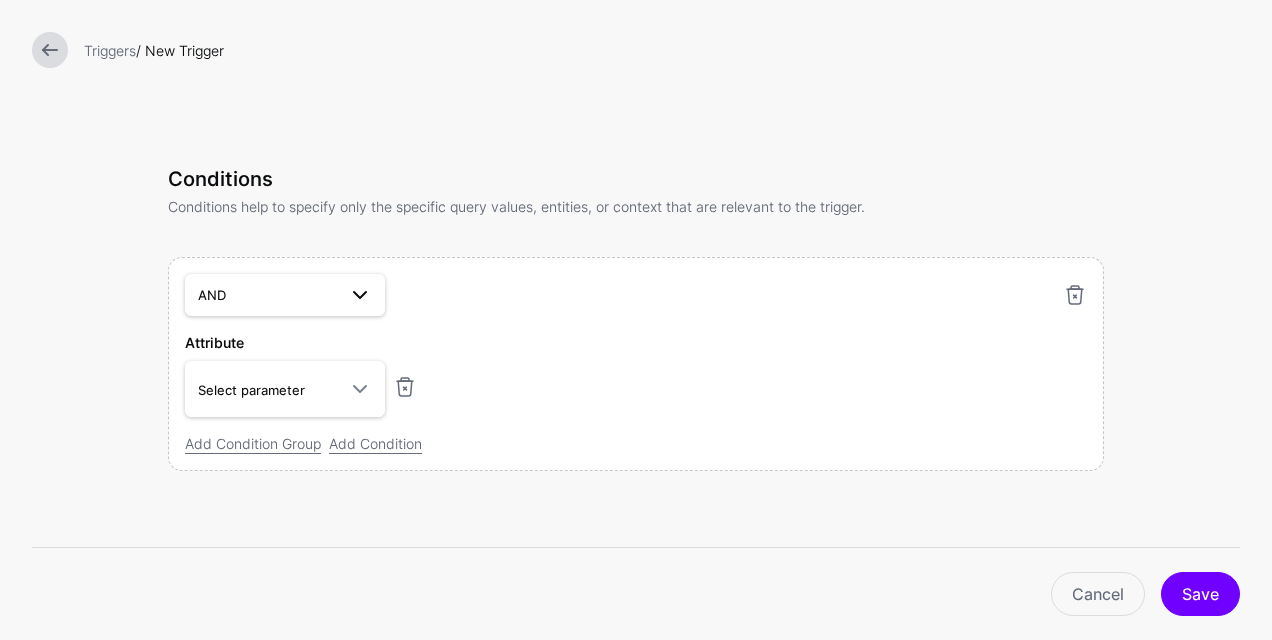 click at bounding box center (354, 295) 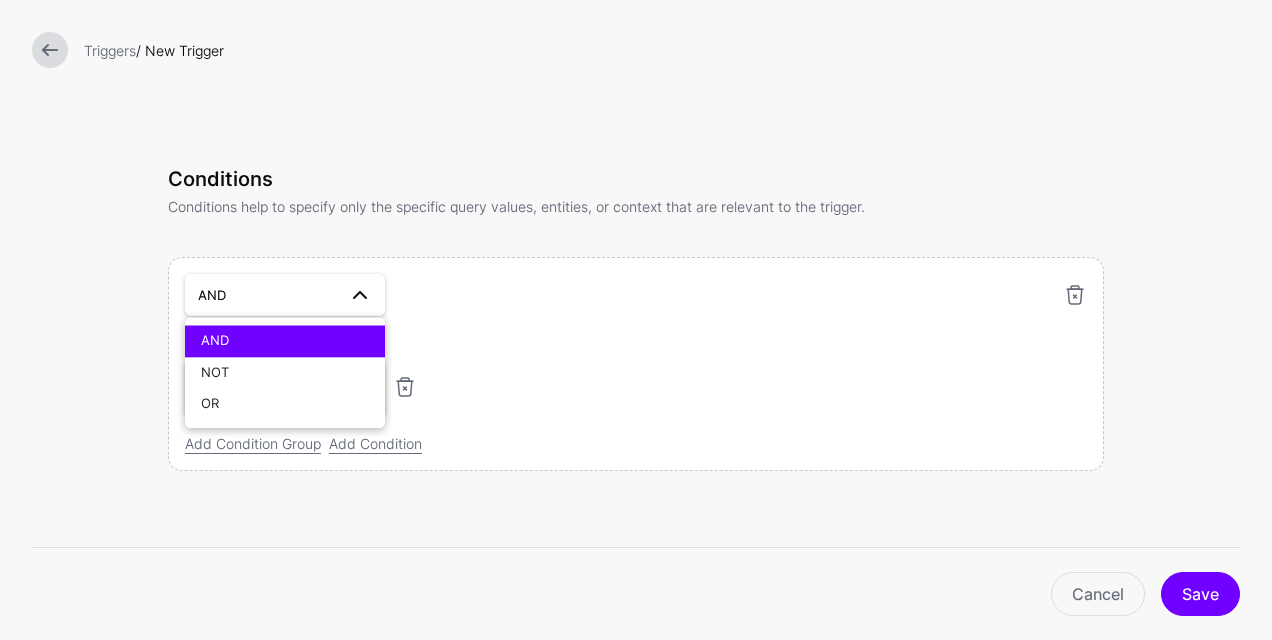 click at bounding box center [354, 295] 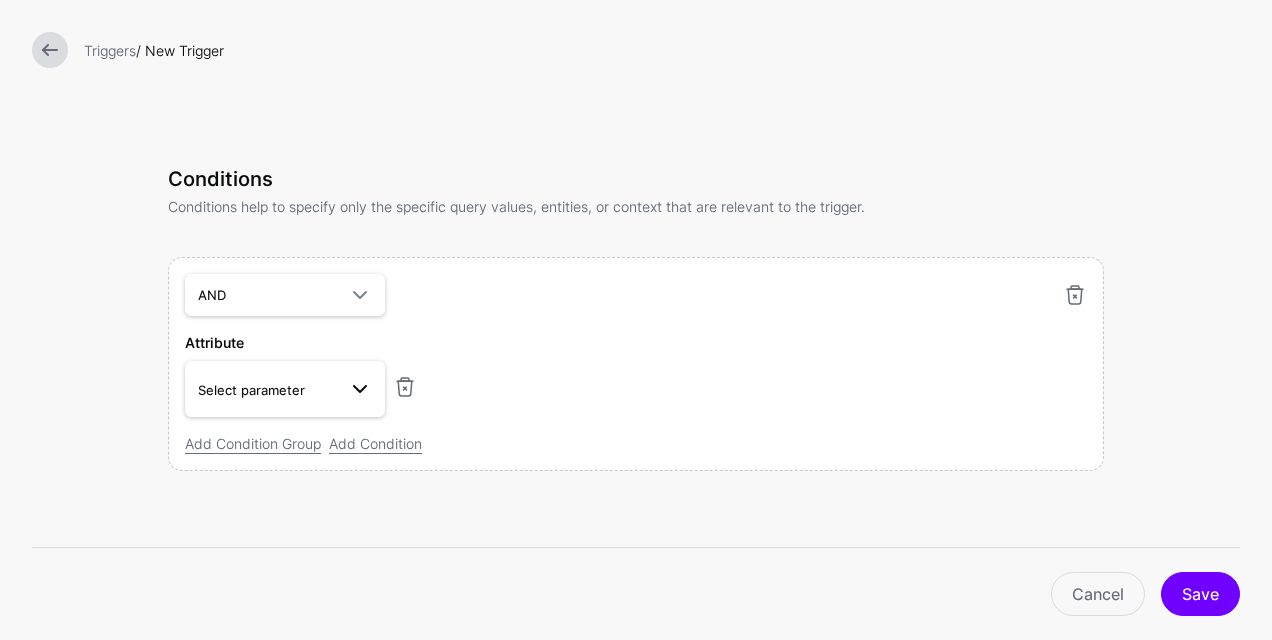 click at bounding box center [354, 389] 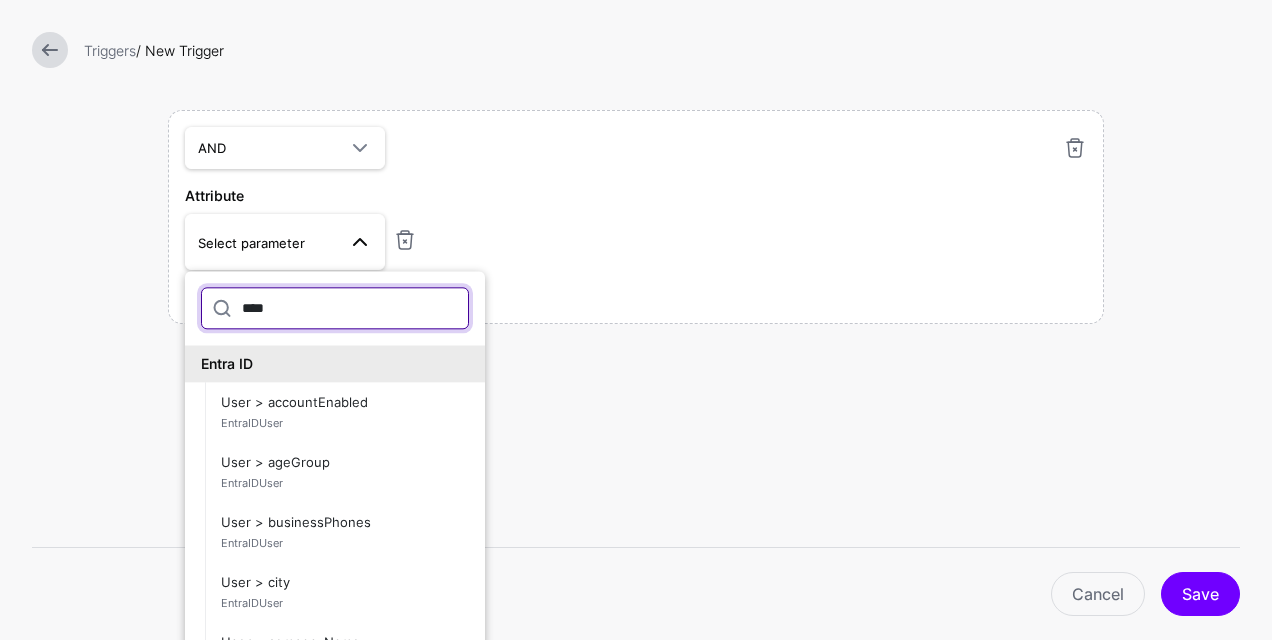scroll, scrollTop: 968, scrollLeft: 0, axis: vertical 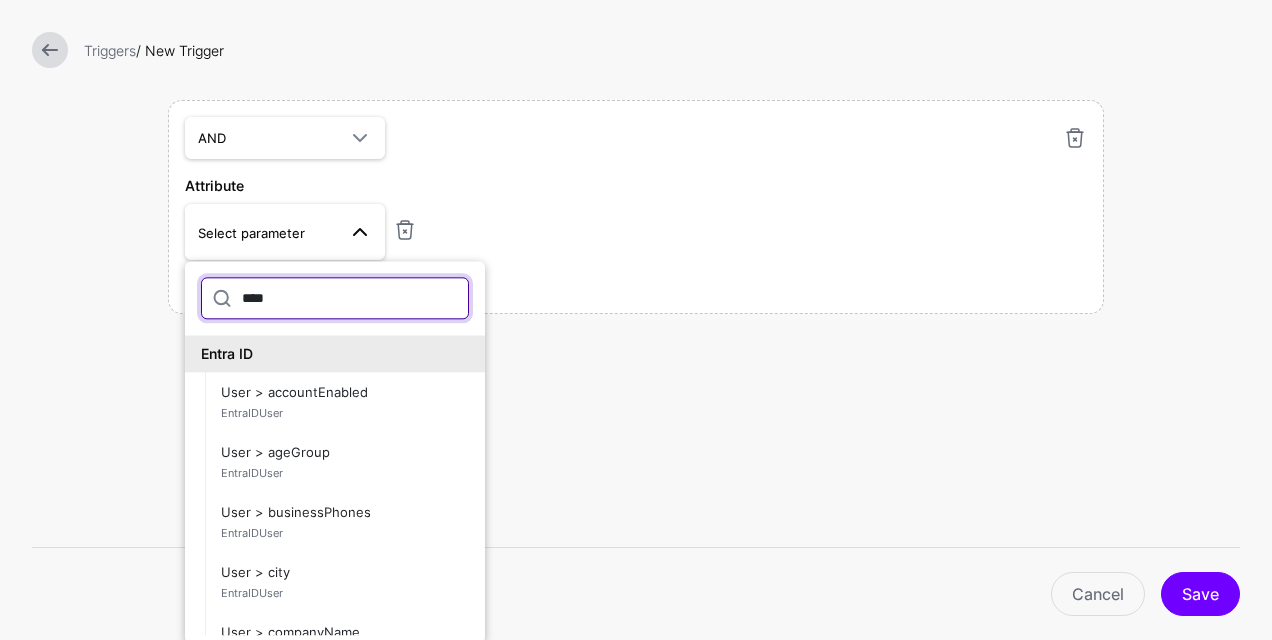 drag, startPoint x: 310, startPoint y: 304, endPoint x: 225, endPoint y: 299, distance: 85.146935 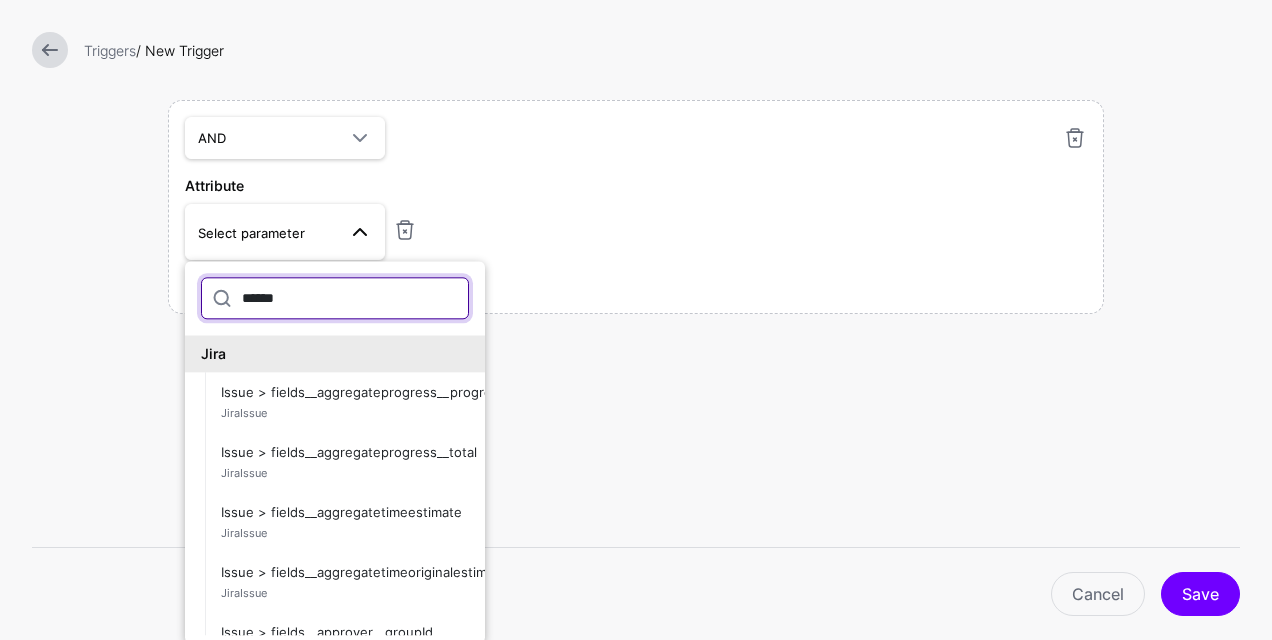 scroll, scrollTop: 811, scrollLeft: 0, axis: vertical 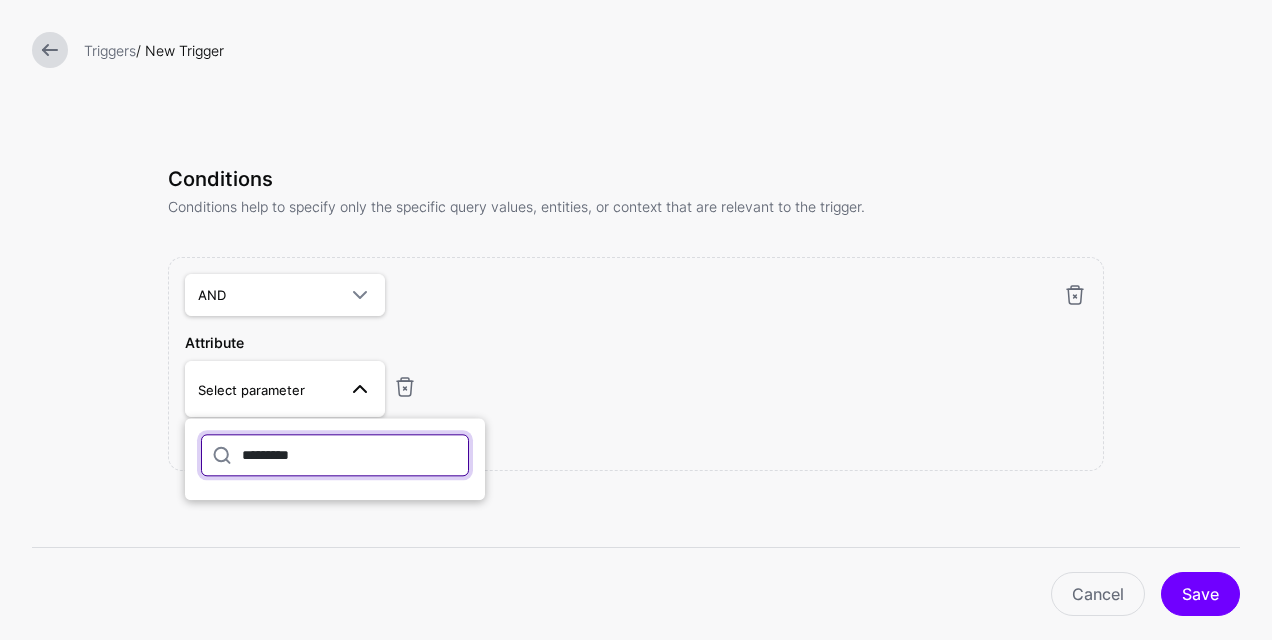 drag, startPoint x: 302, startPoint y: 448, endPoint x: 10, endPoint y: 428, distance: 292.68414 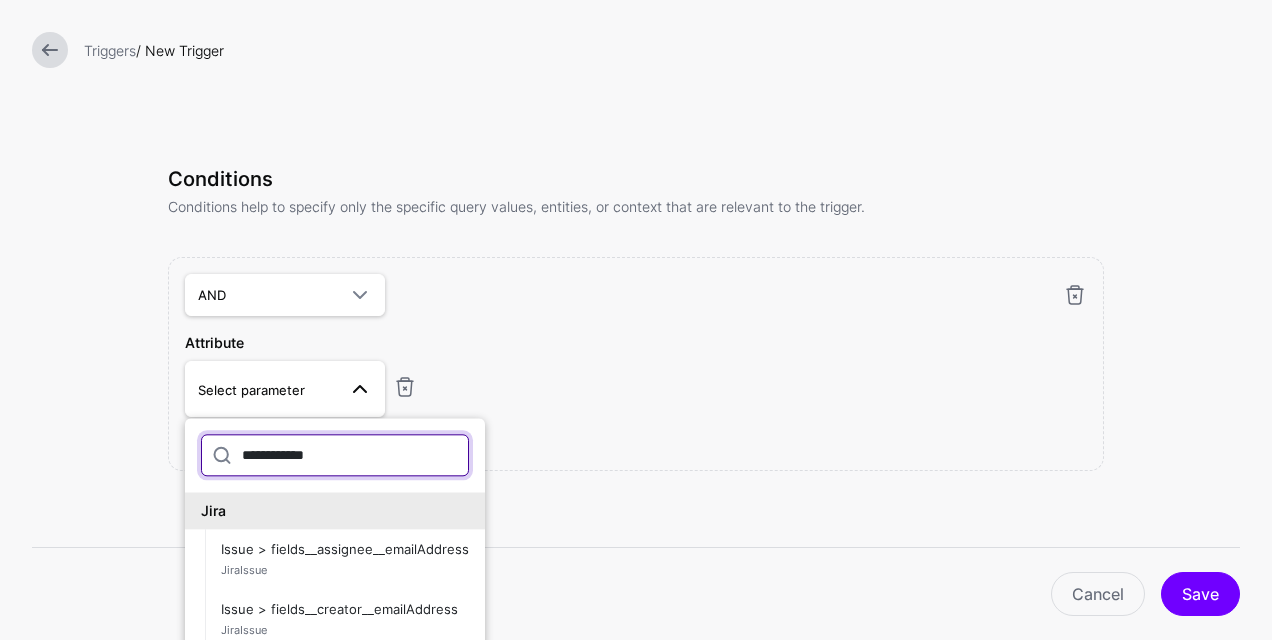 scroll, scrollTop: 944, scrollLeft: 0, axis: vertical 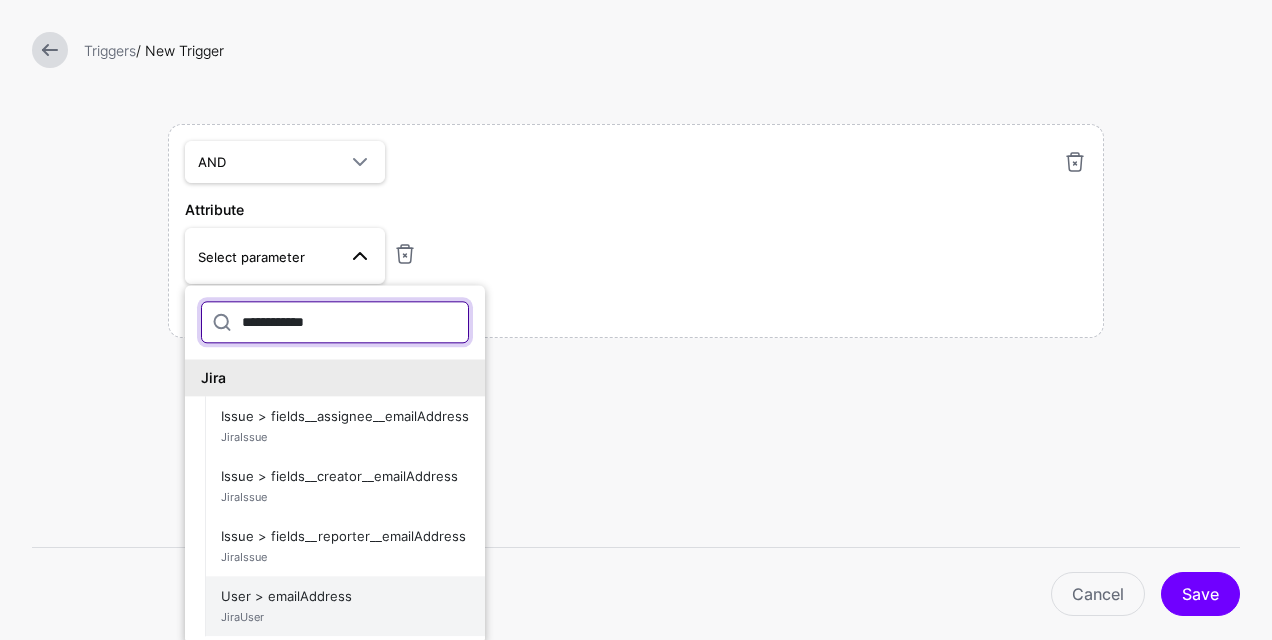 type on "**********" 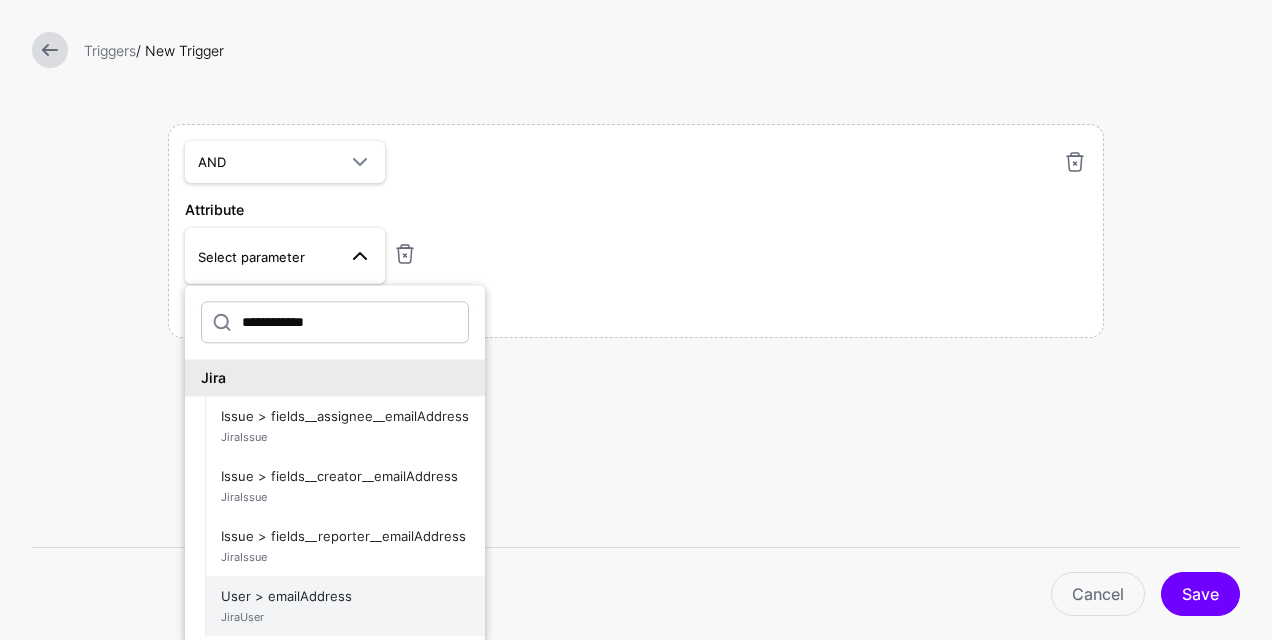 click on "User > emailAddress   JiraUser" at bounding box center [345, 607] 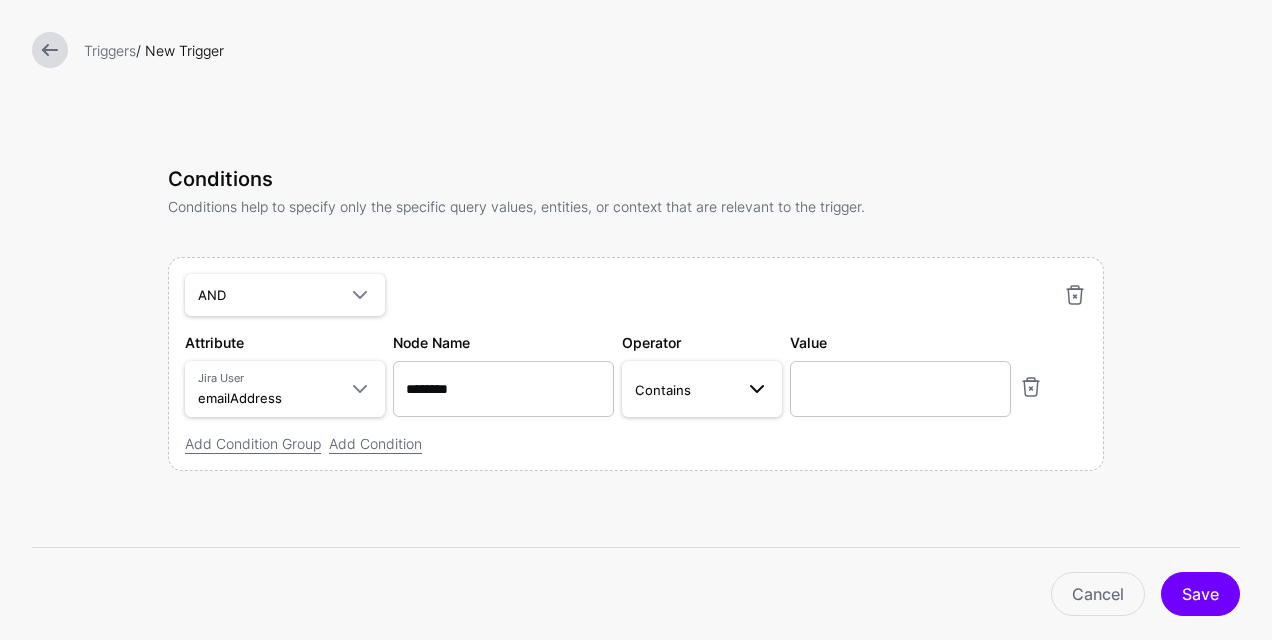 click on "Contains" at bounding box center [702, 389] 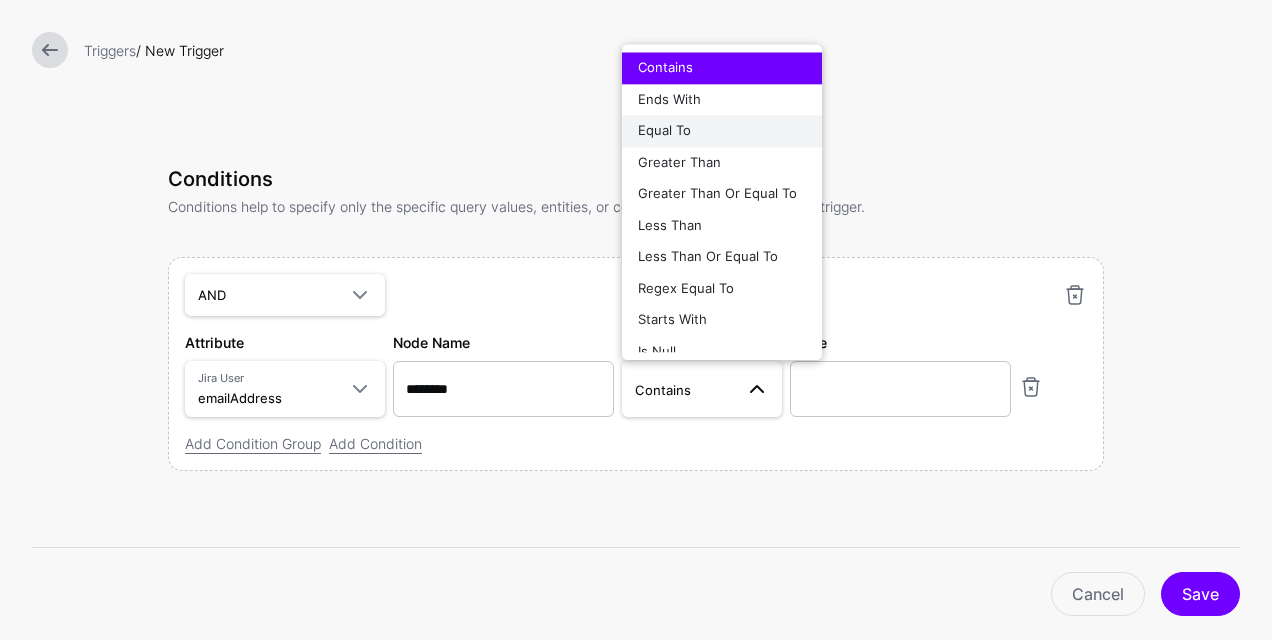 click on "Equal To" at bounding box center [664, 131] 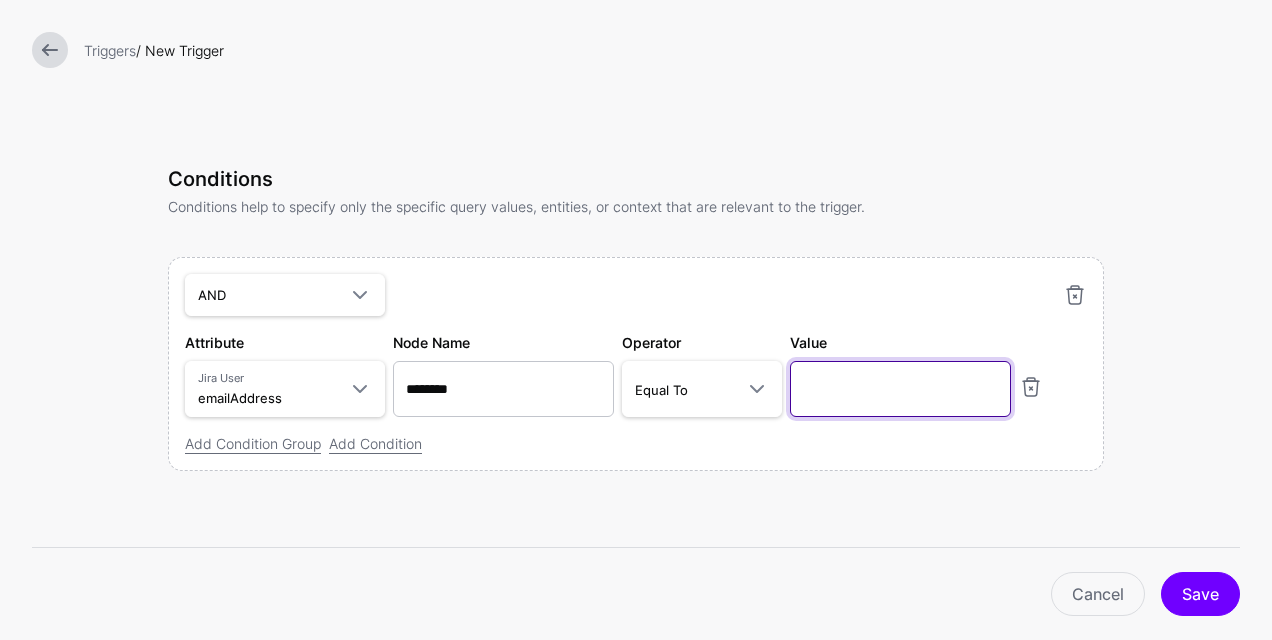 click at bounding box center [900, 389] 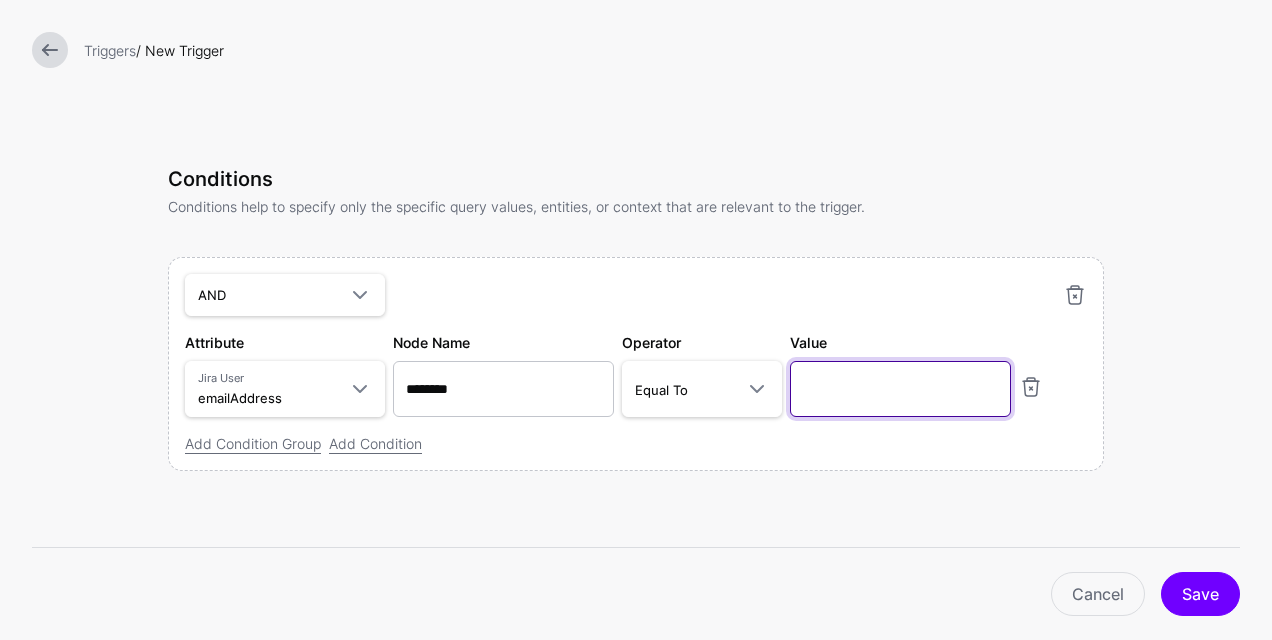 paste on "**********" 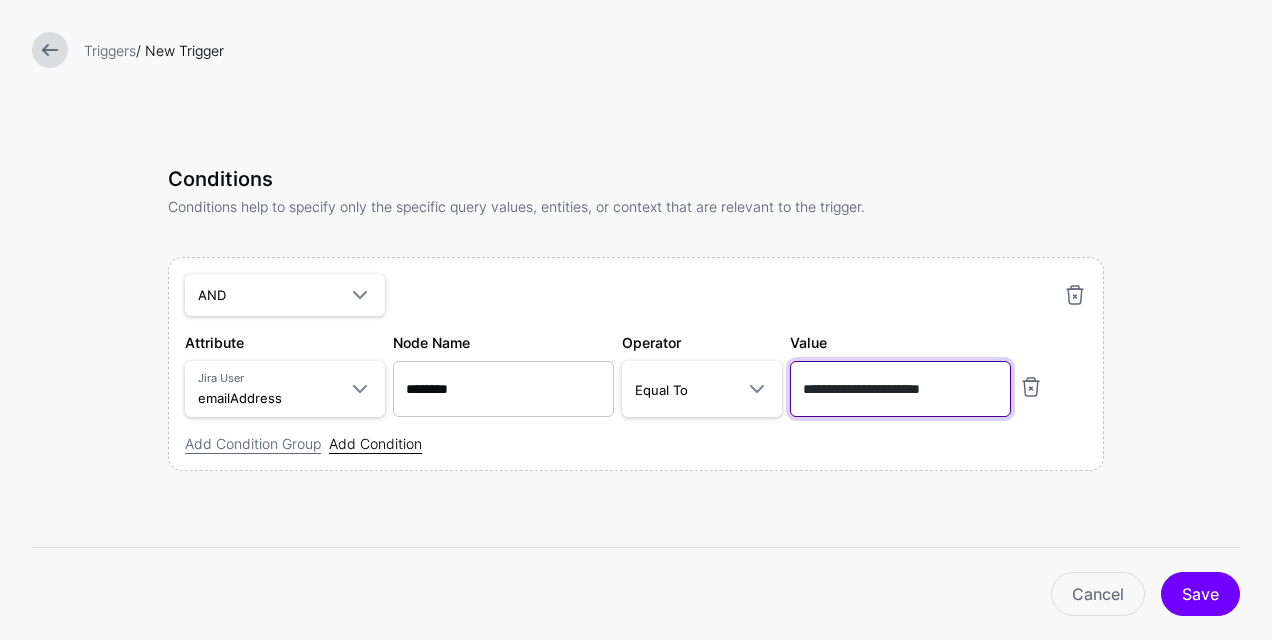 type on "**********" 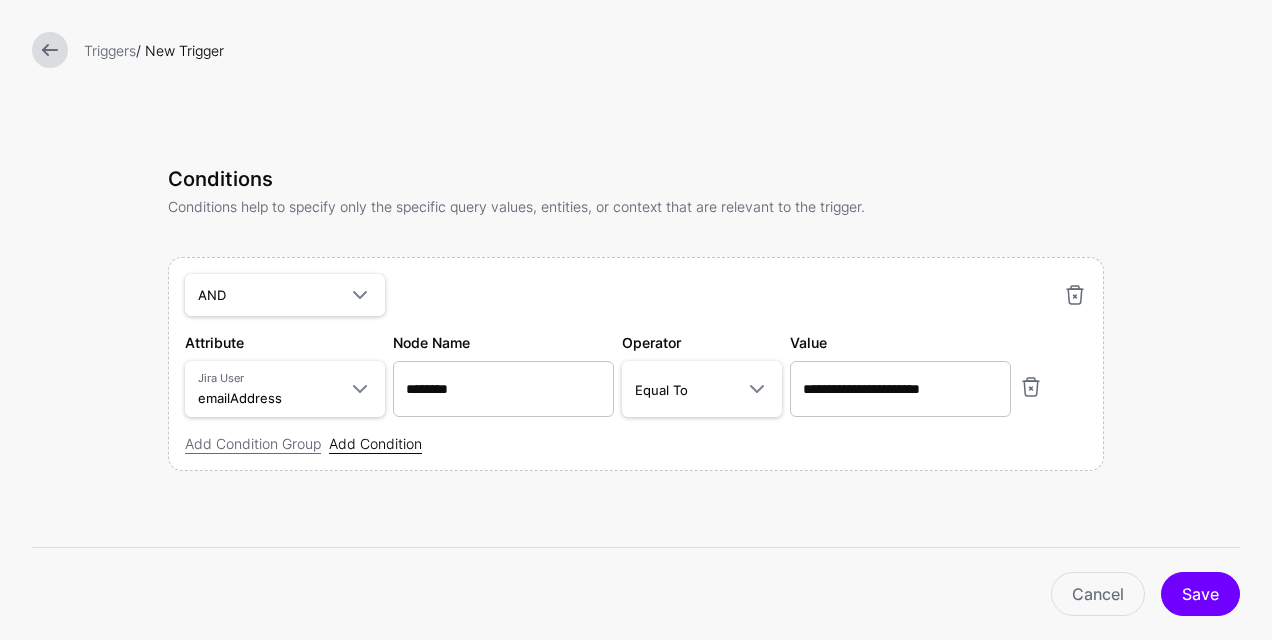 click on "Add Condition" at bounding box center (375, 443) 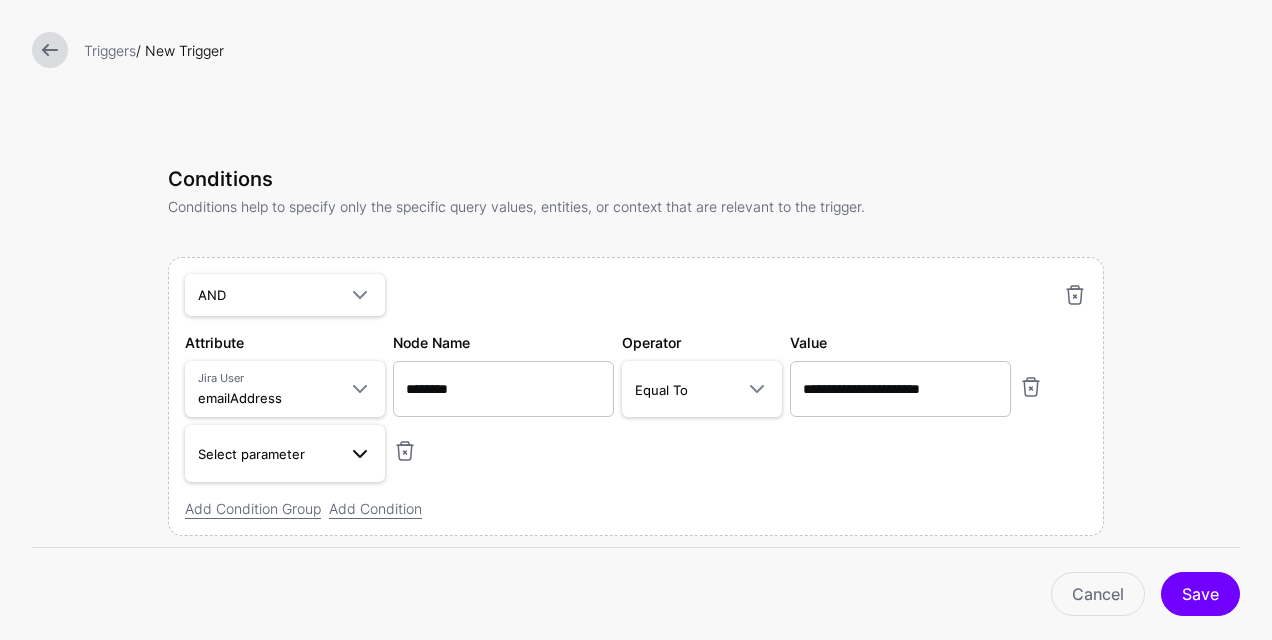 click at bounding box center [360, 454] 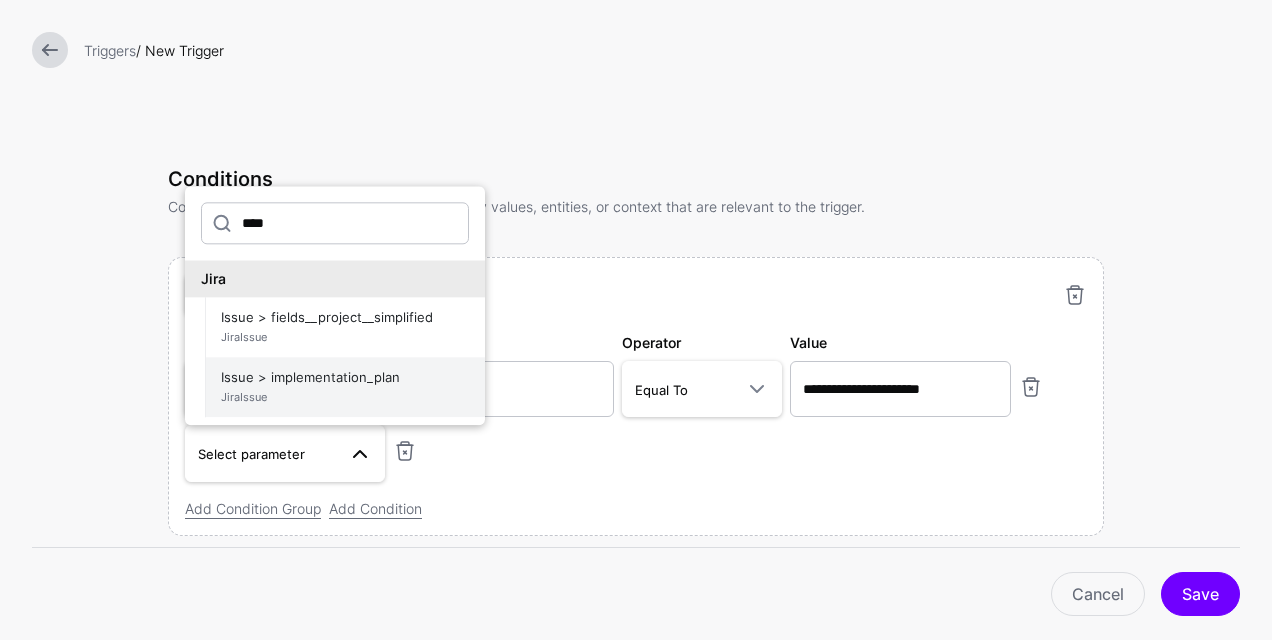 type on "****" 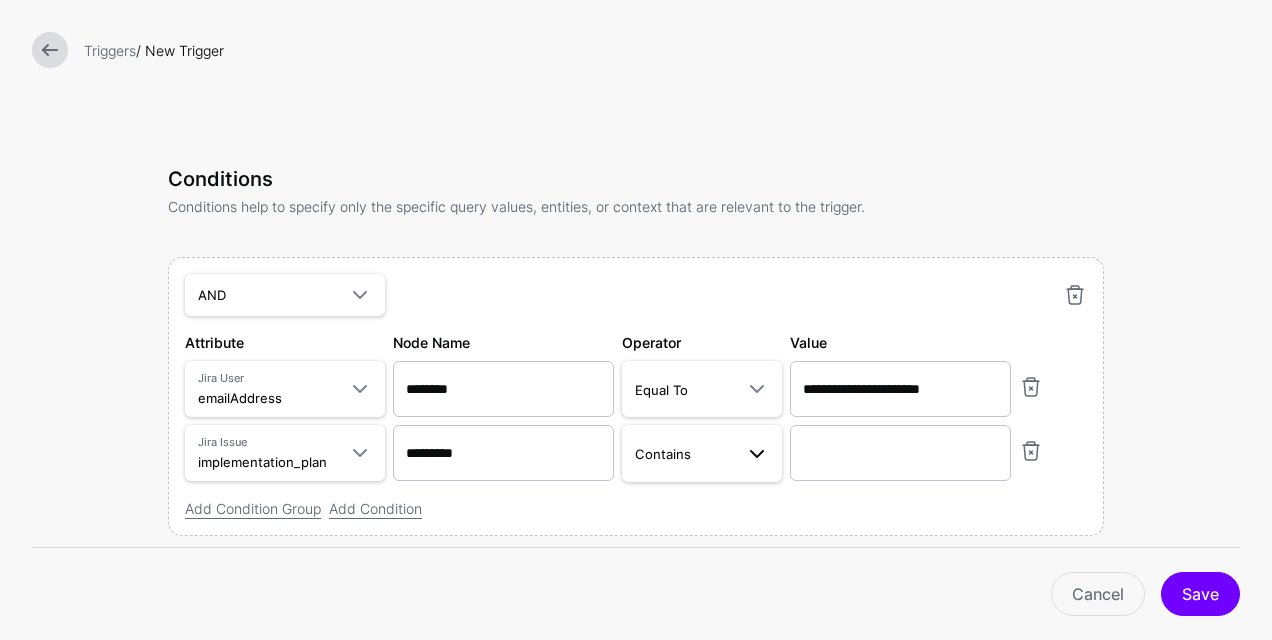 click on "Contains" at bounding box center [663, 454] 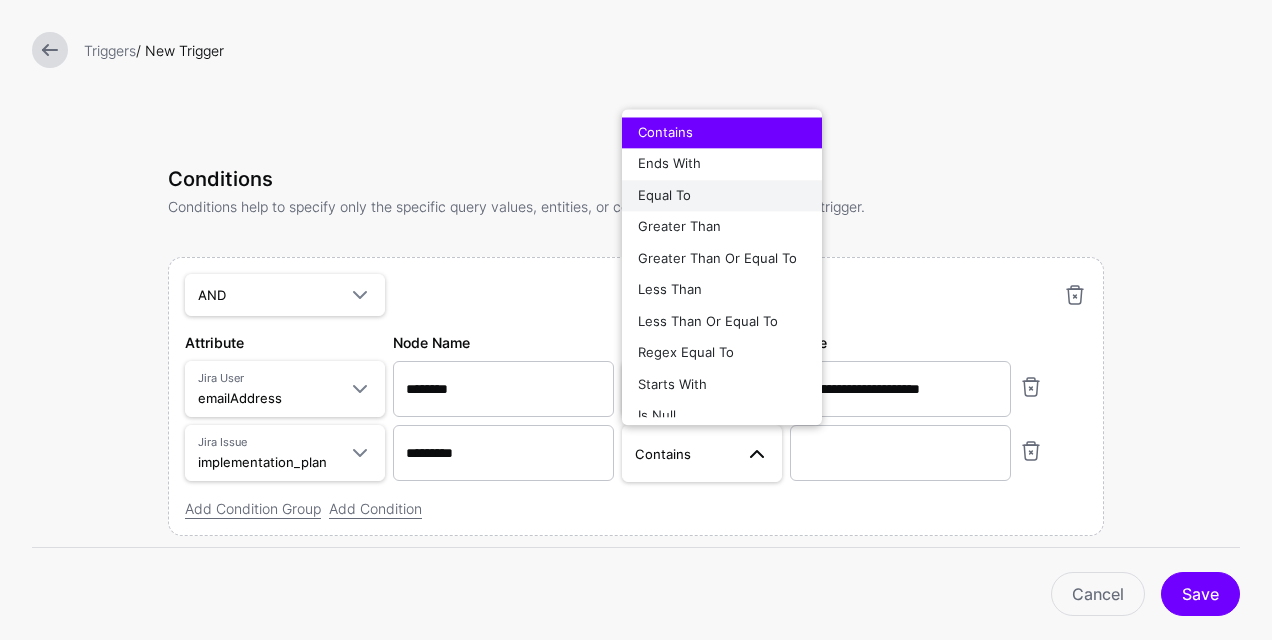 click on "Equal To" at bounding box center (664, 195) 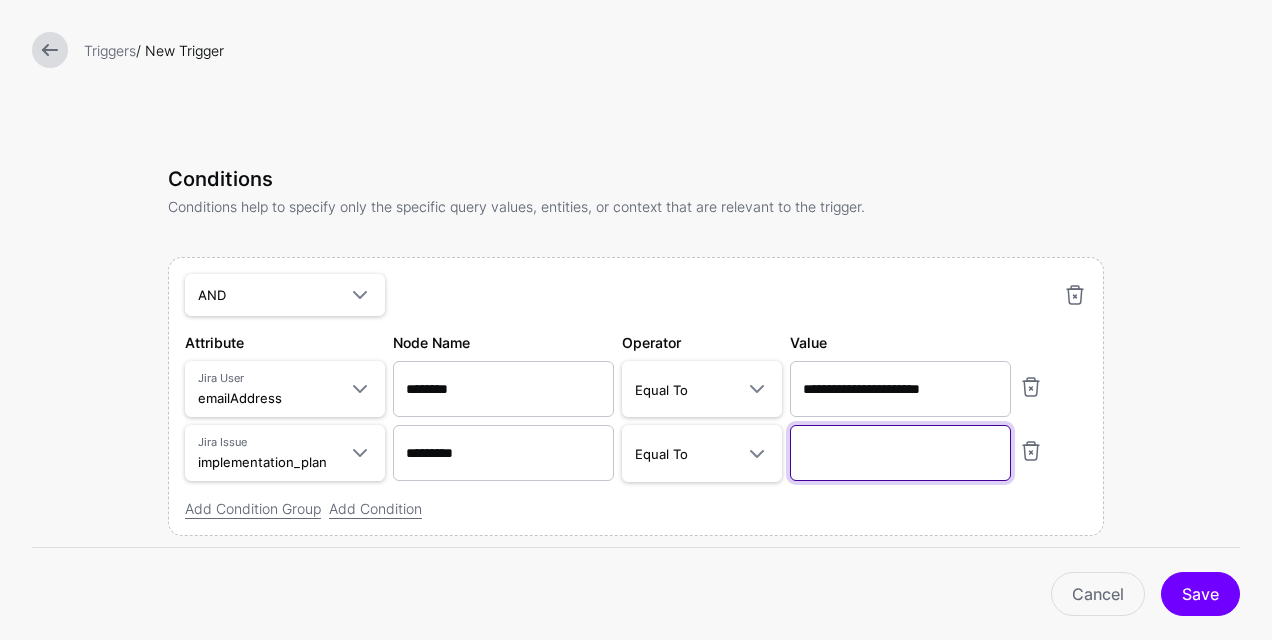 click at bounding box center (900, 453) 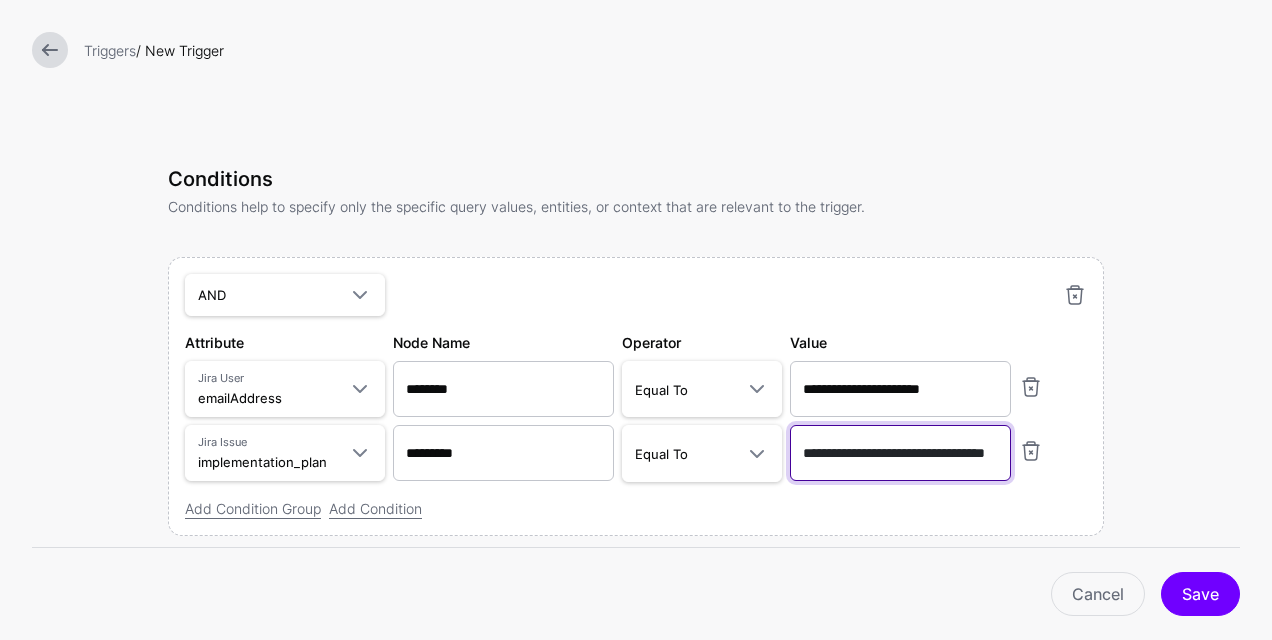 scroll, scrollTop: 0, scrollLeft: 82, axis: horizontal 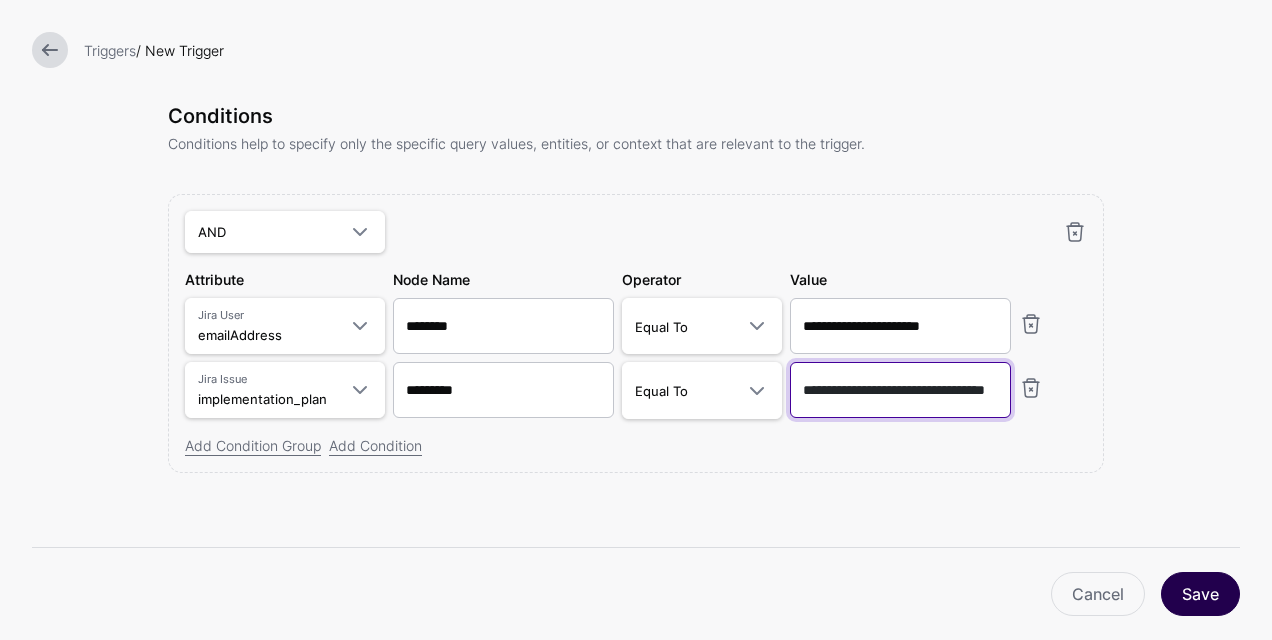 type on "**********" 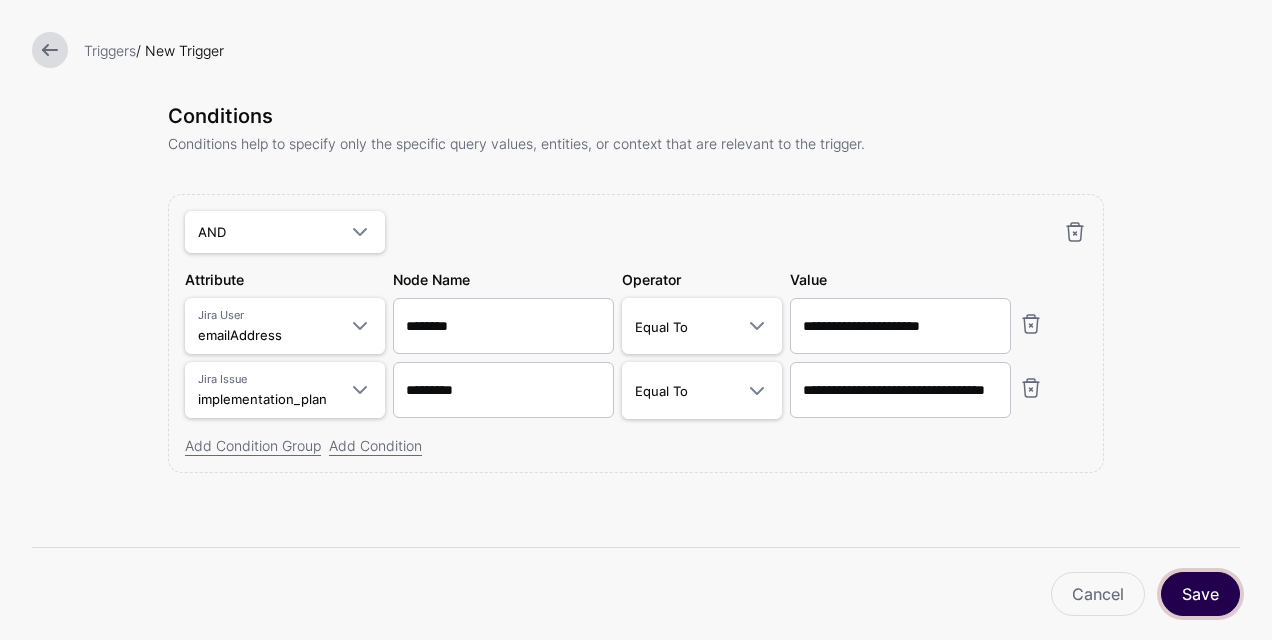 click on "Save" at bounding box center [1200, 594] 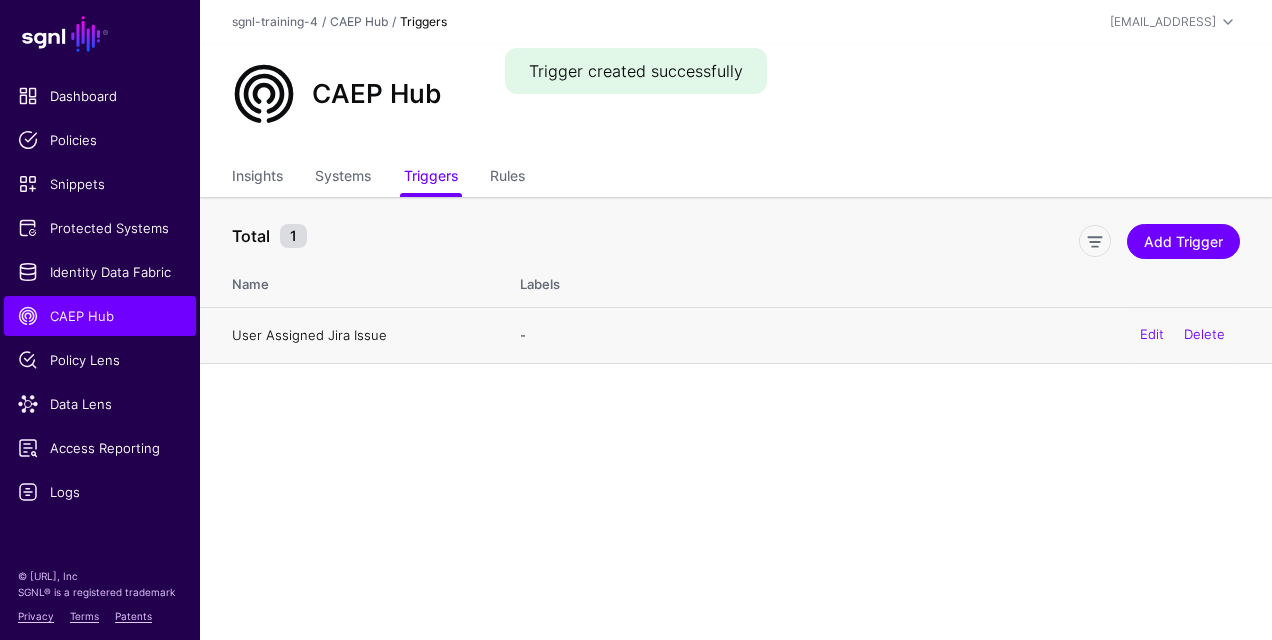click on "User Assigned Jira Issue" 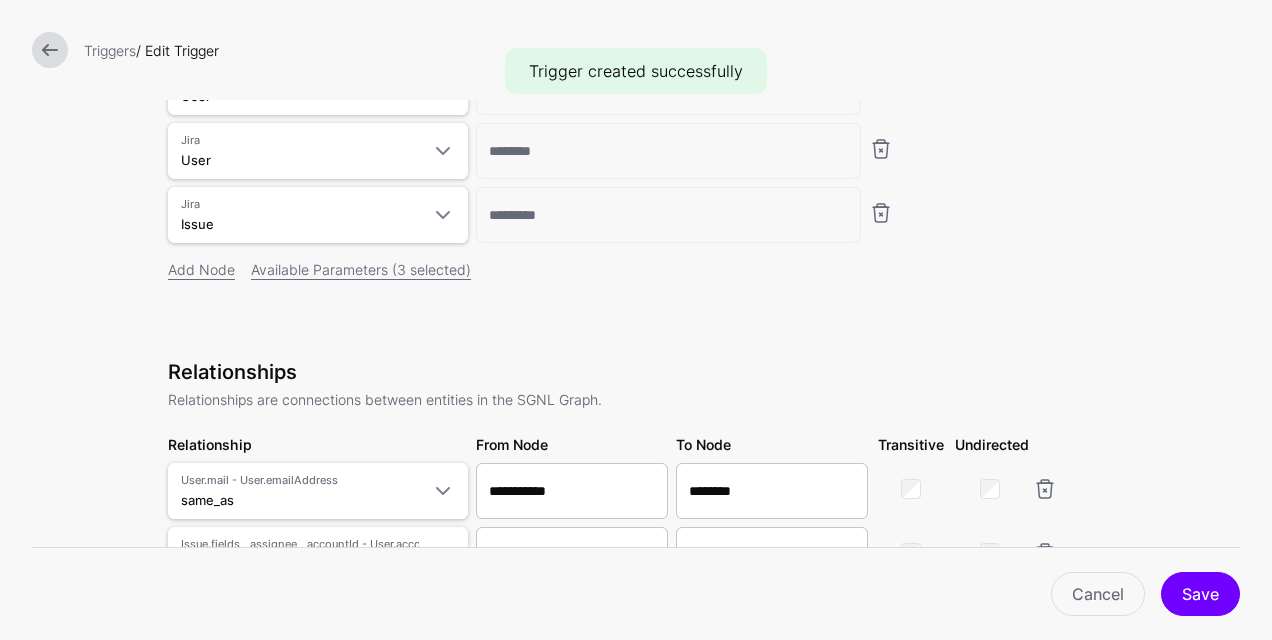 scroll, scrollTop: 300, scrollLeft: 0, axis: vertical 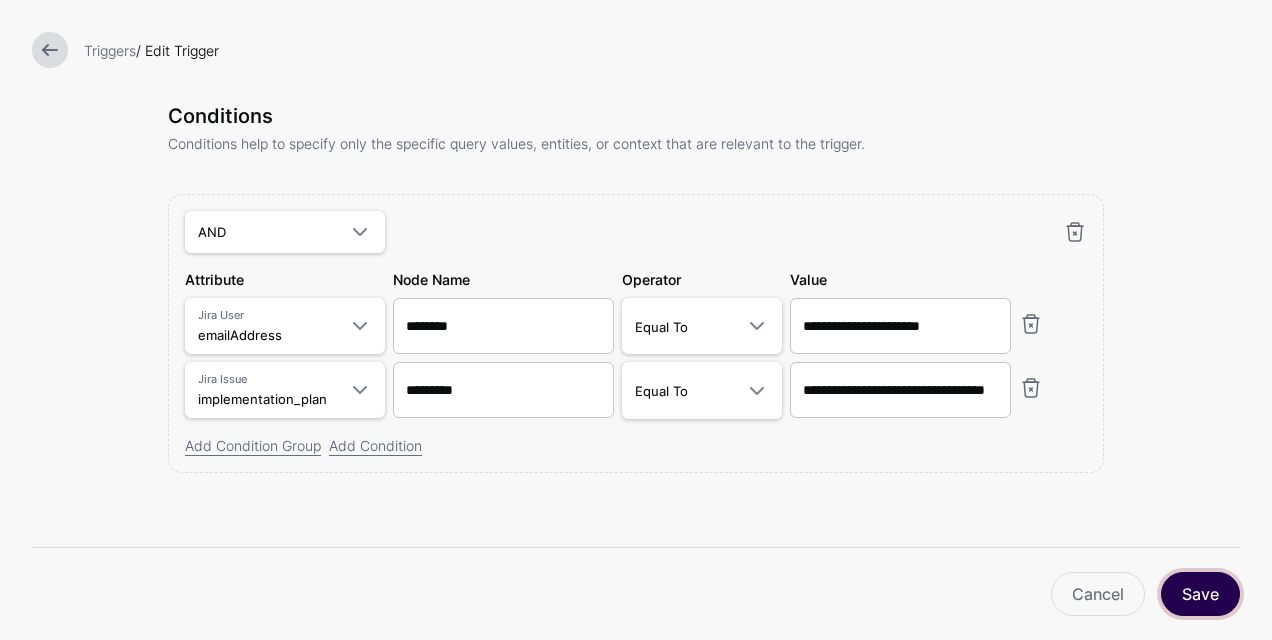 click on "Save" at bounding box center (1200, 594) 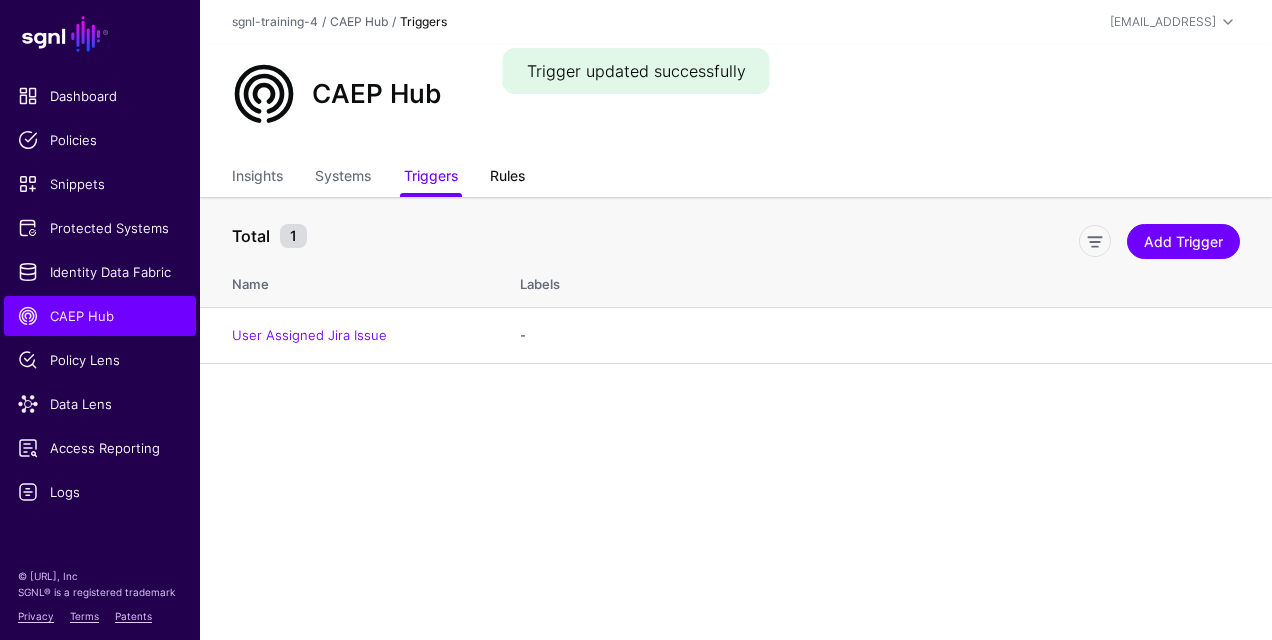 click on "Rules" 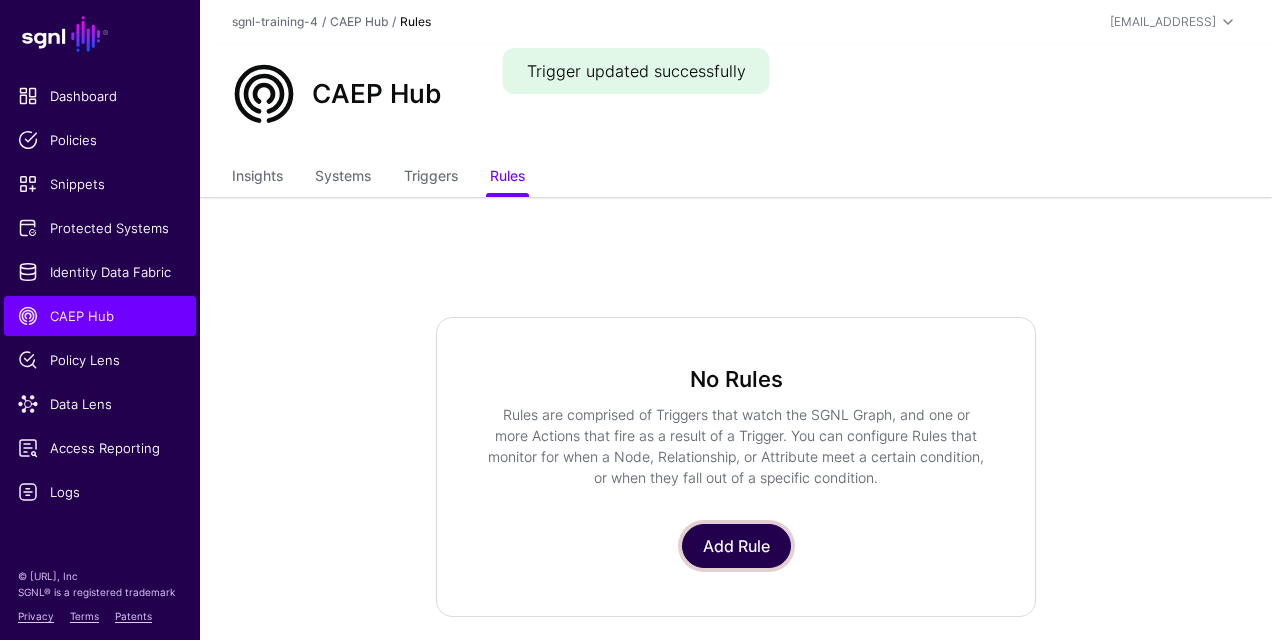 click on "Add Rule" 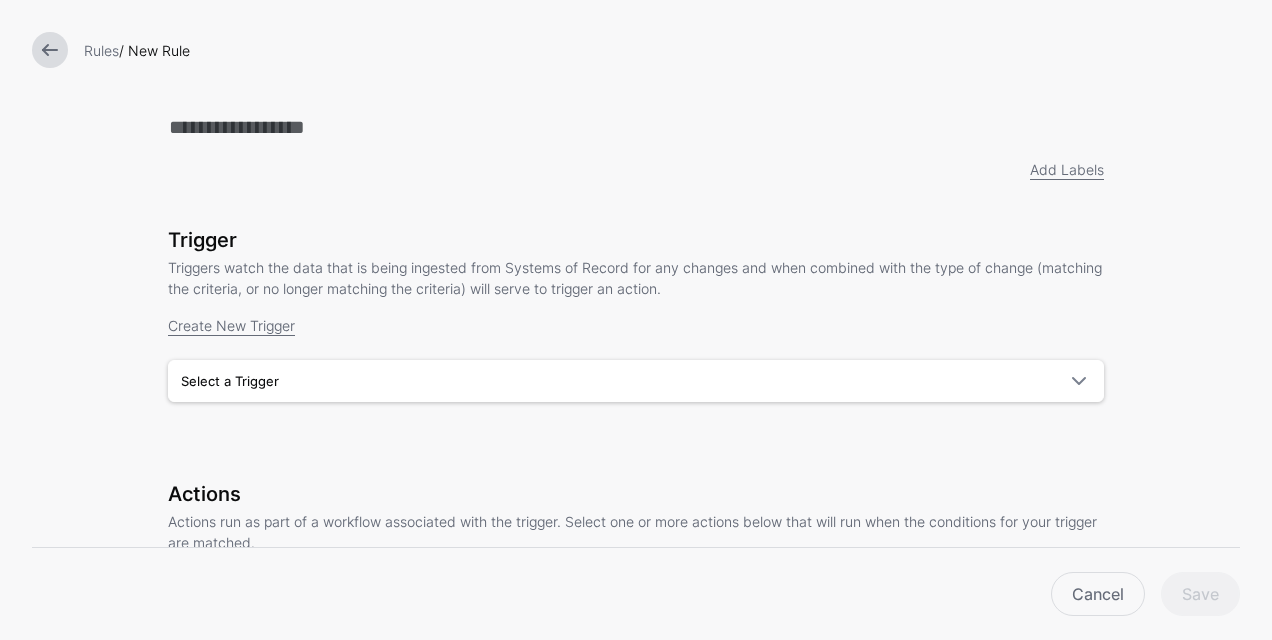 drag, startPoint x: 1138, startPoint y: 280, endPoint x: 1075, endPoint y: 259, distance: 66.40783 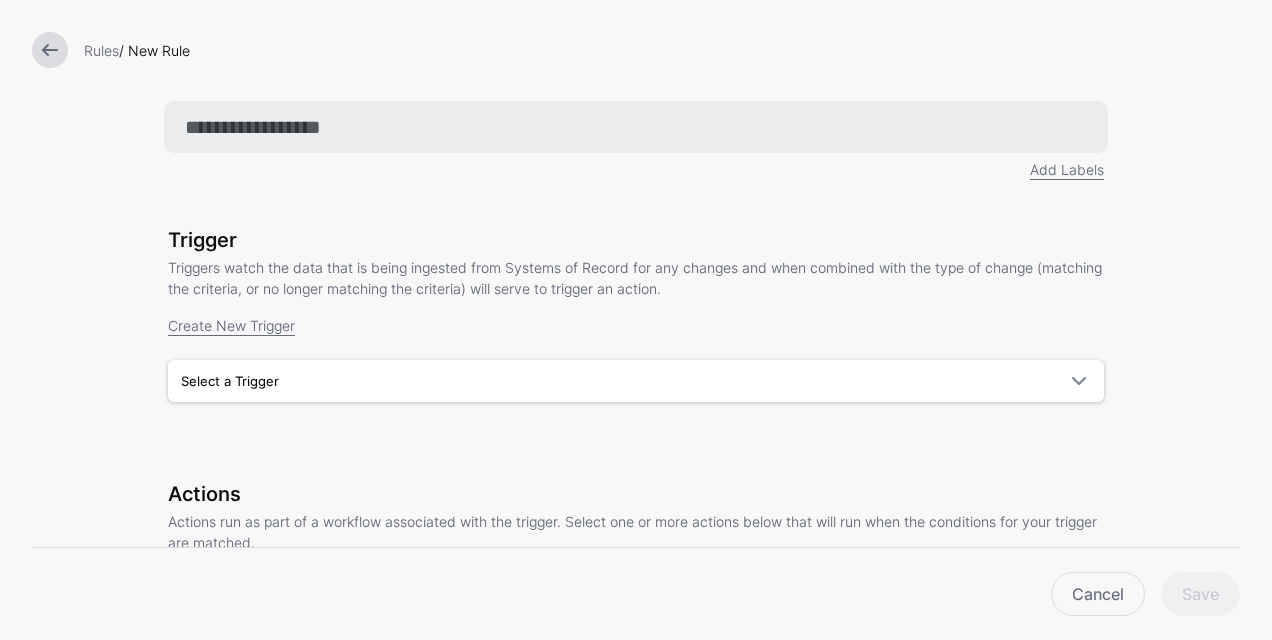 click at bounding box center (636, 127) 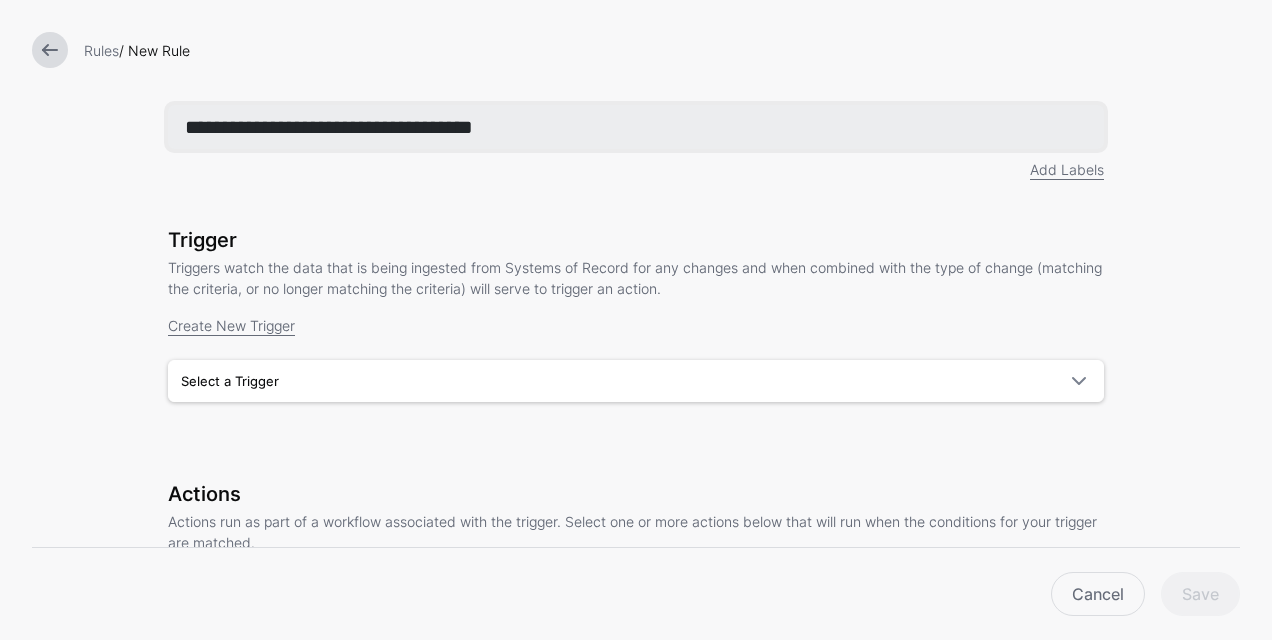 click on "**********" at bounding box center (636, 127) 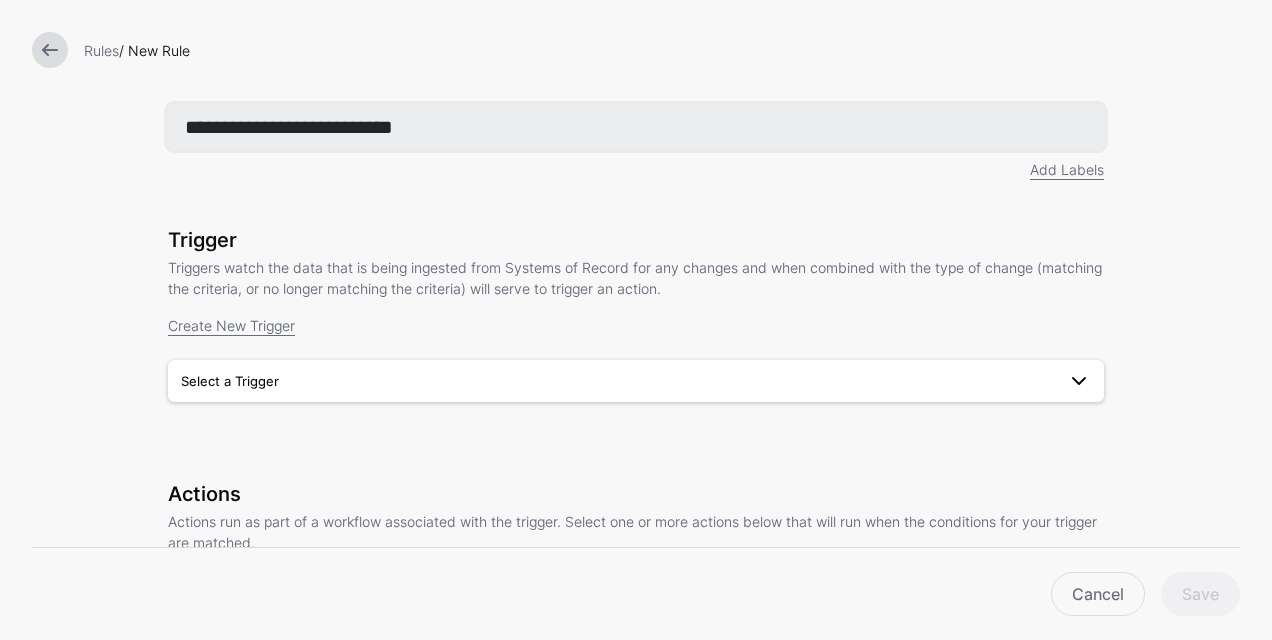 type on "**********" 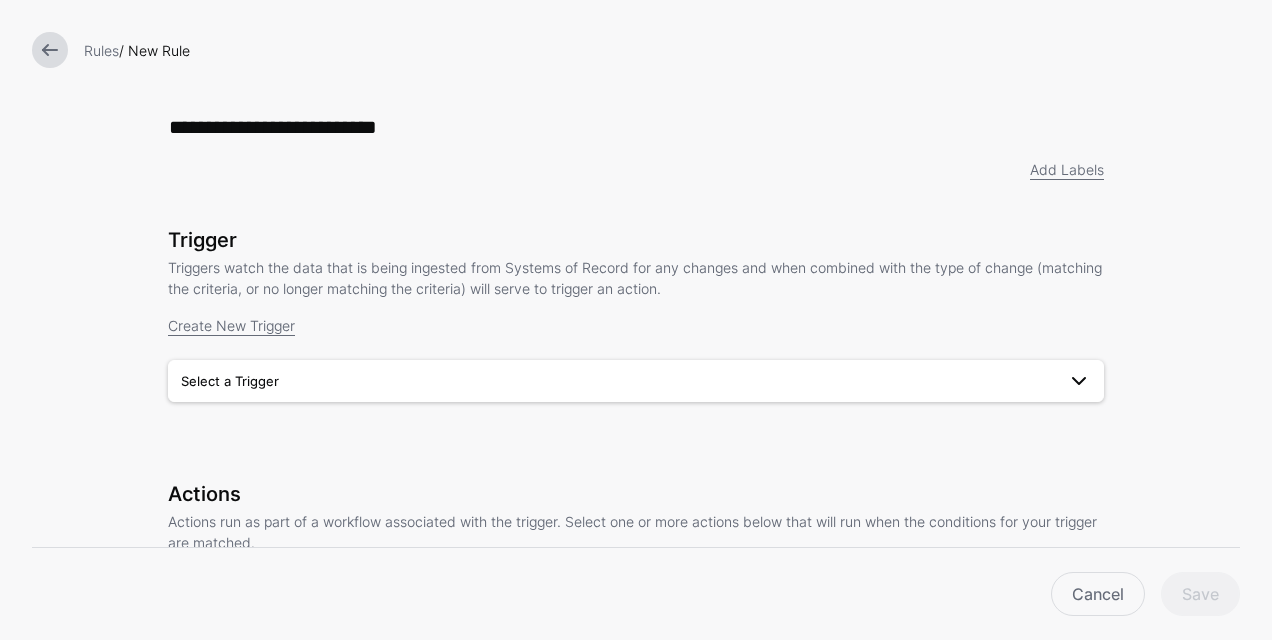 click on "Select a Trigger" at bounding box center (618, 381) 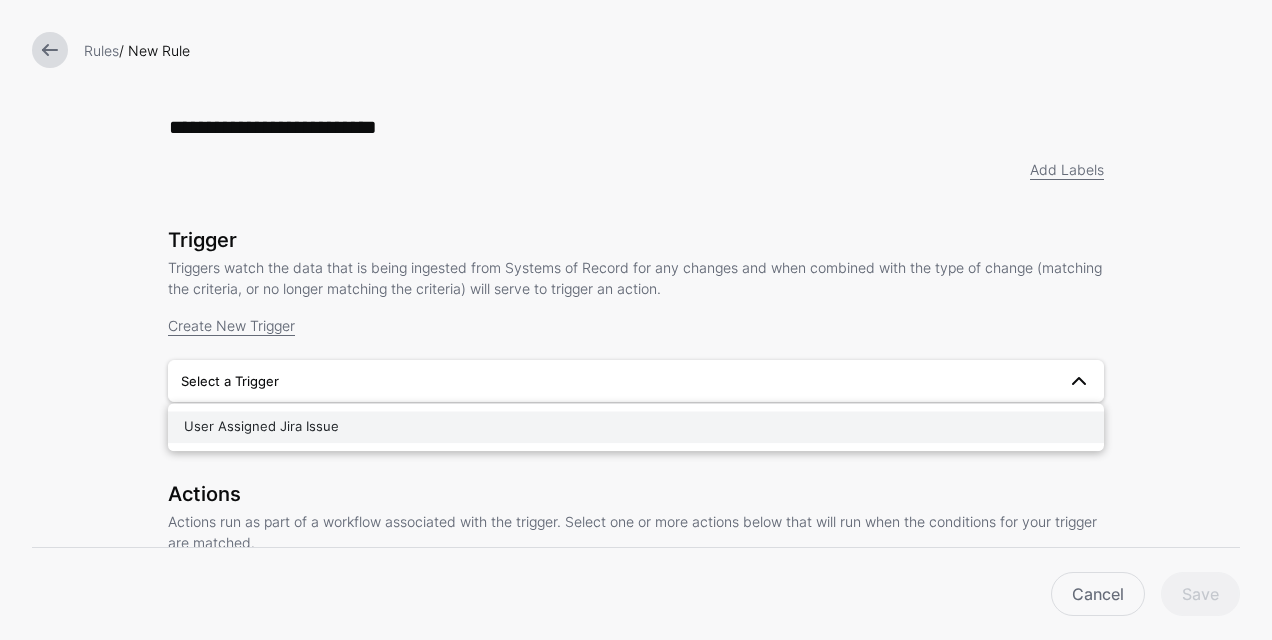 click on "User Assigned Jira Issue" at bounding box center [636, 427] 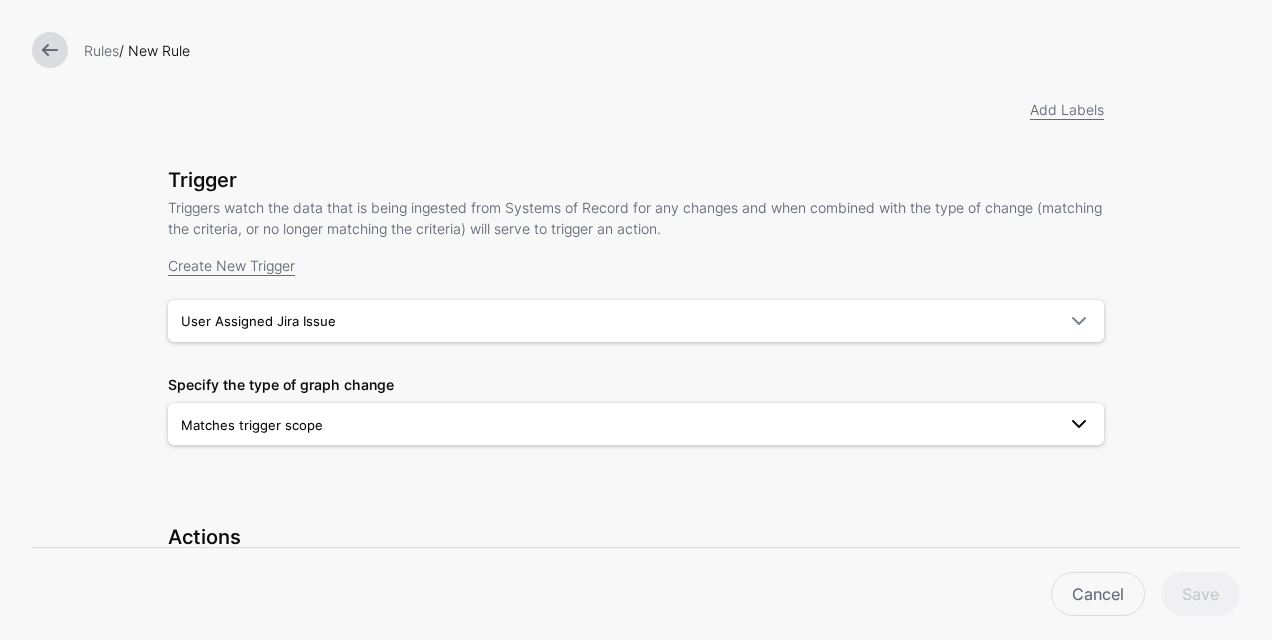 scroll, scrollTop: 100, scrollLeft: 0, axis: vertical 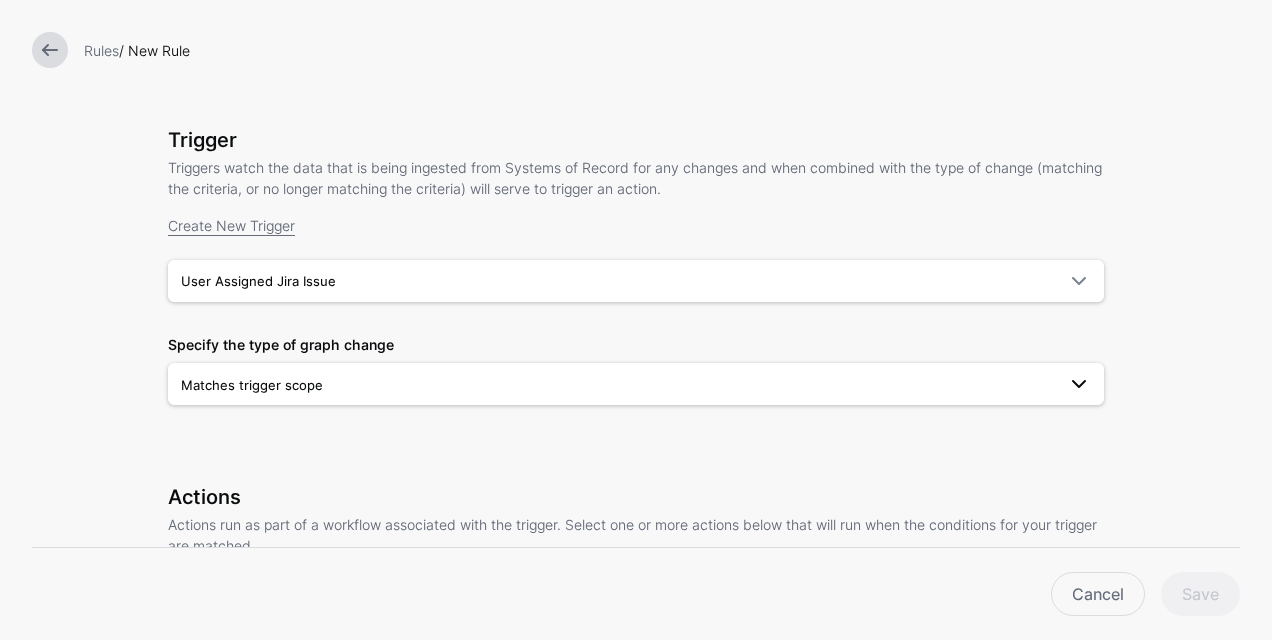 click on "Matches trigger scope" at bounding box center (636, 384) 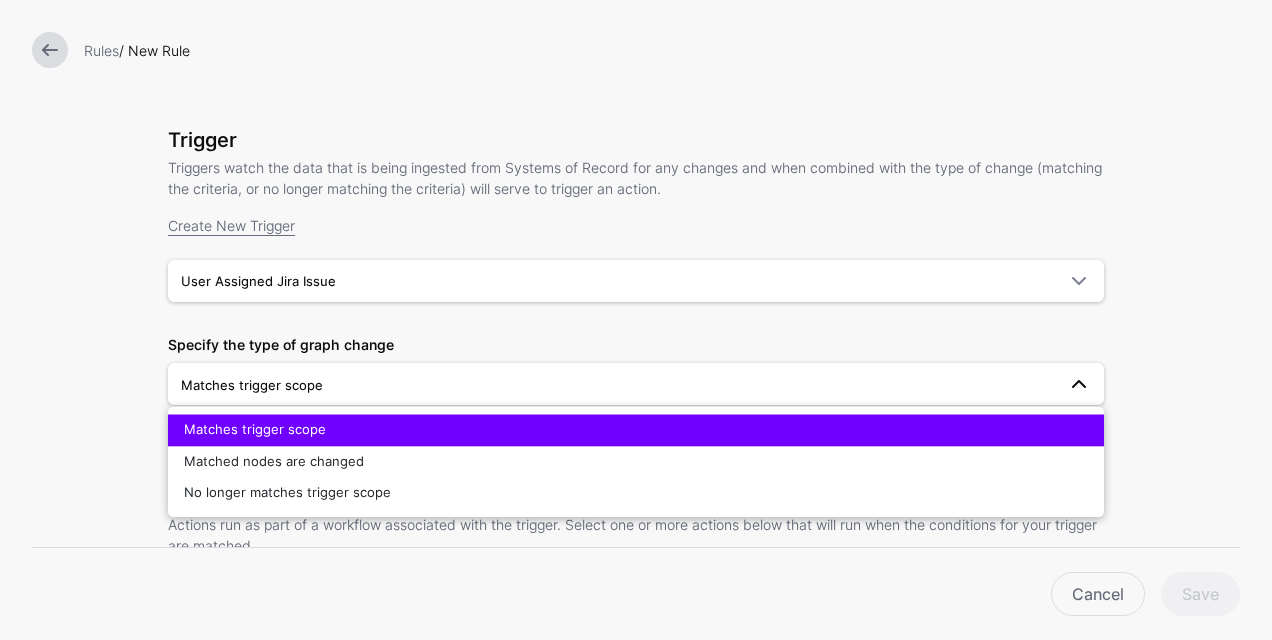 click on "Matches trigger scope" at bounding box center [636, 384] 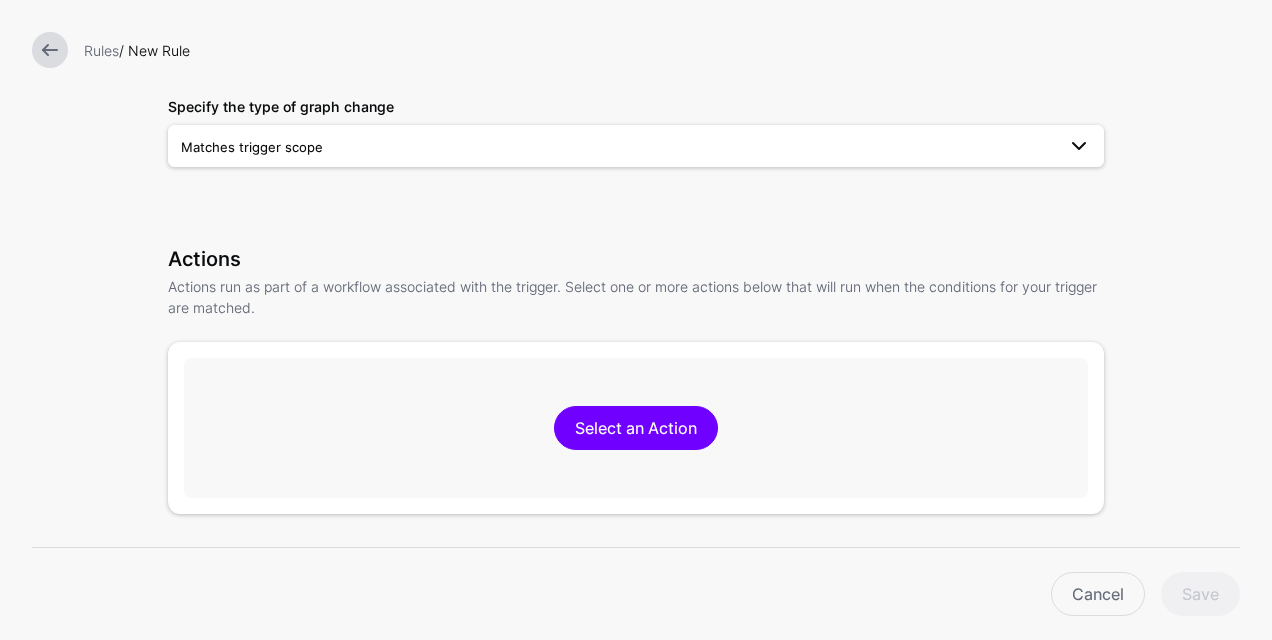 scroll, scrollTop: 500, scrollLeft: 0, axis: vertical 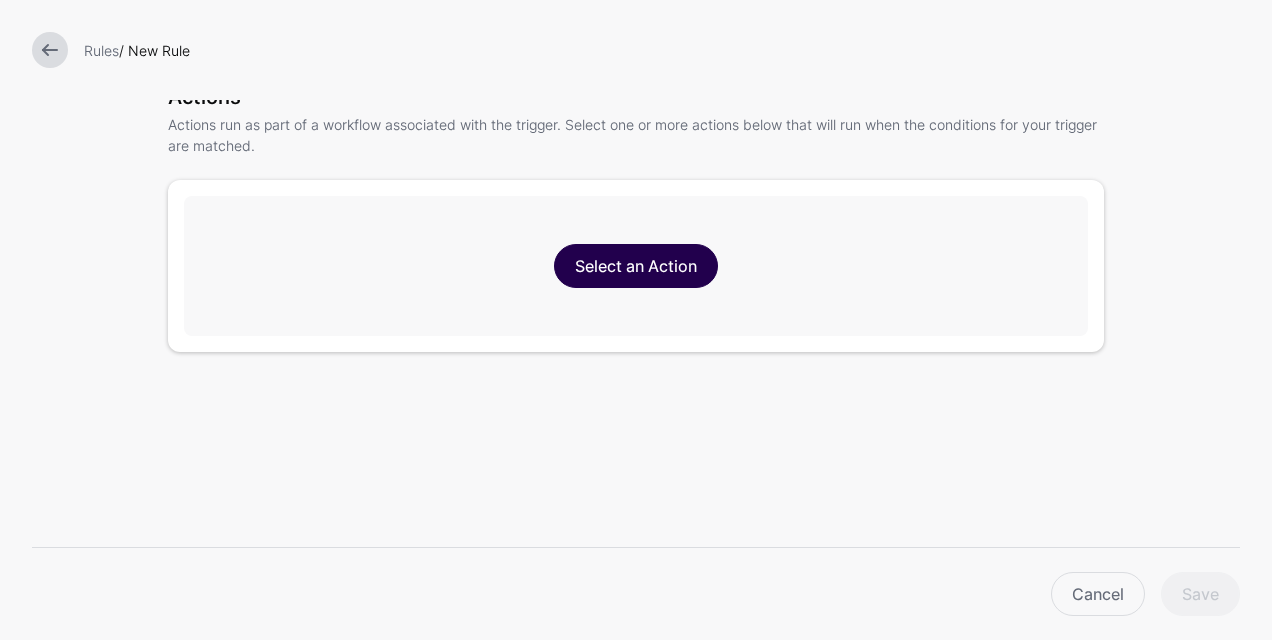 click on "Select an Action" at bounding box center [636, 266] 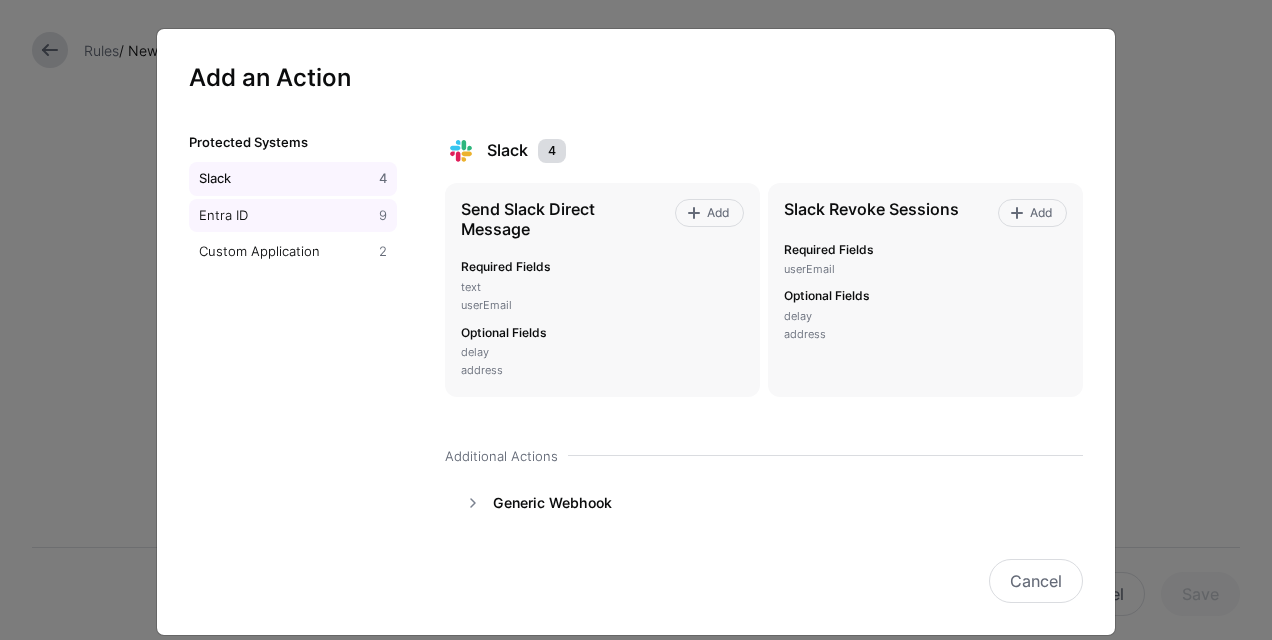 click on "Entra ID" 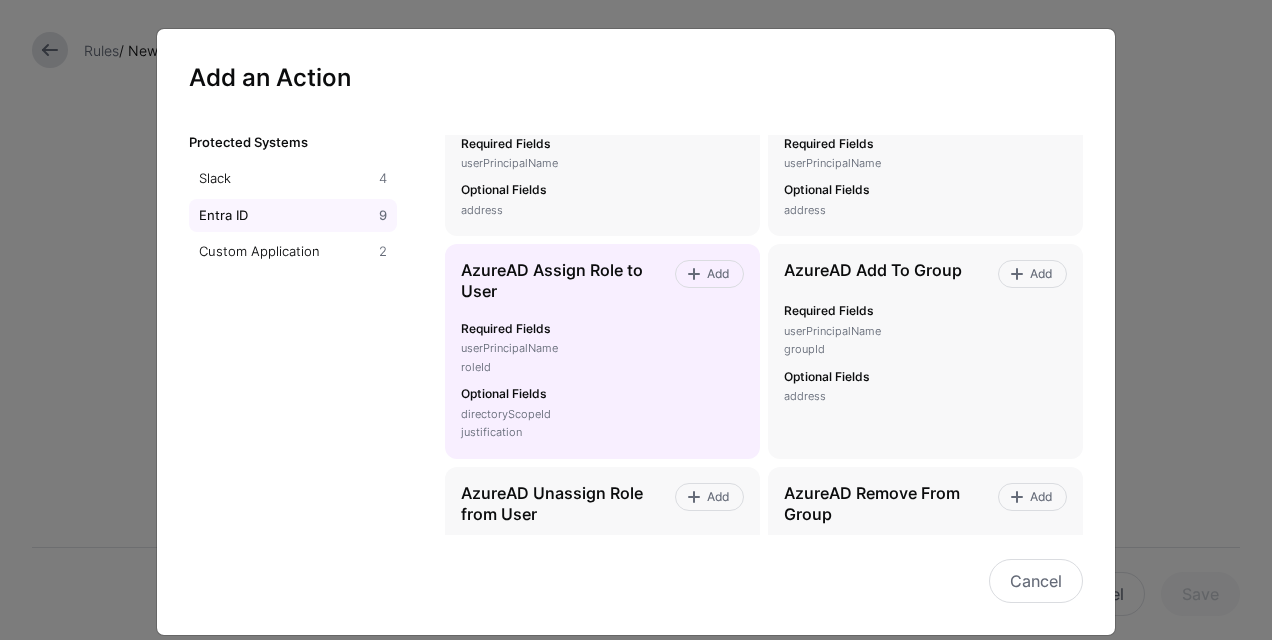 scroll, scrollTop: 200, scrollLeft: 0, axis: vertical 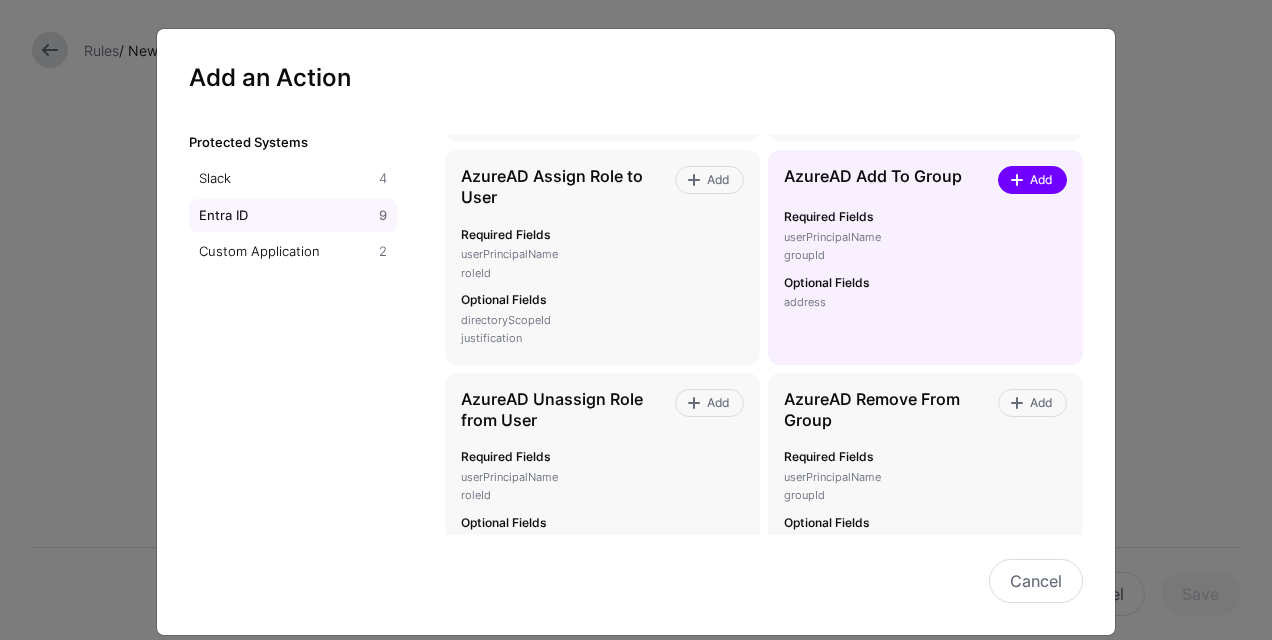 click on "Add" 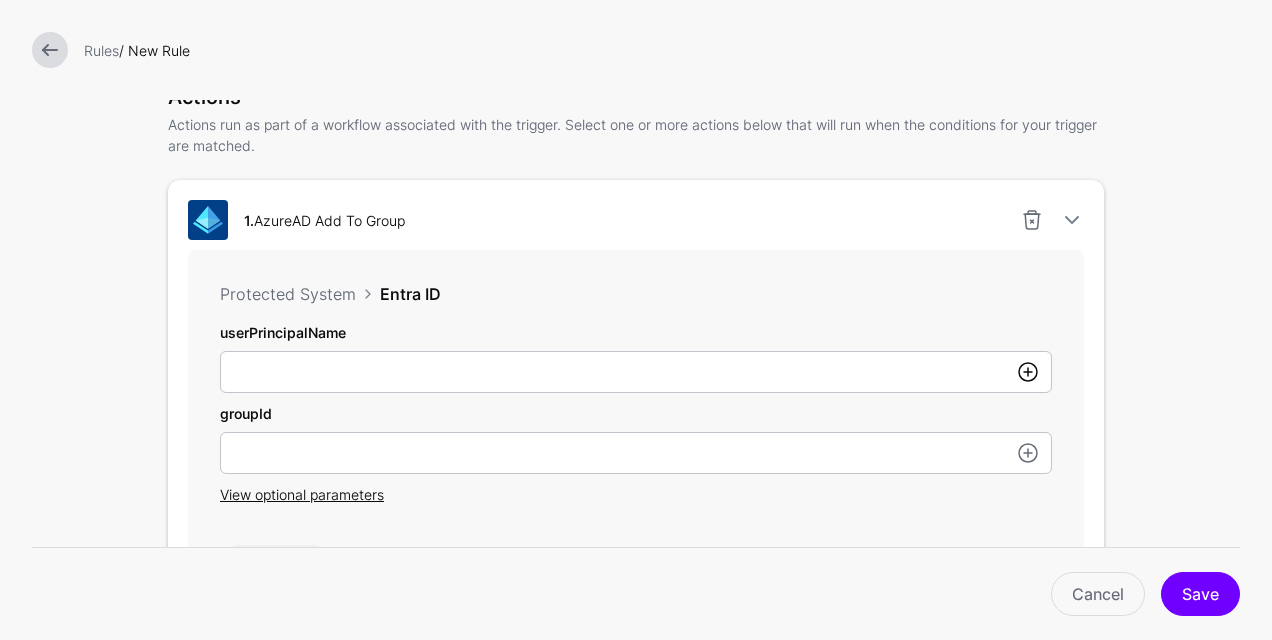 click at bounding box center (1028, 372) 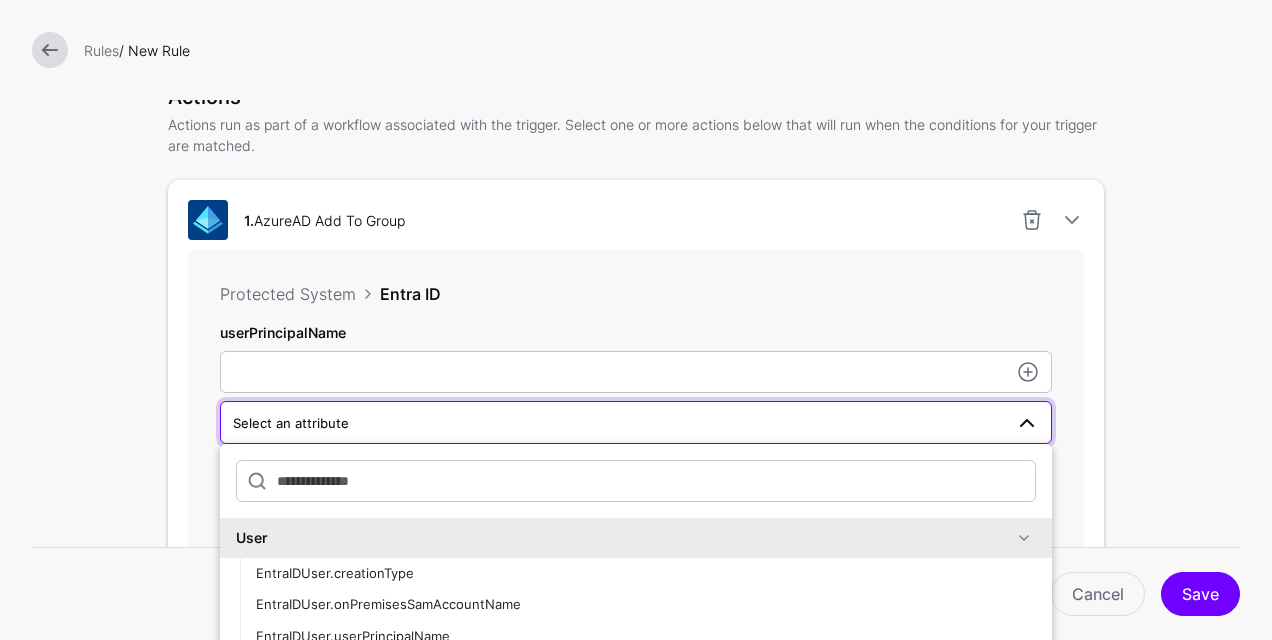 scroll, scrollTop: 600, scrollLeft: 0, axis: vertical 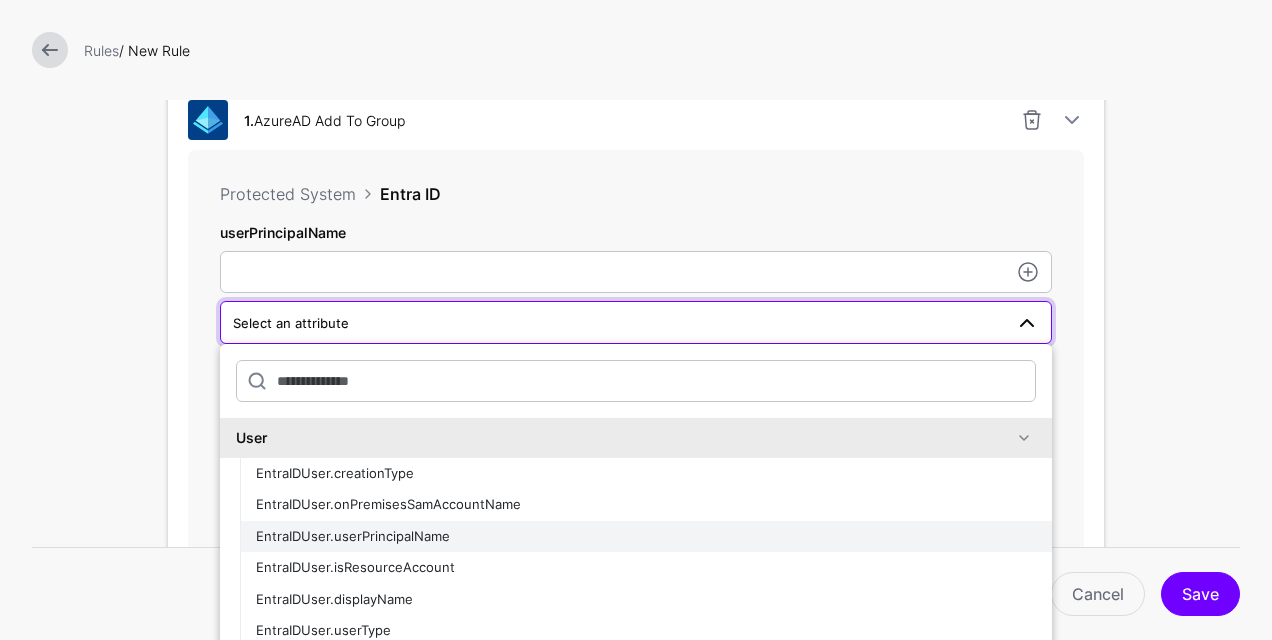 click on "EntraIDUser.userPrincipalName" at bounding box center [646, 537] 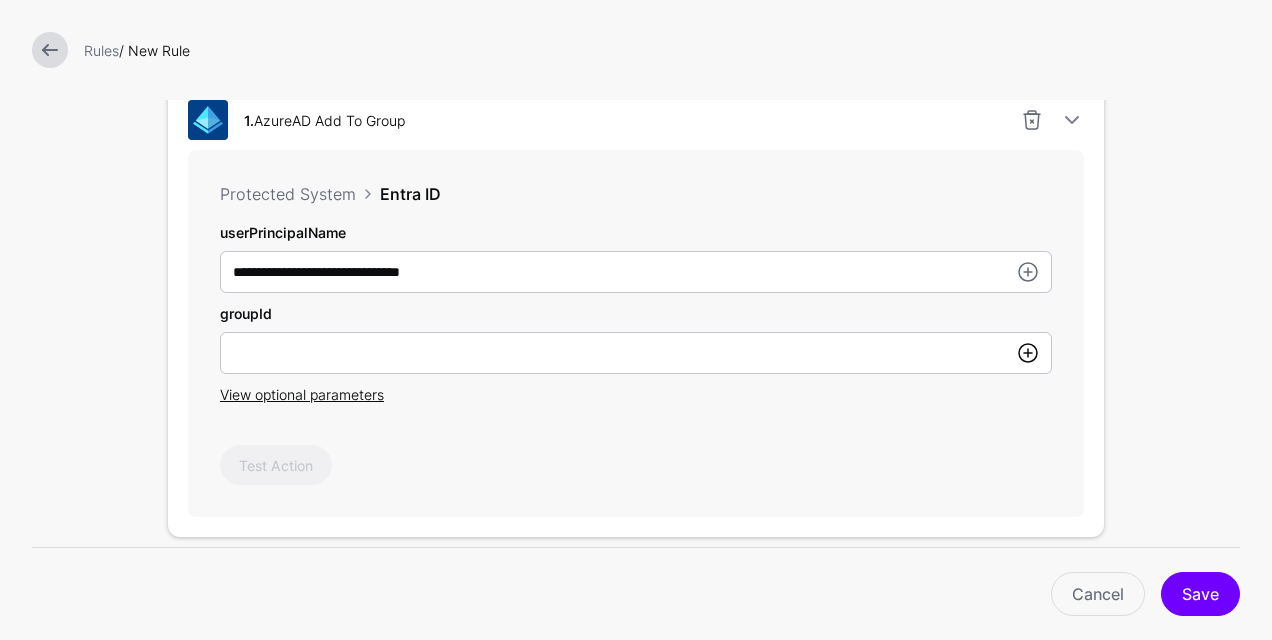 click at bounding box center (1028, 353) 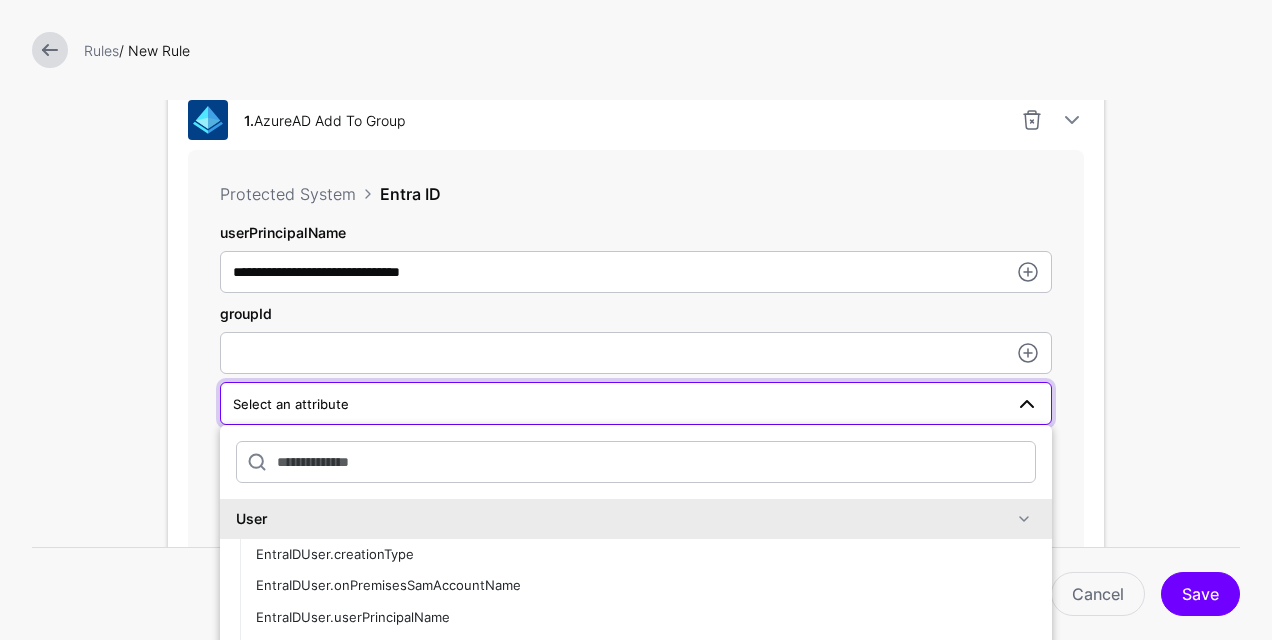 scroll, scrollTop: 700, scrollLeft: 0, axis: vertical 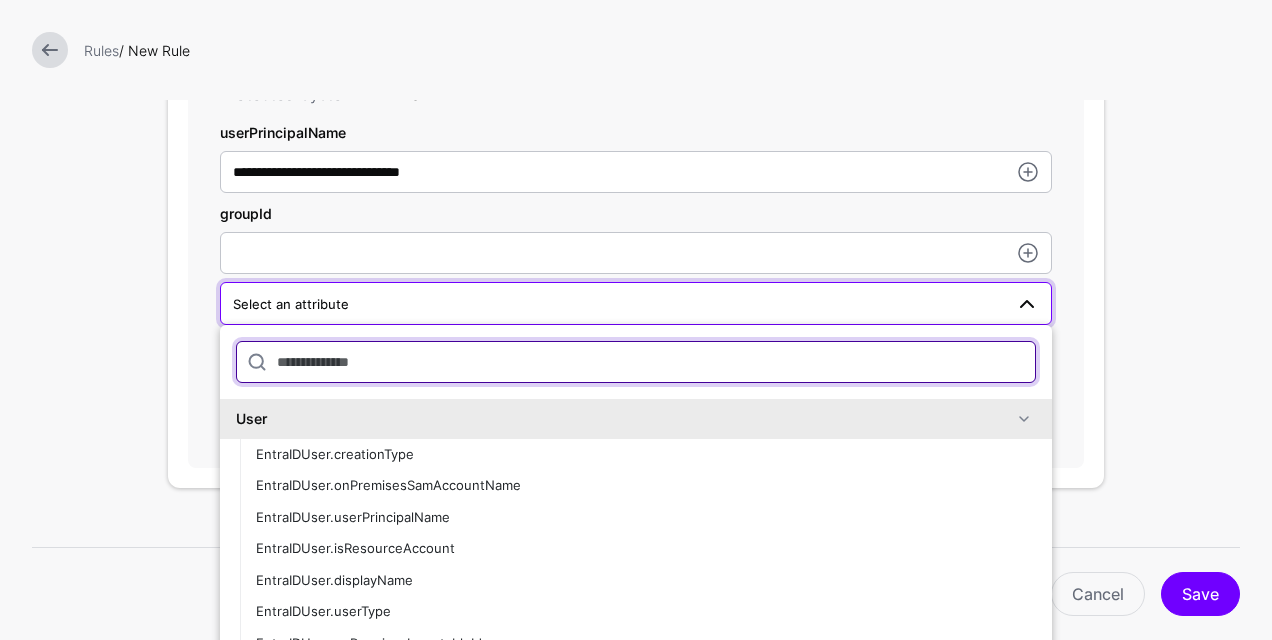 click at bounding box center (636, 362) 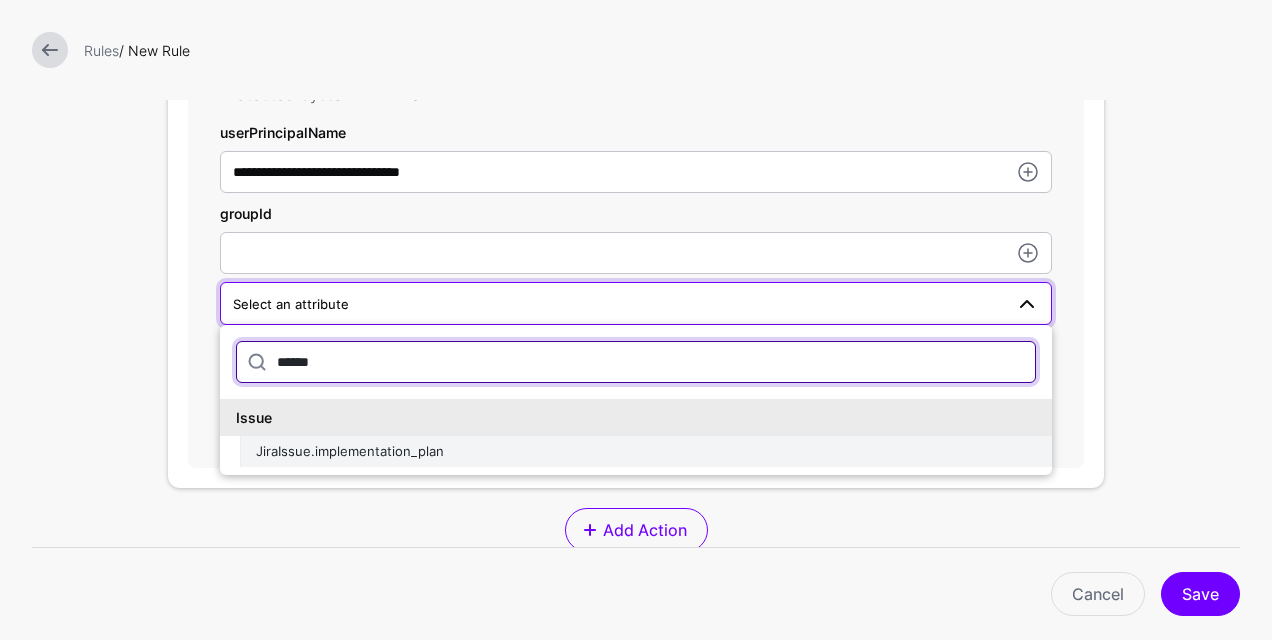 type on "******" 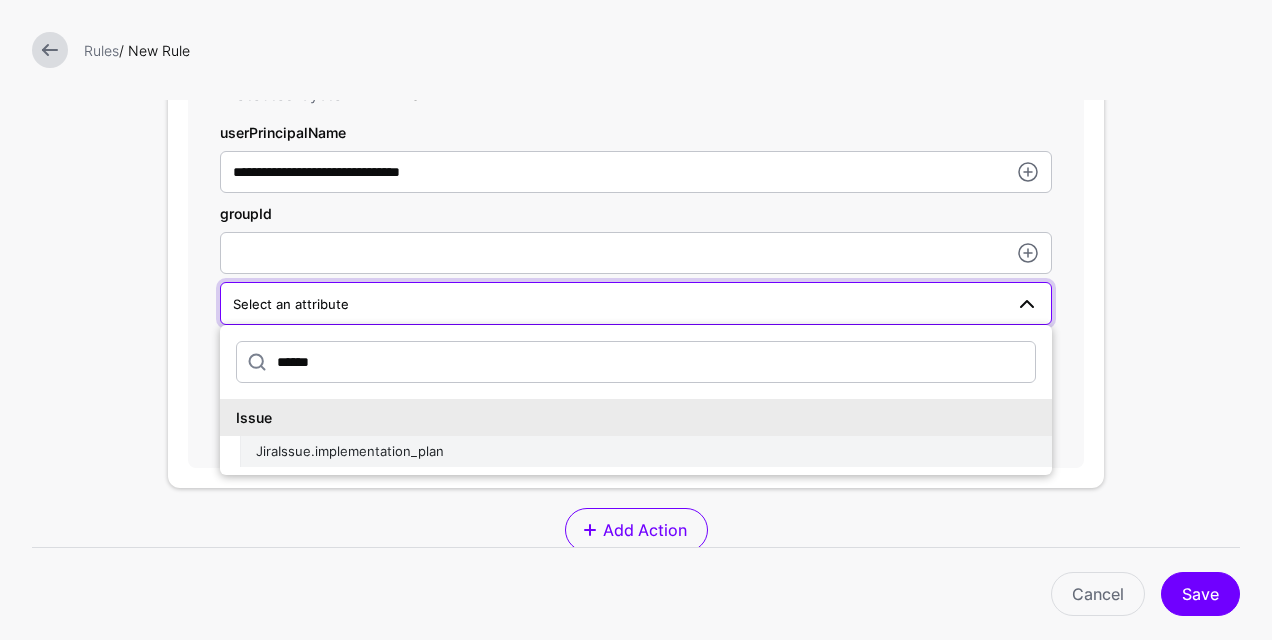 click on "JiraIssue.implementation_plan" at bounding box center [646, 452] 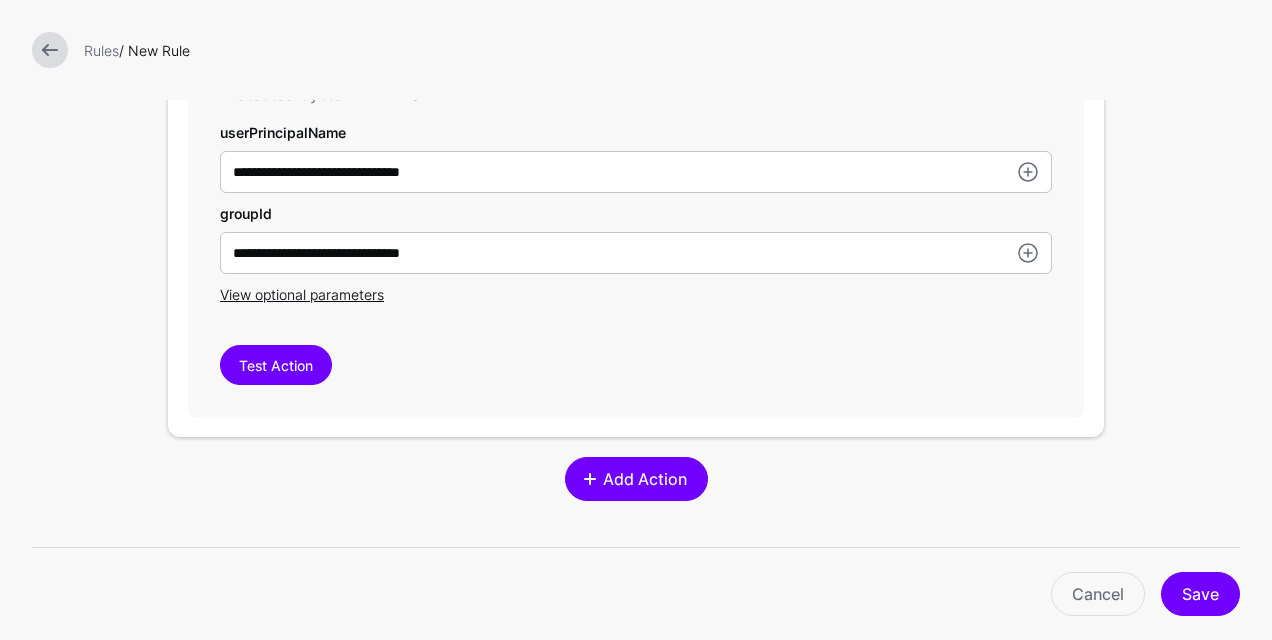 click on "Add Action" at bounding box center (644, 479) 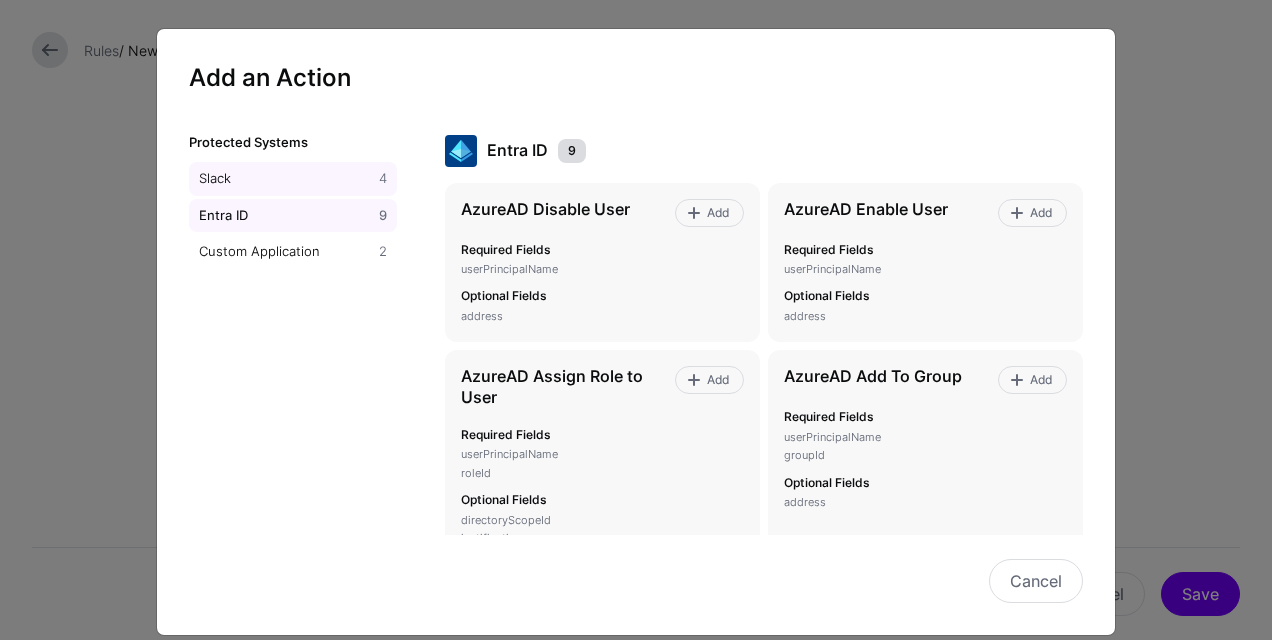 click on "Slack" 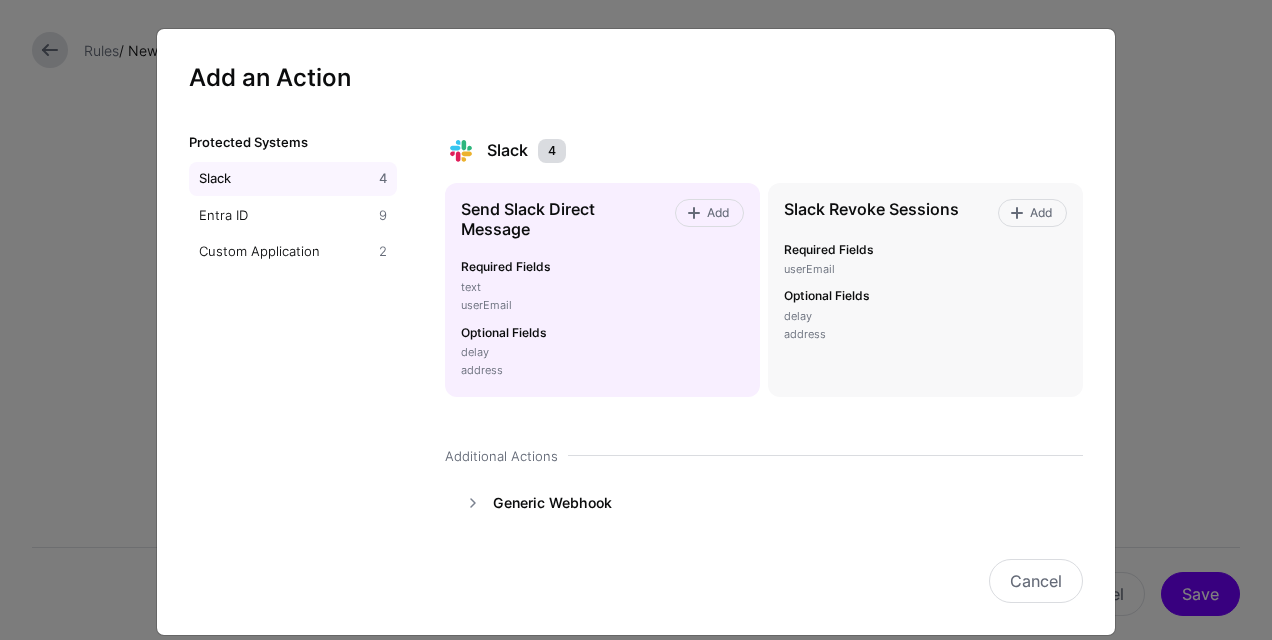 scroll, scrollTop: 74, scrollLeft: 0, axis: vertical 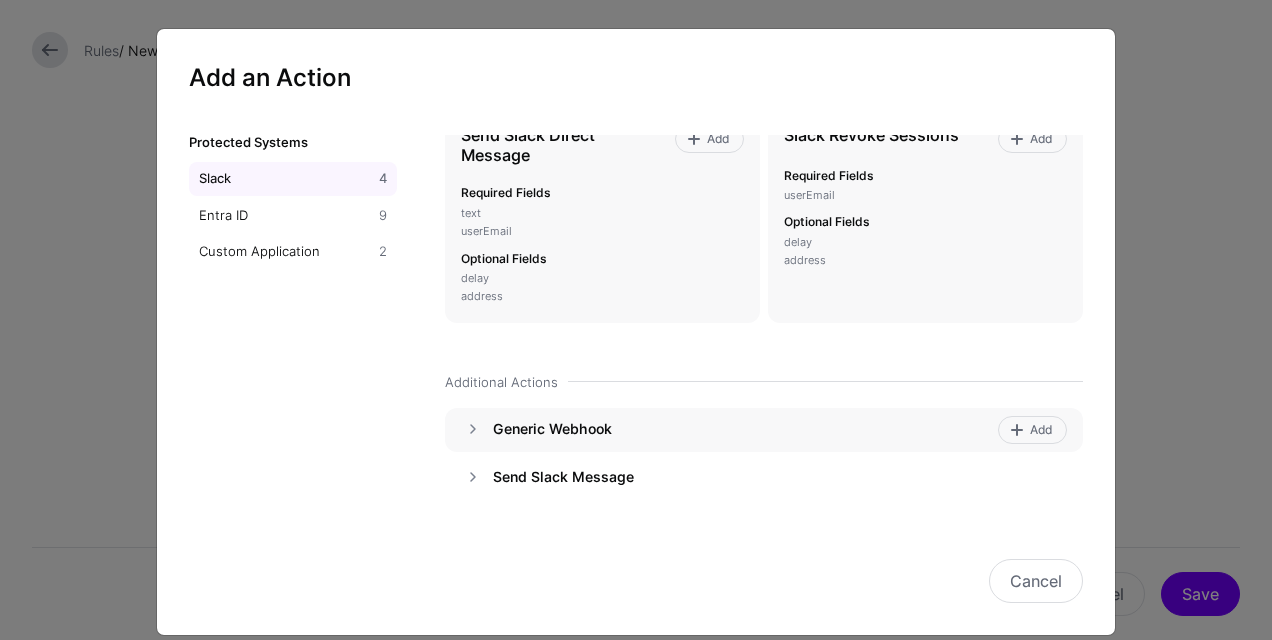 click on "Generic Webhook" 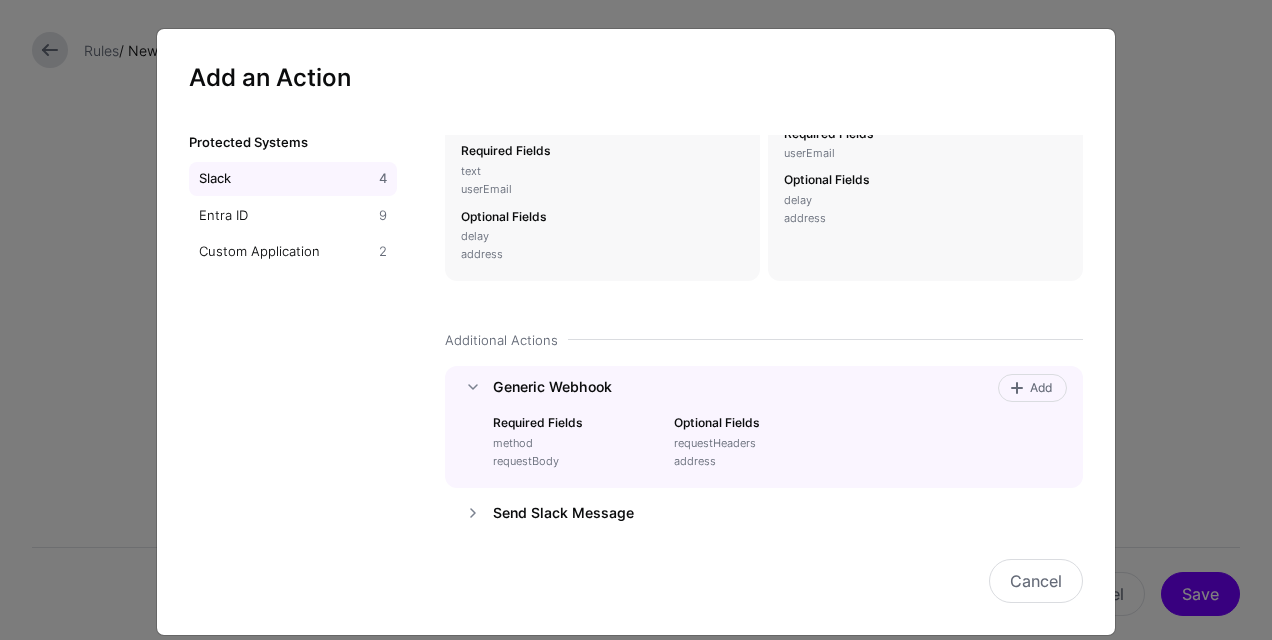 scroll, scrollTop: 152, scrollLeft: 0, axis: vertical 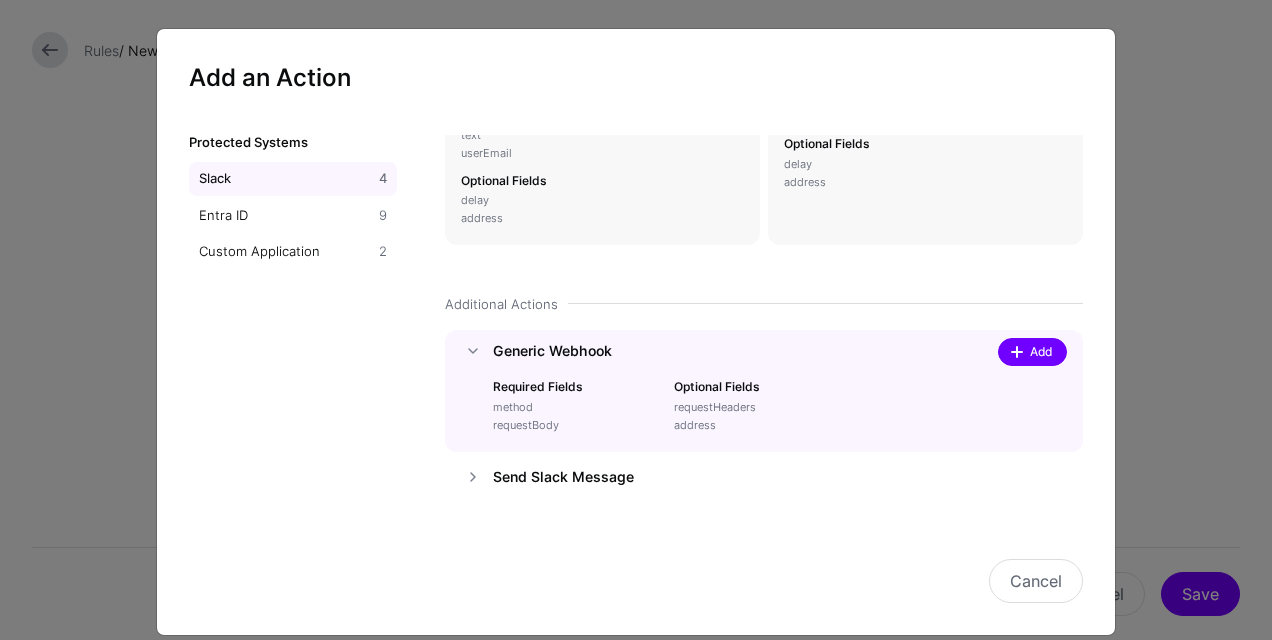 click on "Add" 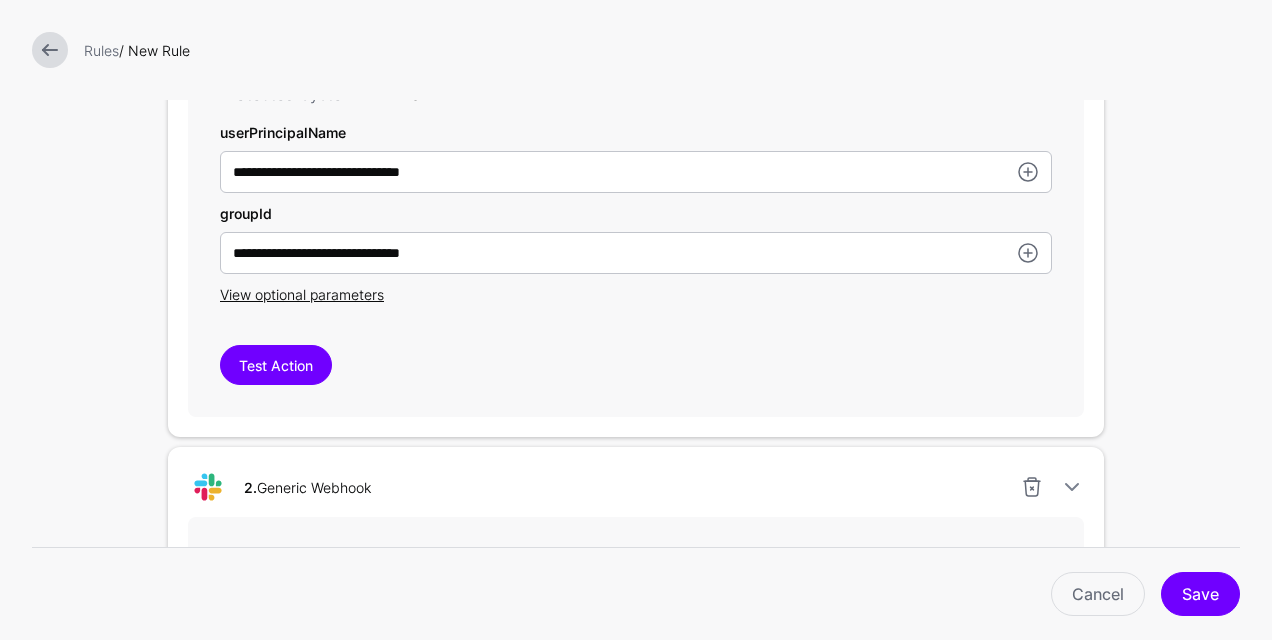 scroll, scrollTop: 74, scrollLeft: 0, axis: vertical 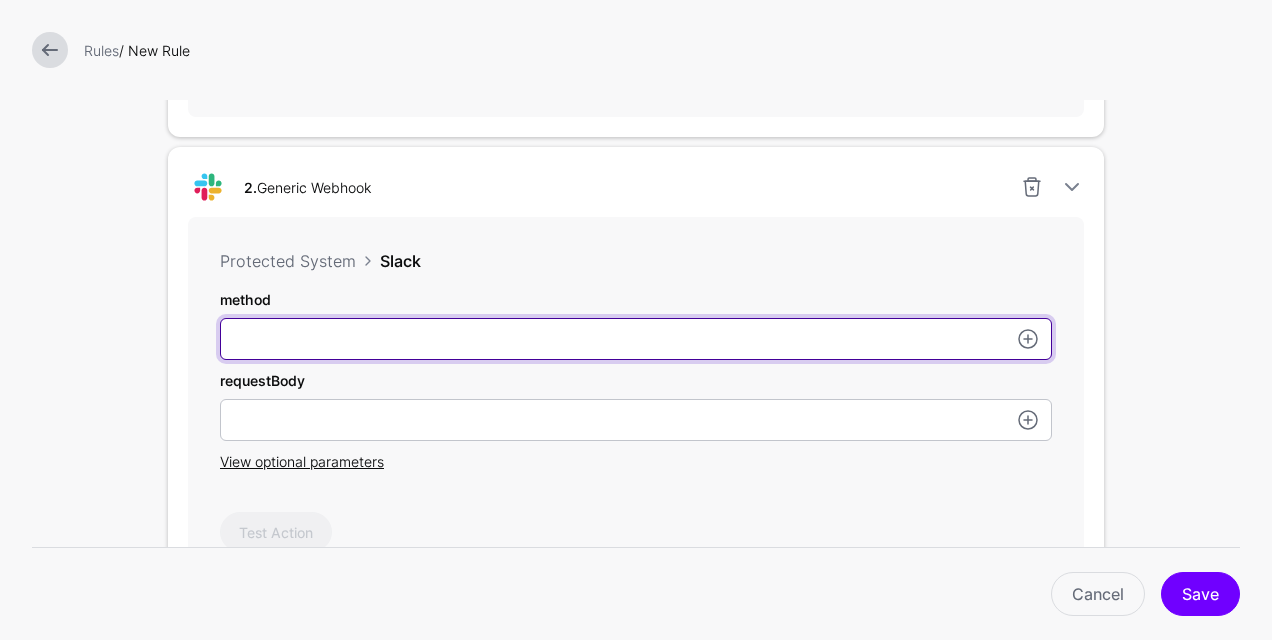 click on "userPrincipalName" at bounding box center (636, -128) 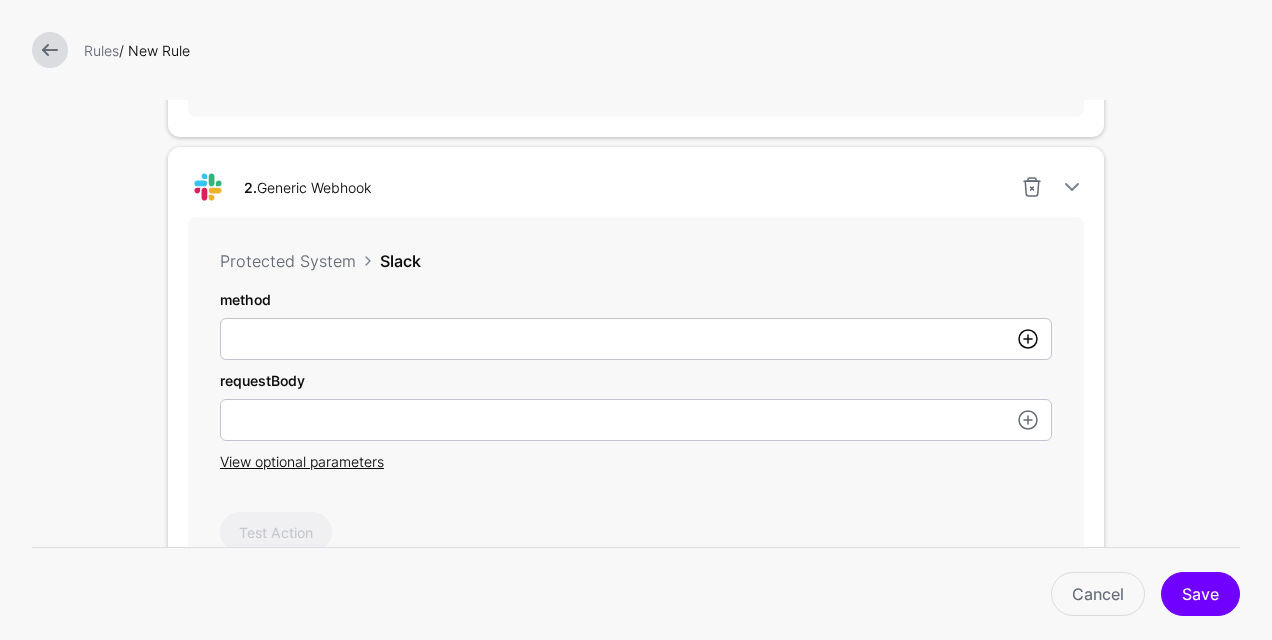 click at bounding box center [1028, 339] 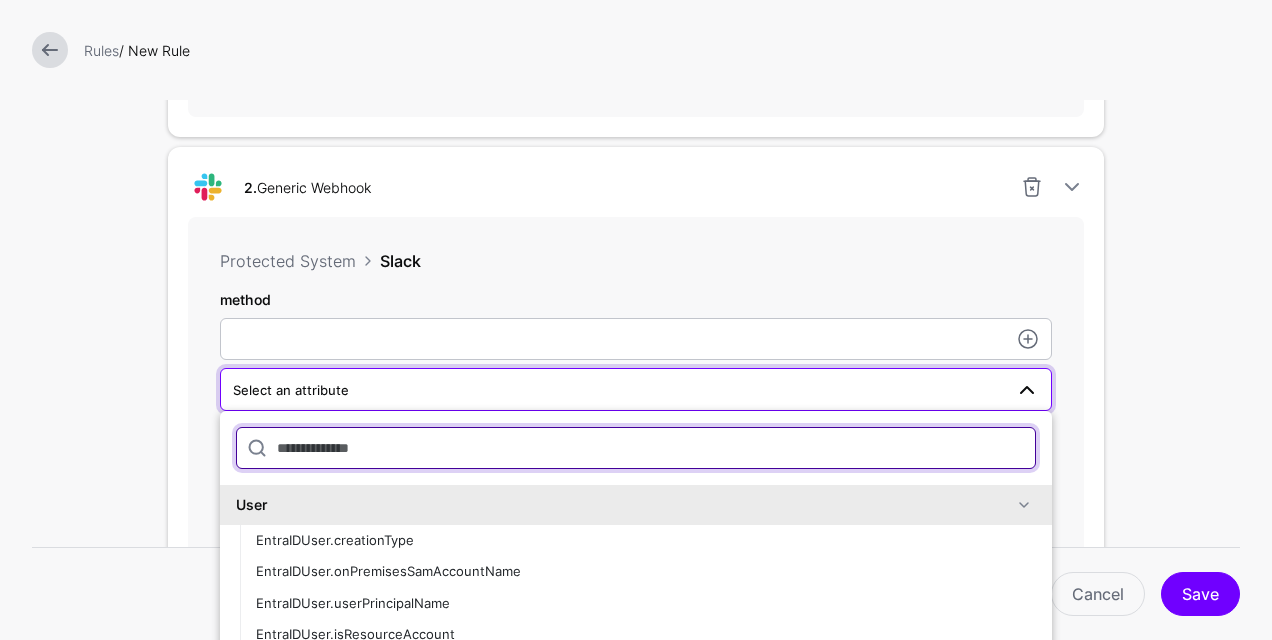 click at bounding box center [636, 448] 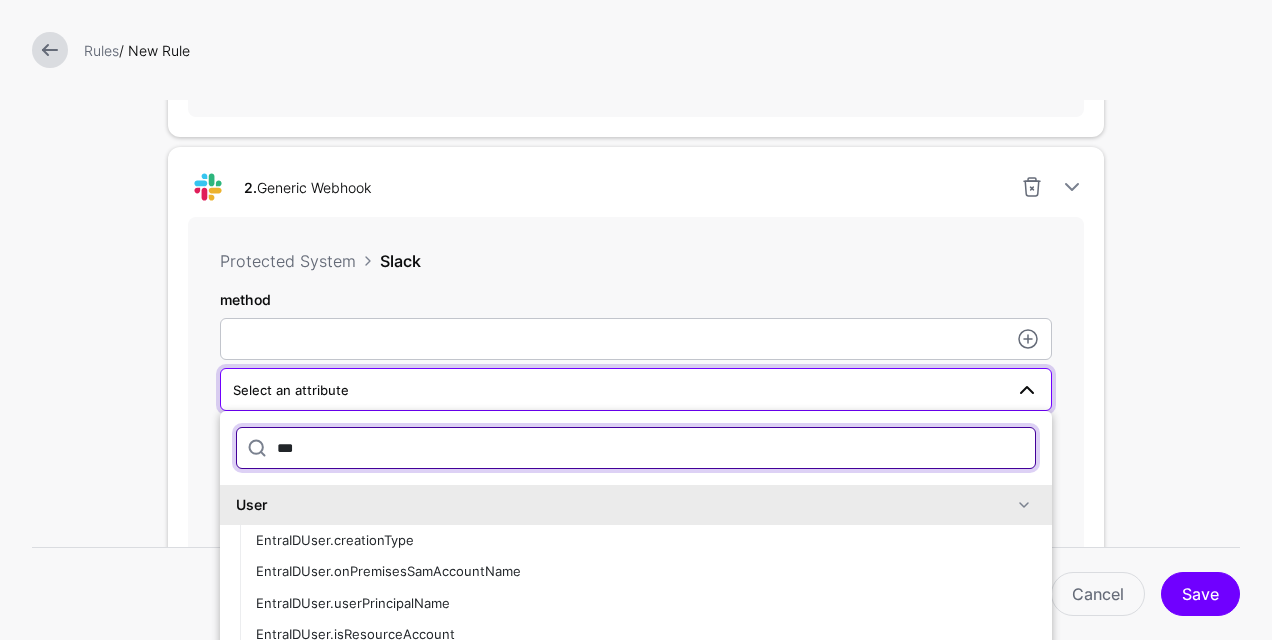 type on "****" 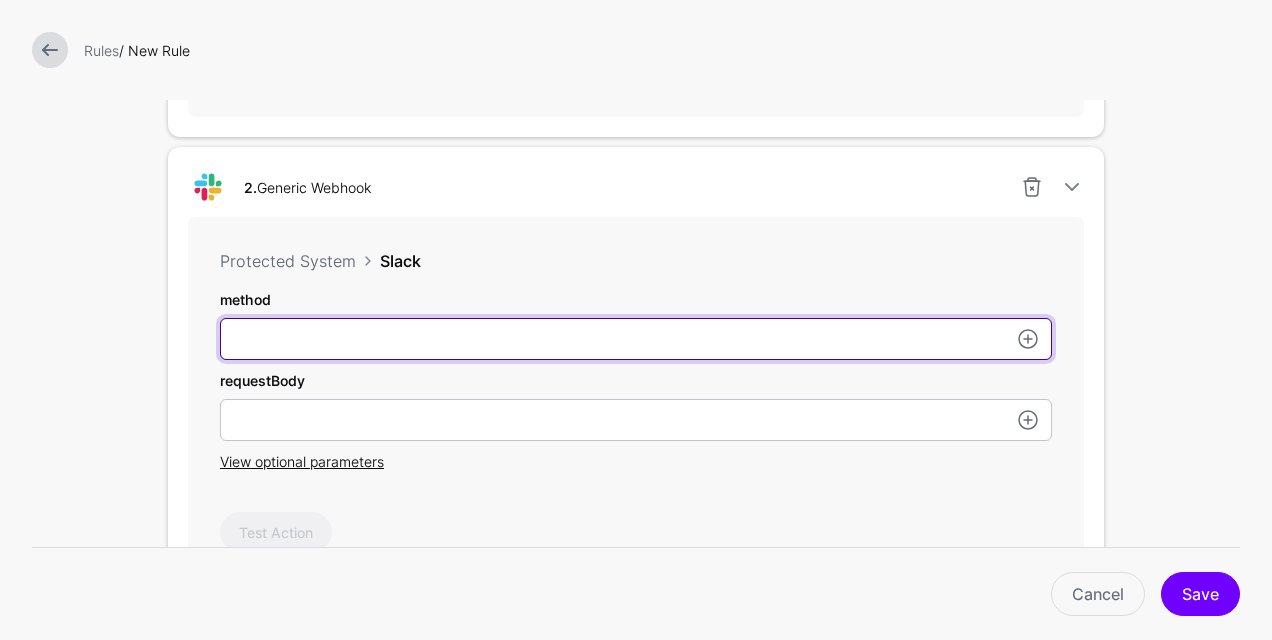 click on "userPrincipalName" at bounding box center [636, 339] 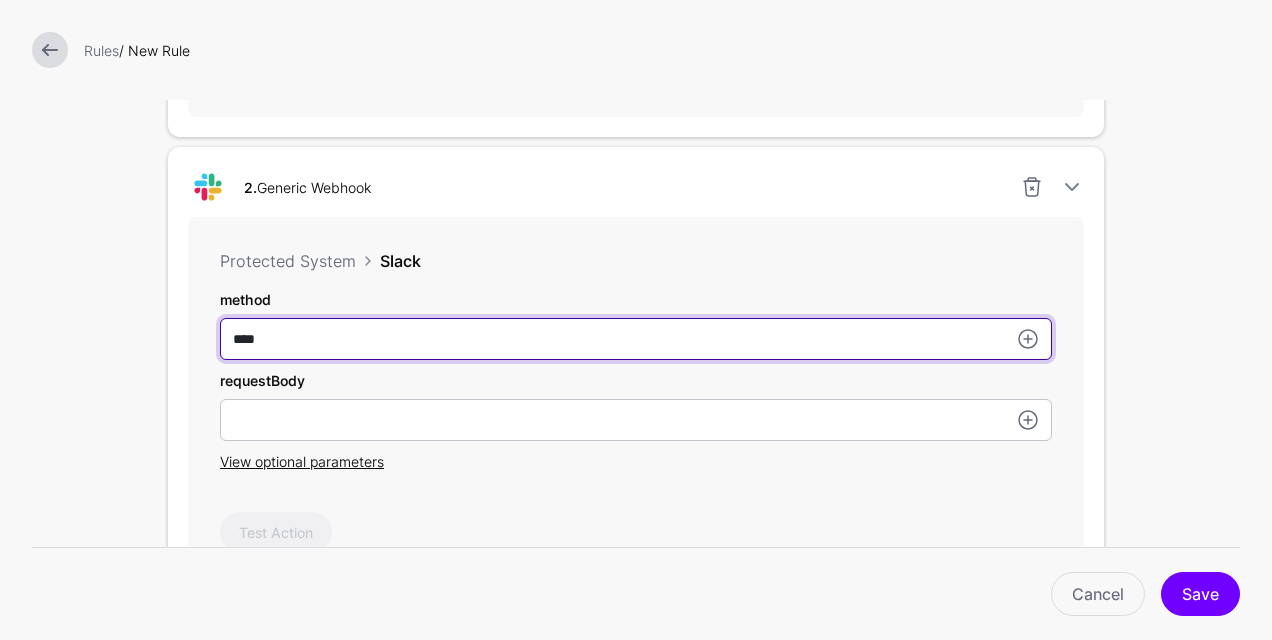 type on "****" 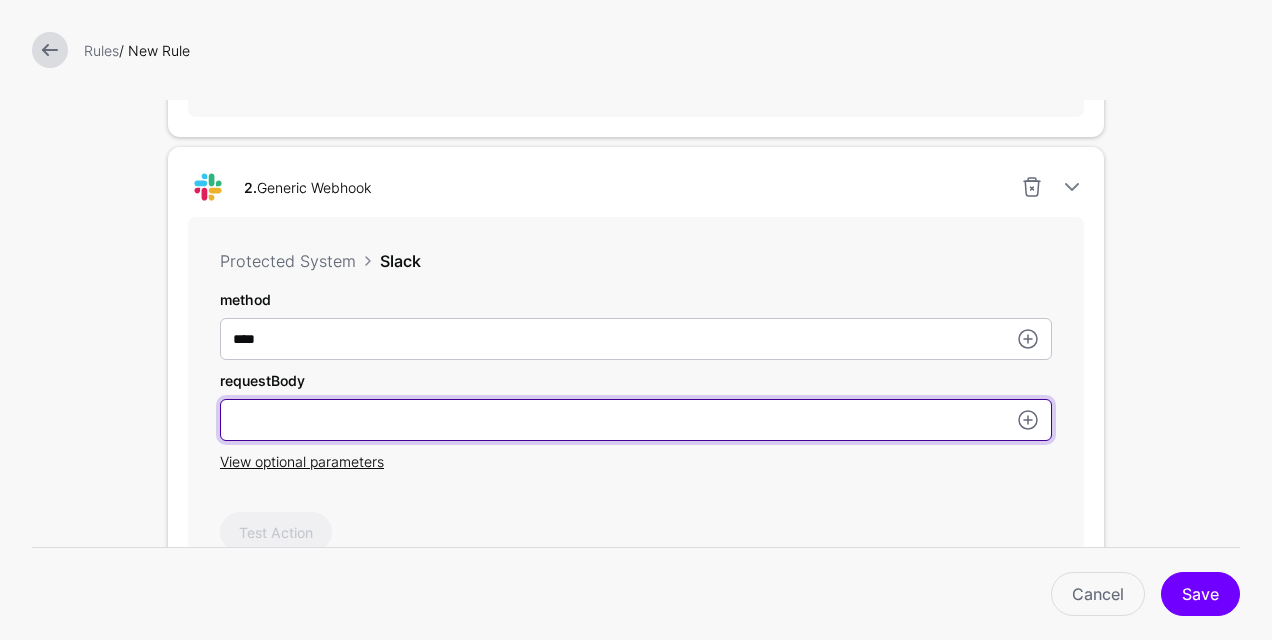 click on "userPrincipalName" at bounding box center (636, 420) 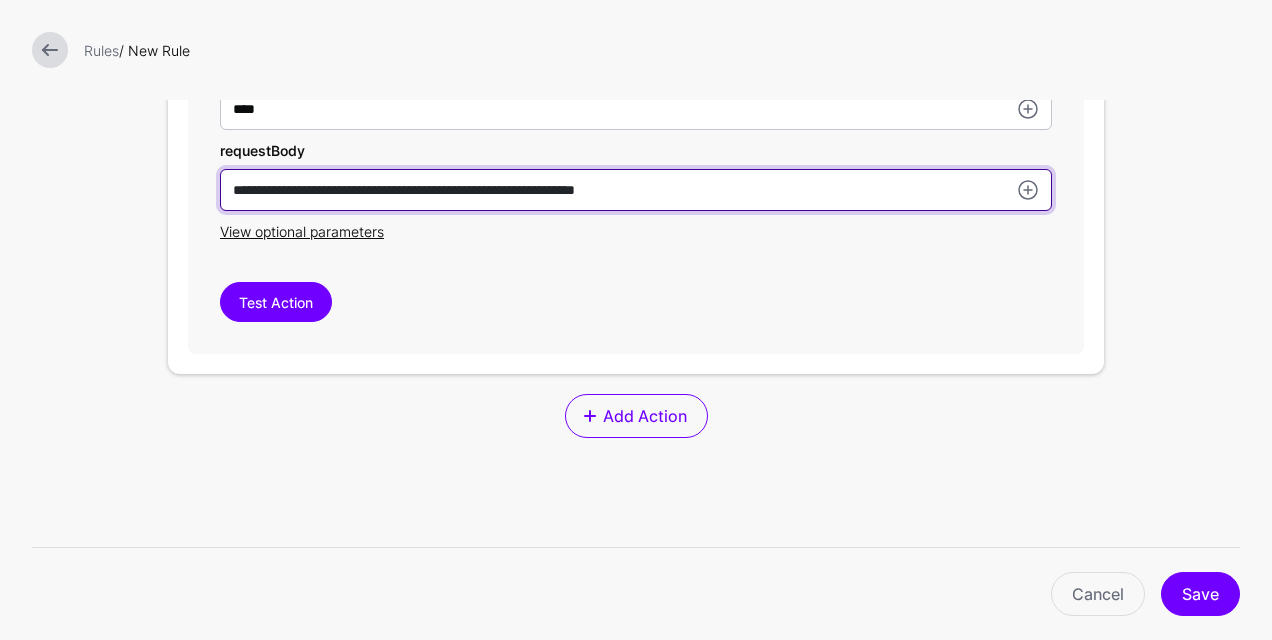 scroll, scrollTop: 1300, scrollLeft: 0, axis: vertical 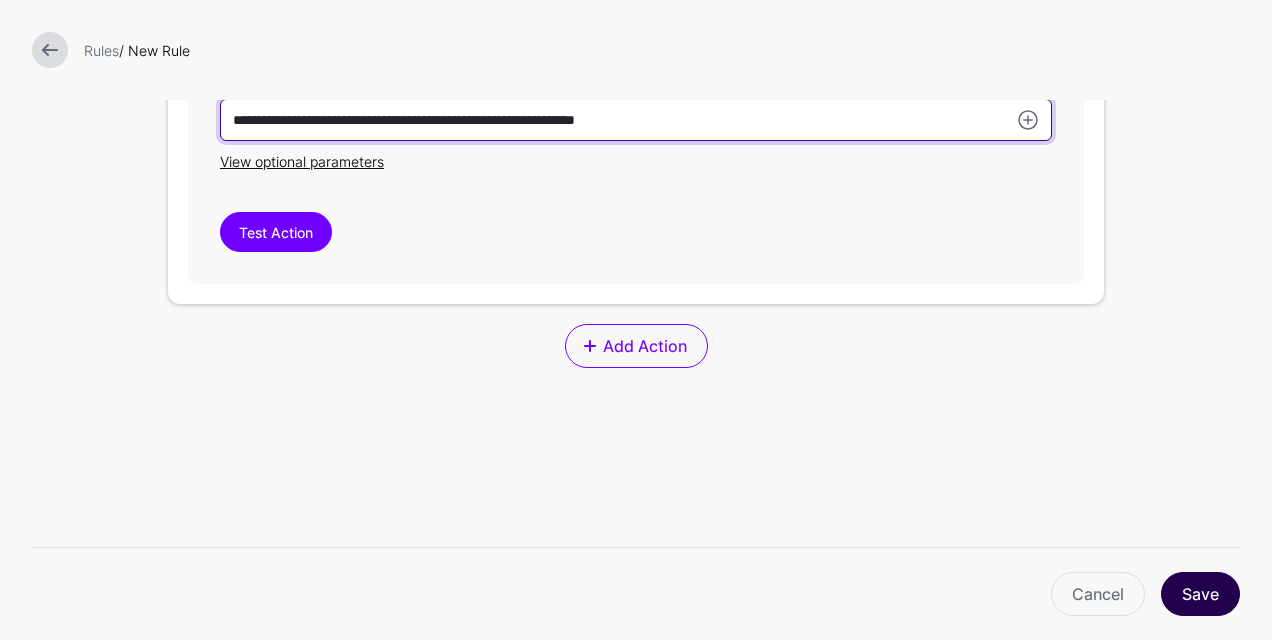 type on "**********" 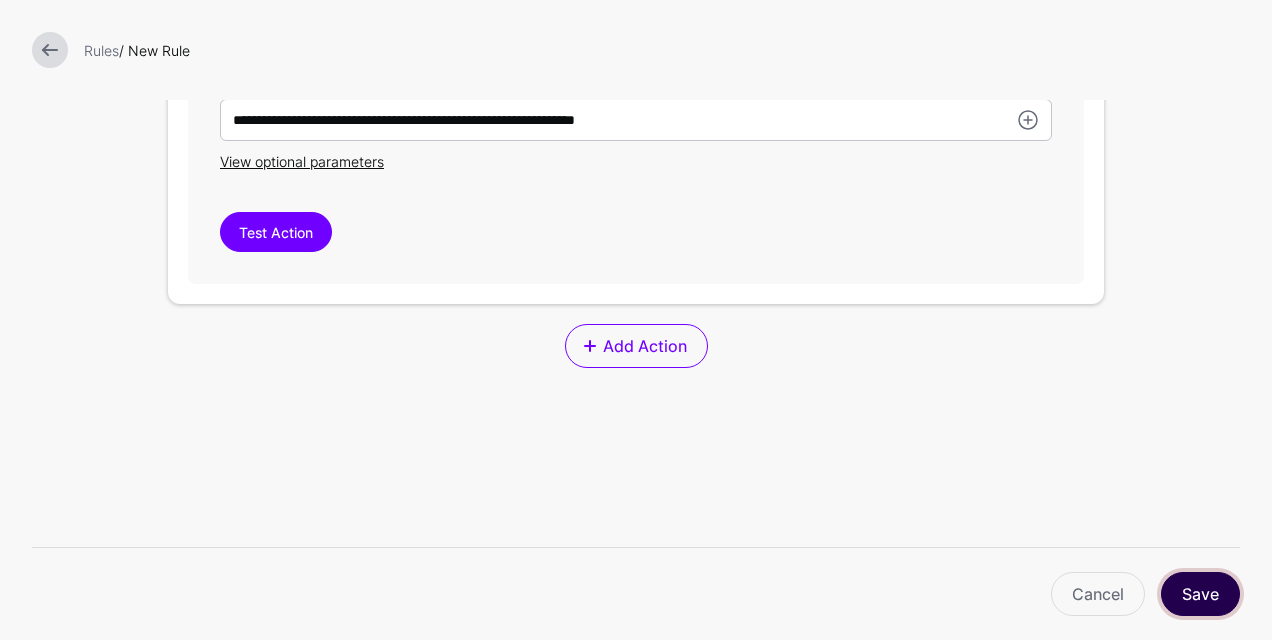 click on "Save" at bounding box center (1200, 594) 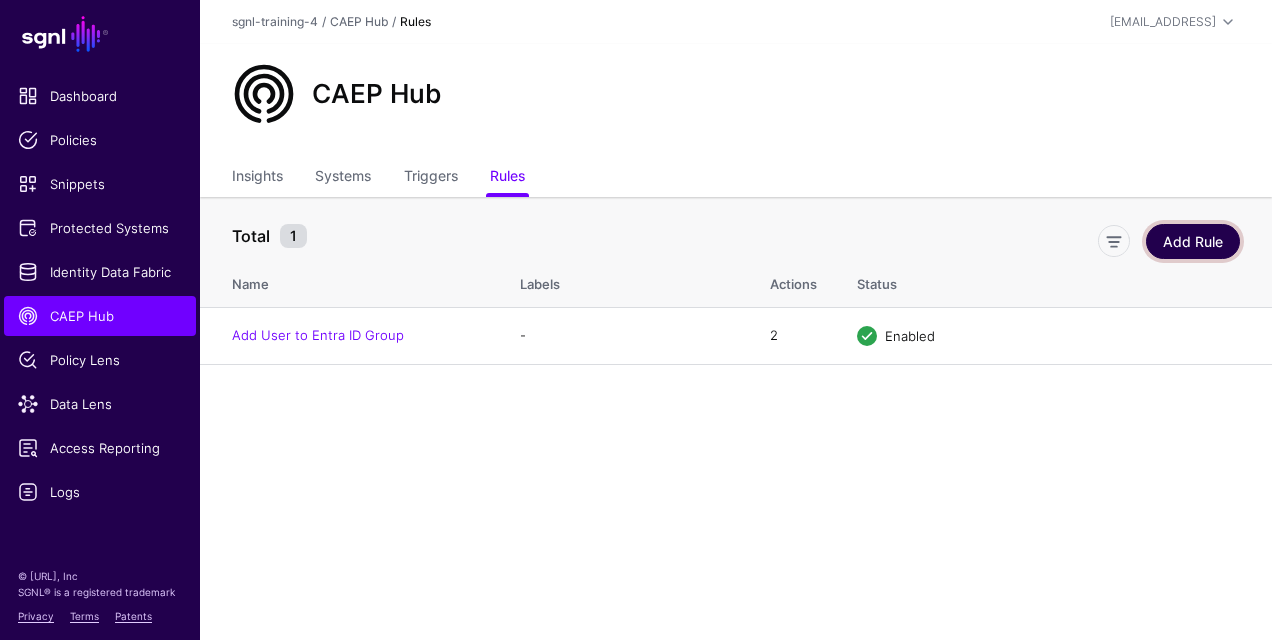 click on "Add Rule" 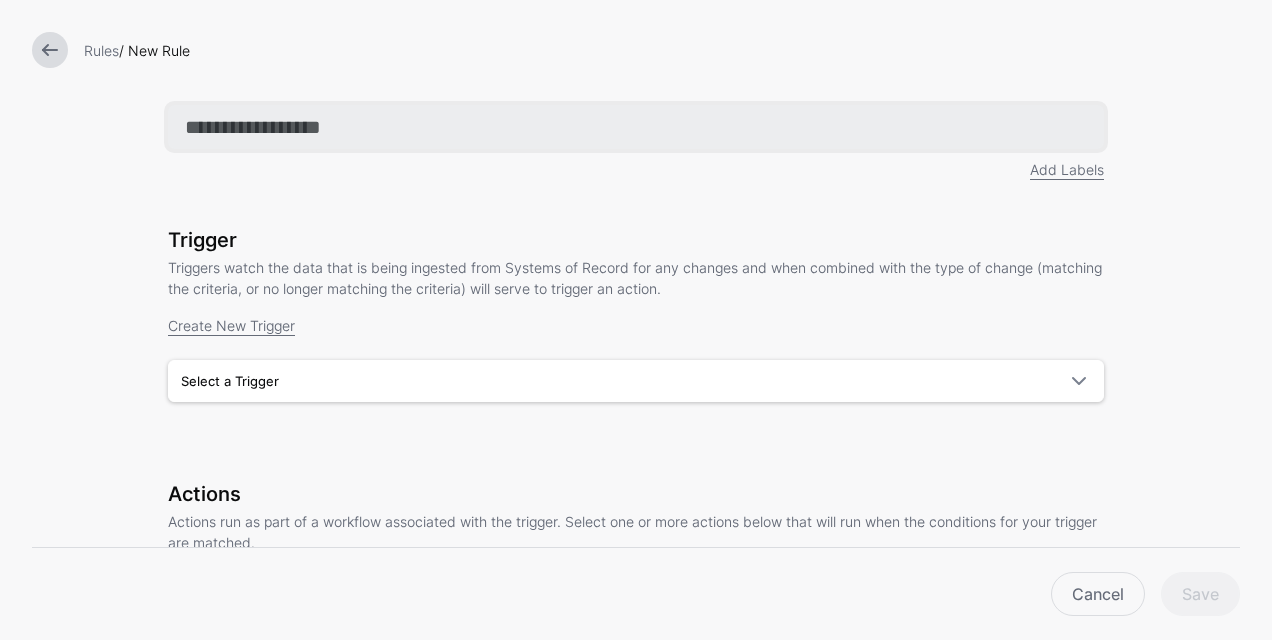 click at bounding box center [636, 127] 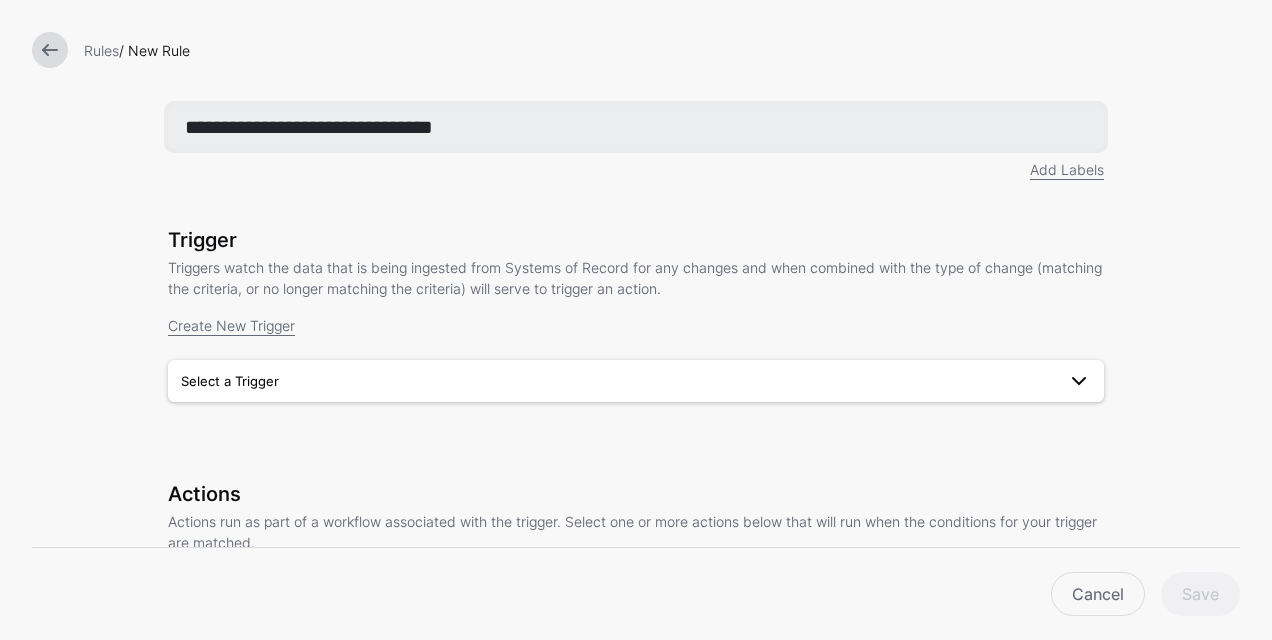 type on "**********" 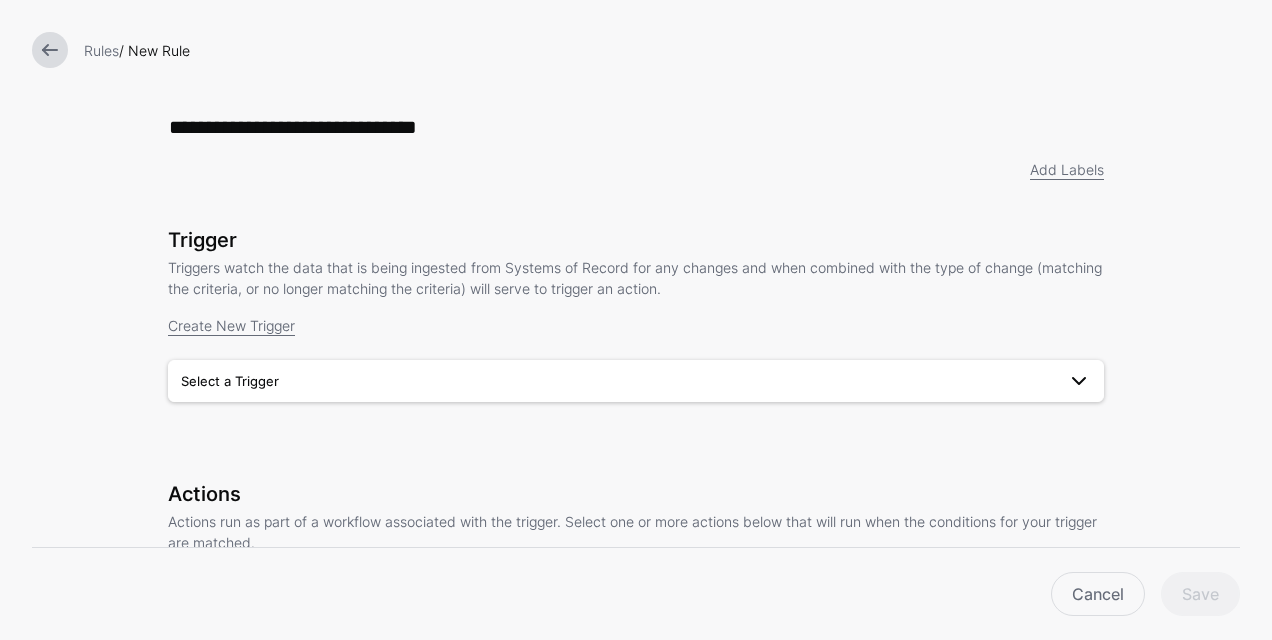 click on "Select a Trigger" at bounding box center (636, 381) 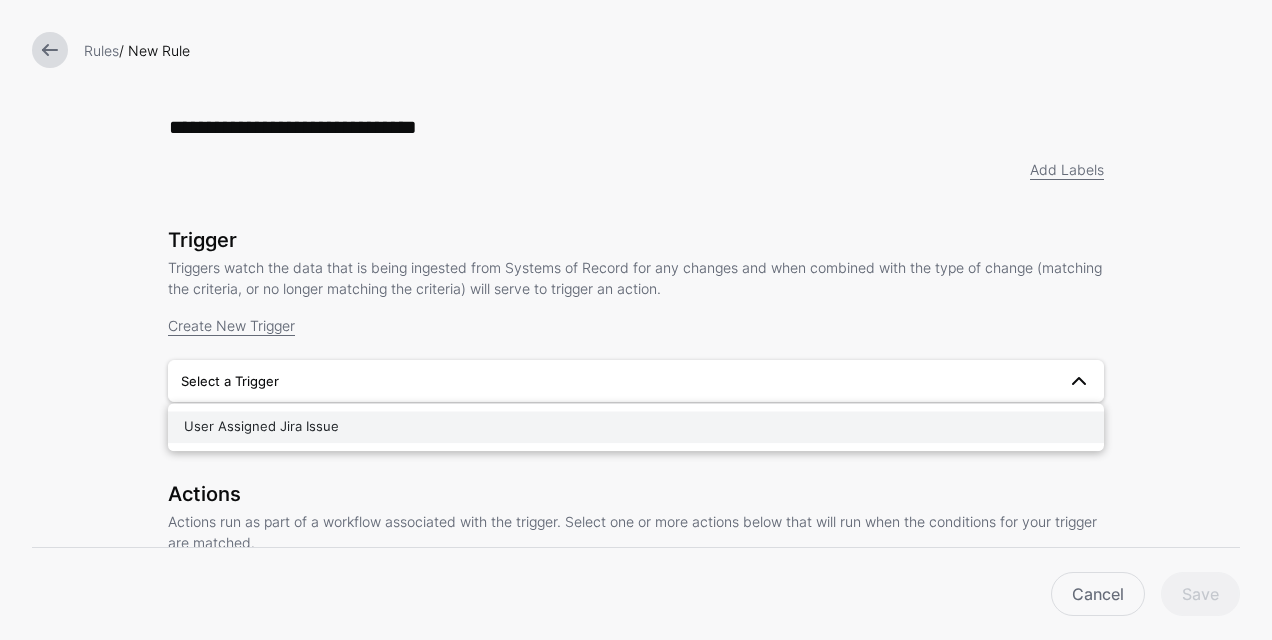 click on "User Assigned Jira Issue" at bounding box center (636, 427) 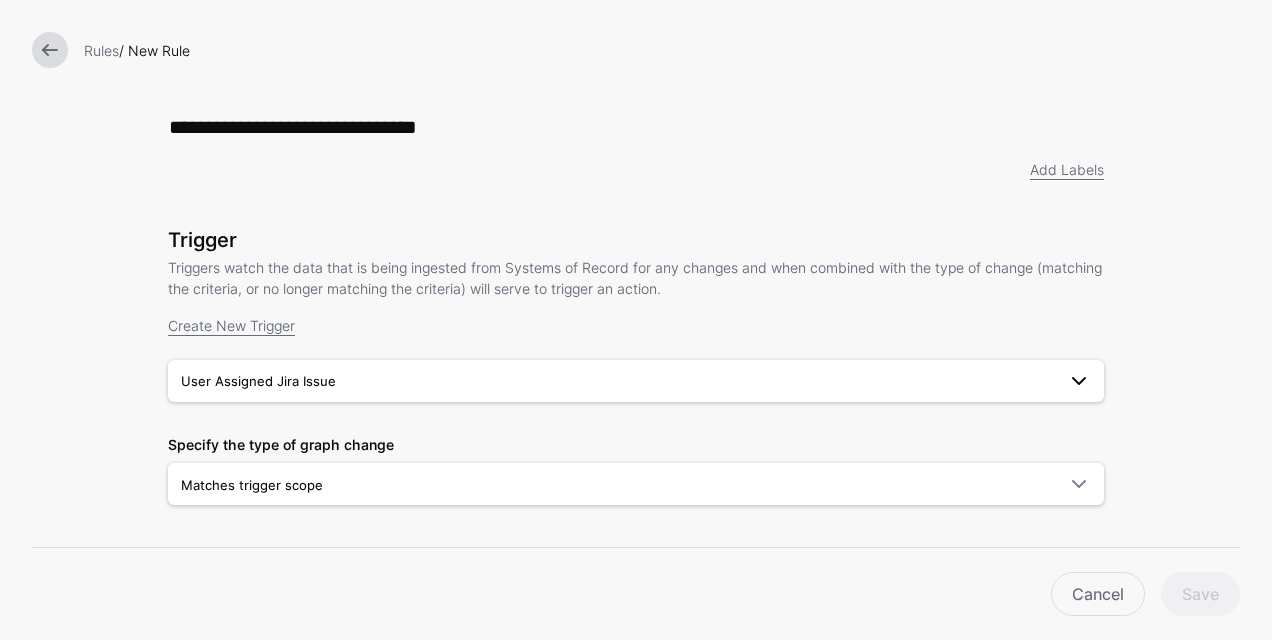 click on "User Assigned Jira Issue" at bounding box center (636, 381) 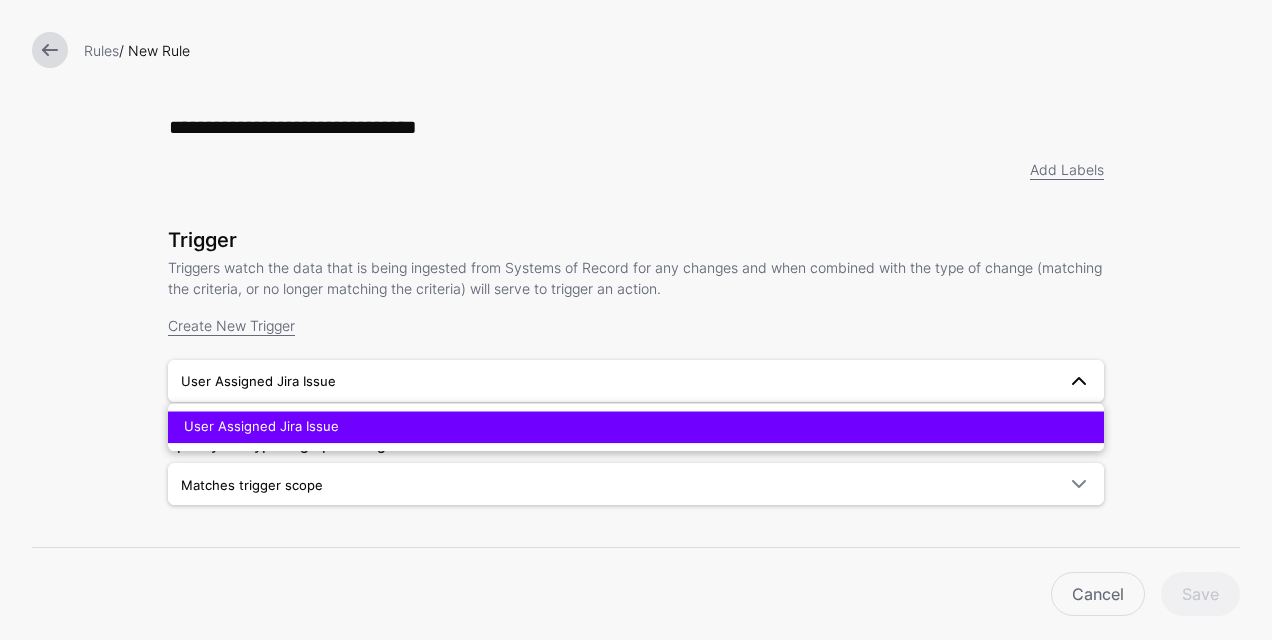 click on "User Assigned Jira Issue" at bounding box center [636, 381] 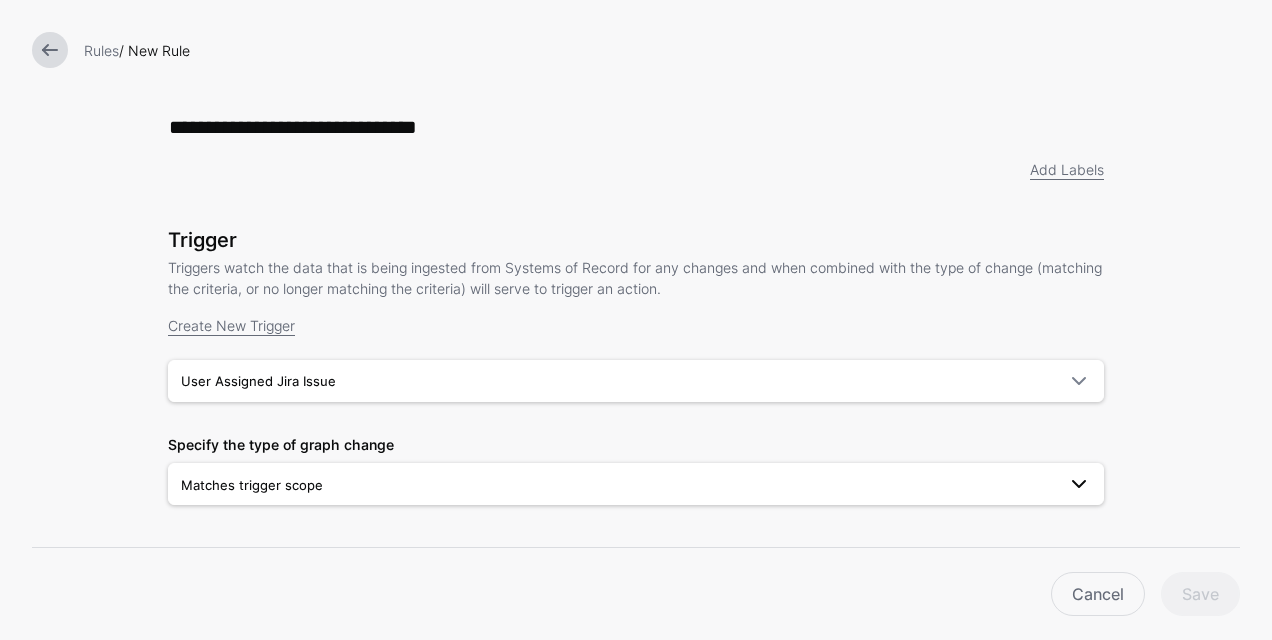 click on "Matches trigger scope" at bounding box center [618, 485] 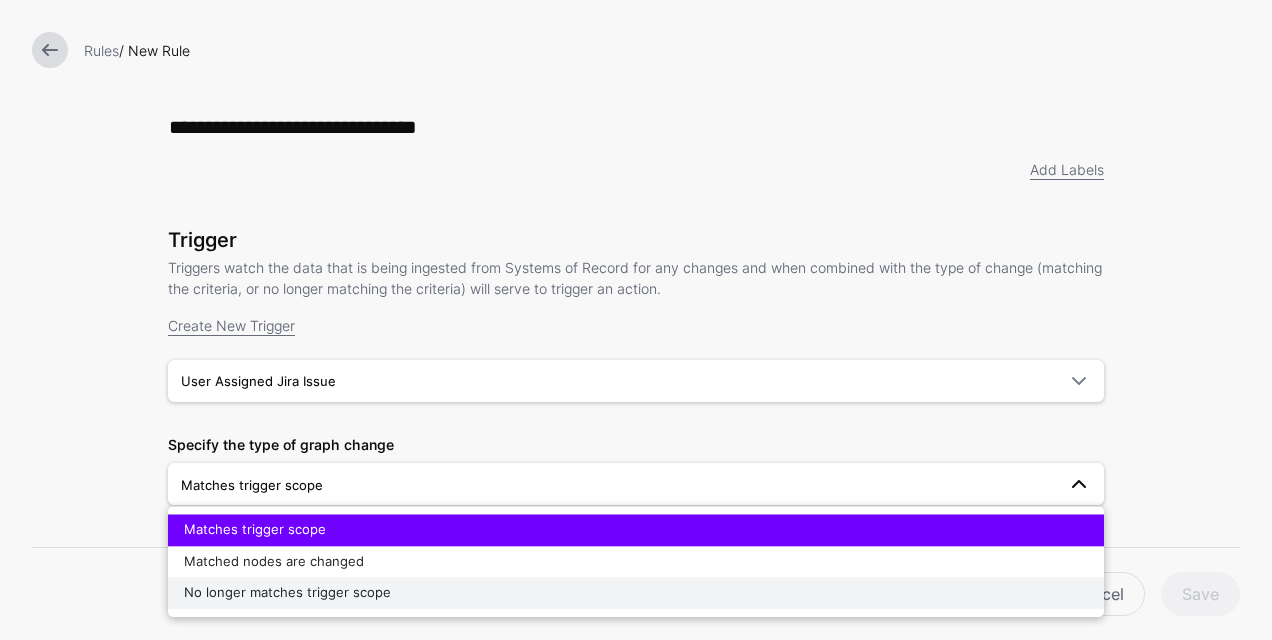 click on "No longer matches trigger scope" at bounding box center (636, 594) 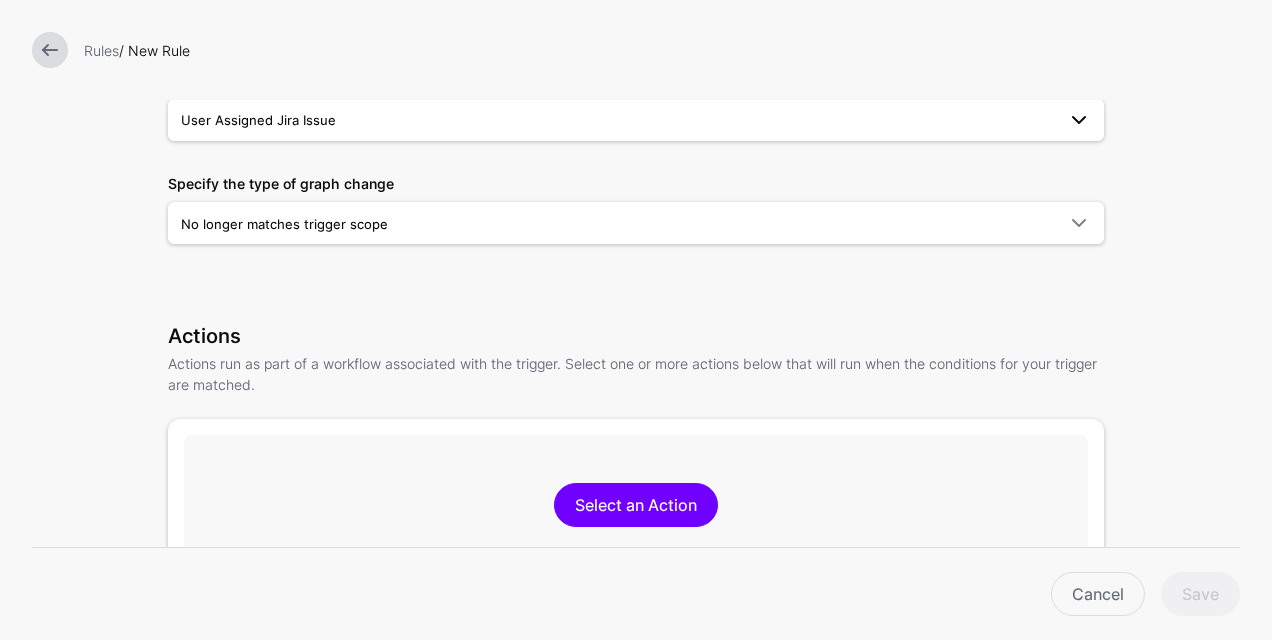 scroll, scrollTop: 300, scrollLeft: 0, axis: vertical 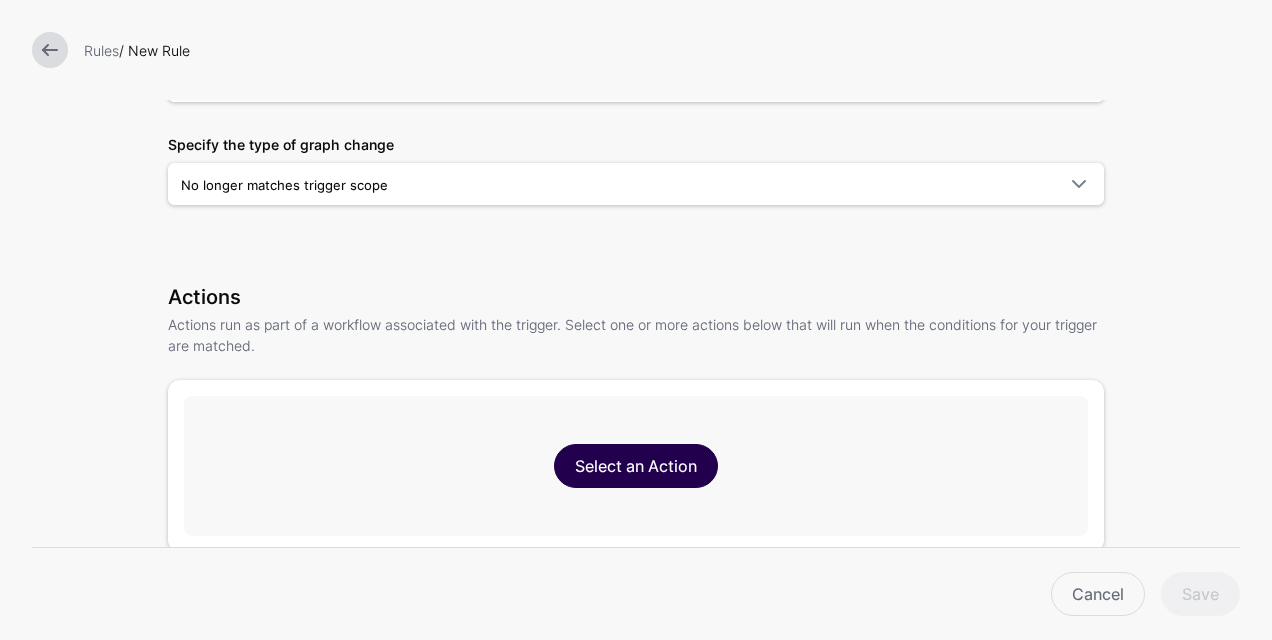 click on "Select an Action" at bounding box center (636, 466) 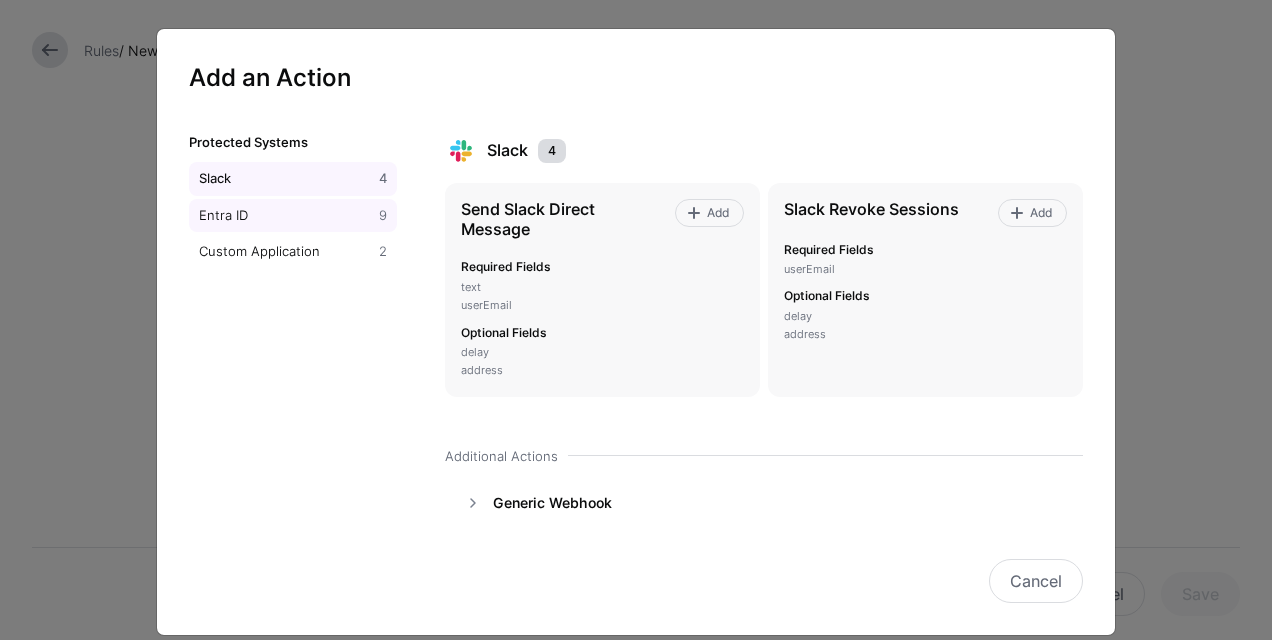 click on "Entra ID" 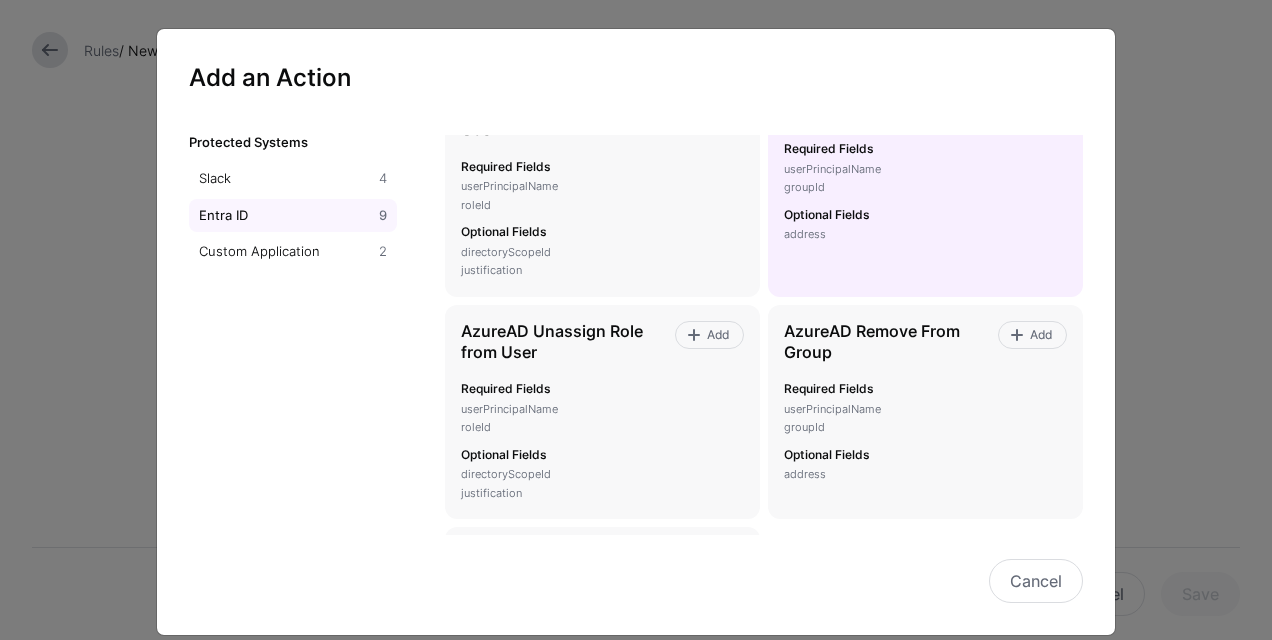 scroll, scrollTop: 300, scrollLeft: 0, axis: vertical 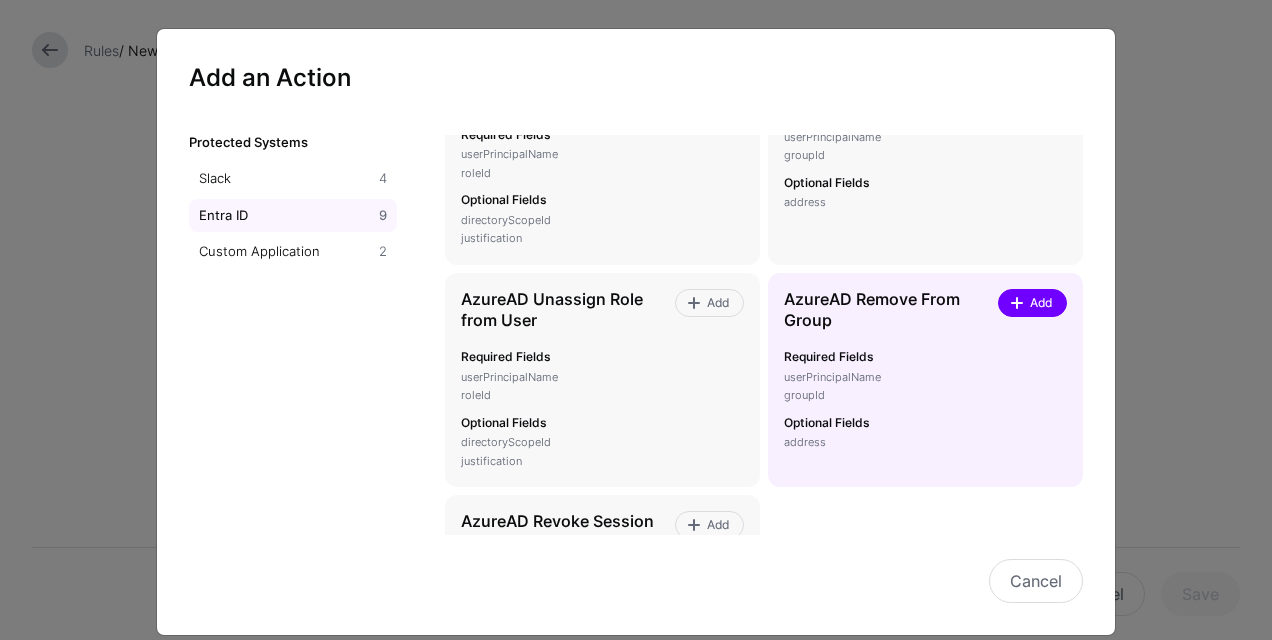 click 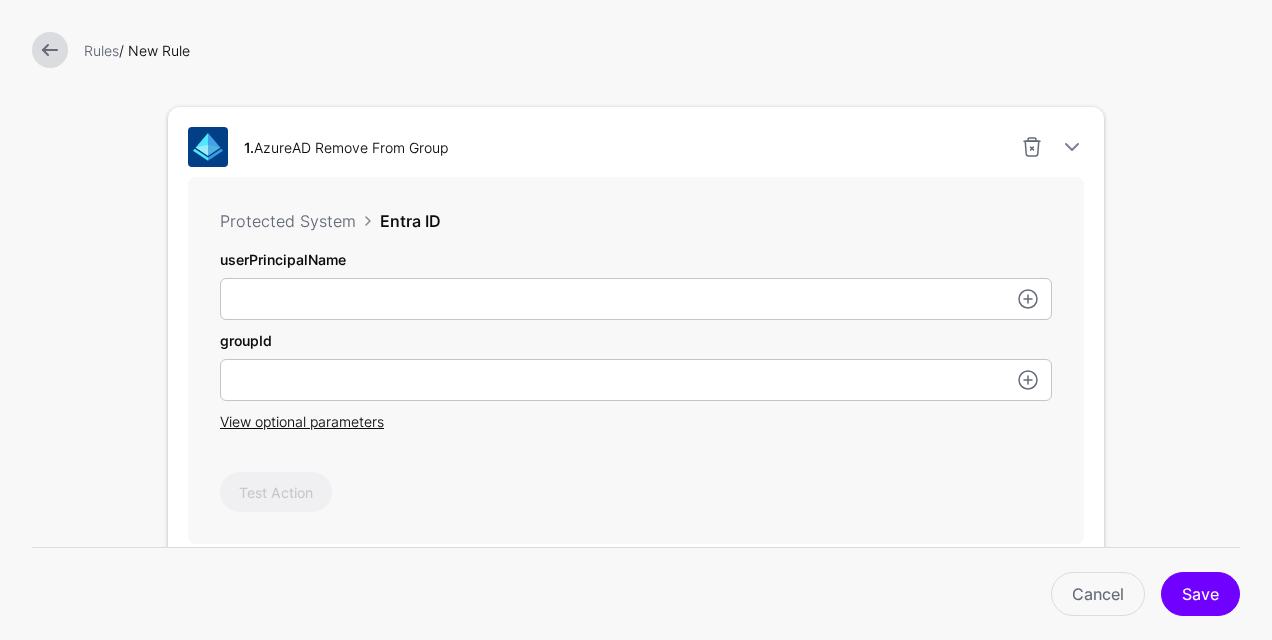 scroll, scrollTop: 600, scrollLeft: 0, axis: vertical 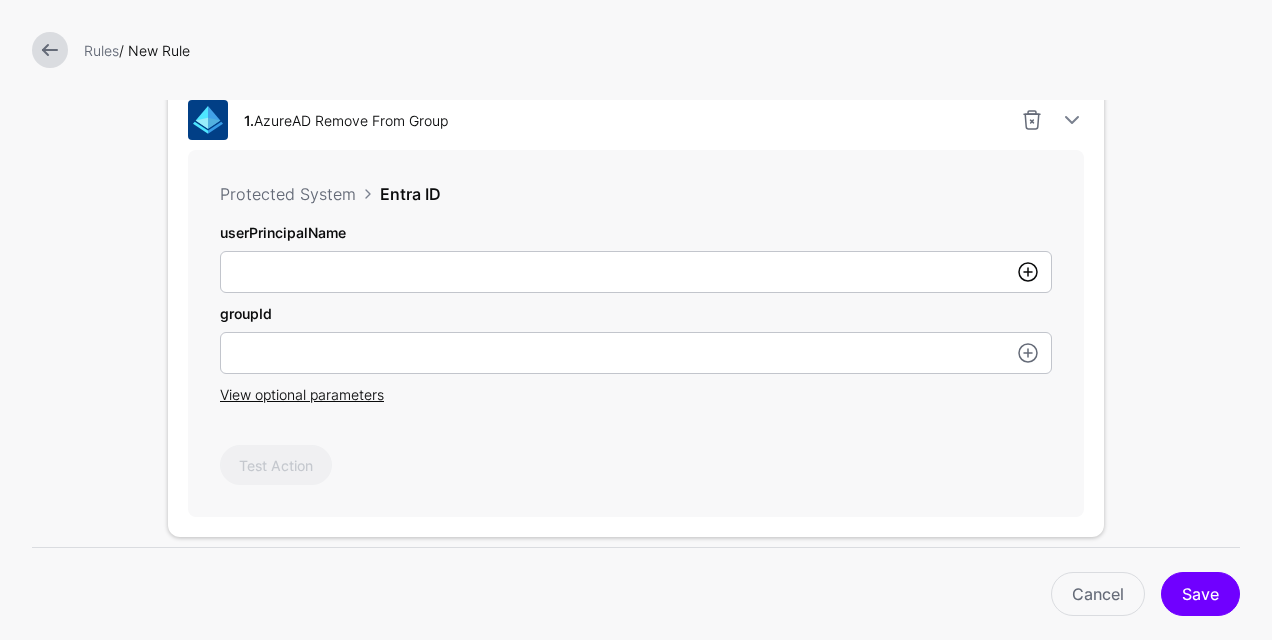 click at bounding box center [1028, 272] 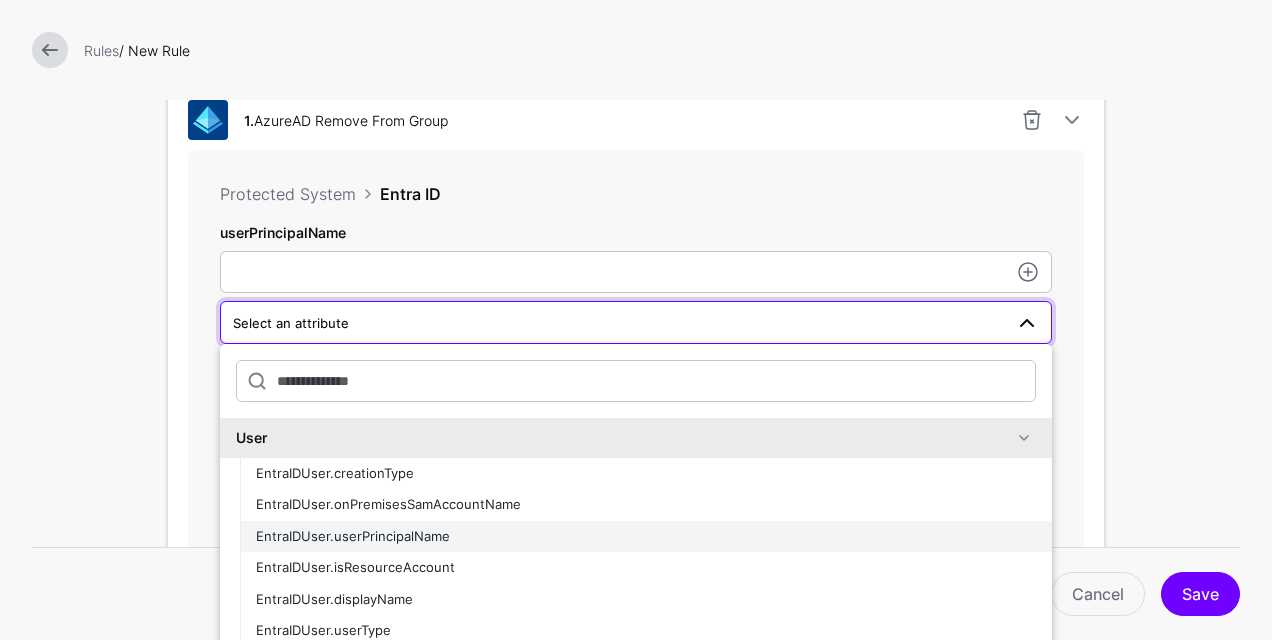 click on "EntraIDUser.userPrincipalName" at bounding box center [353, 536] 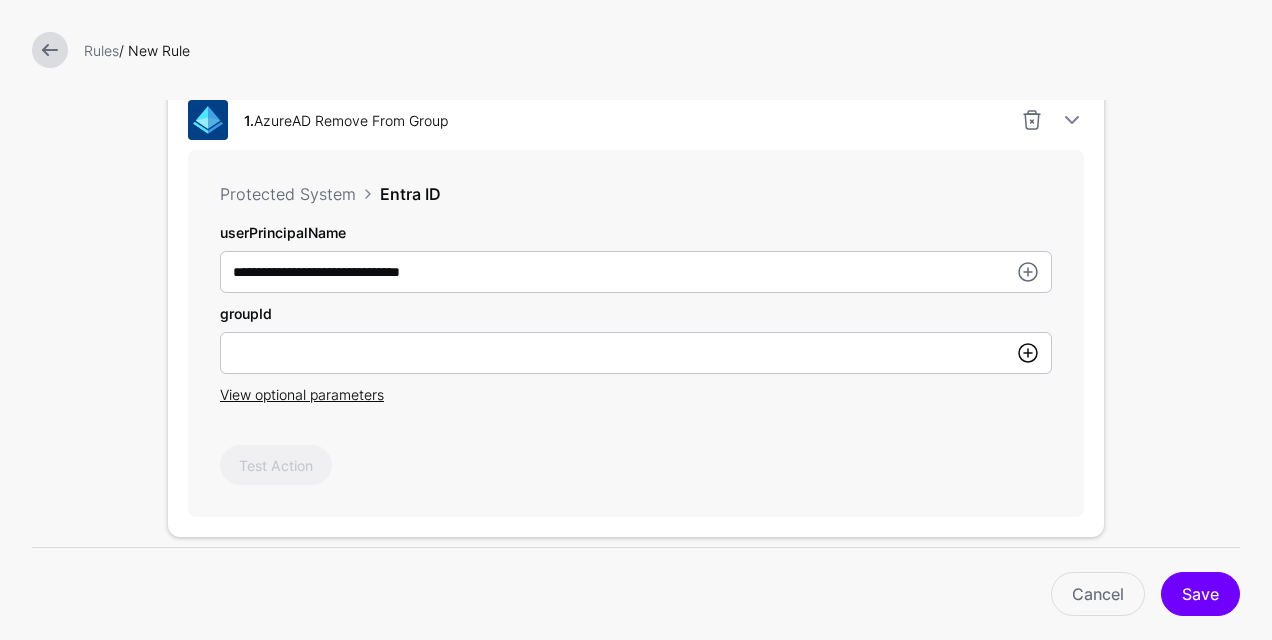 click at bounding box center (1028, 353) 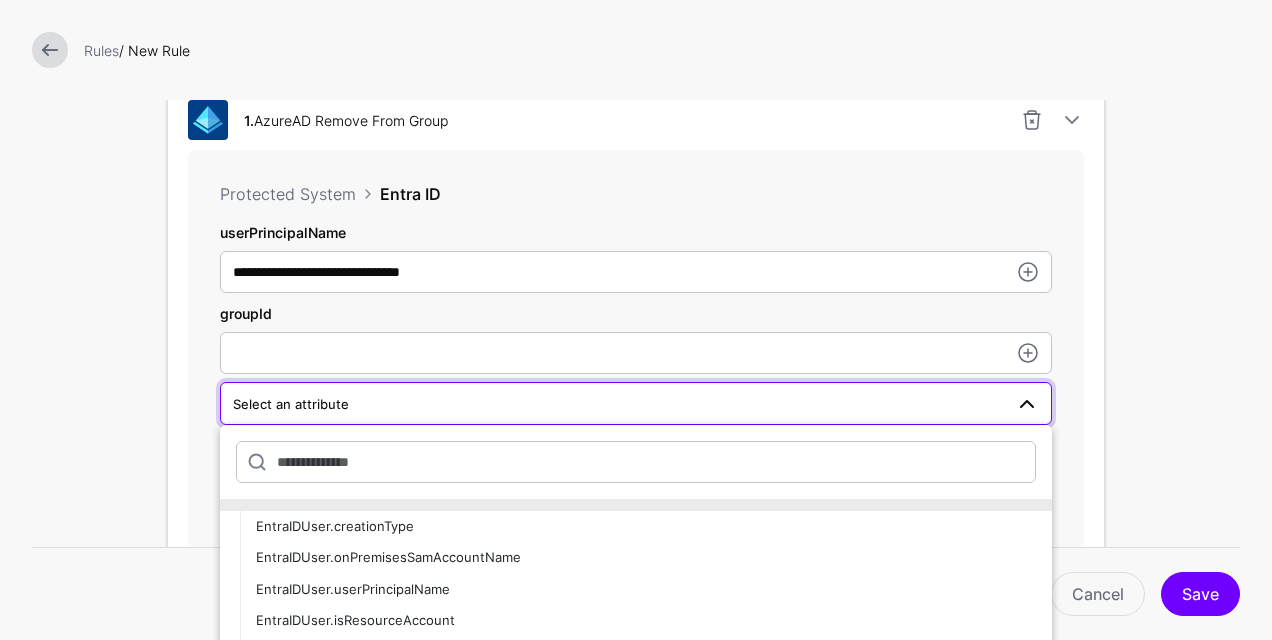 scroll, scrollTop: 100, scrollLeft: 0, axis: vertical 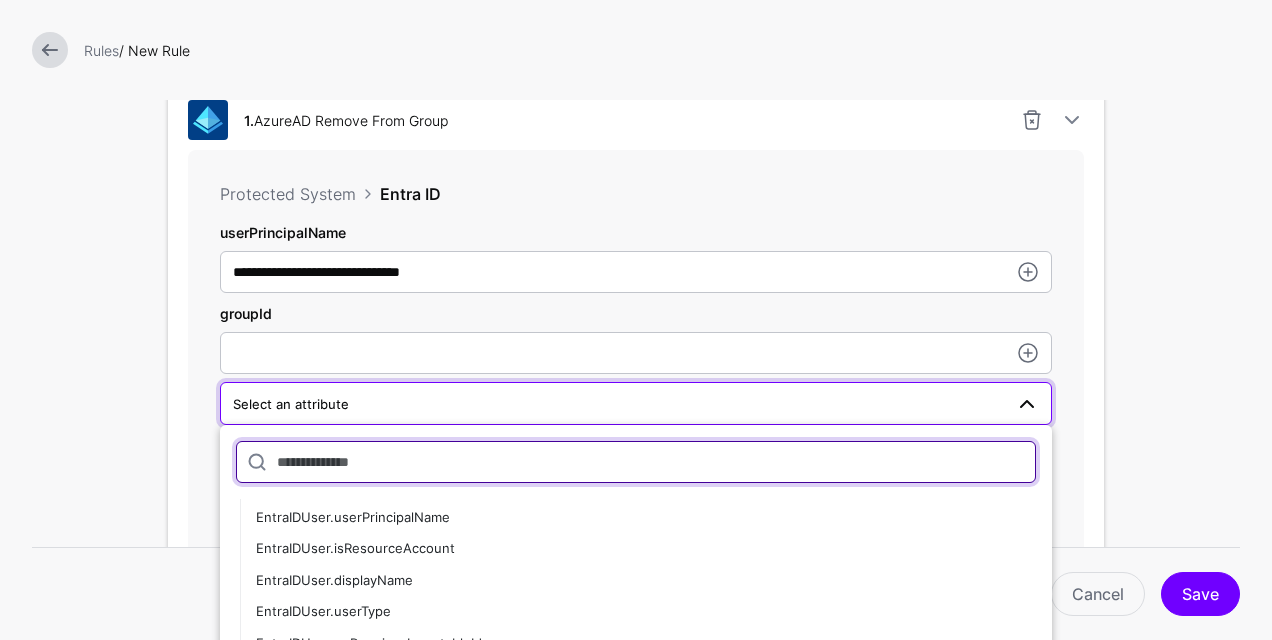 click at bounding box center (636, 462) 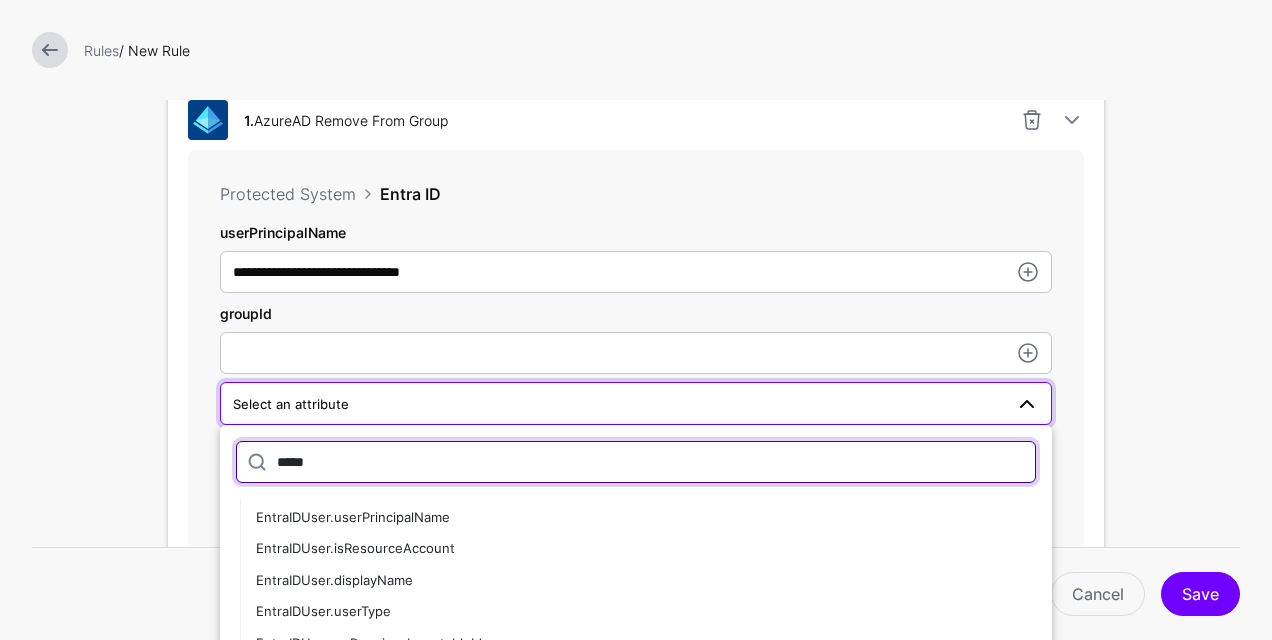 scroll, scrollTop: 0, scrollLeft: 0, axis: both 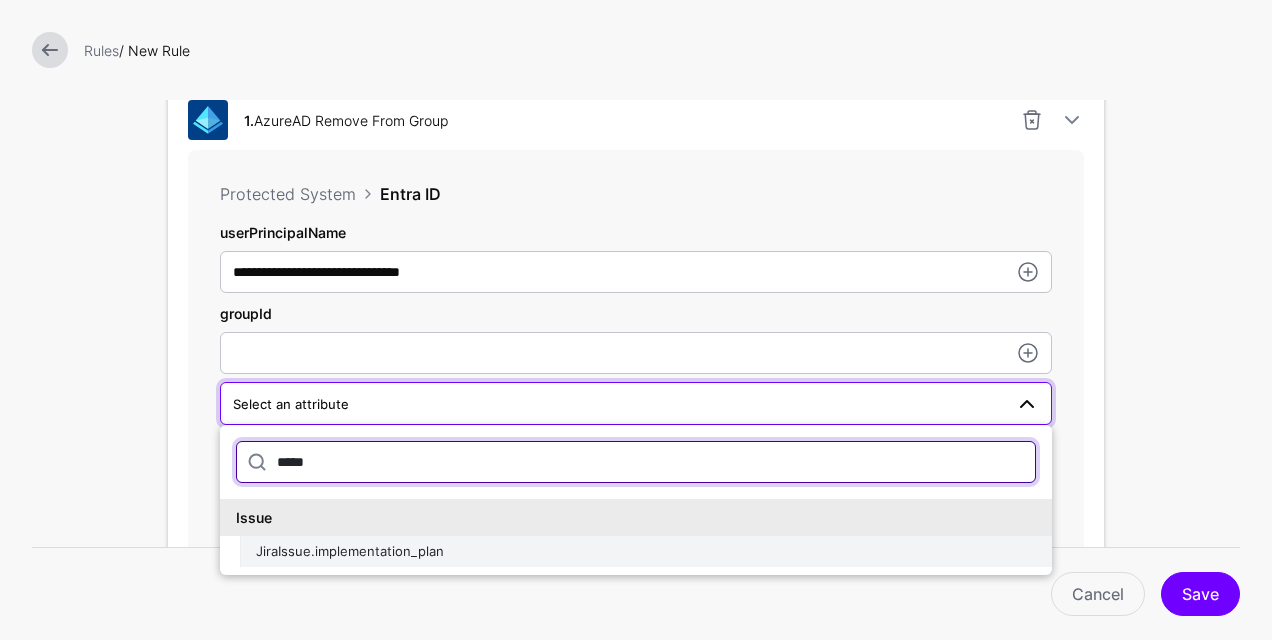 type on "*****" 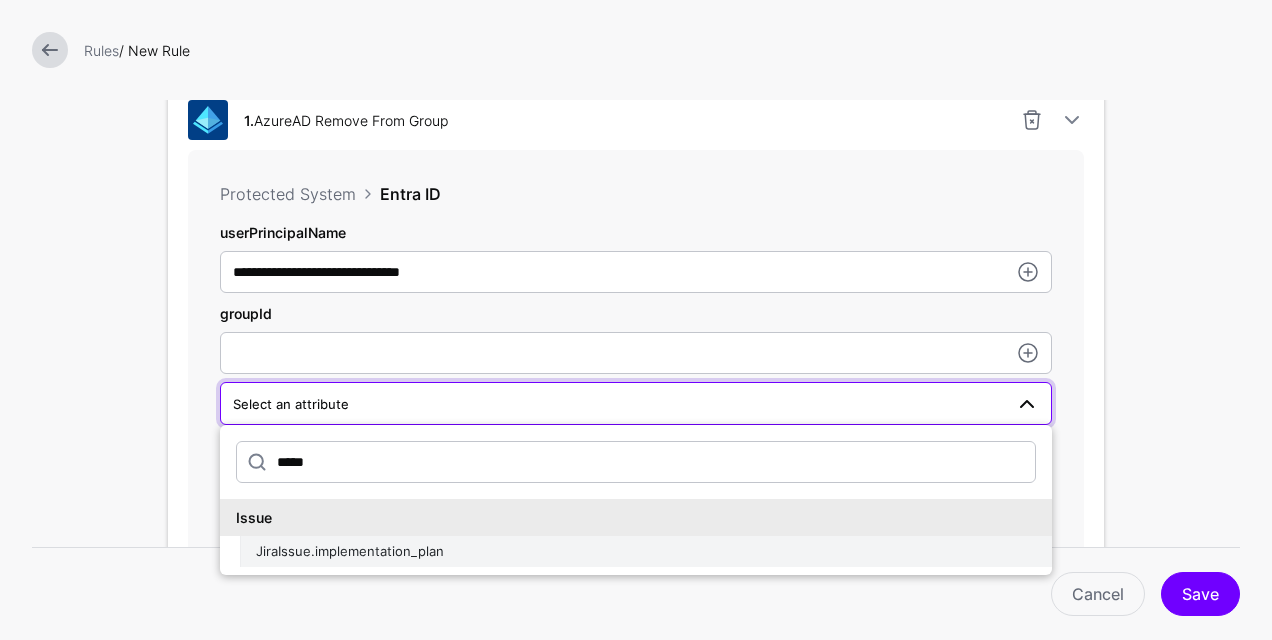 click on "JiraIssue.implementation_plan" at bounding box center (646, 552) 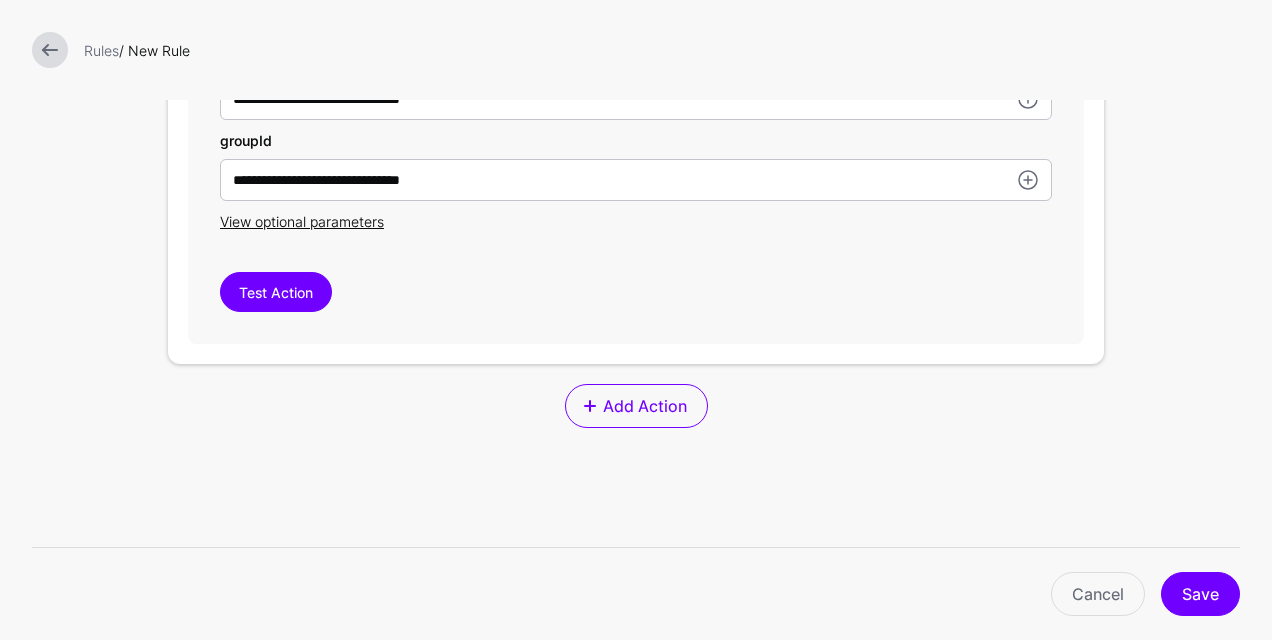 scroll, scrollTop: 800, scrollLeft: 0, axis: vertical 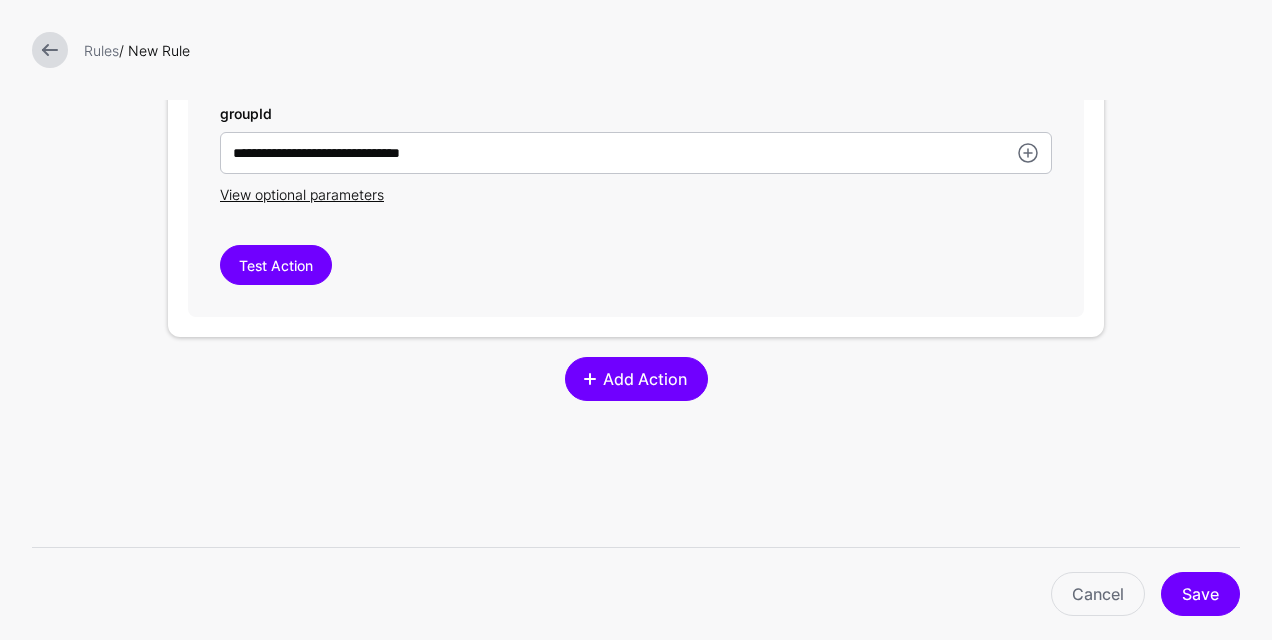 click on "Add Action" at bounding box center [644, 379] 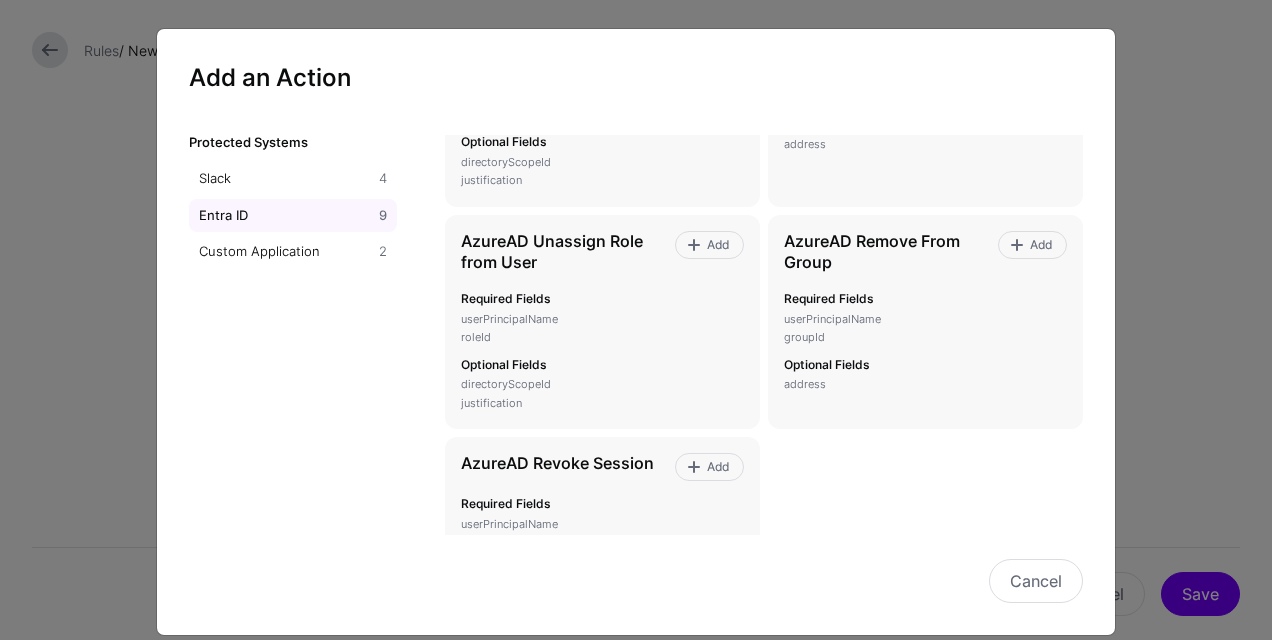 scroll, scrollTop: 500, scrollLeft: 0, axis: vertical 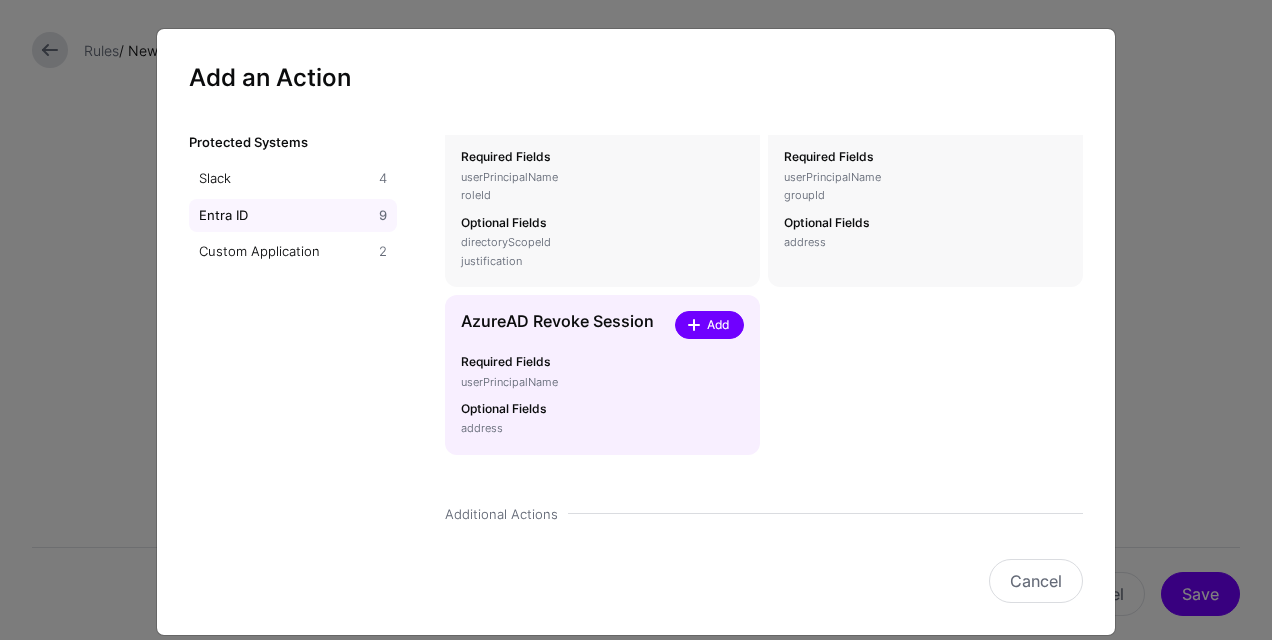 click on "Add" 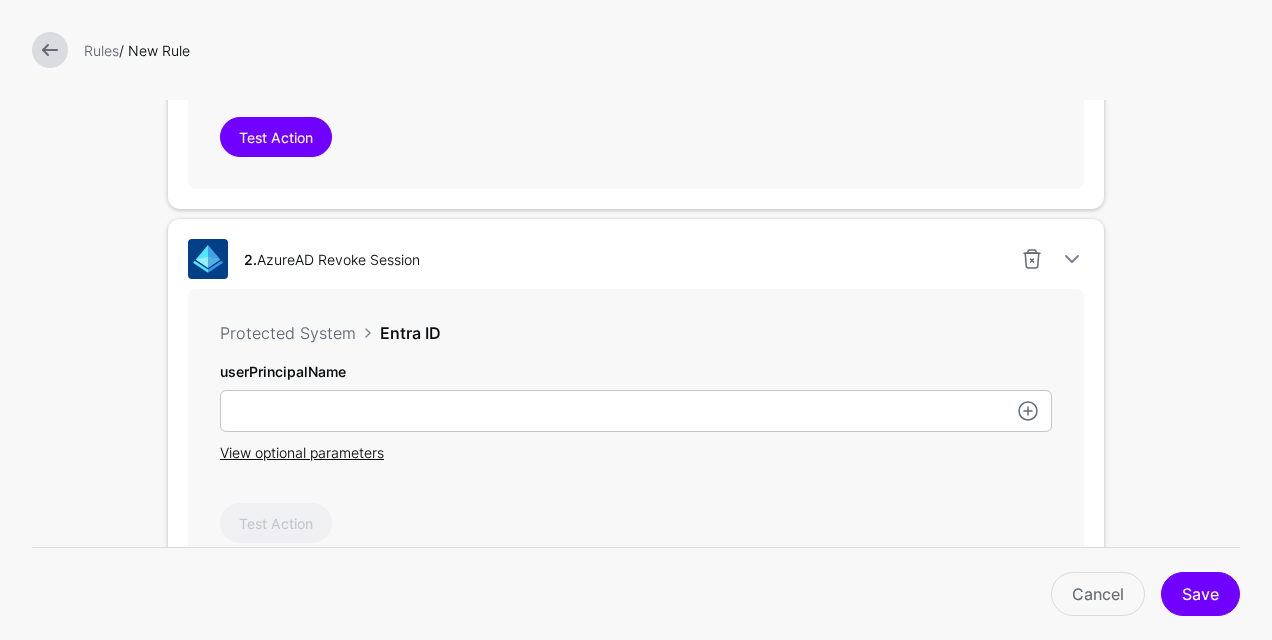 scroll, scrollTop: 1000, scrollLeft: 0, axis: vertical 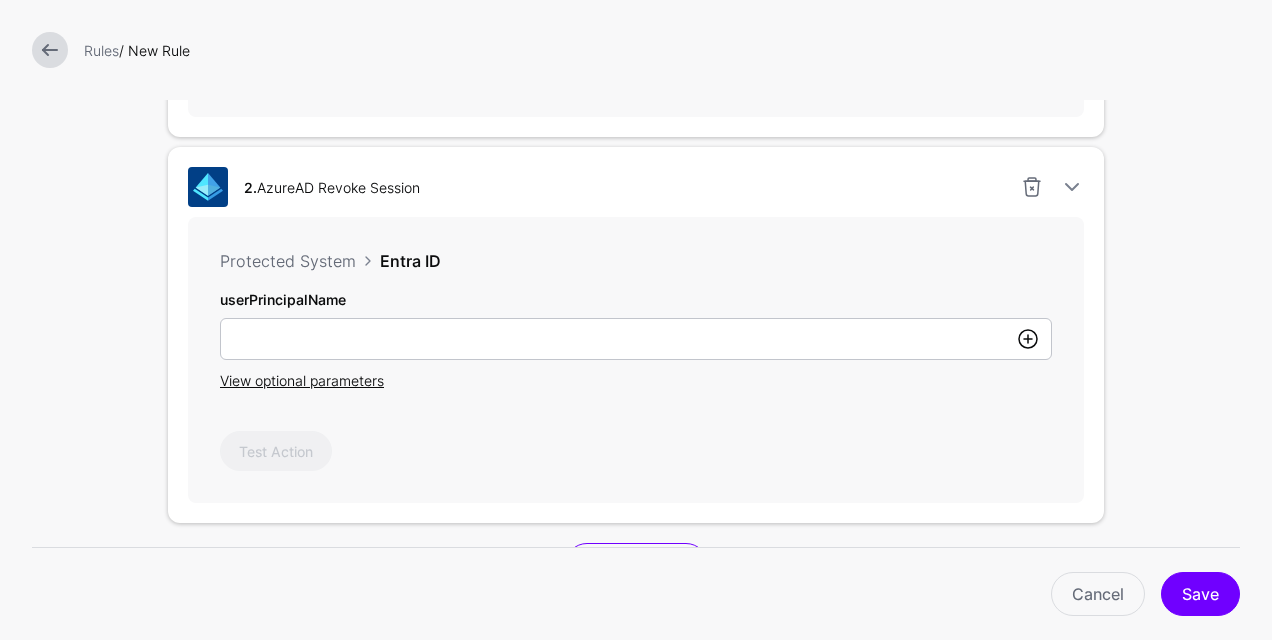 click at bounding box center [1028, 339] 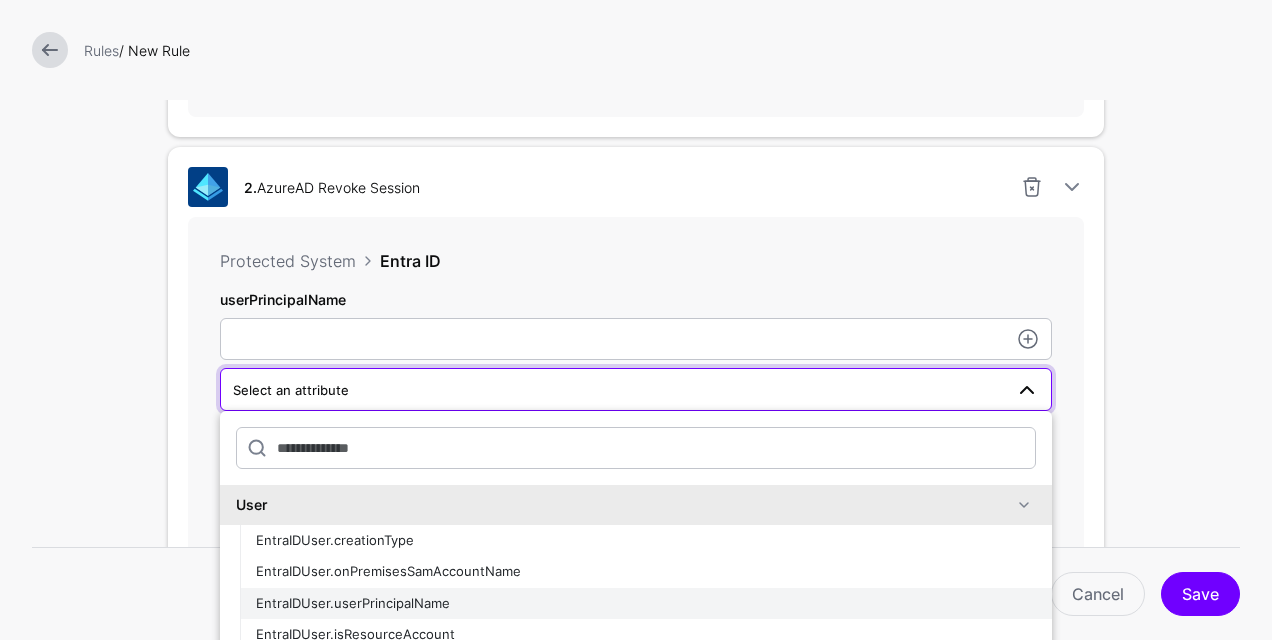 click on "EntraIDUser.userPrincipalName" at bounding box center [353, 603] 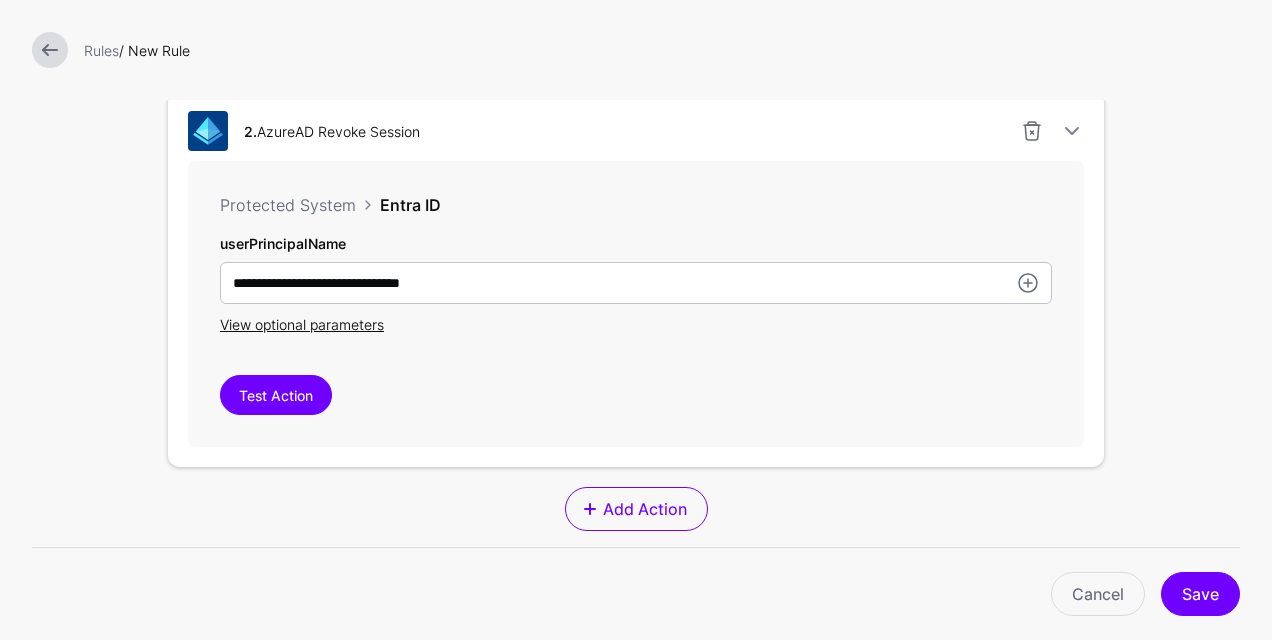 scroll, scrollTop: 1100, scrollLeft: 0, axis: vertical 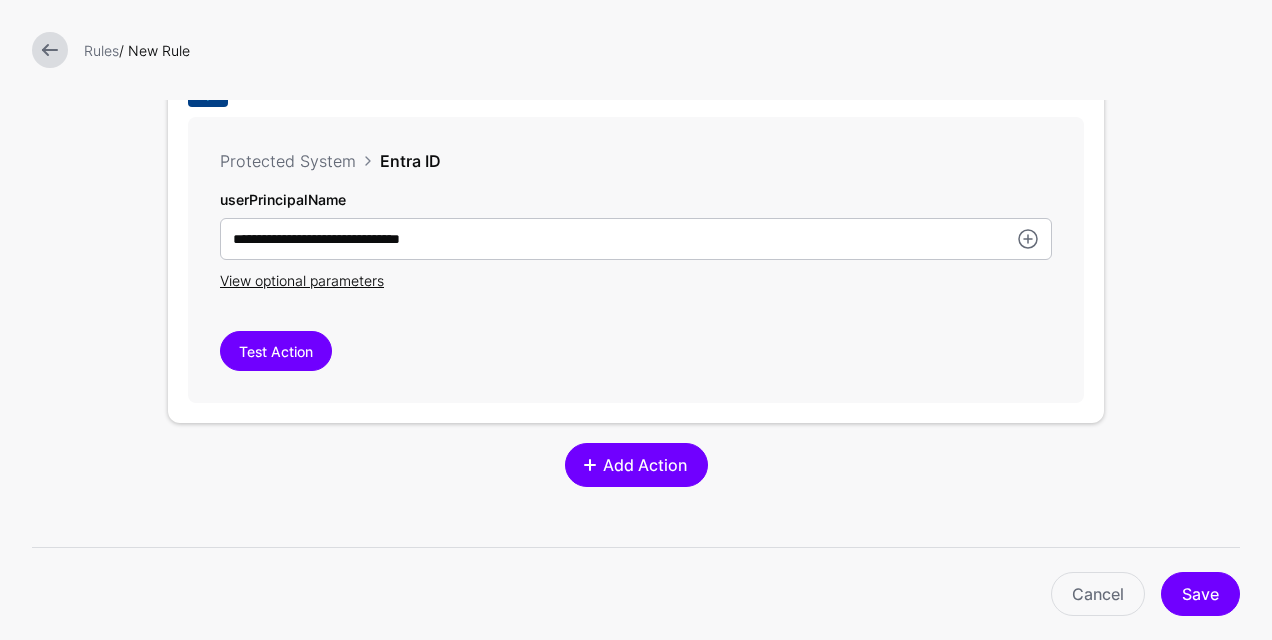 click on "Add Action" at bounding box center [636, 465] 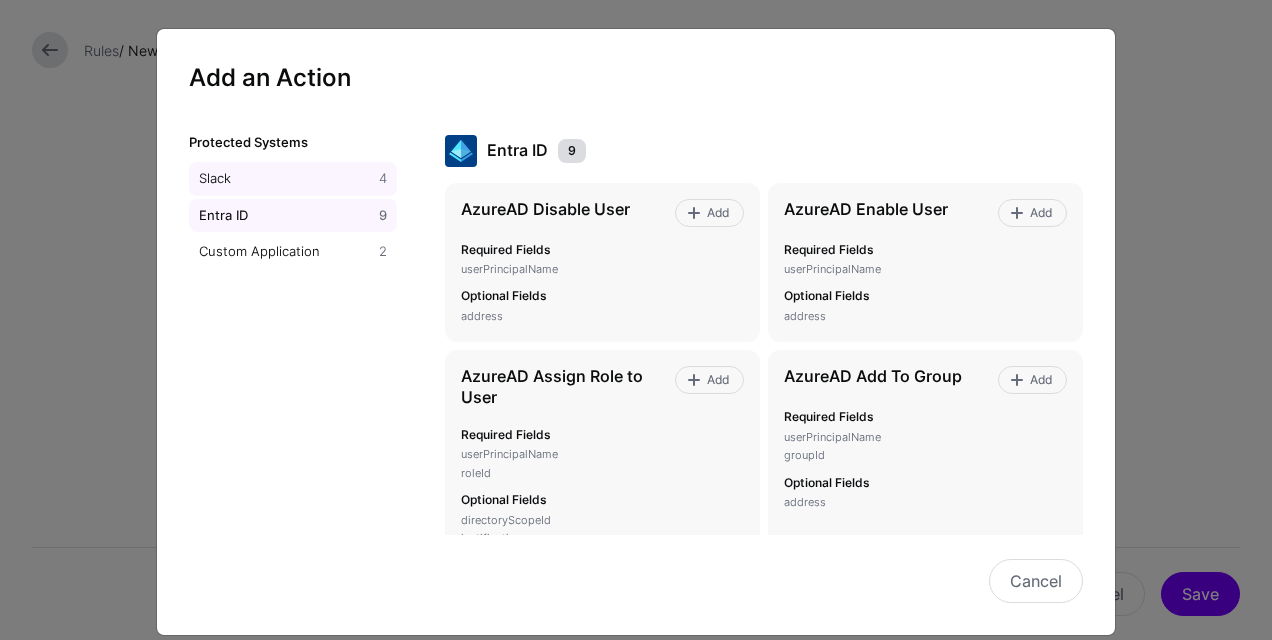 click on "Slack   4" 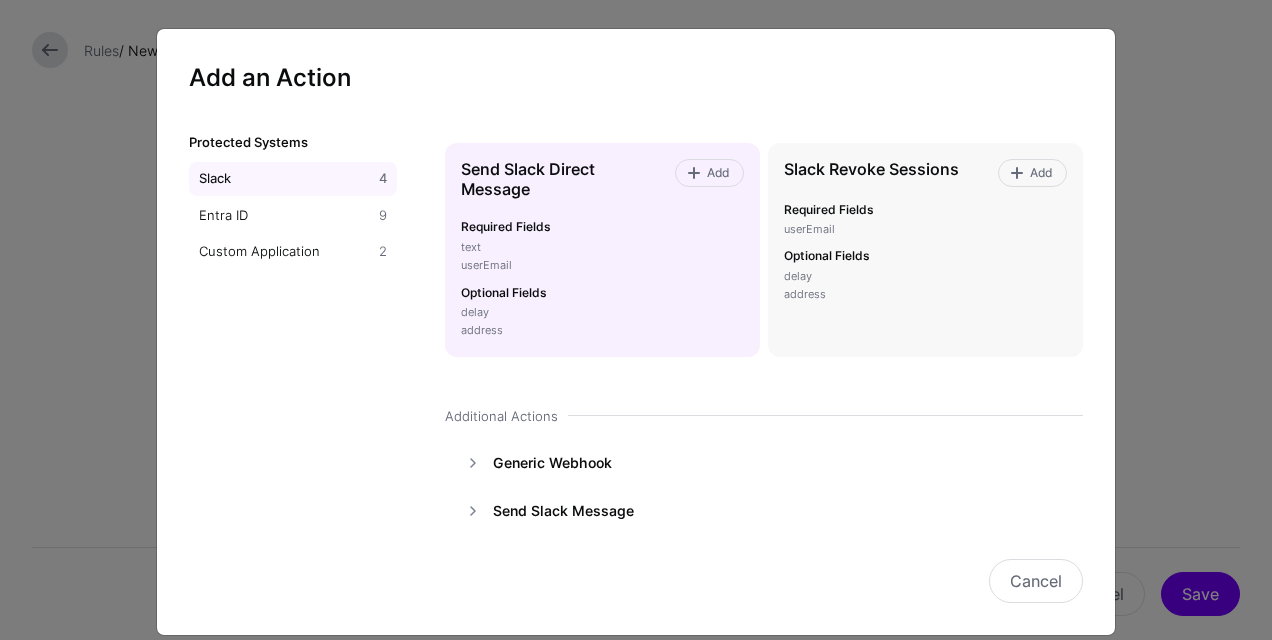 scroll, scrollTop: 74, scrollLeft: 0, axis: vertical 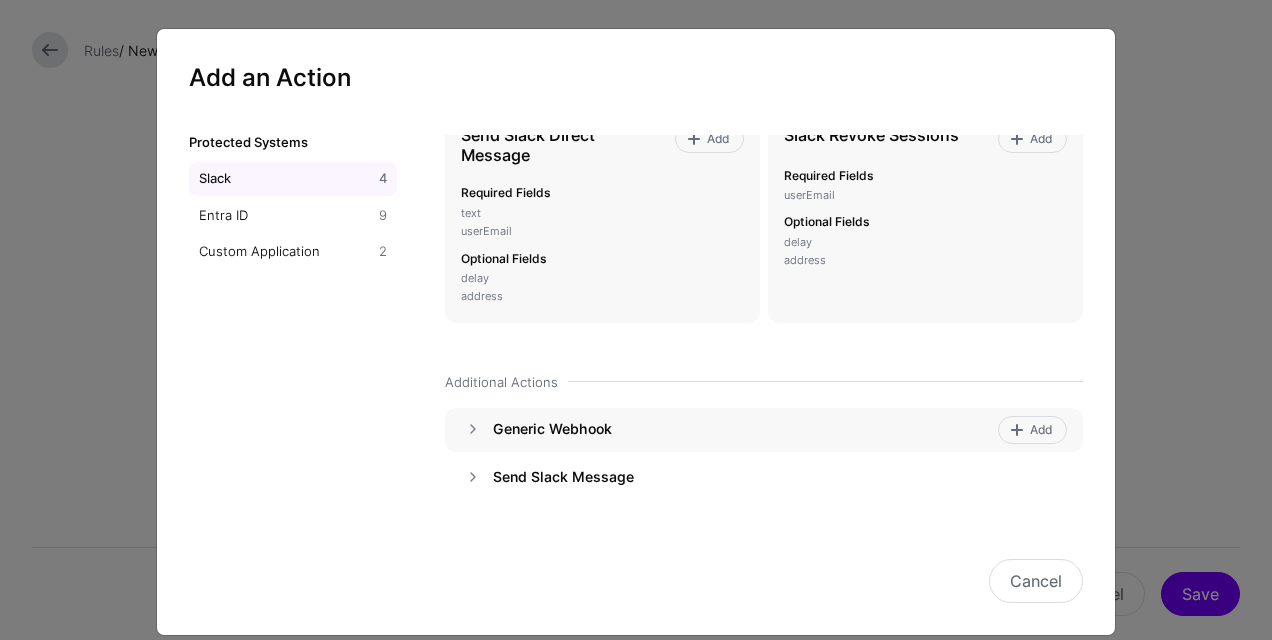 click on "Generic Webhook" 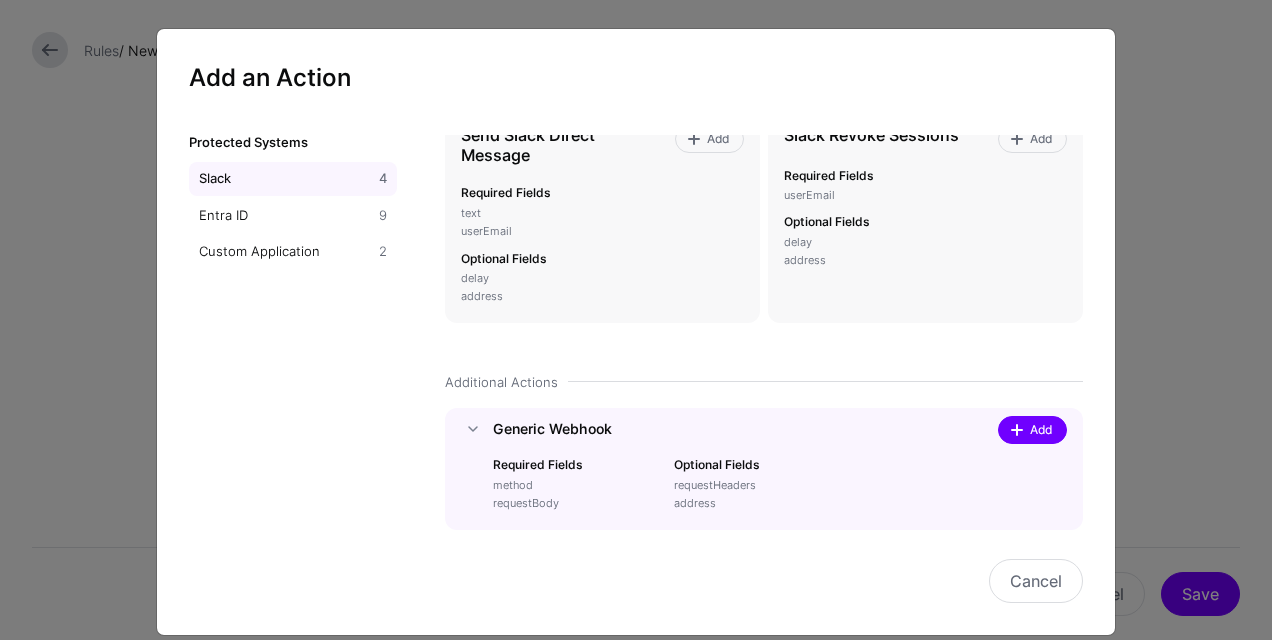 click 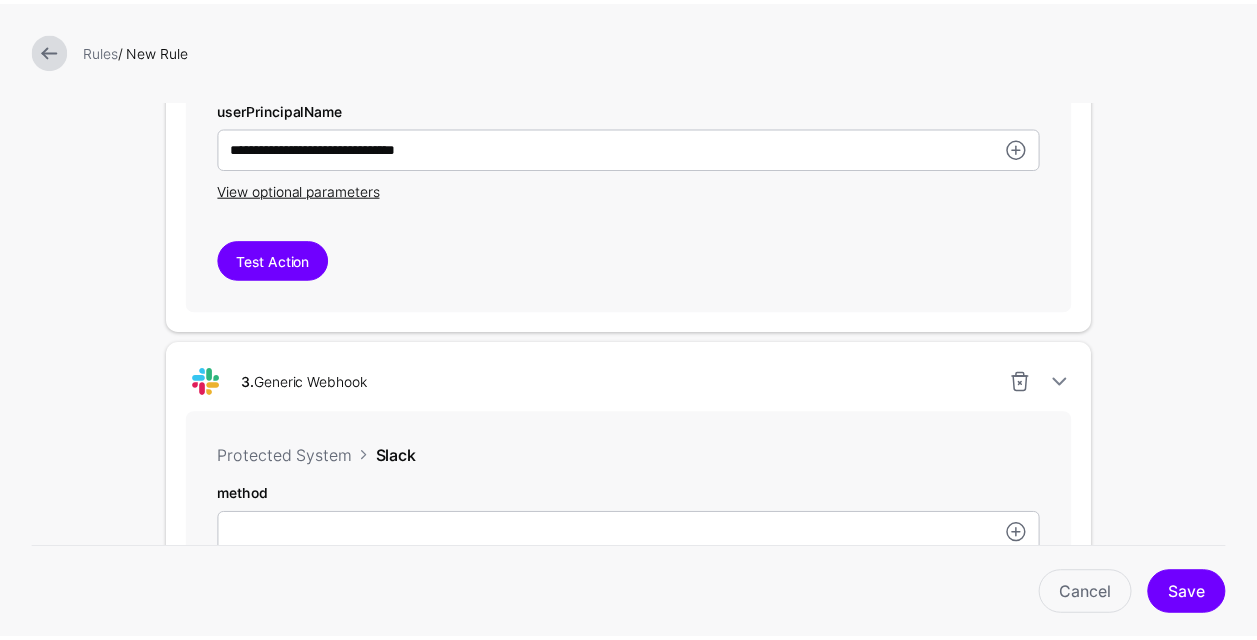 scroll, scrollTop: 1500, scrollLeft: 0, axis: vertical 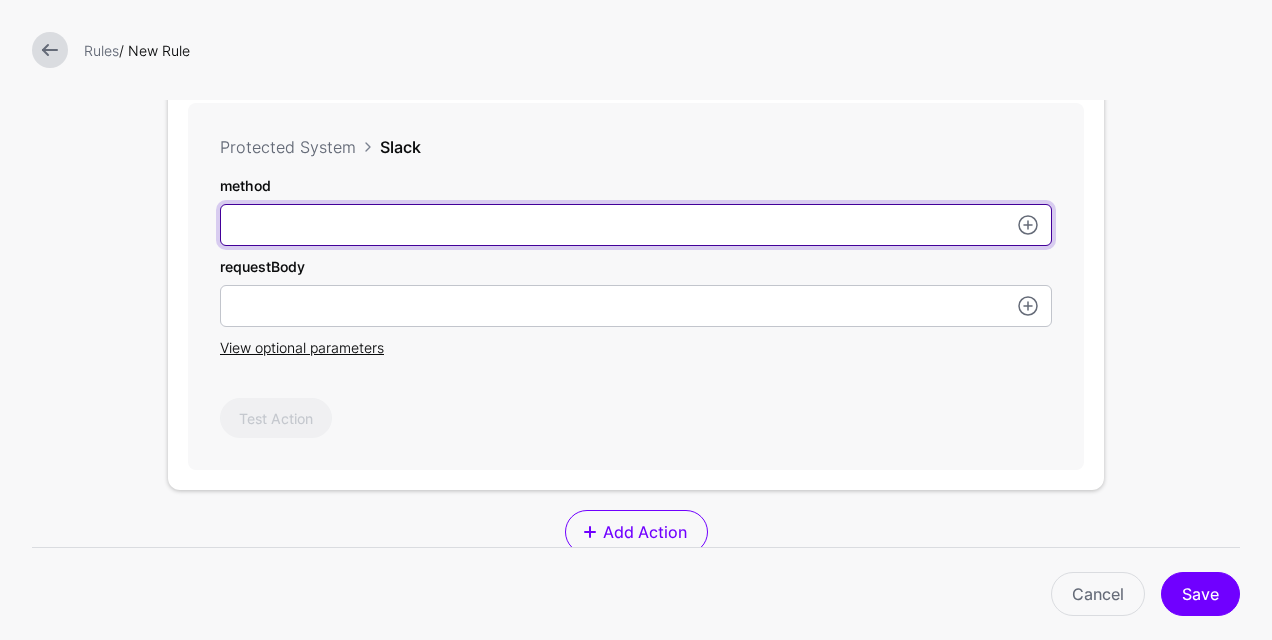 click on "userPrincipalName" at bounding box center [636, -628] 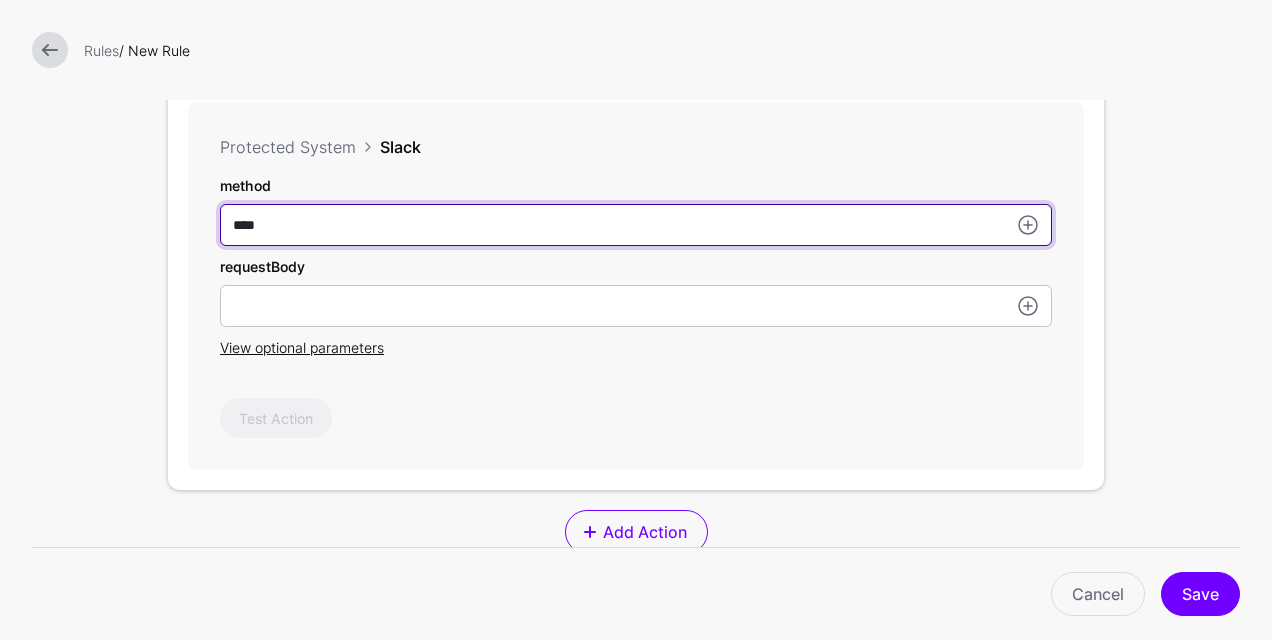 type on "****" 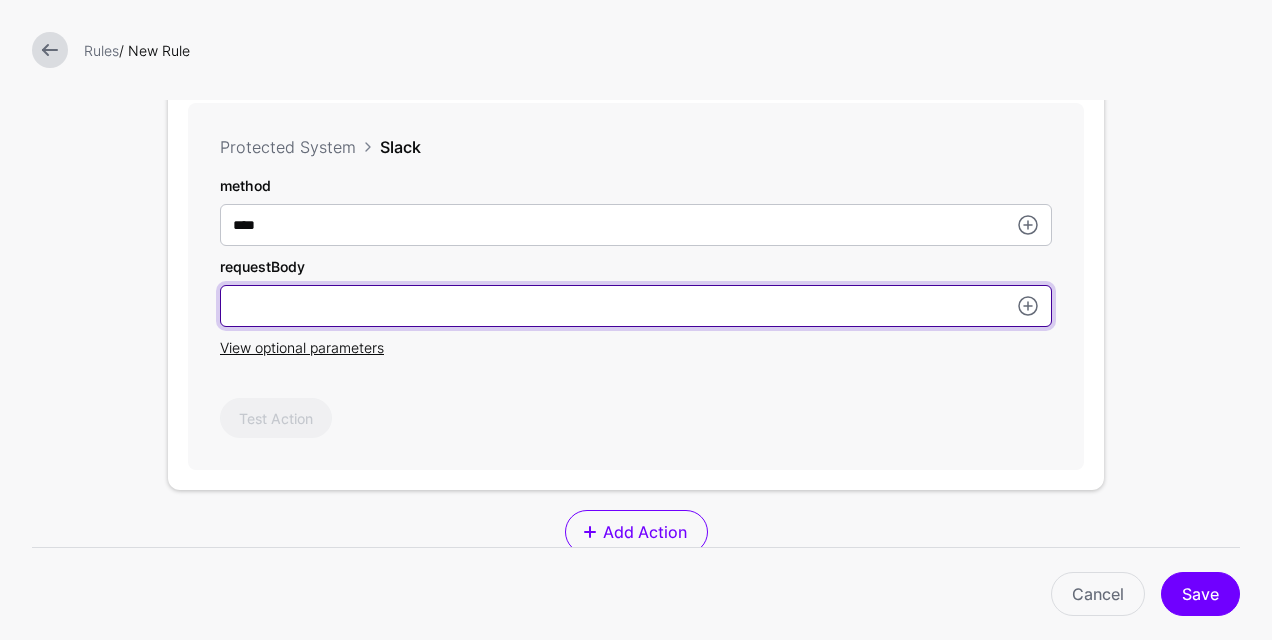 click on "userPrincipalName" at bounding box center (636, 306) 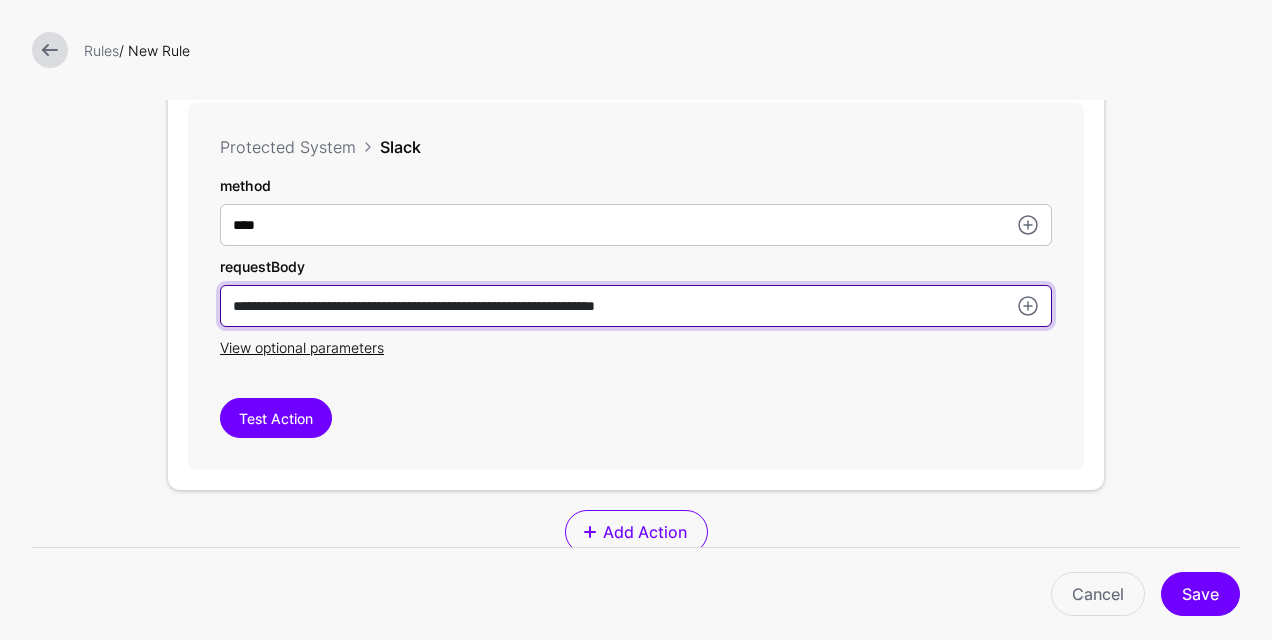 type on "**********" 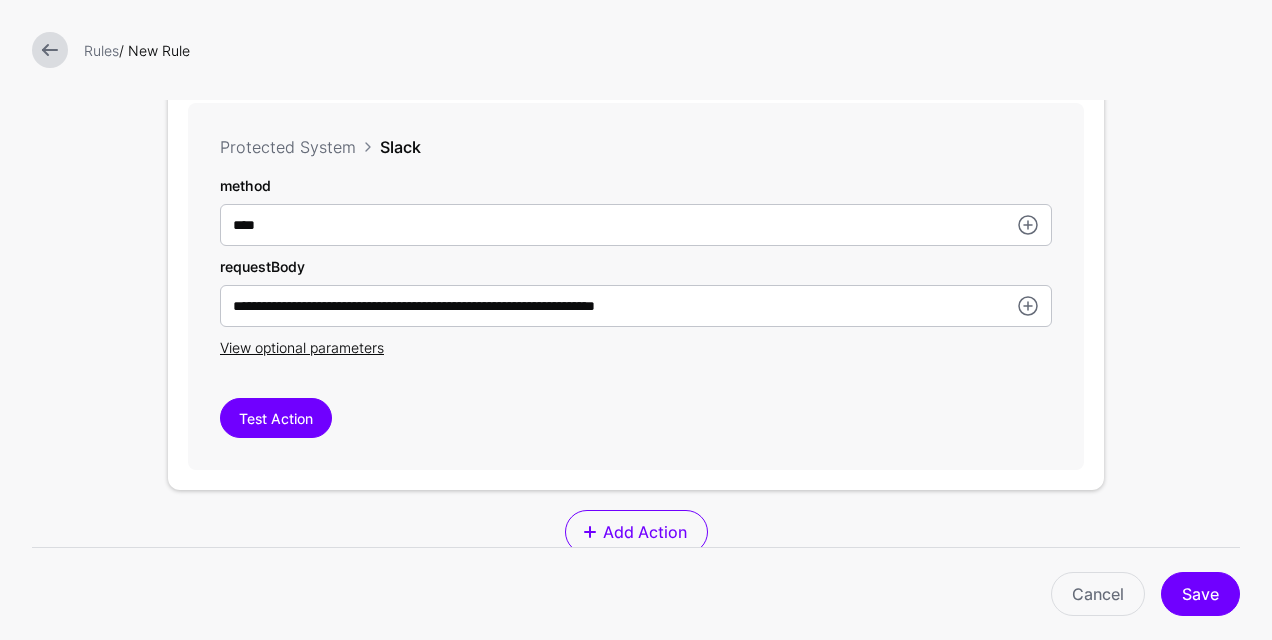 click on "Cancel  Save" at bounding box center [636, 593] 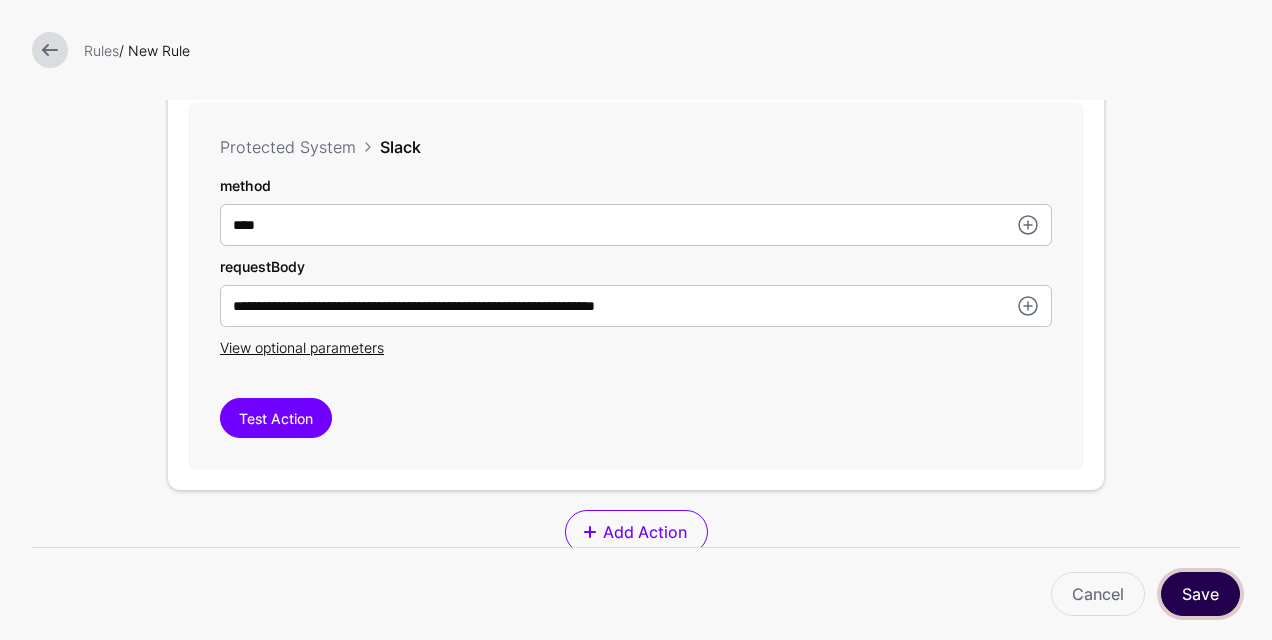 click on "Save" at bounding box center [1200, 594] 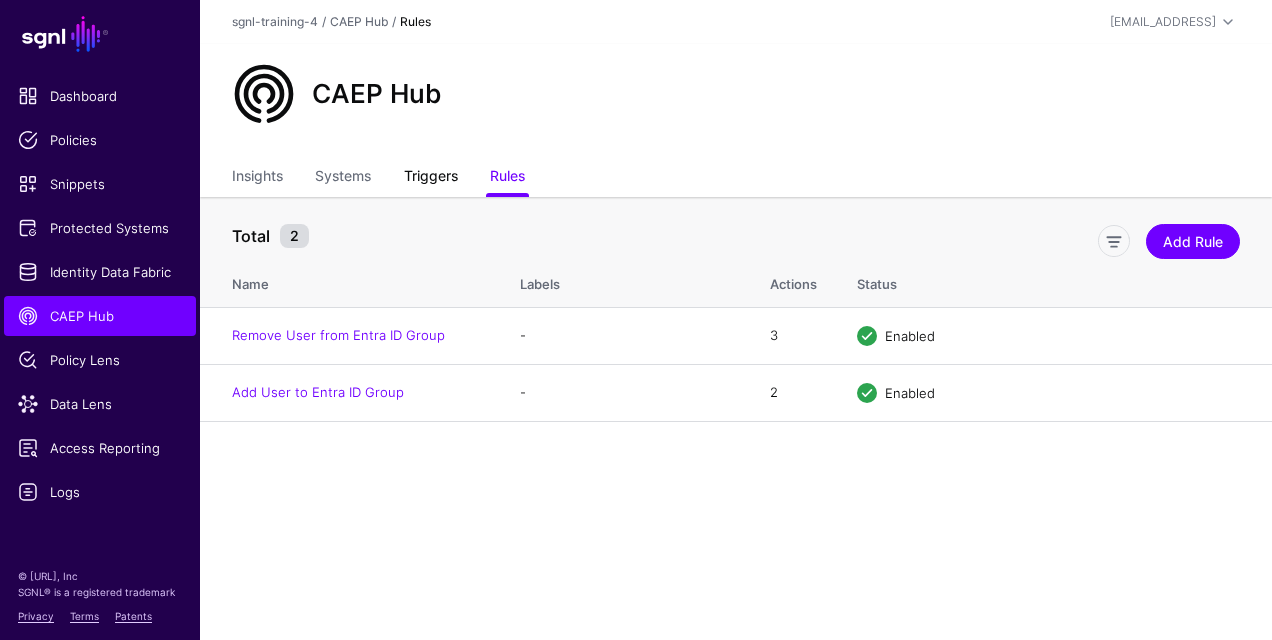 click on "Triggers" 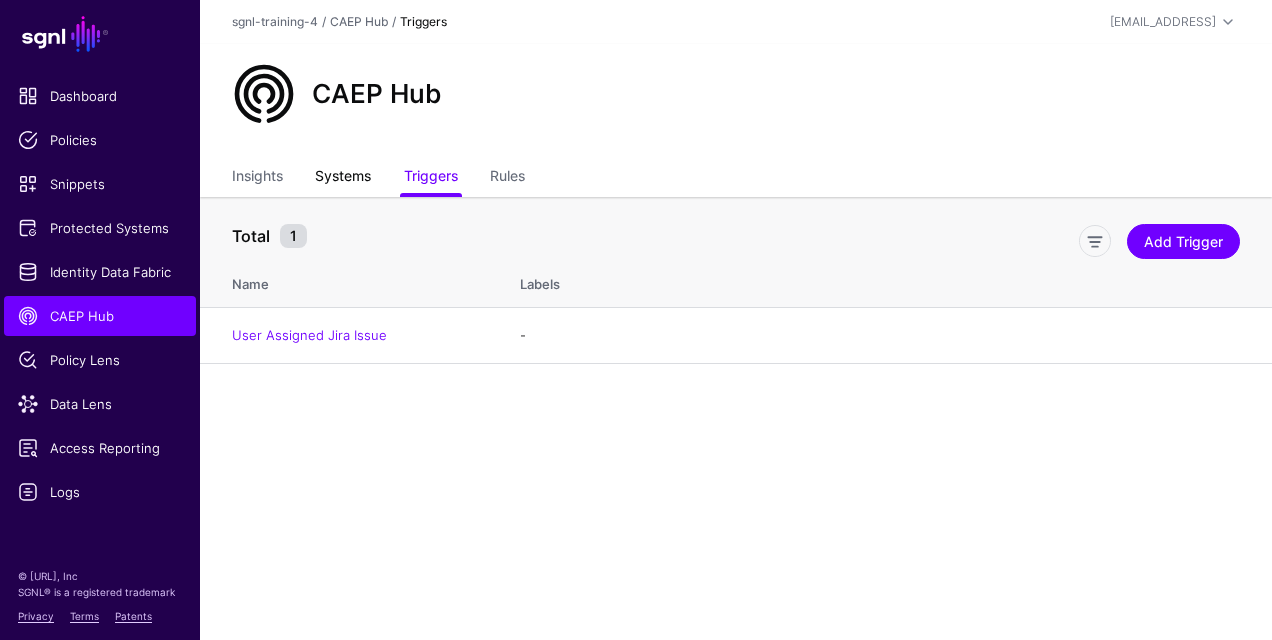 click on "Systems" 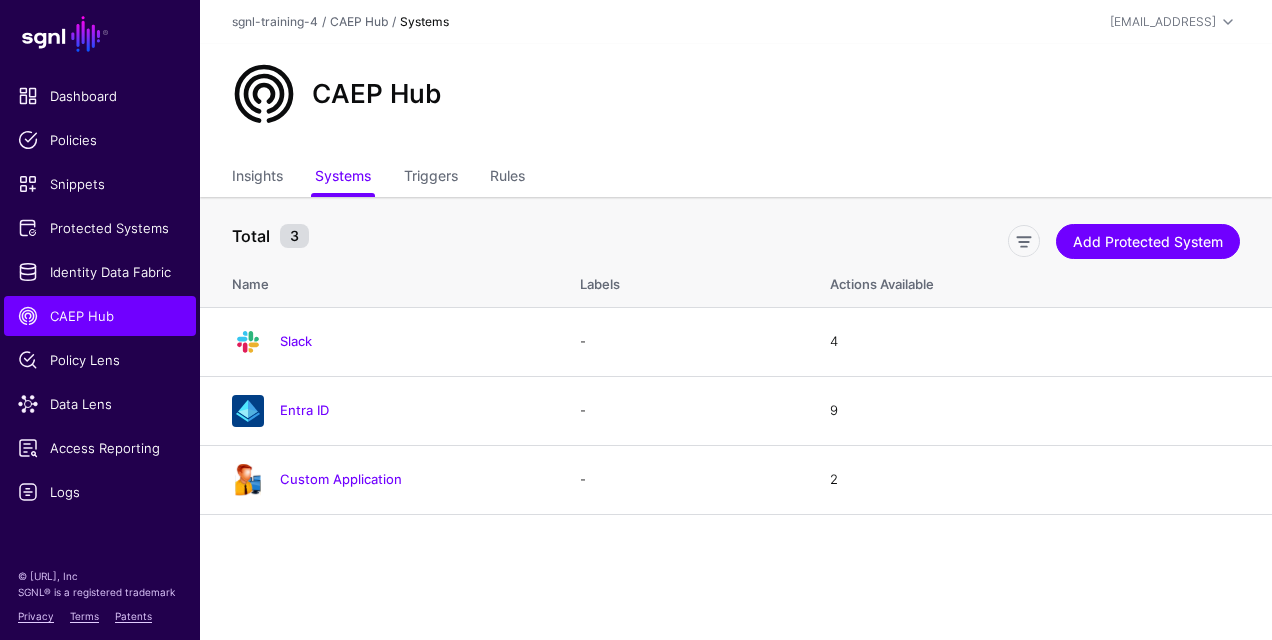click on "Total 3  Add Protected System" 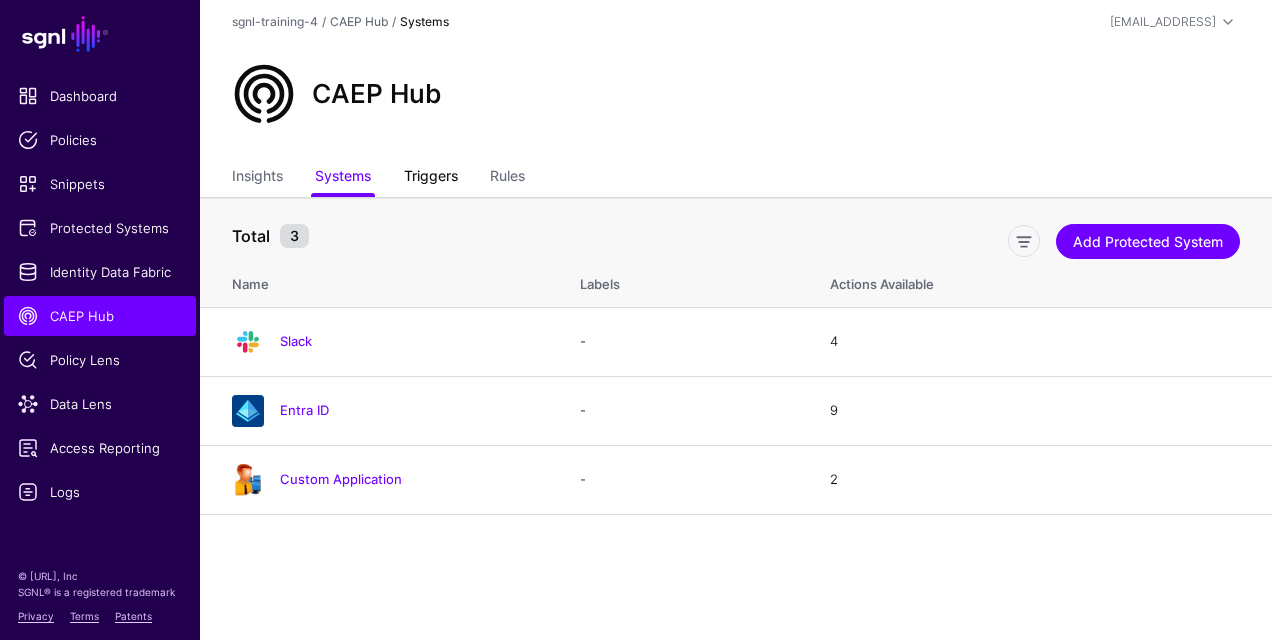click on "Triggers" 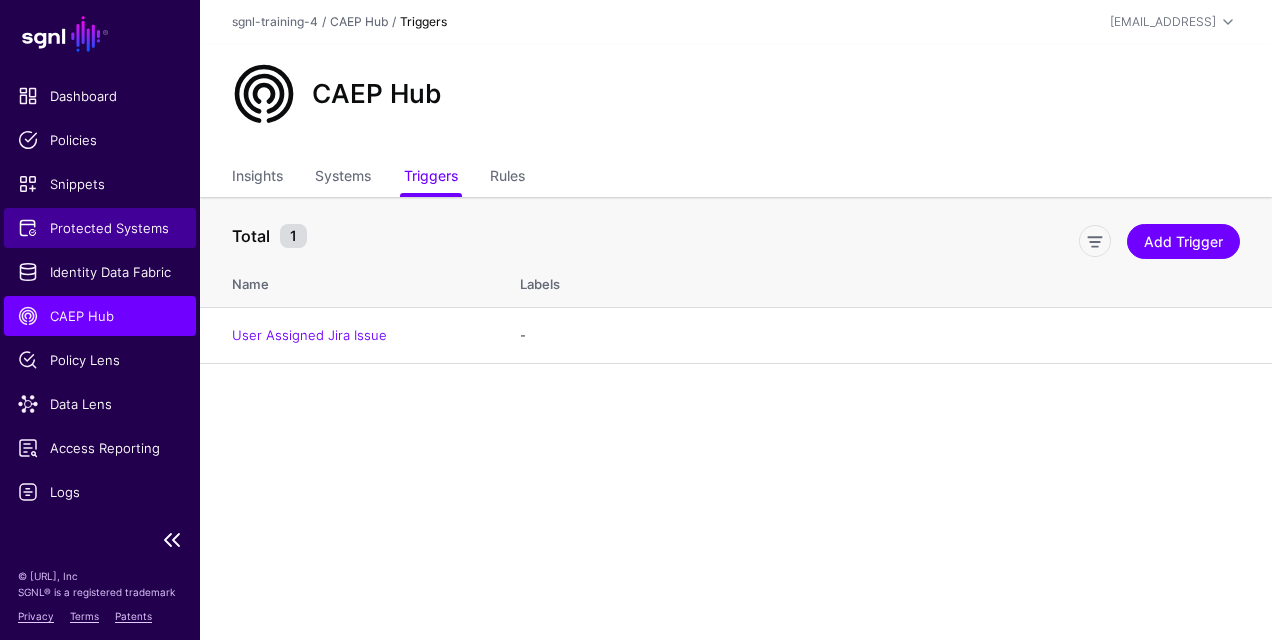 click on "Protected Systems" 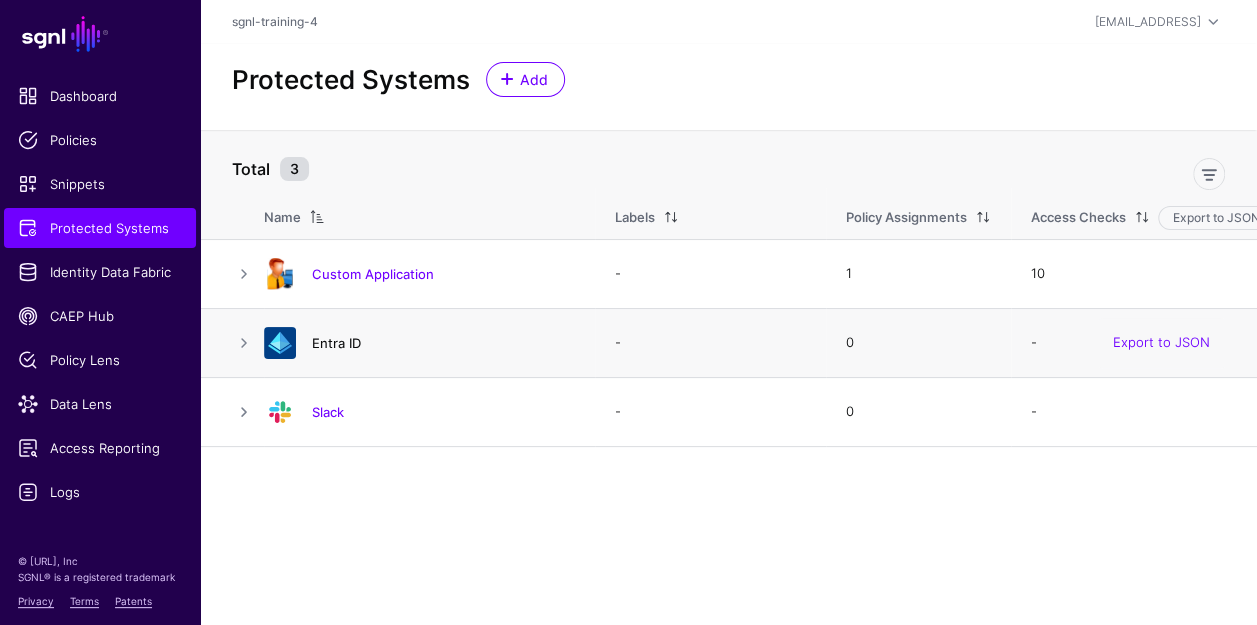 click on "Entra ID" 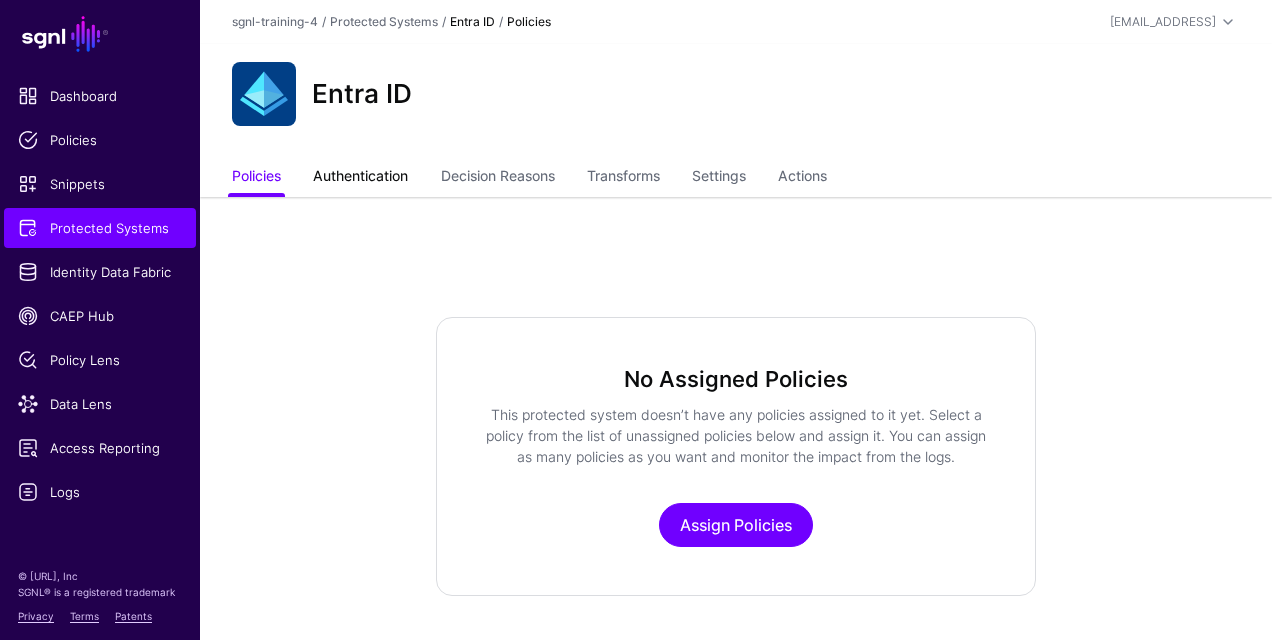 click on "Authentication" 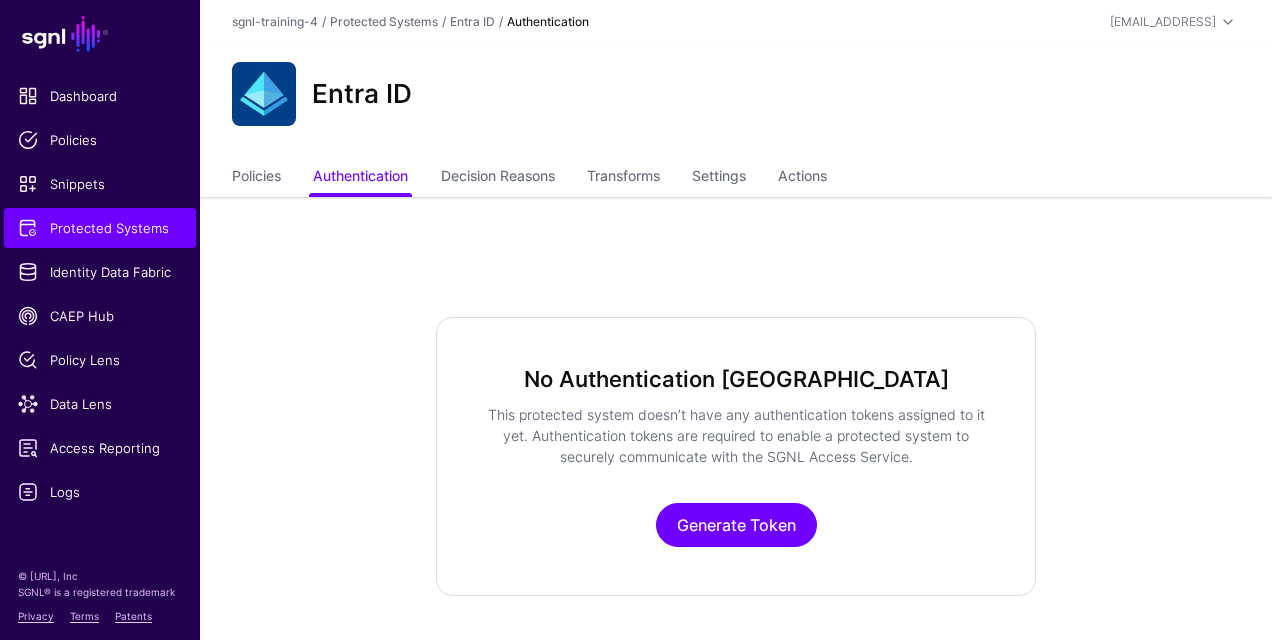 click on "Policies   Authentication   Decision Reasons   Transforms   Settings   Actions" 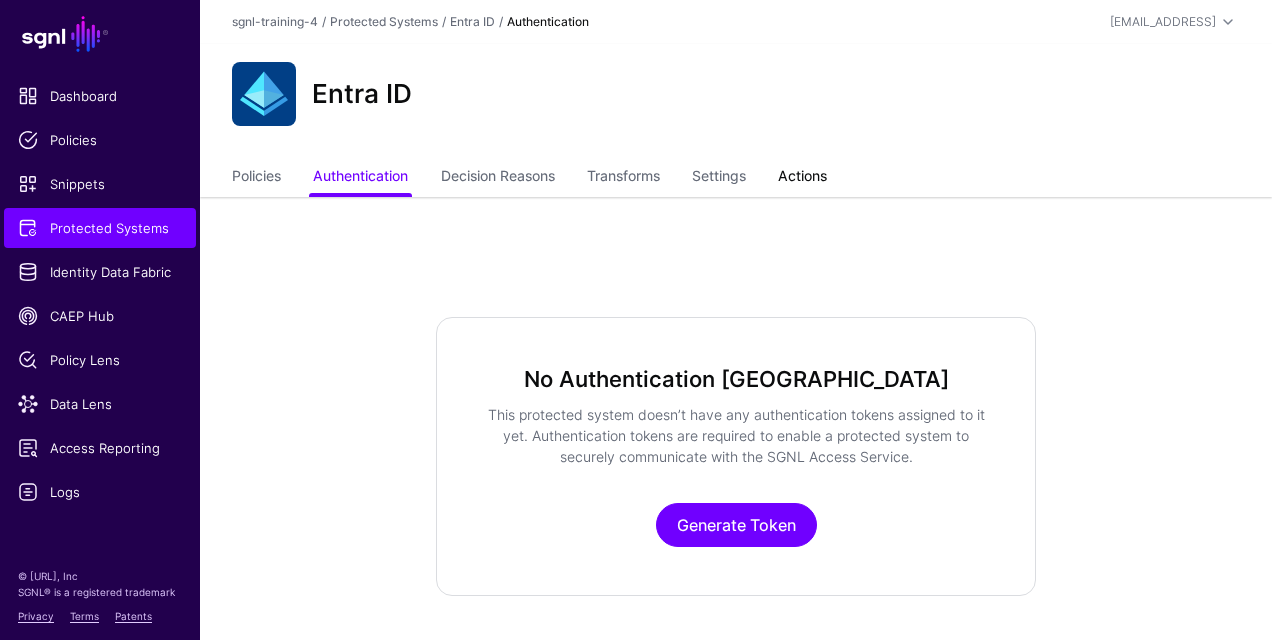 click on "Actions" 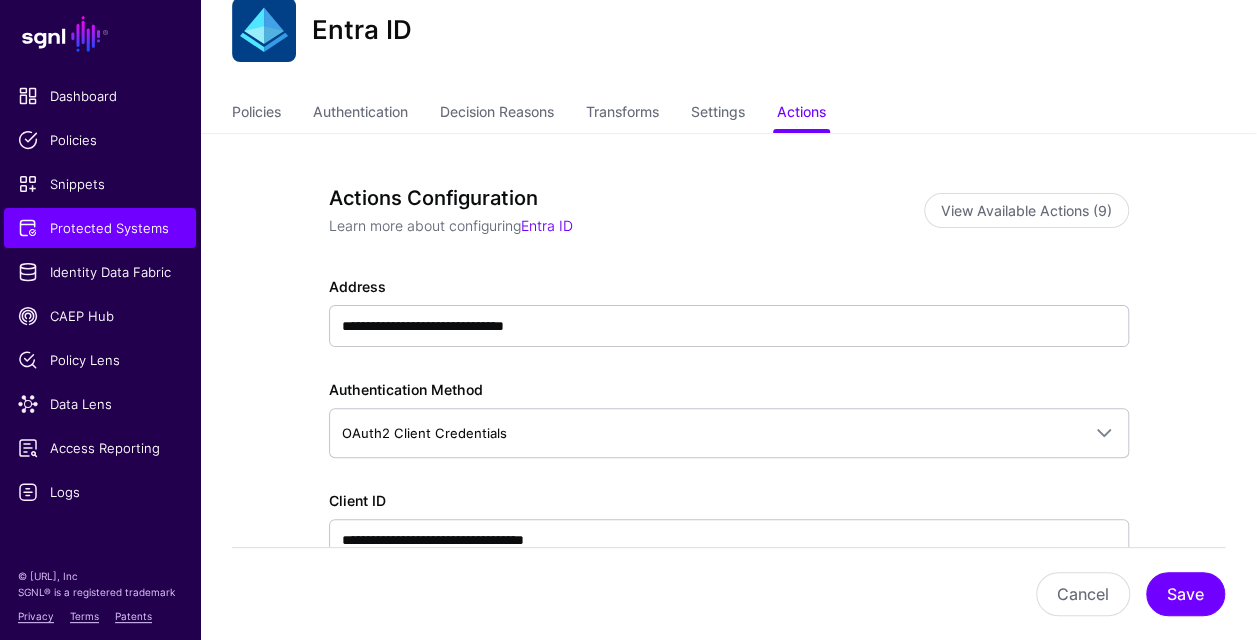 scroll, scrollTop: 0, scrollLeft: 0, axis: both 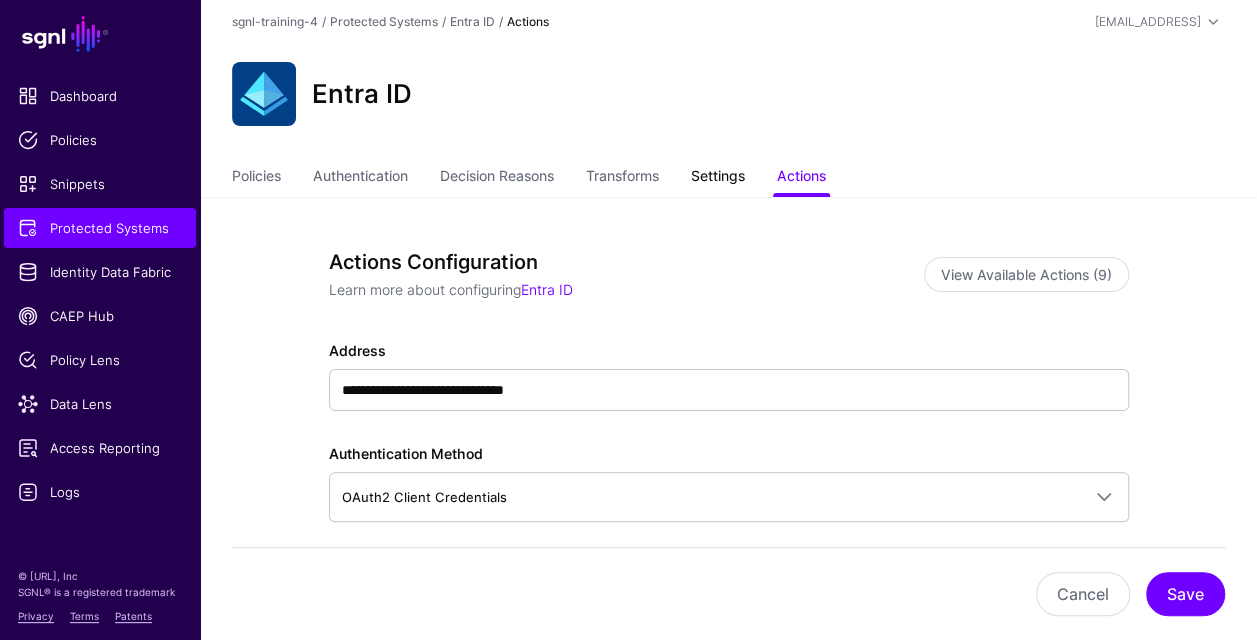 click on "Settings" 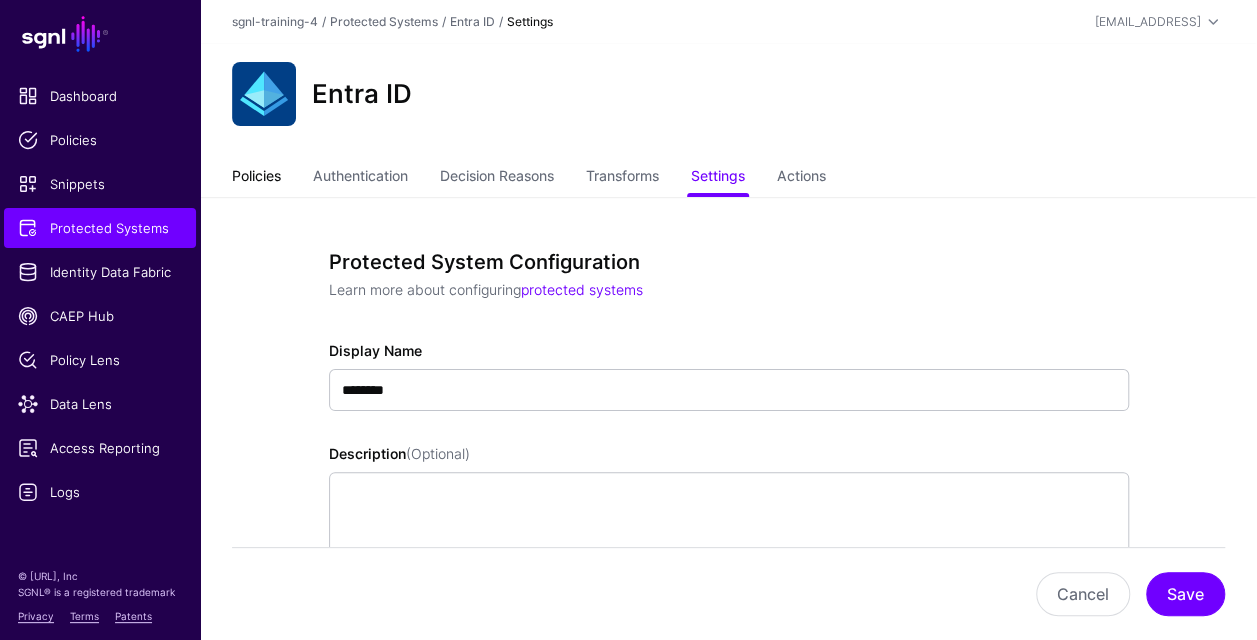 click on "Policies" 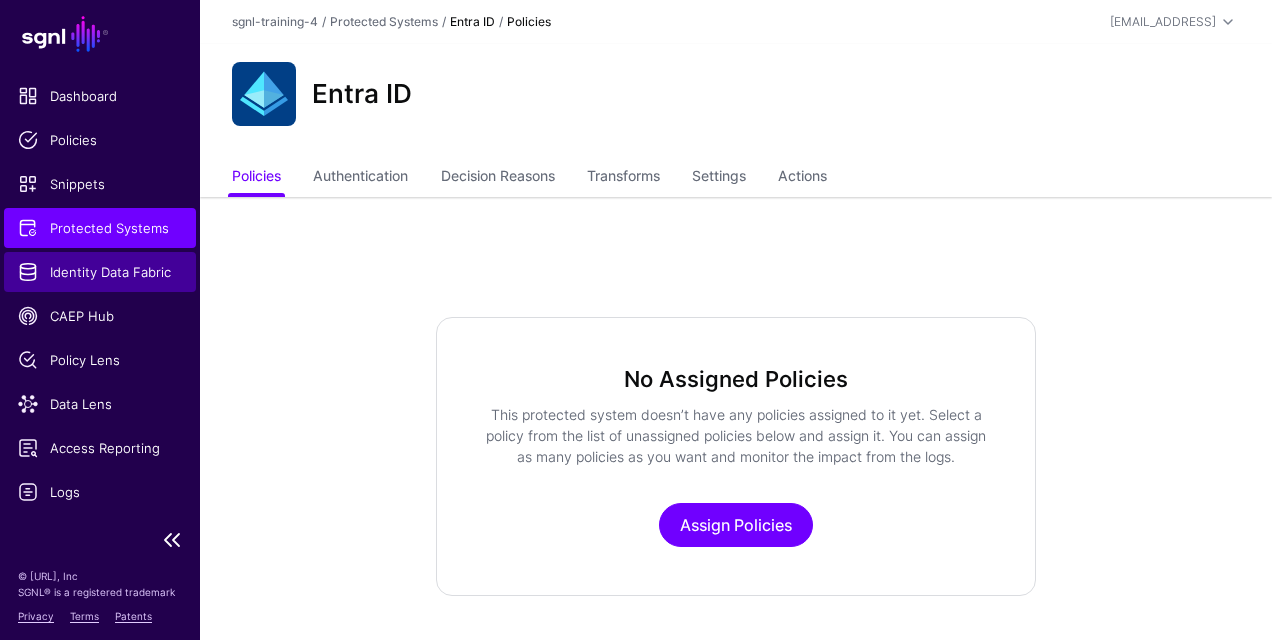 click on "Identity Data Fabric" 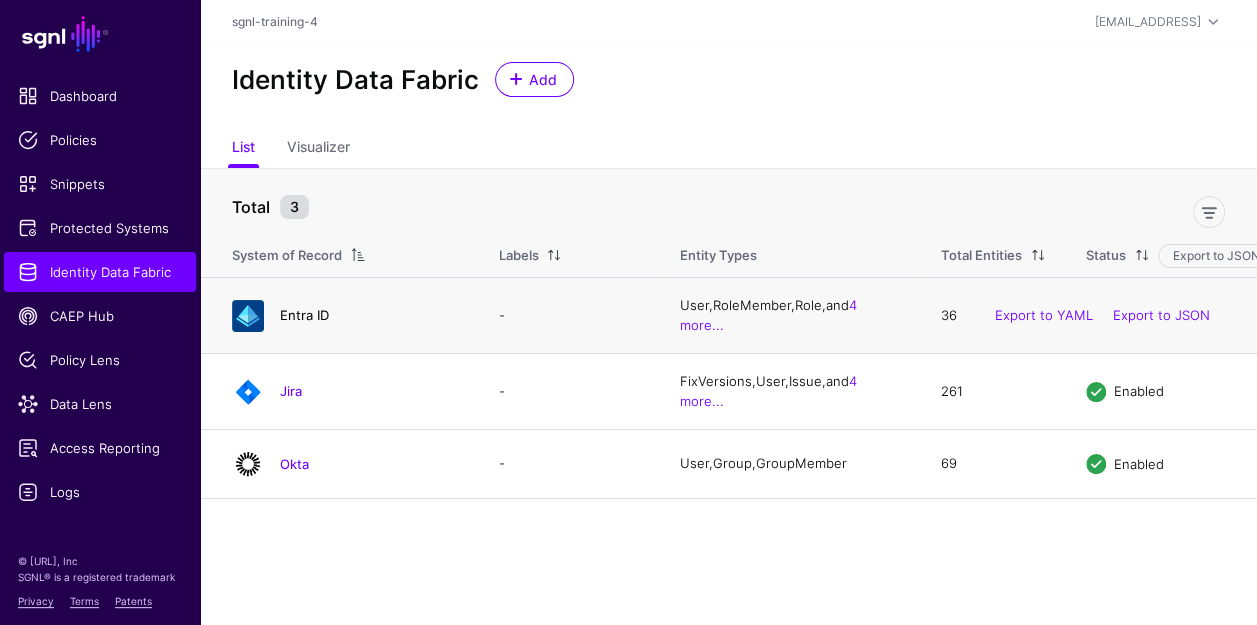 click on "Entra ID" 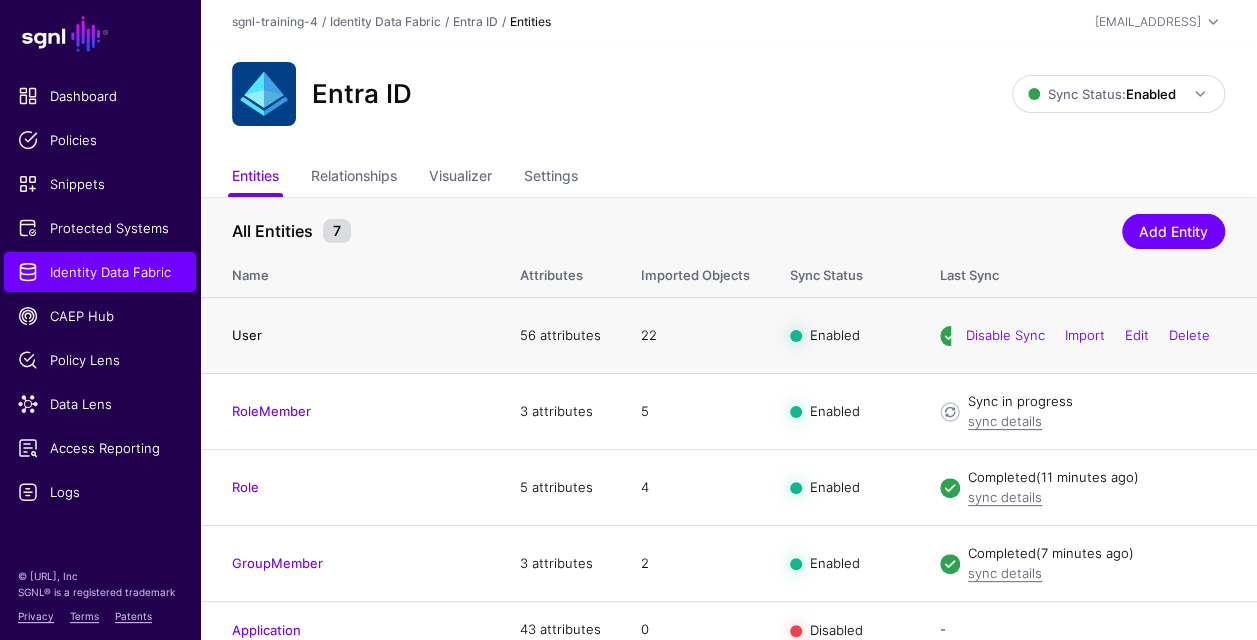 click on "User" 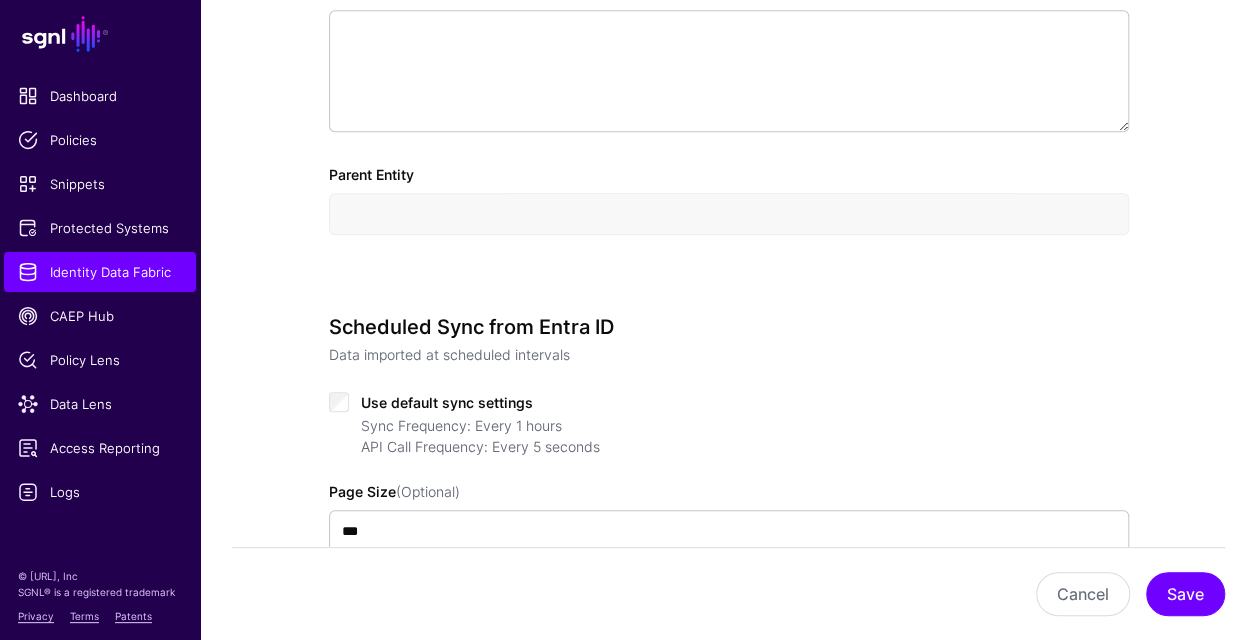 scroll, scrollTop: 700, scrollLeft: 0, axis: vertical 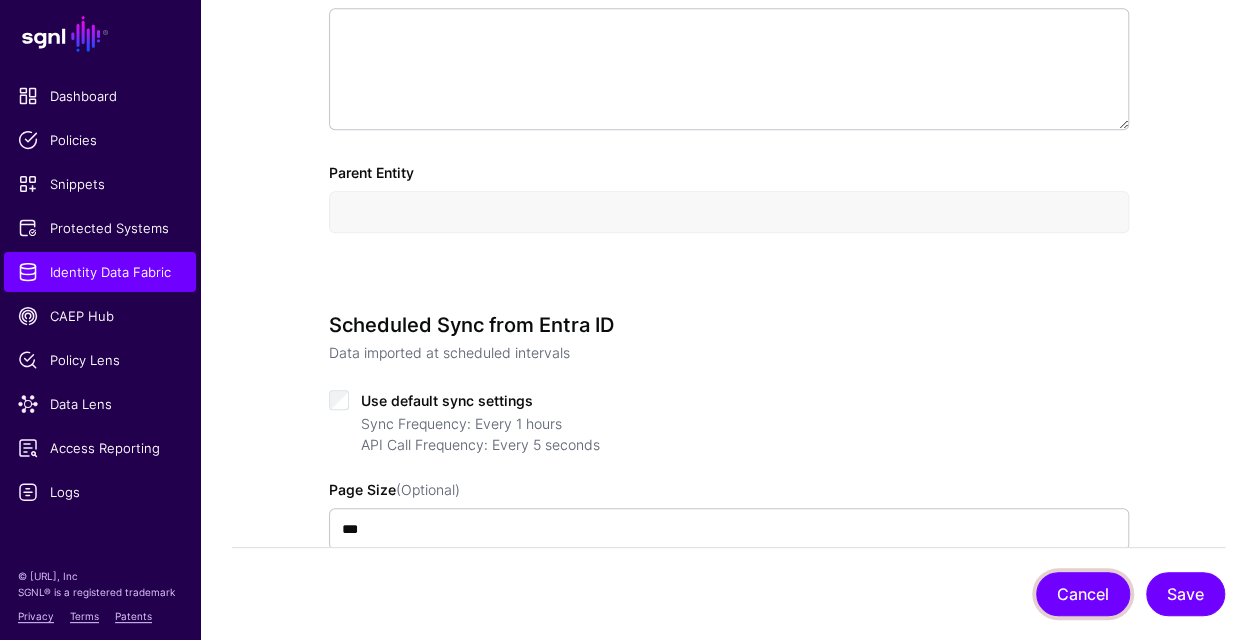 click on "Cancel" 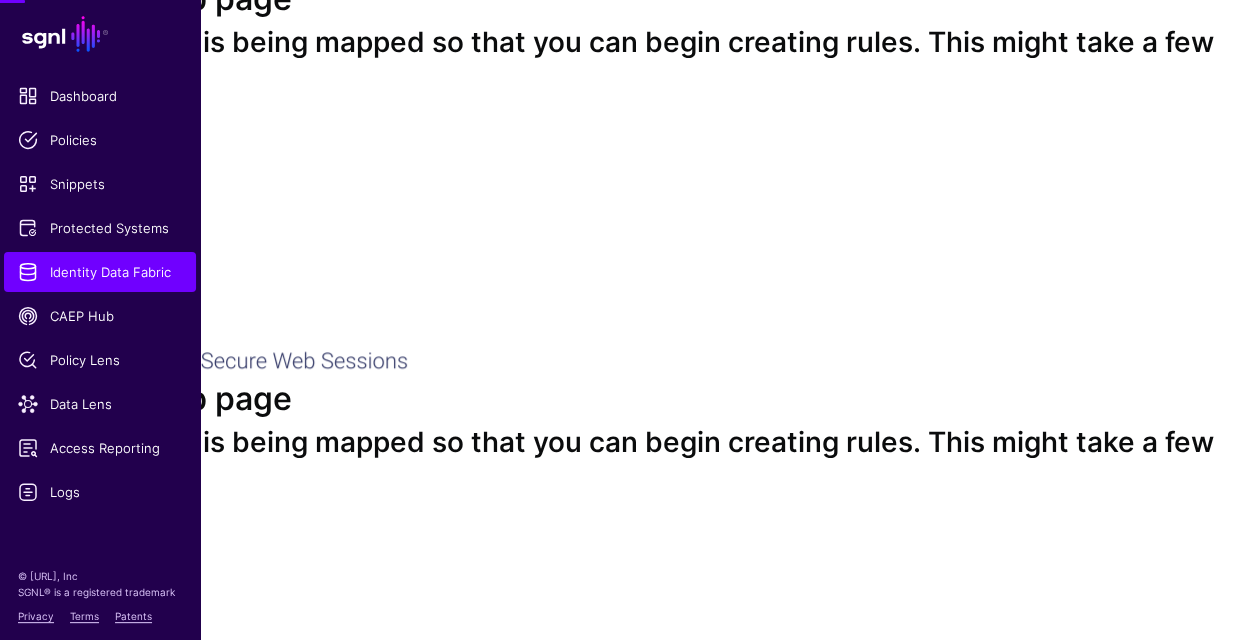 scroll, scrollTop: 0, scrollLeft: 0, axis: both 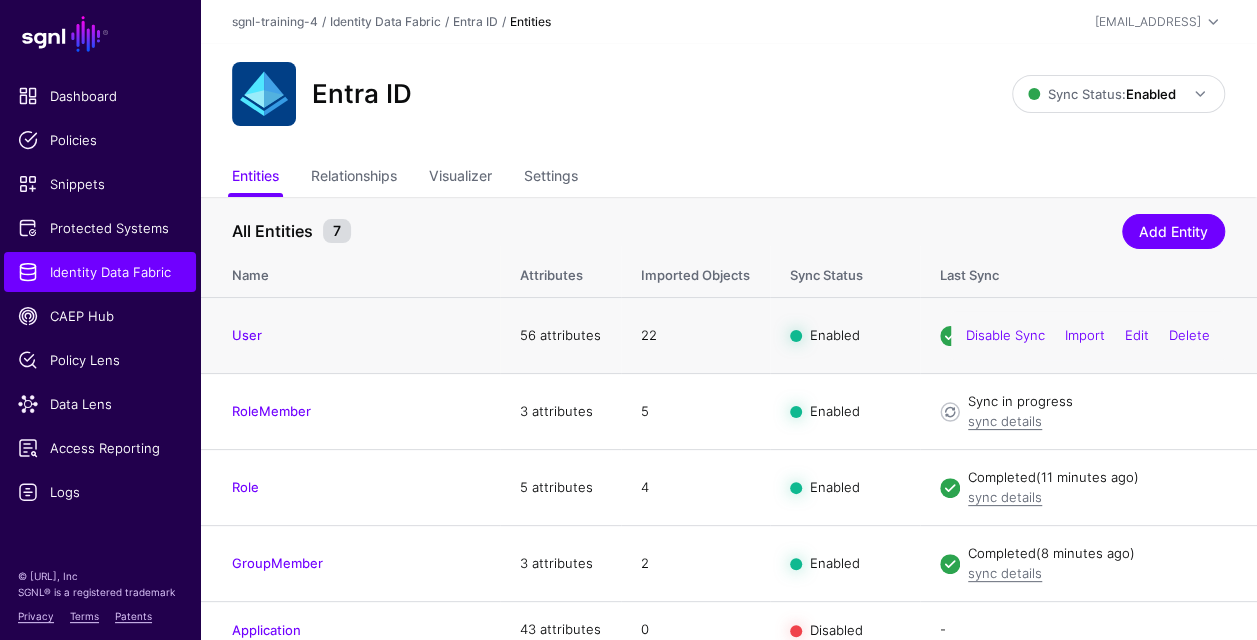 click 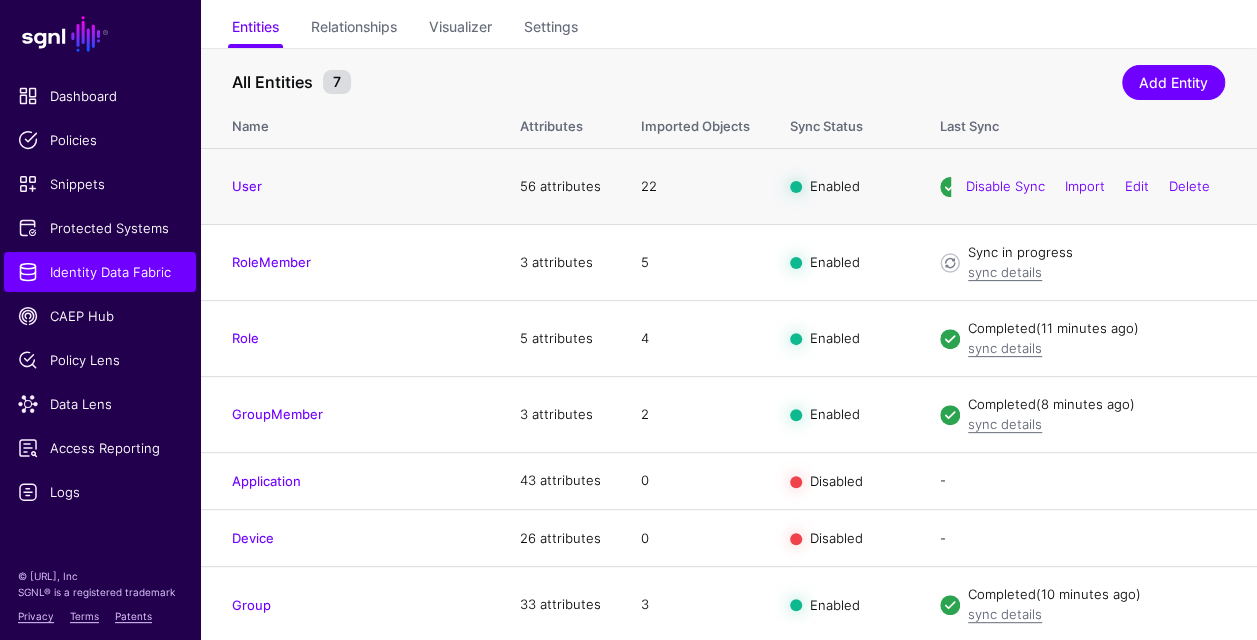 click on "22" 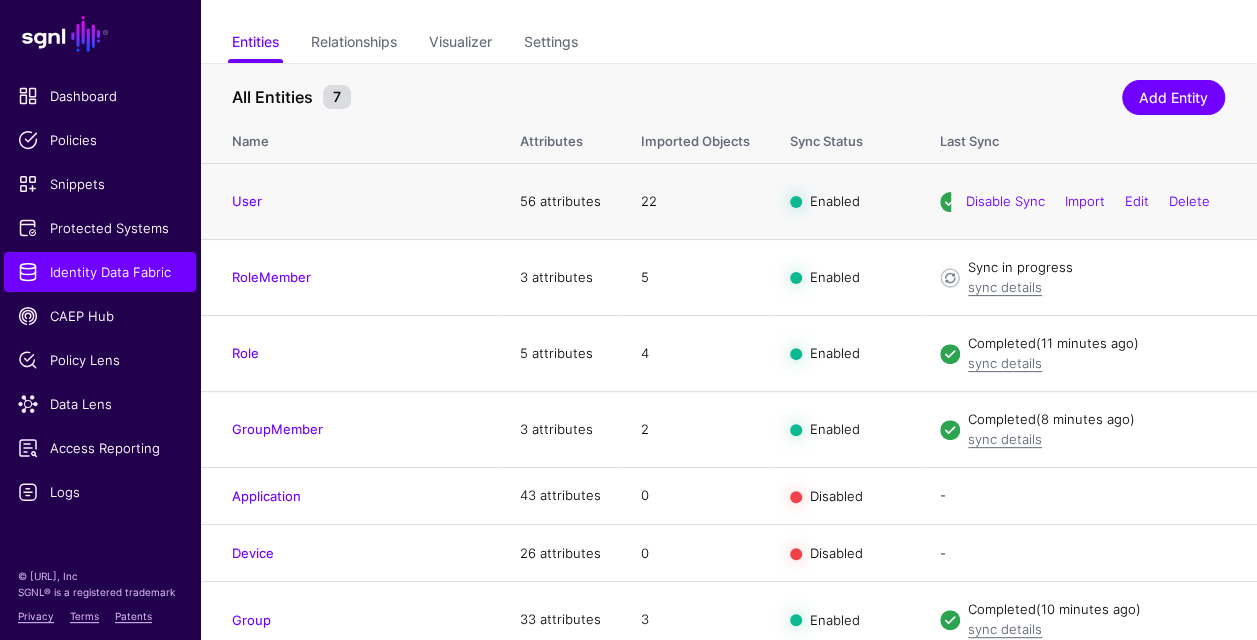 scroll, scrollTop: 0, scrollLeft: 0, axis: both 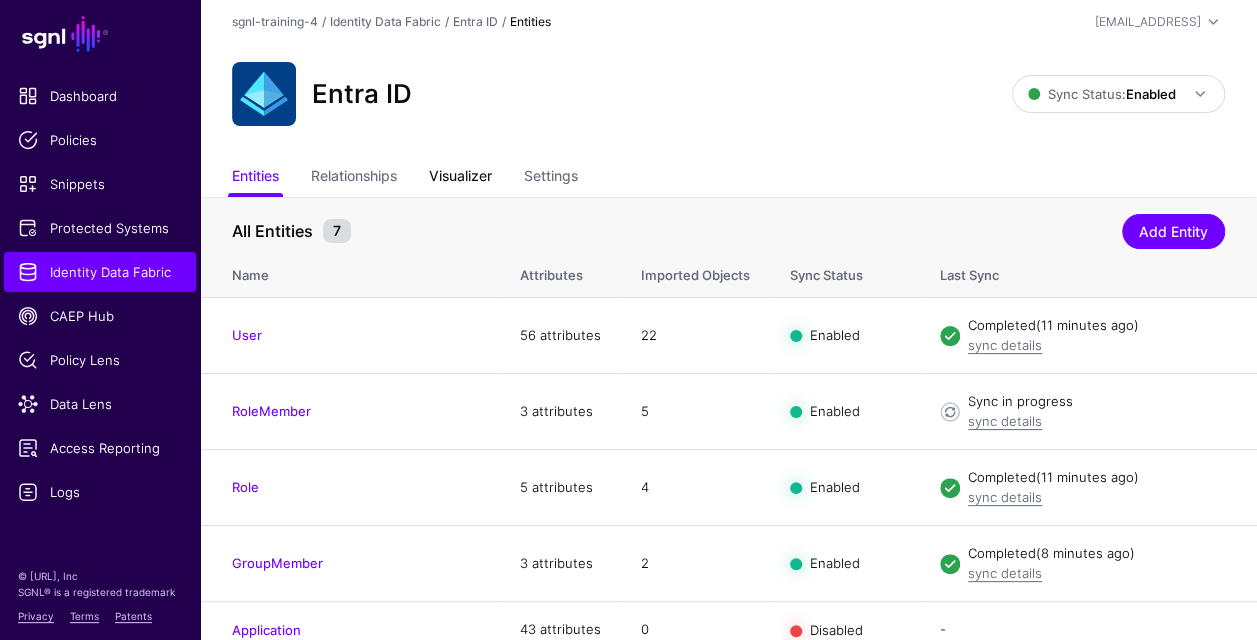 click on "Visualizer" 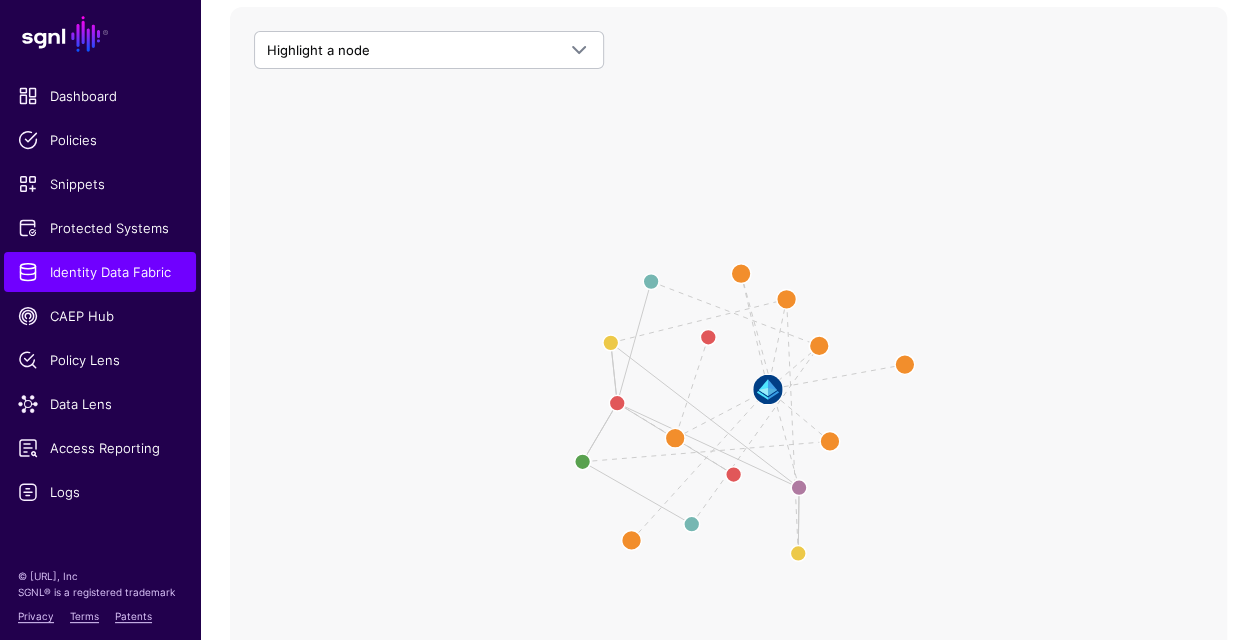 scroll, scrollTop: 300, scrollLeft: 0, axis: vertical 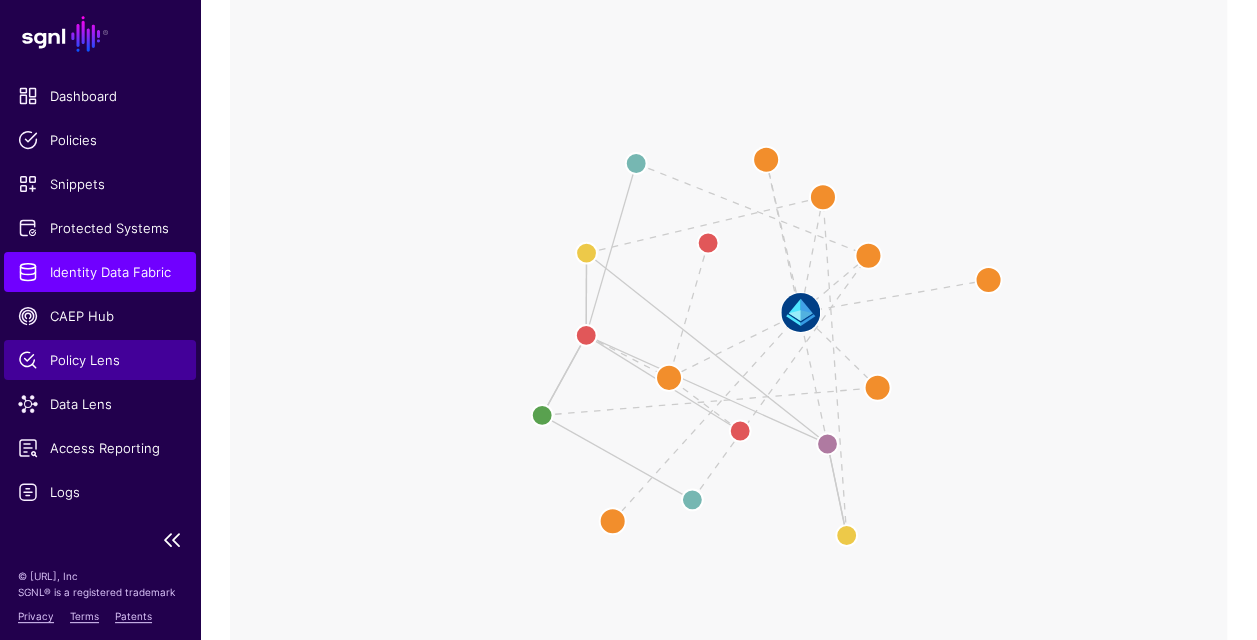 click on "Policy Lens" 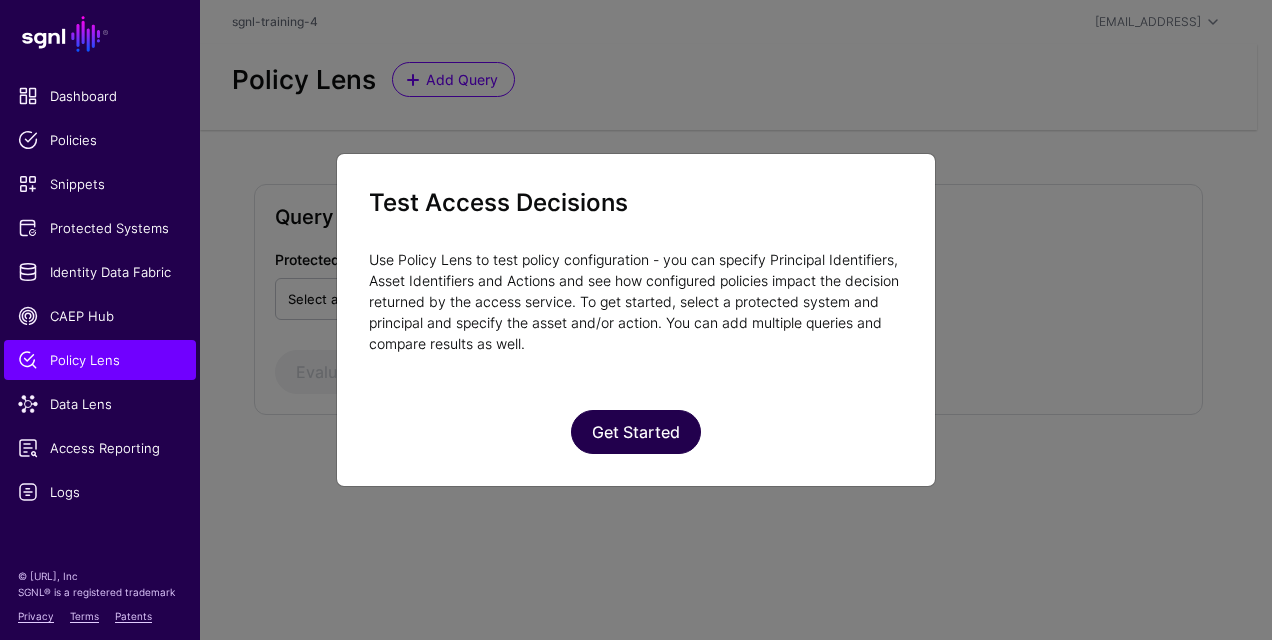 click on "Get Started" 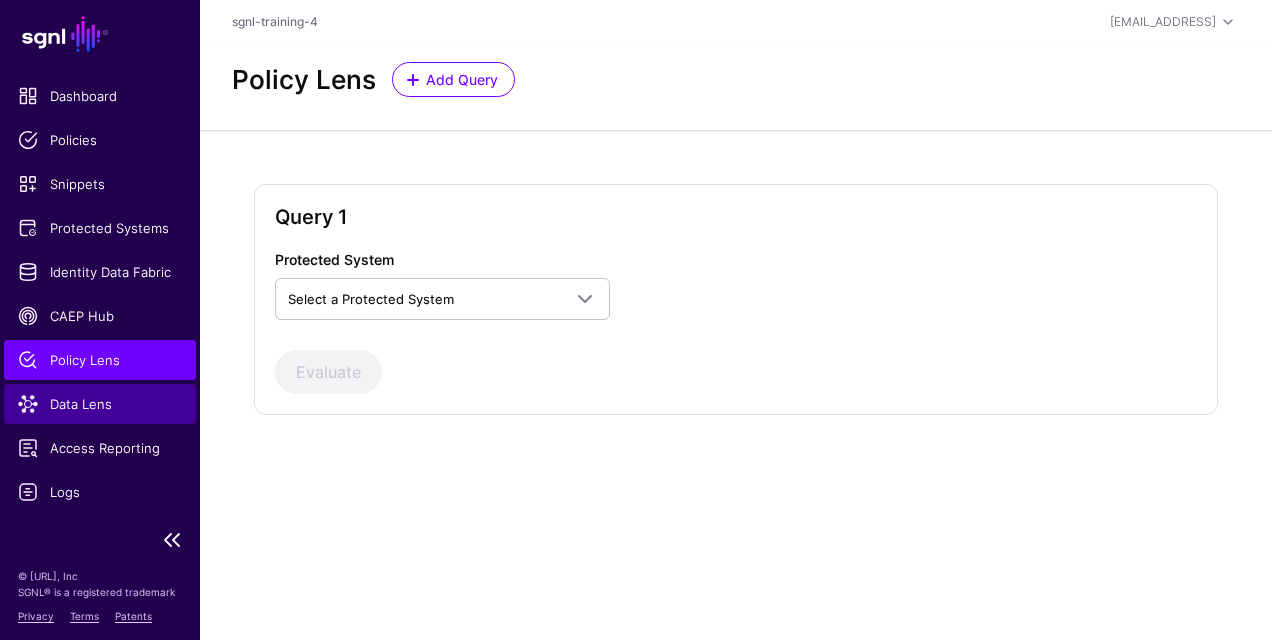 click on "Data Lens" 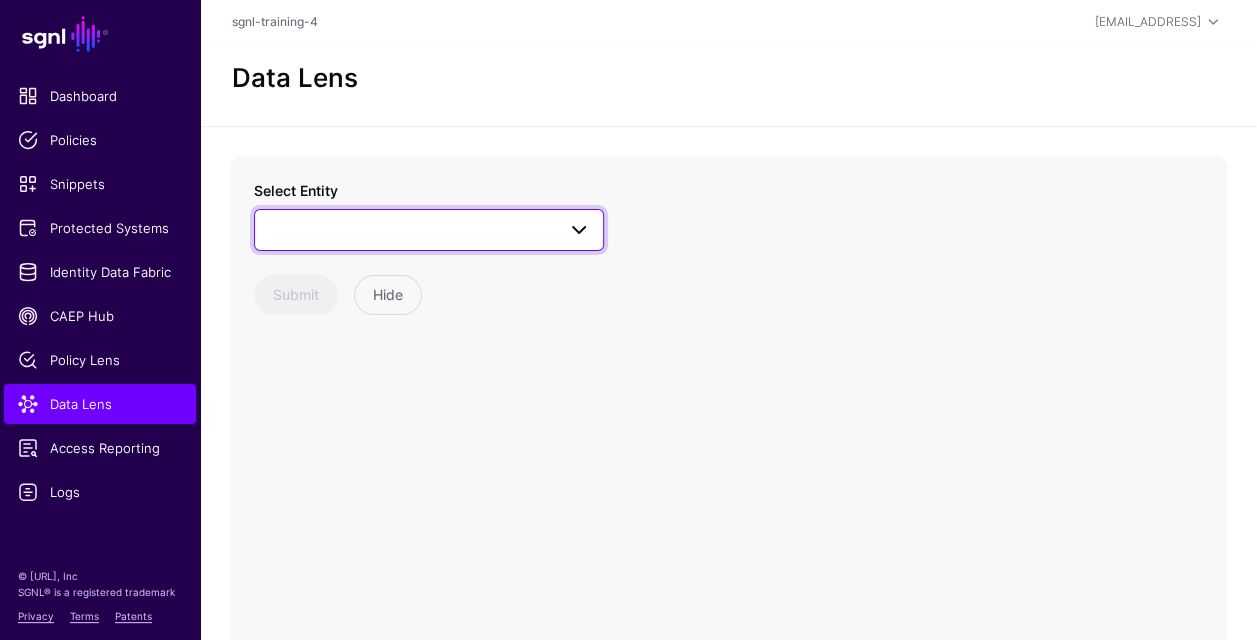 click at bounding box center [573, 230] 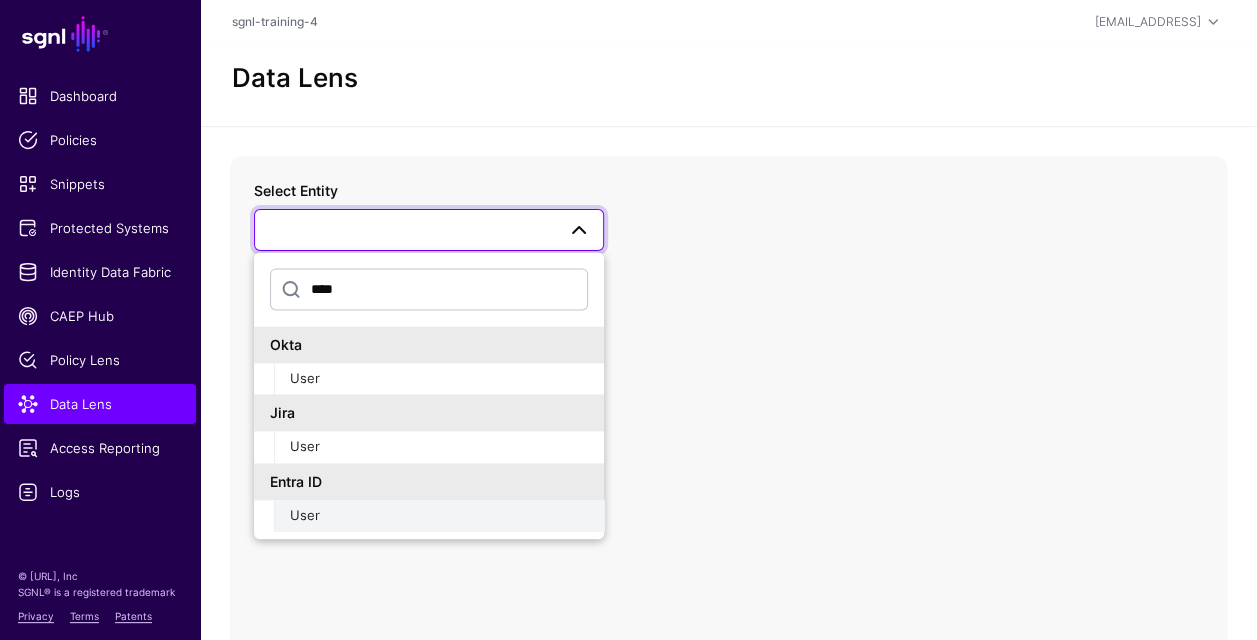 type on "****" 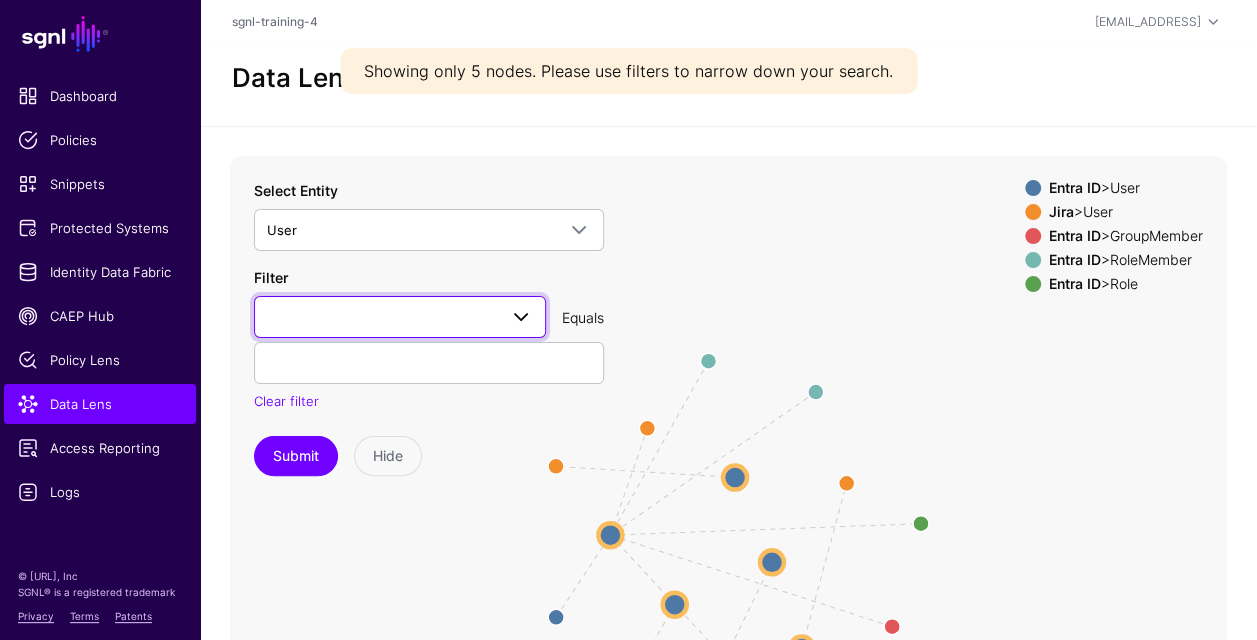 click at bounding box center [400, 317] 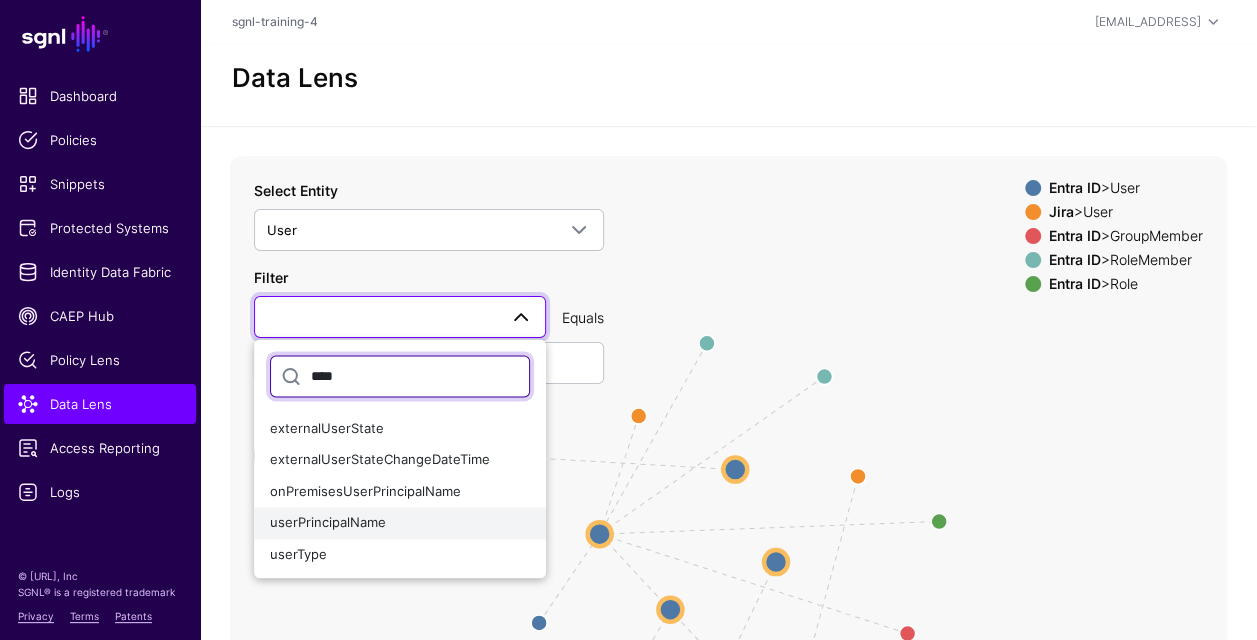 type on "****" 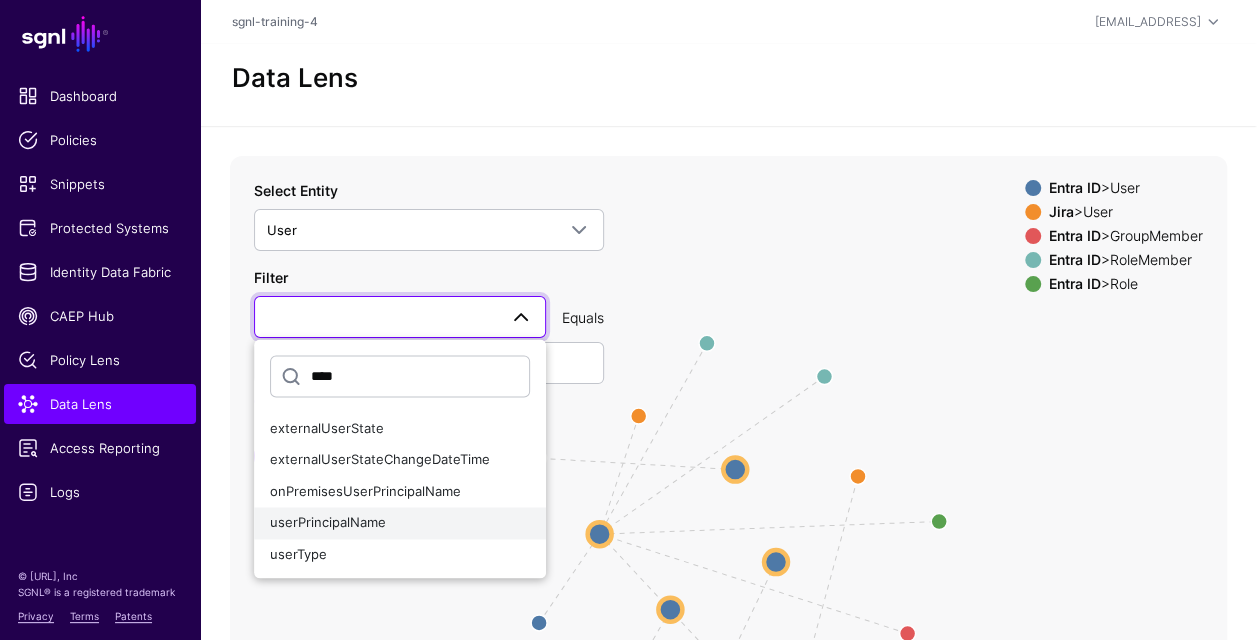 click on "userPrincipalName" 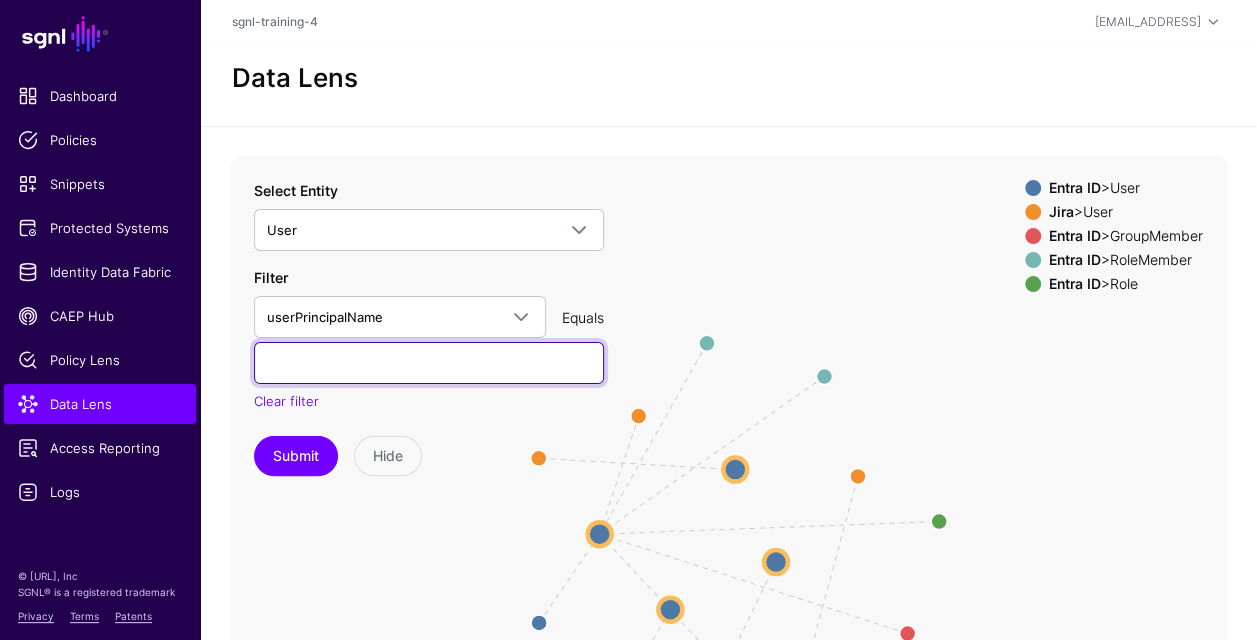 click at bounding box center (429, 363) 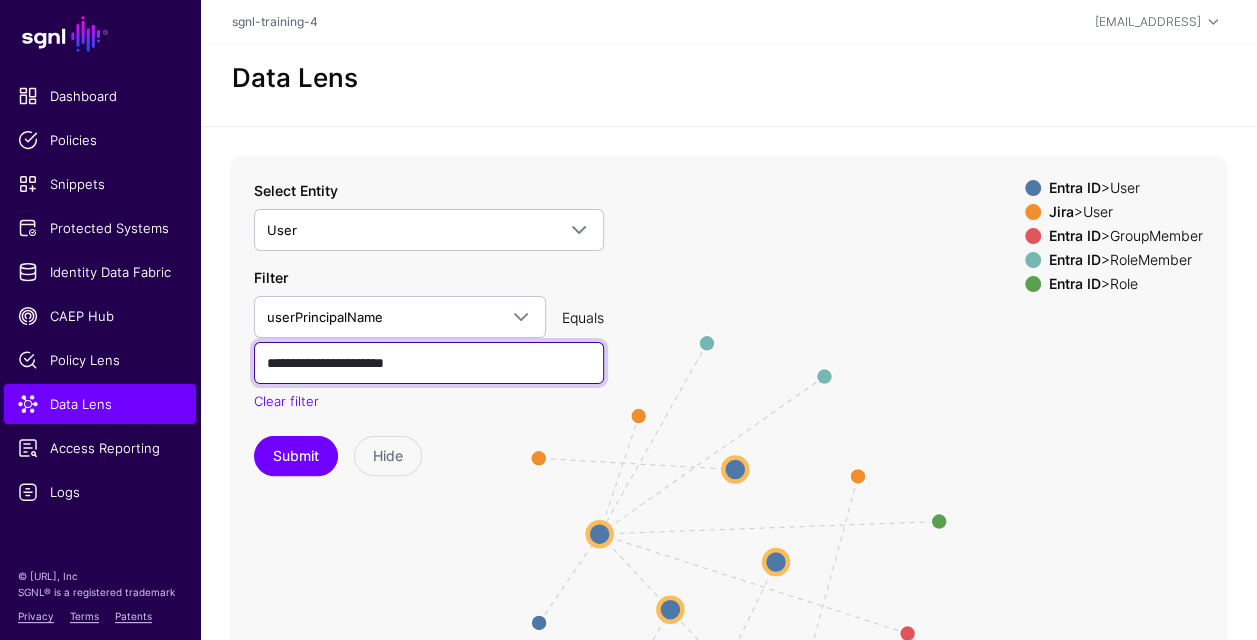 type on "**********" 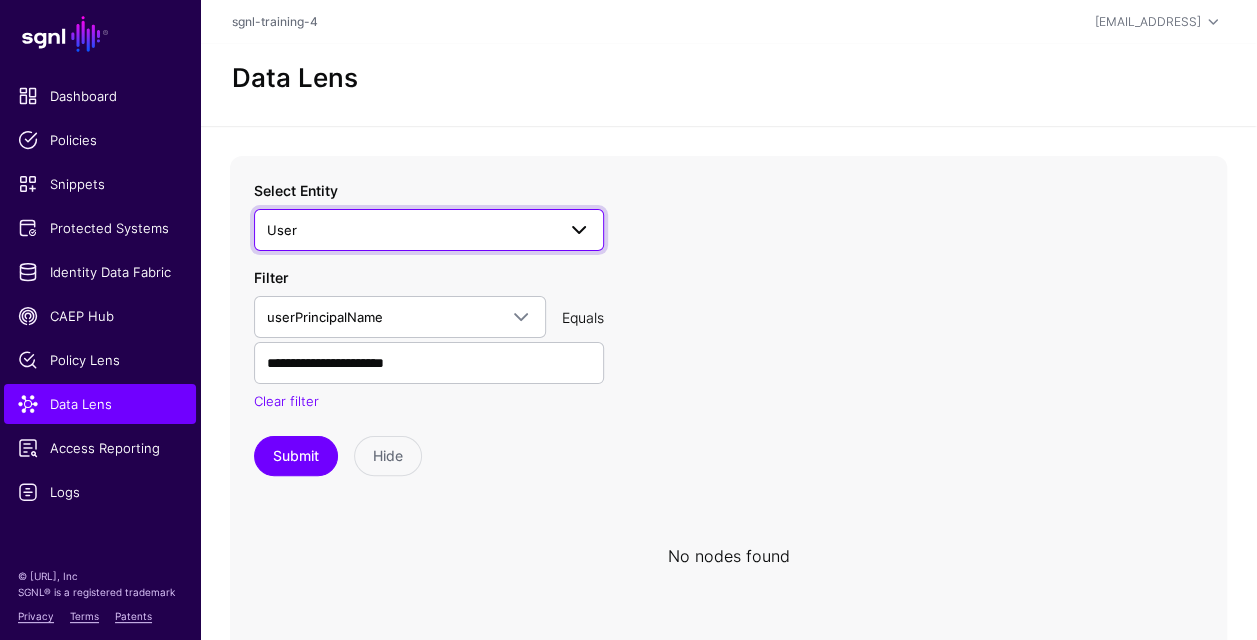 click on "User" at bounding box center [429, 230] 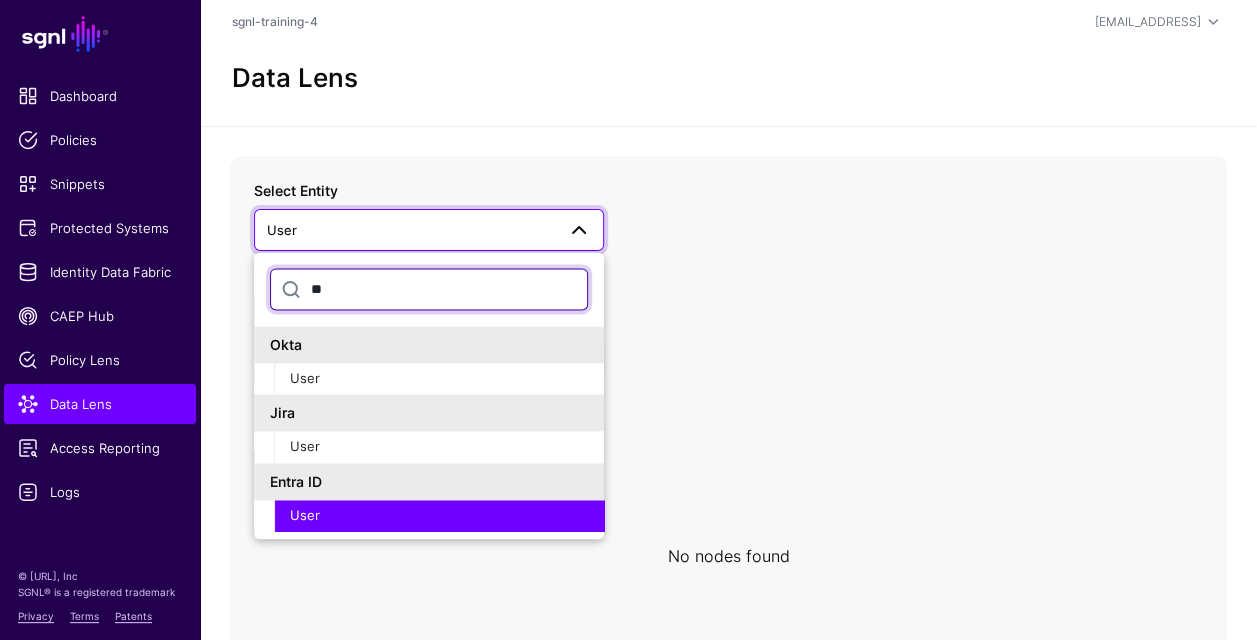 type on "*" 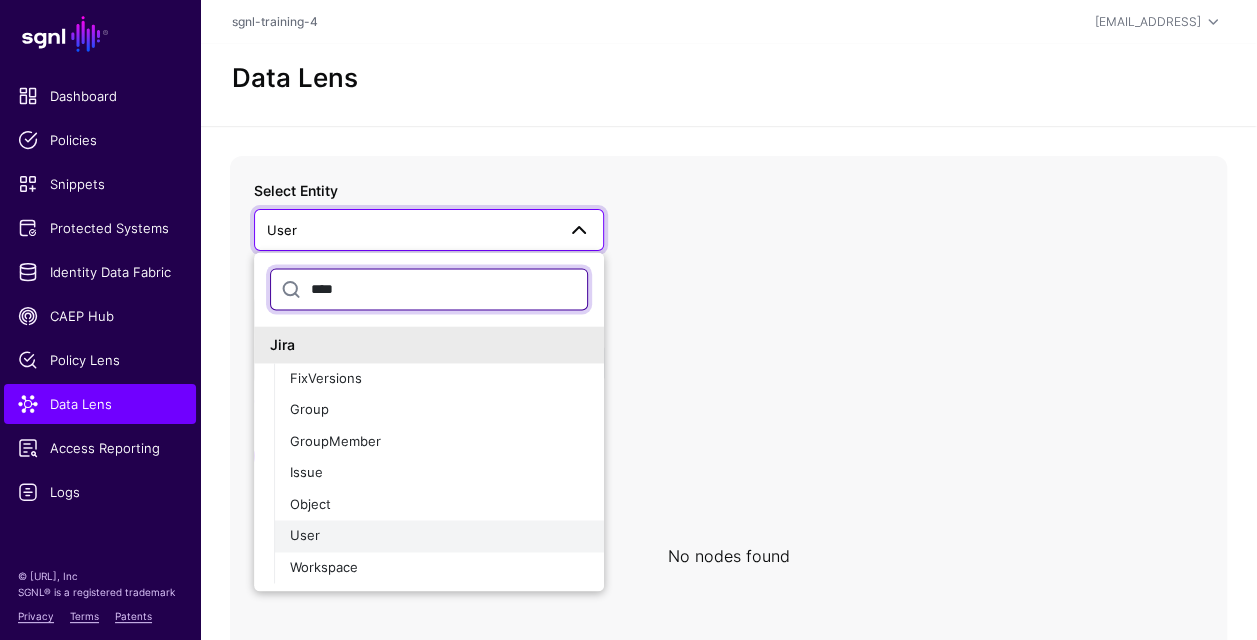 type on "****" 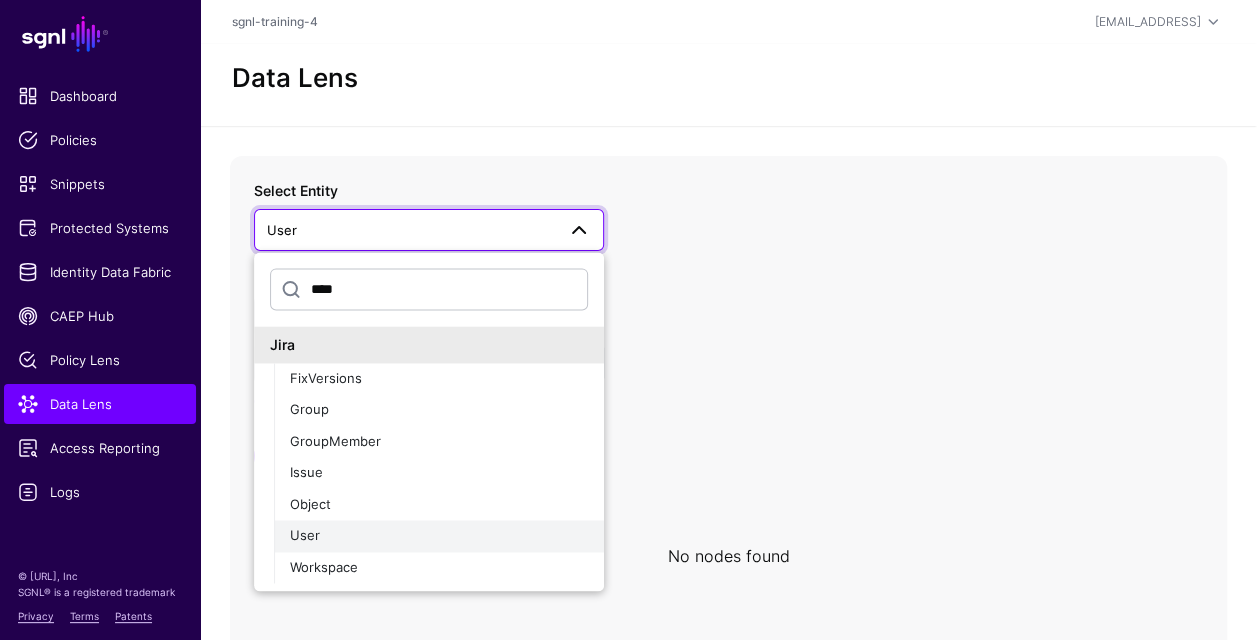 click on "User" 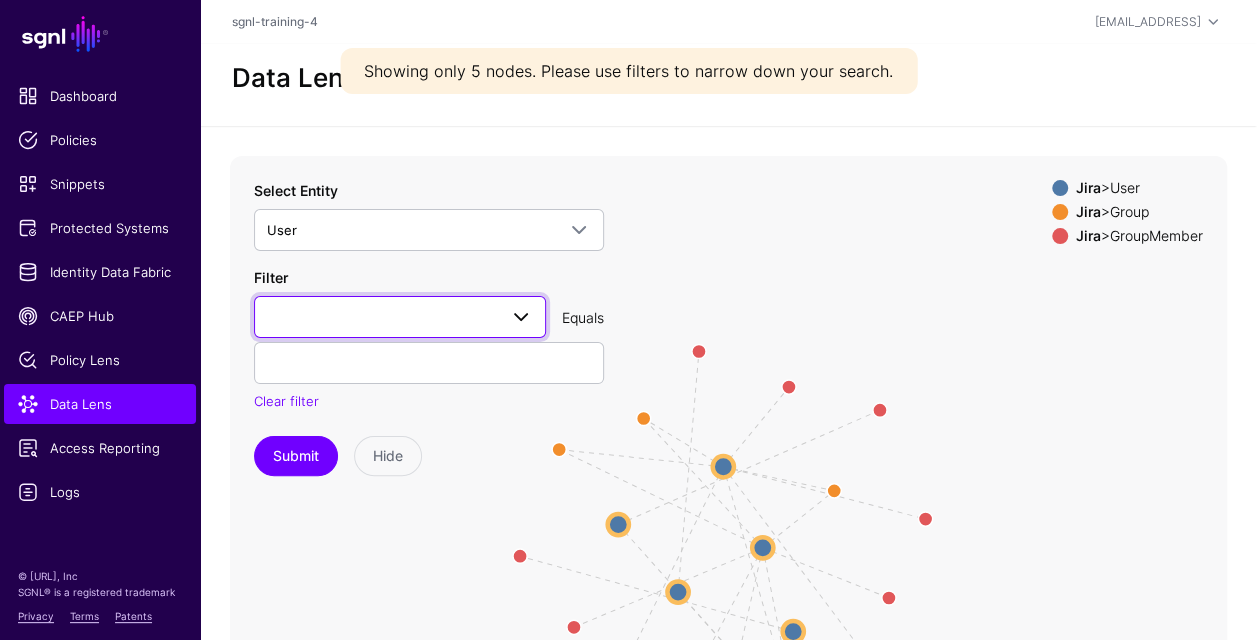 click at bounding box center [400, 317] 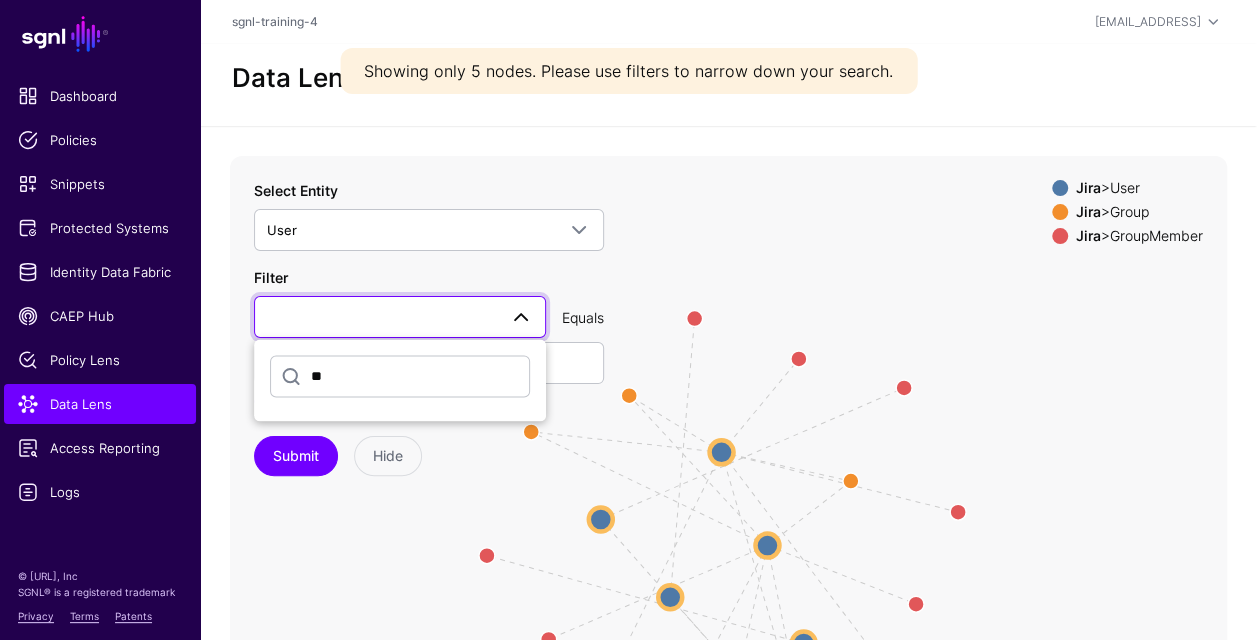 type on "*" 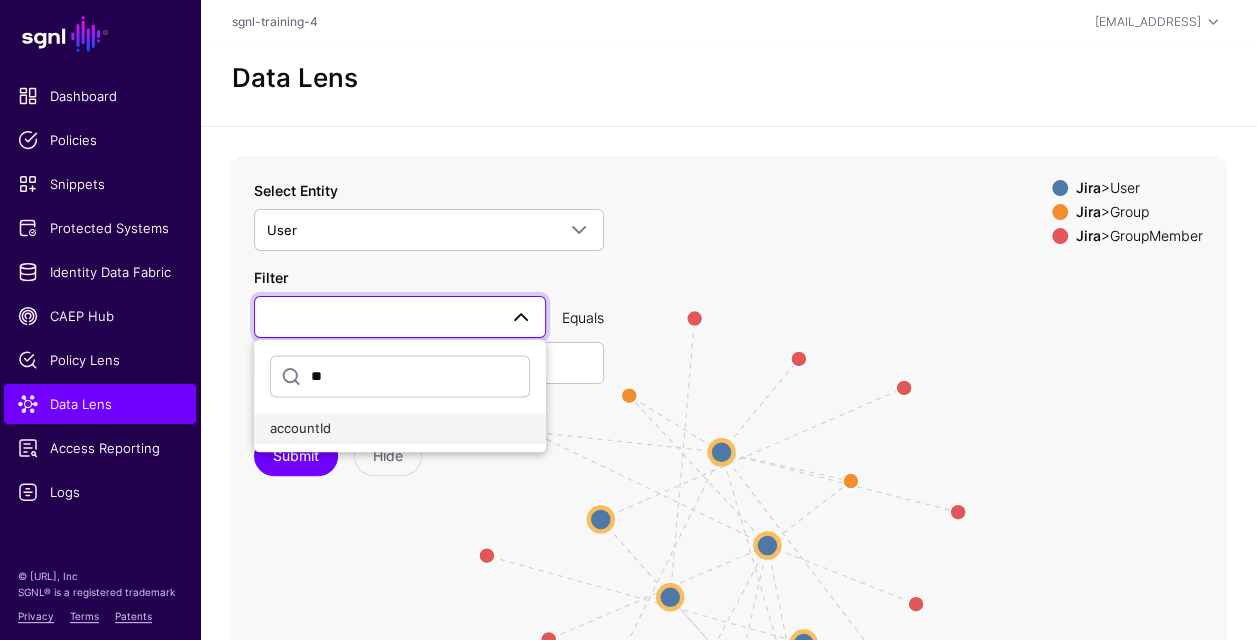 type on "**" 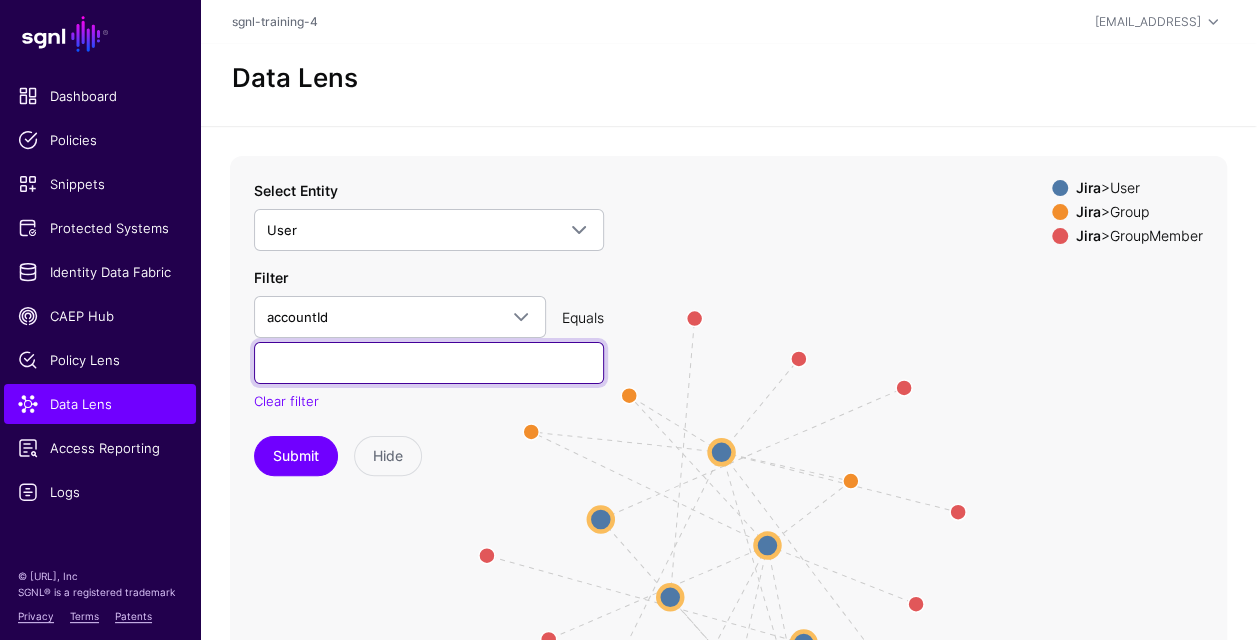 click at bounding box center [429, 363] 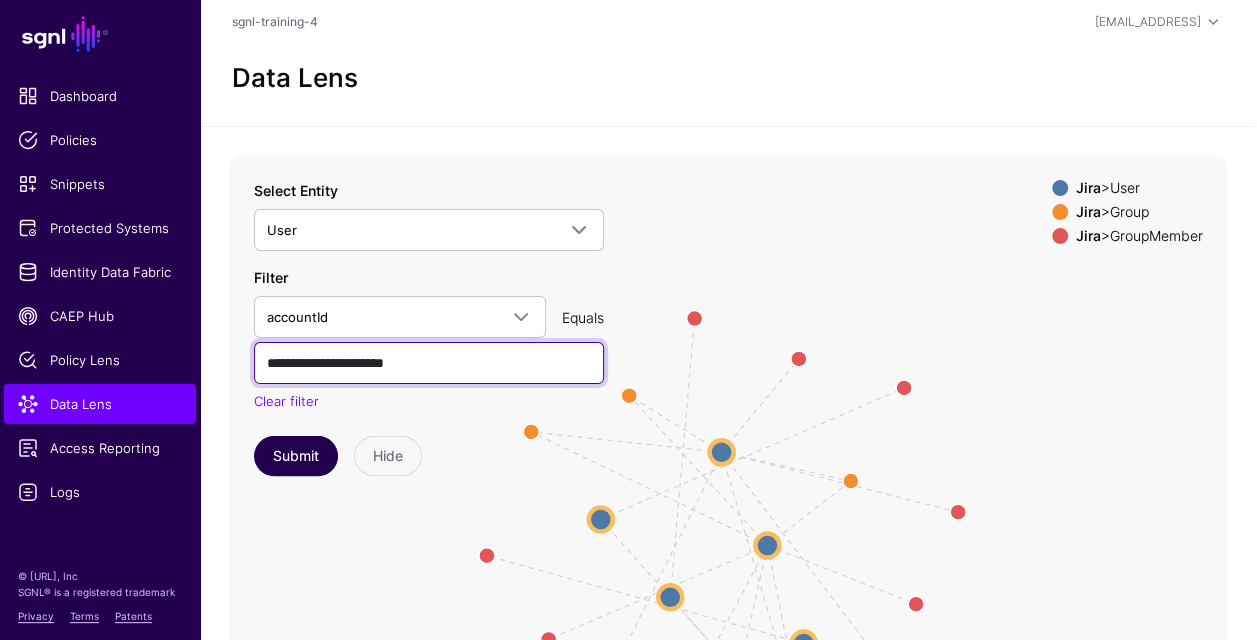 type on "**********" 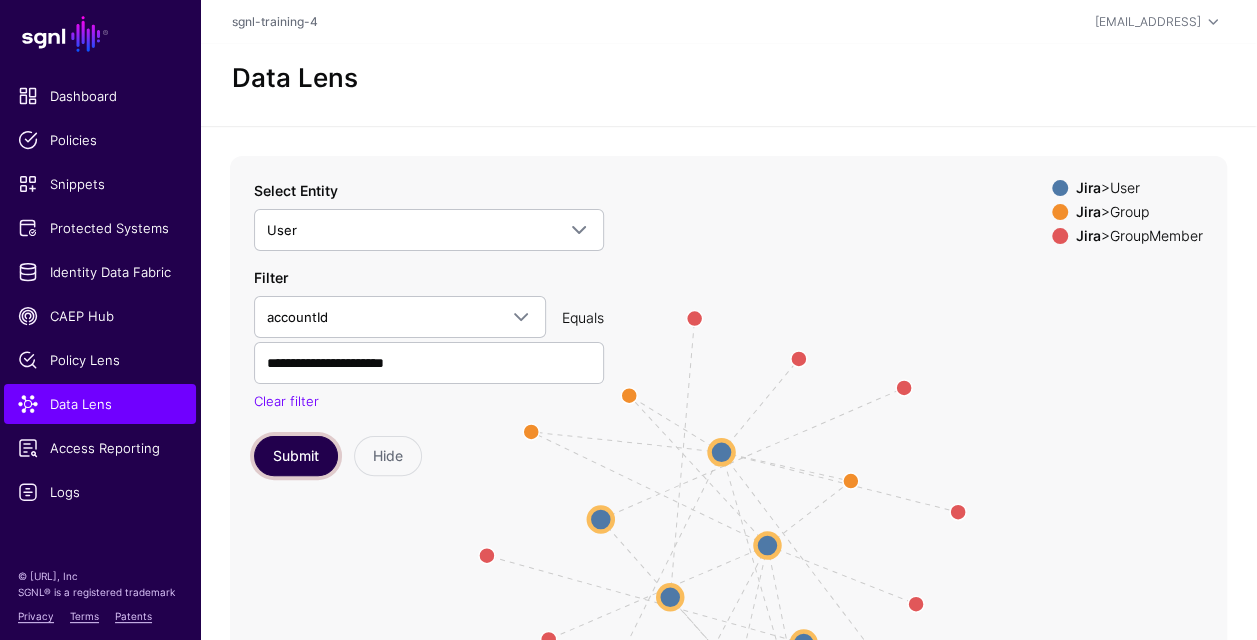 click on "Submit" 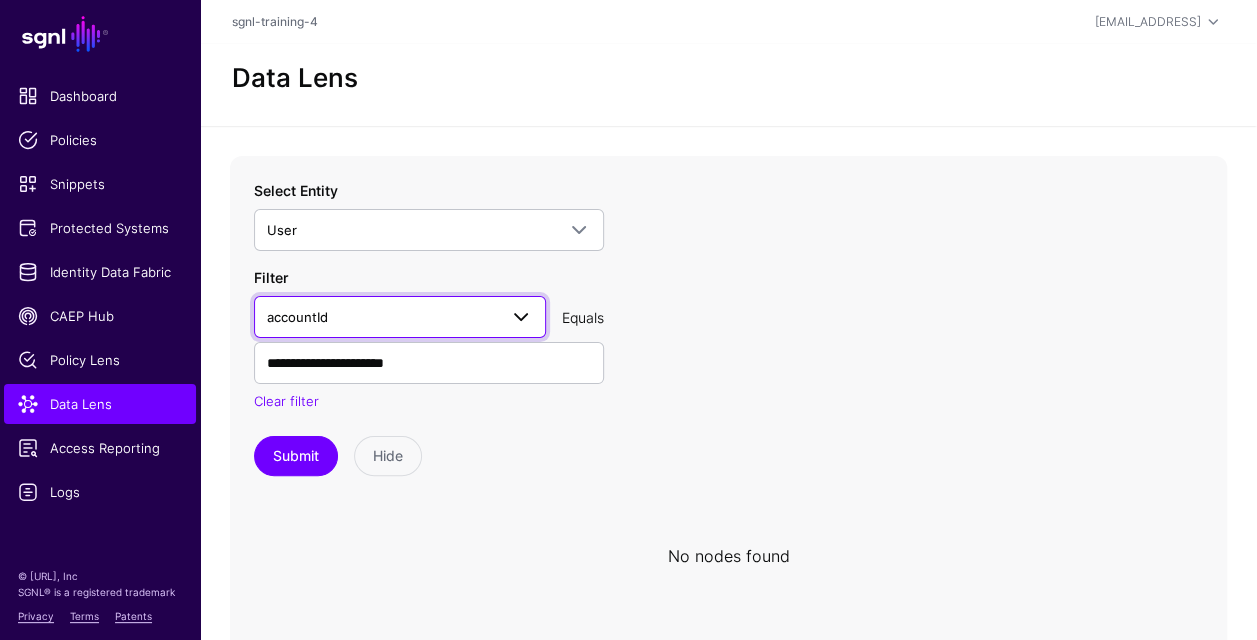 click on "accountId" at bounding box center [382, 317] 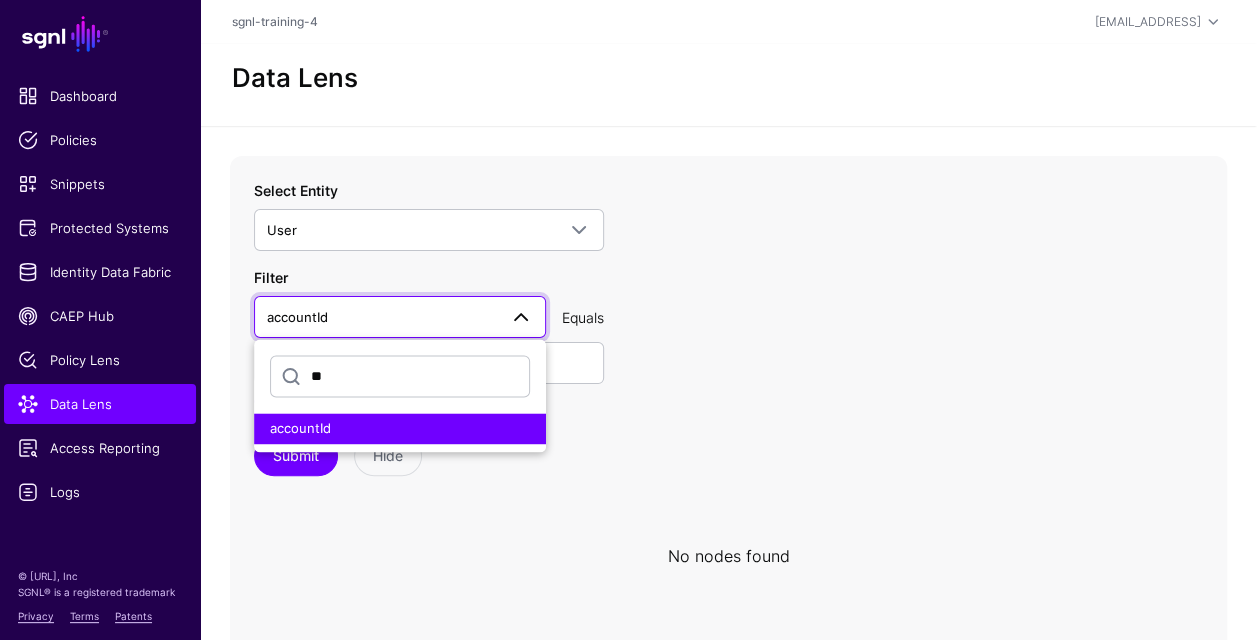 click on "accountId" at bounding box center (382, 317) 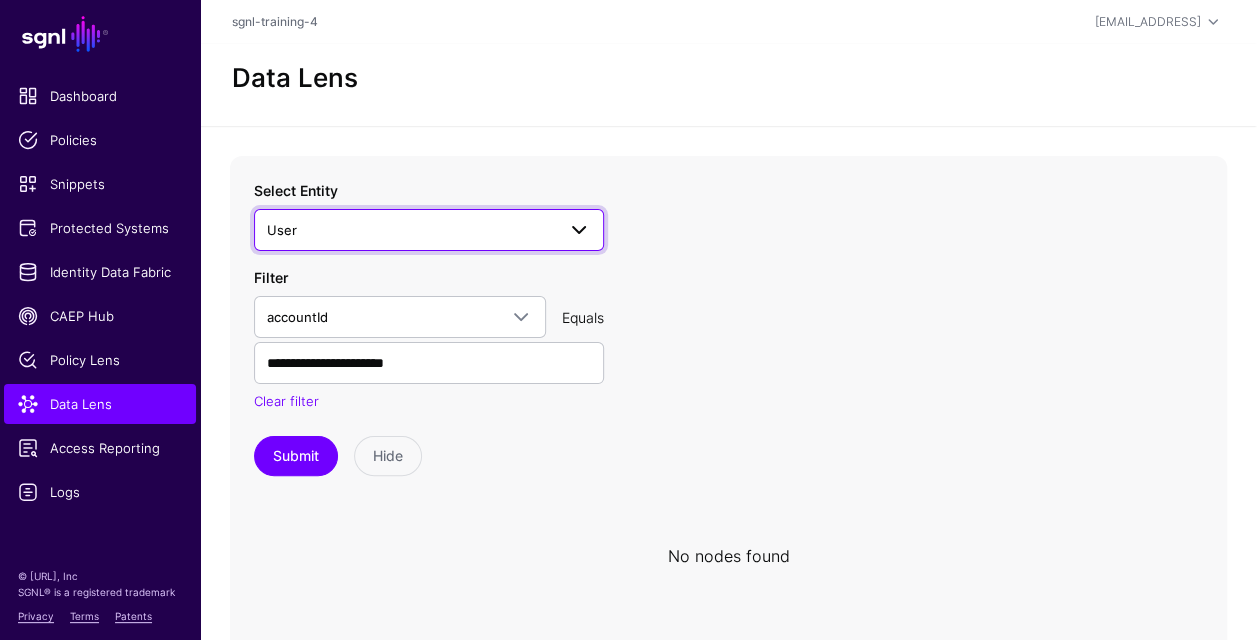click on "User" at bounding box center (411, 230) 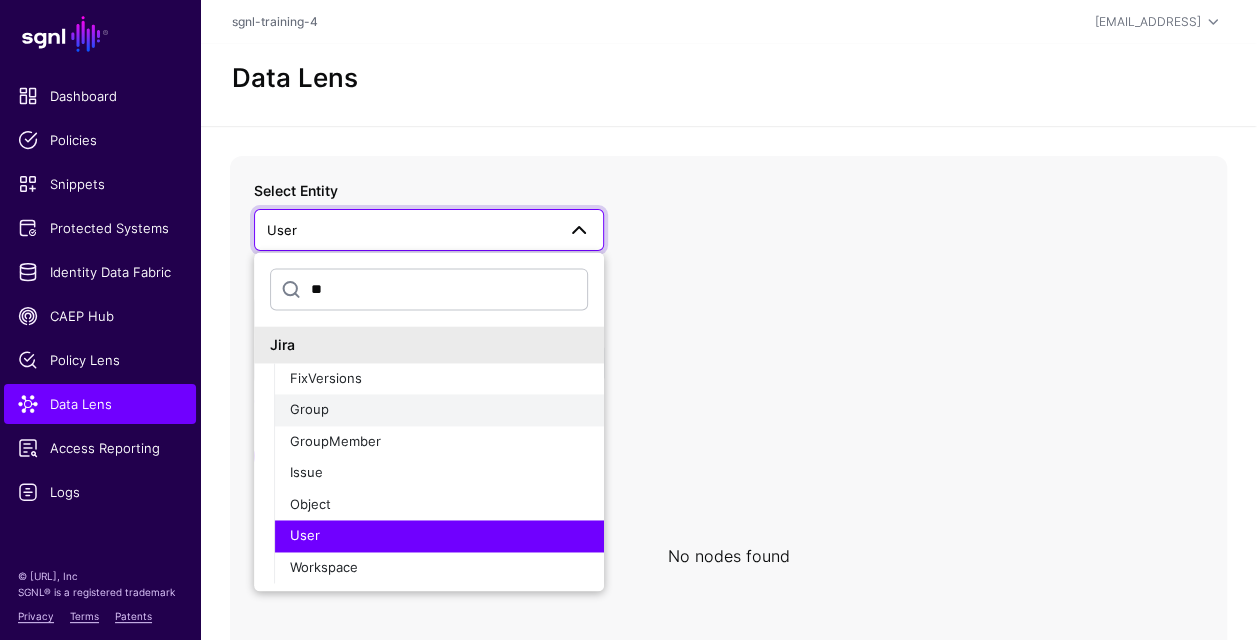 type on "*" 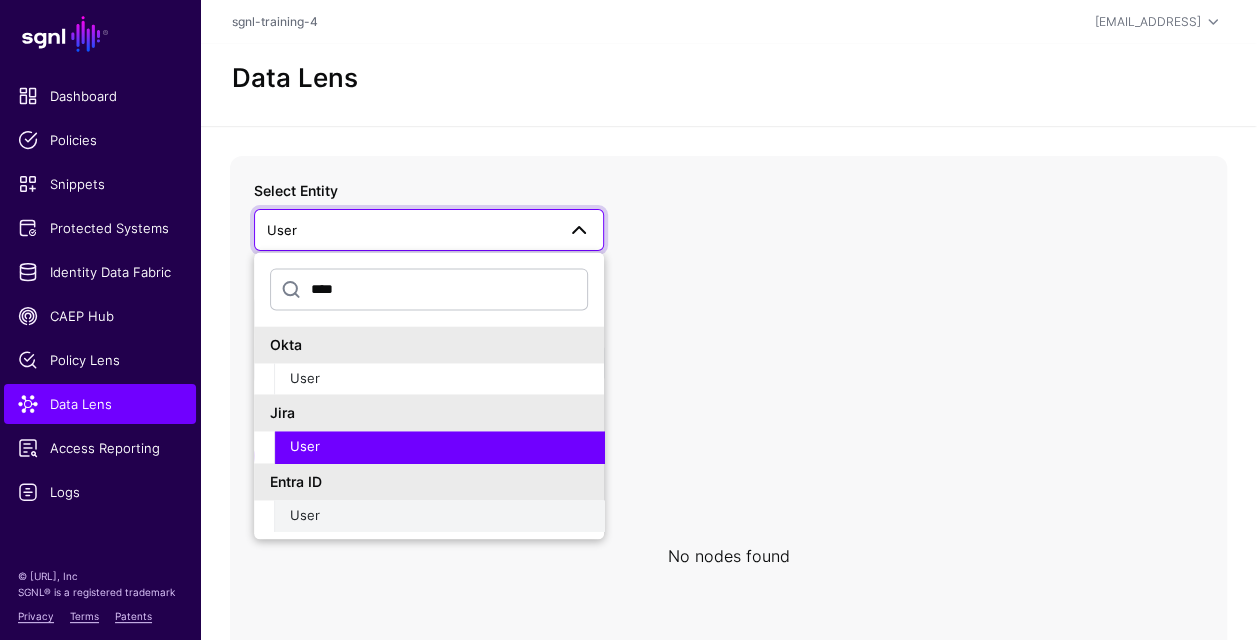 type on "****" 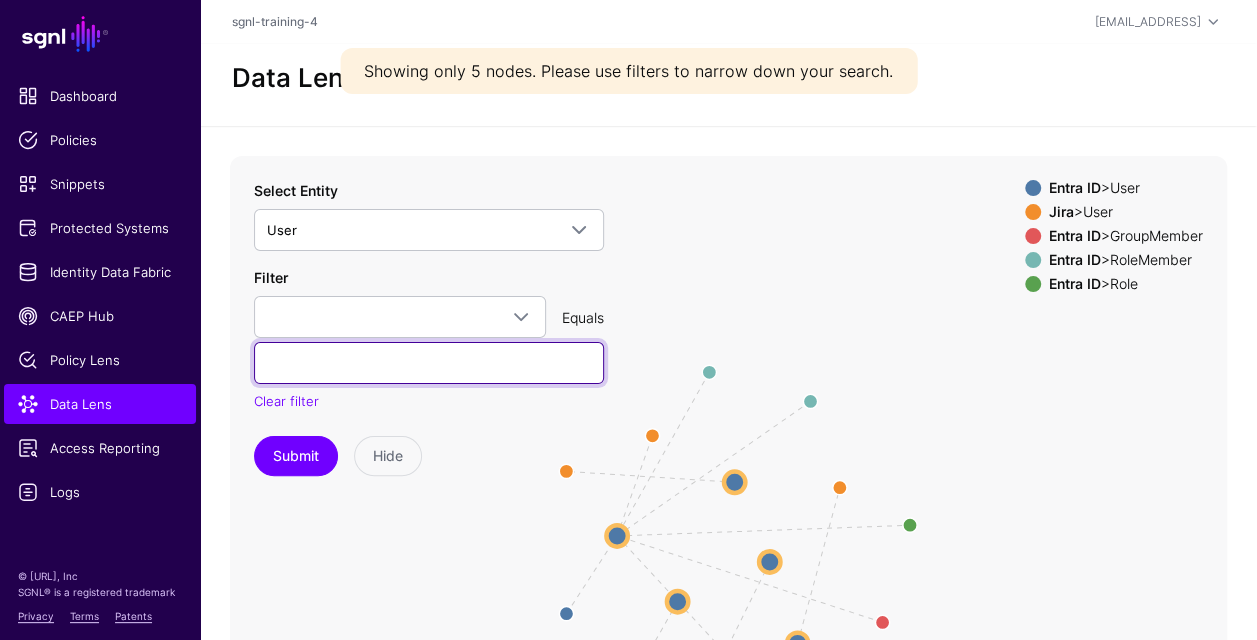 click at bounding box center [429, 363] 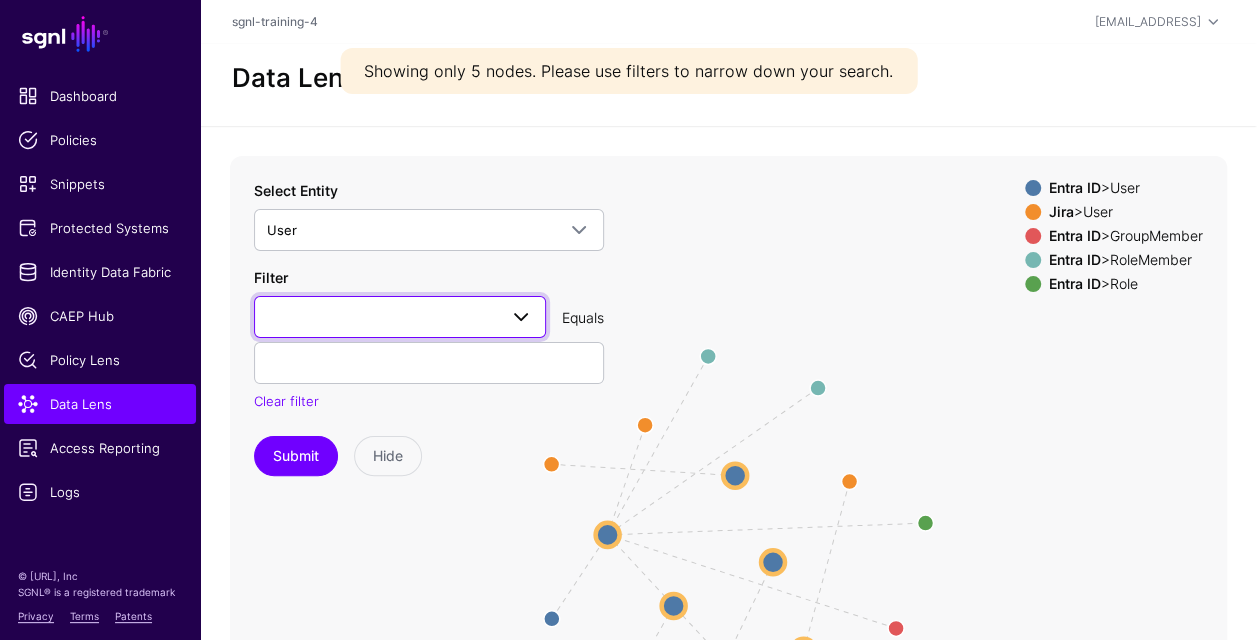 click at bounding box center [400, 317] 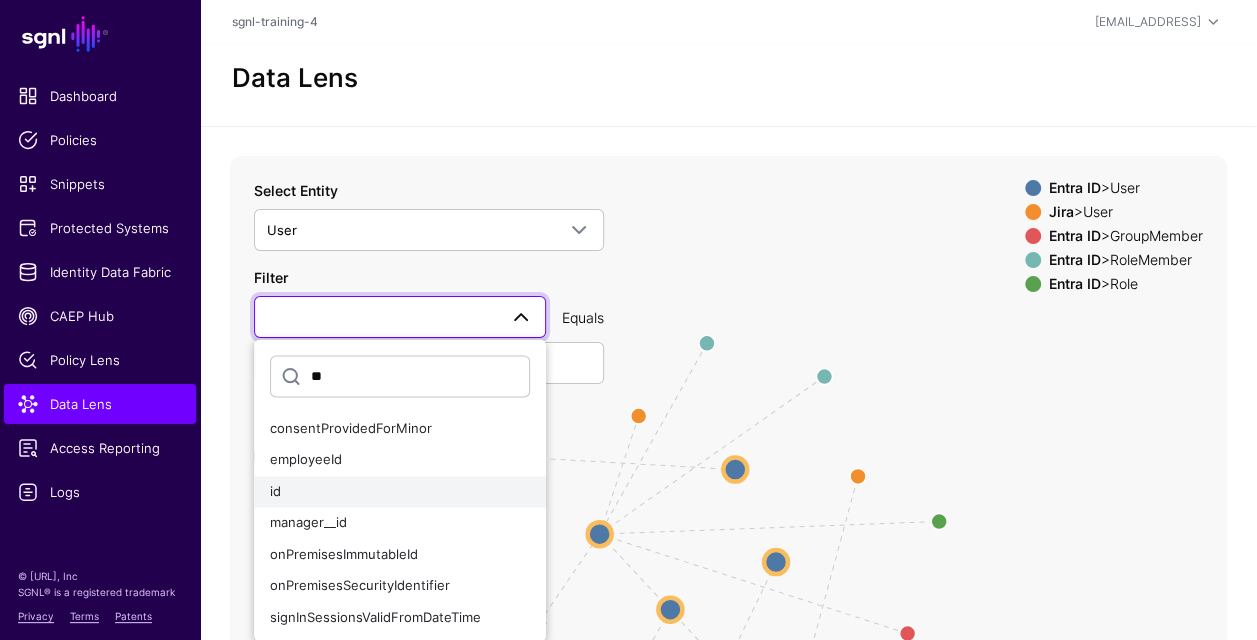type on "**" 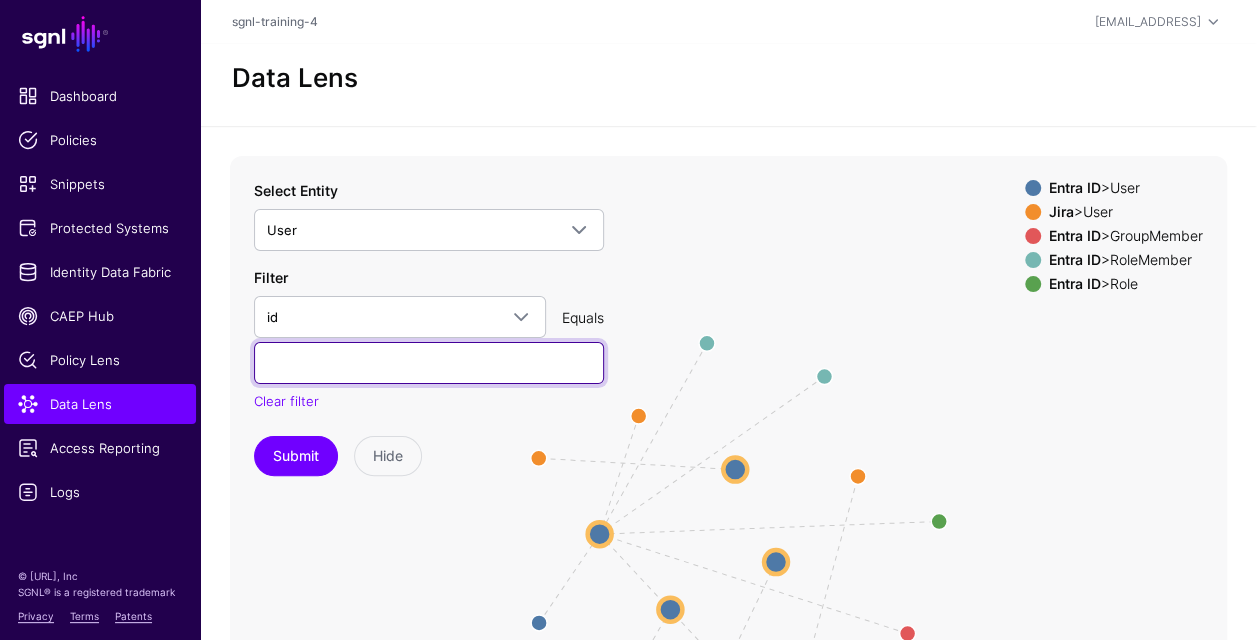 click at bounding box center [429, 363] 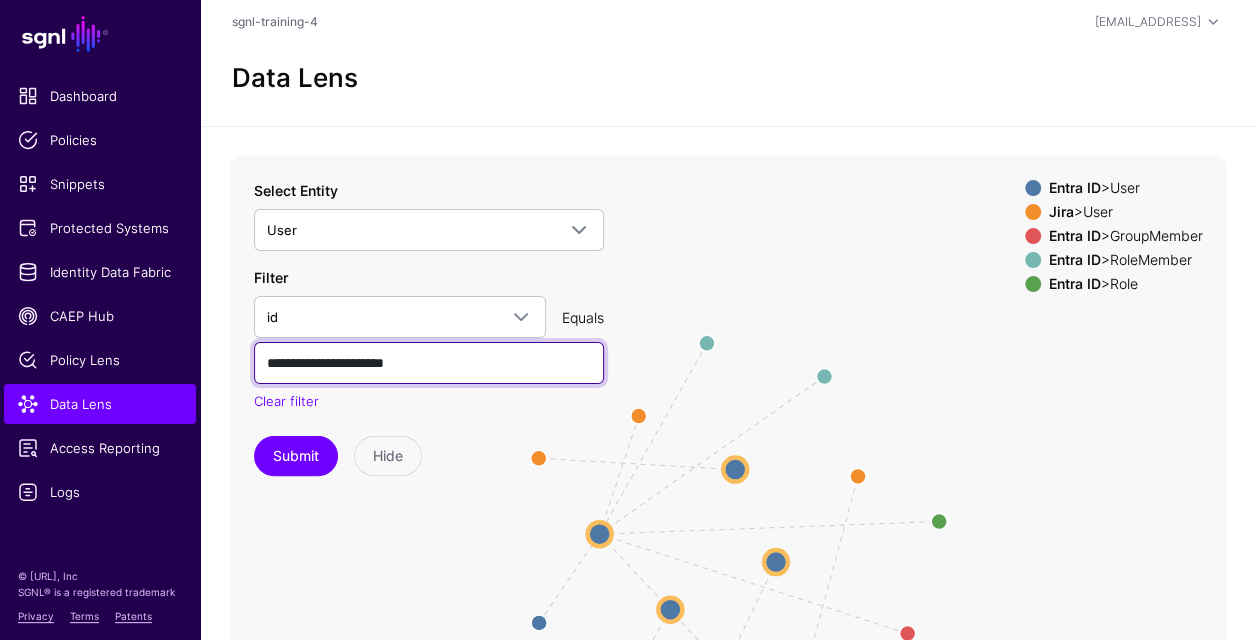 type on "**********" 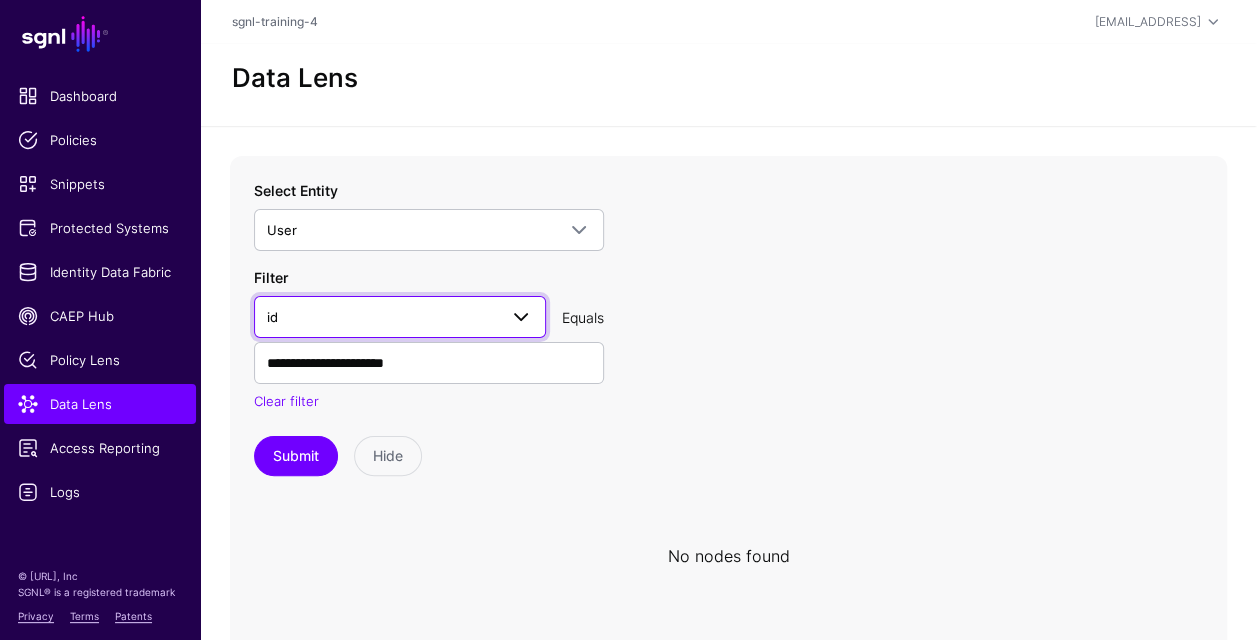 click on "id" at bounding box center (382, 317) 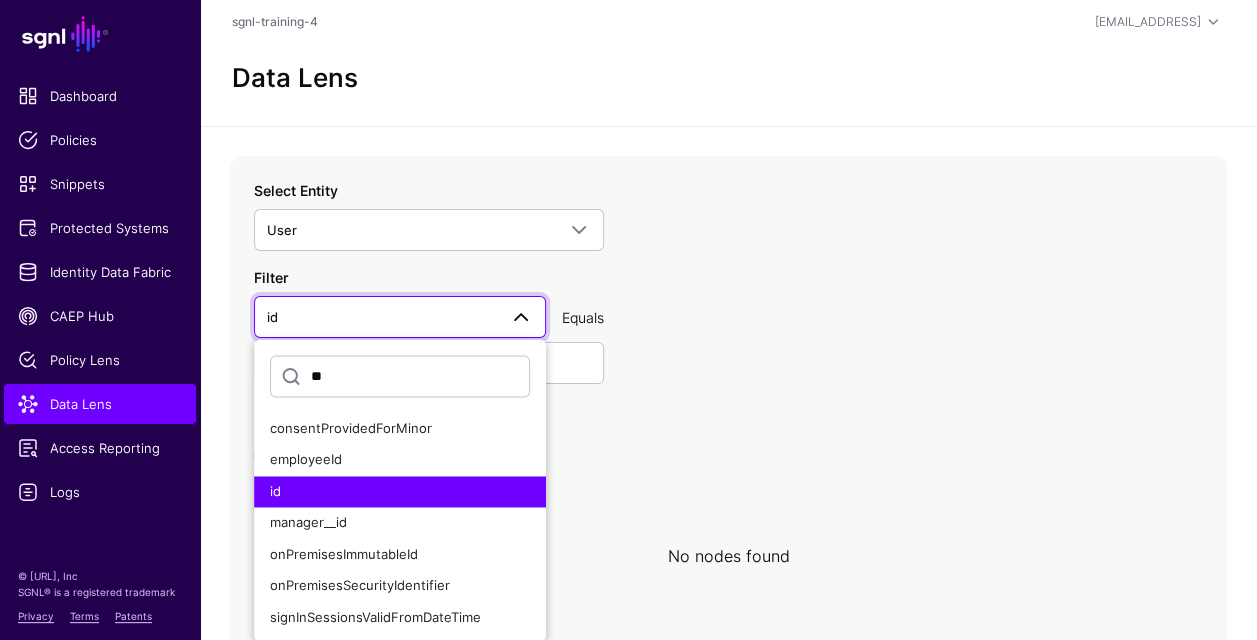 type on "*" 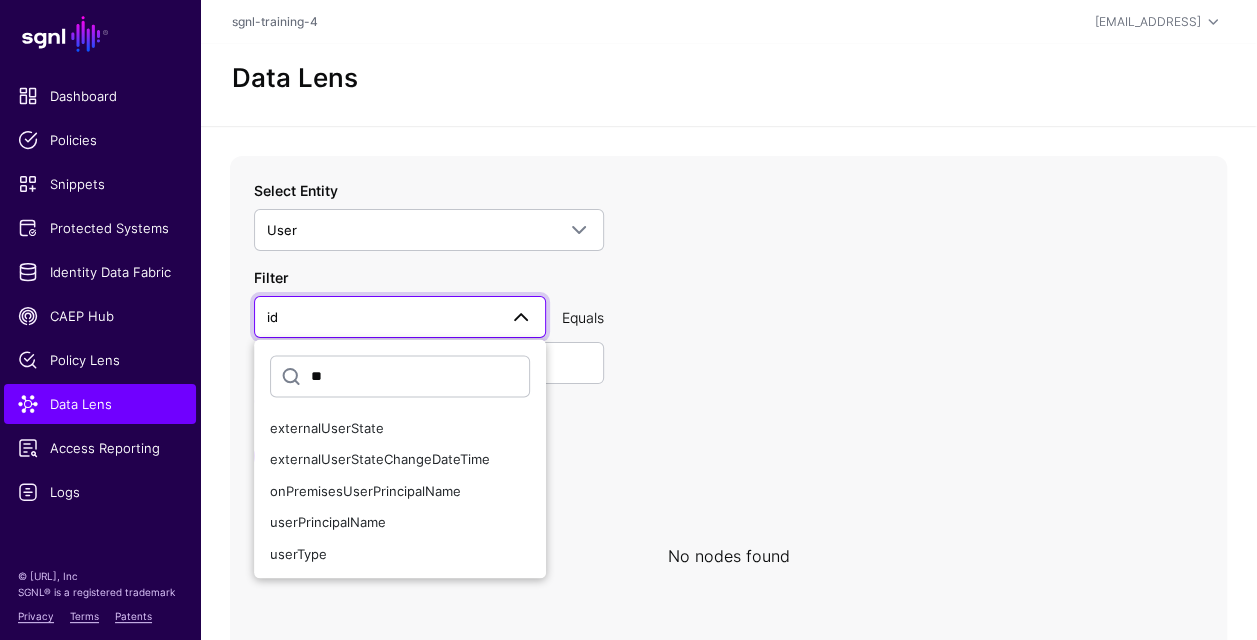 type on "*" 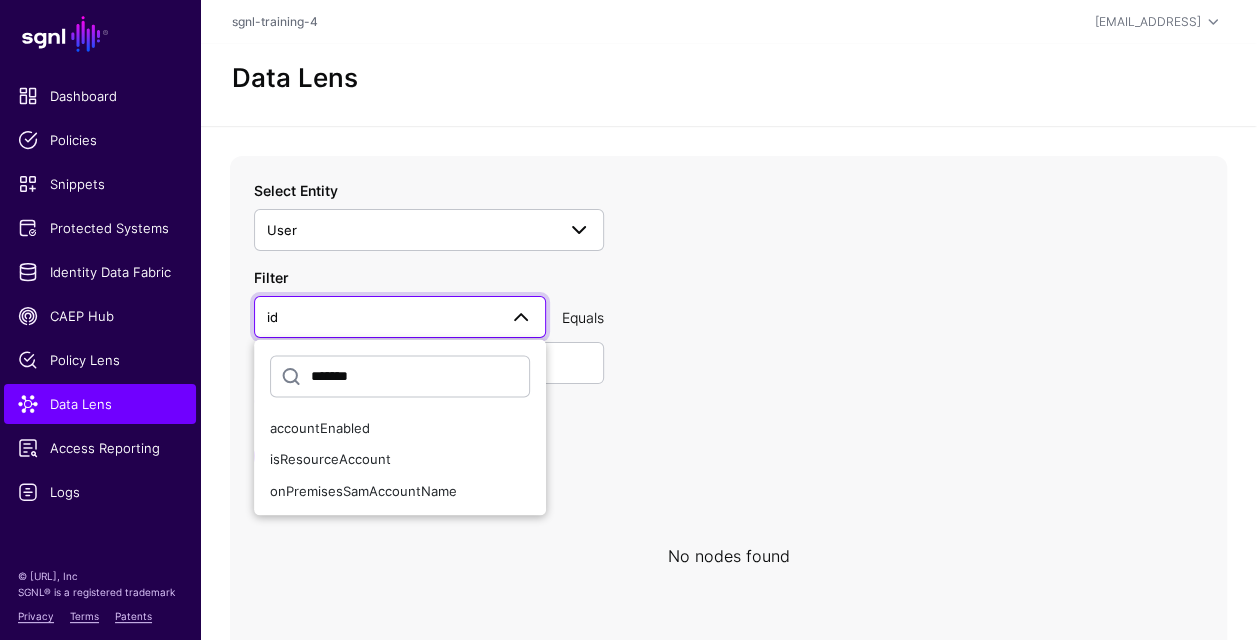 type on "*******" 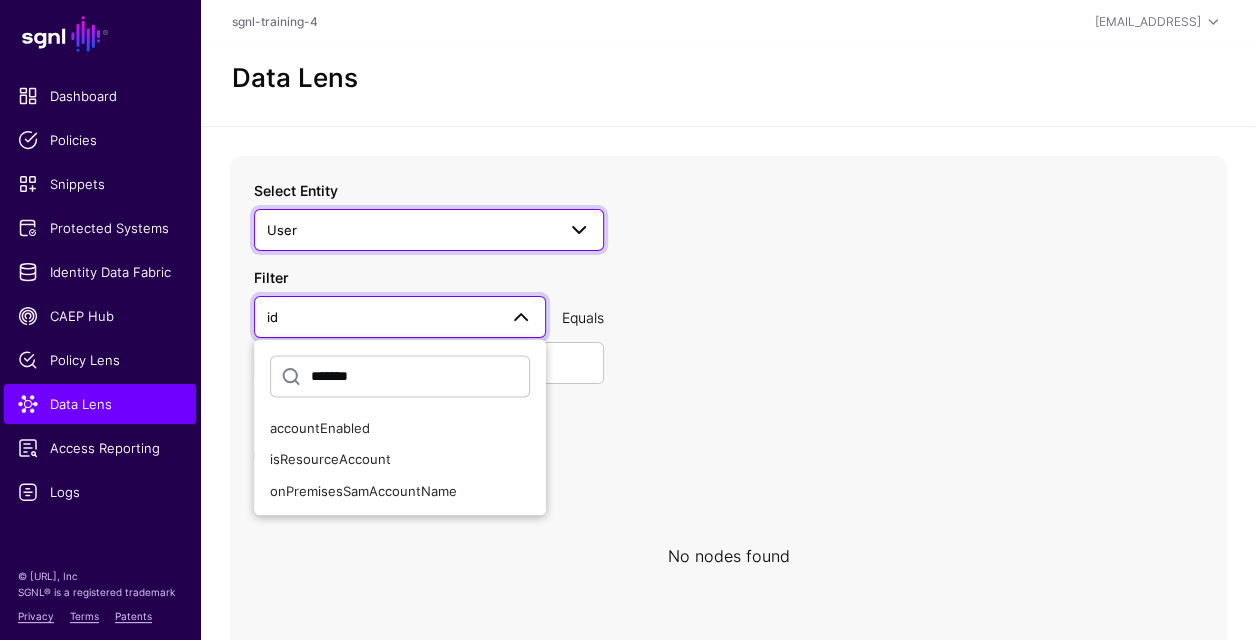 click on "User" at bounding box center [429, 230] 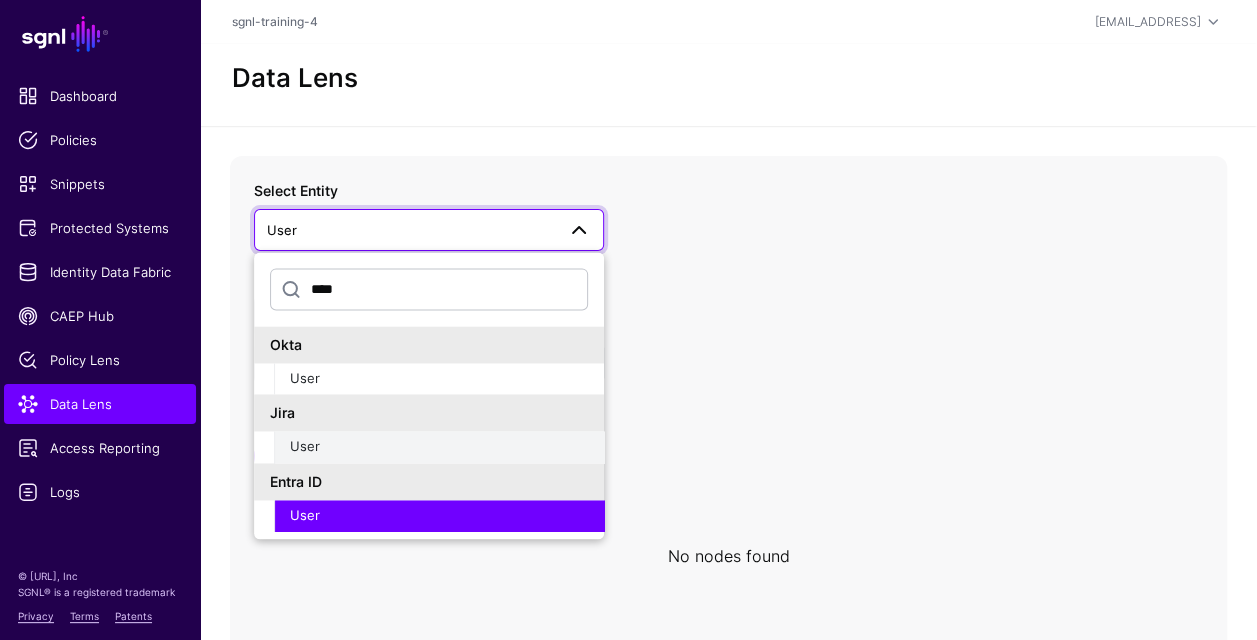 click on "User" 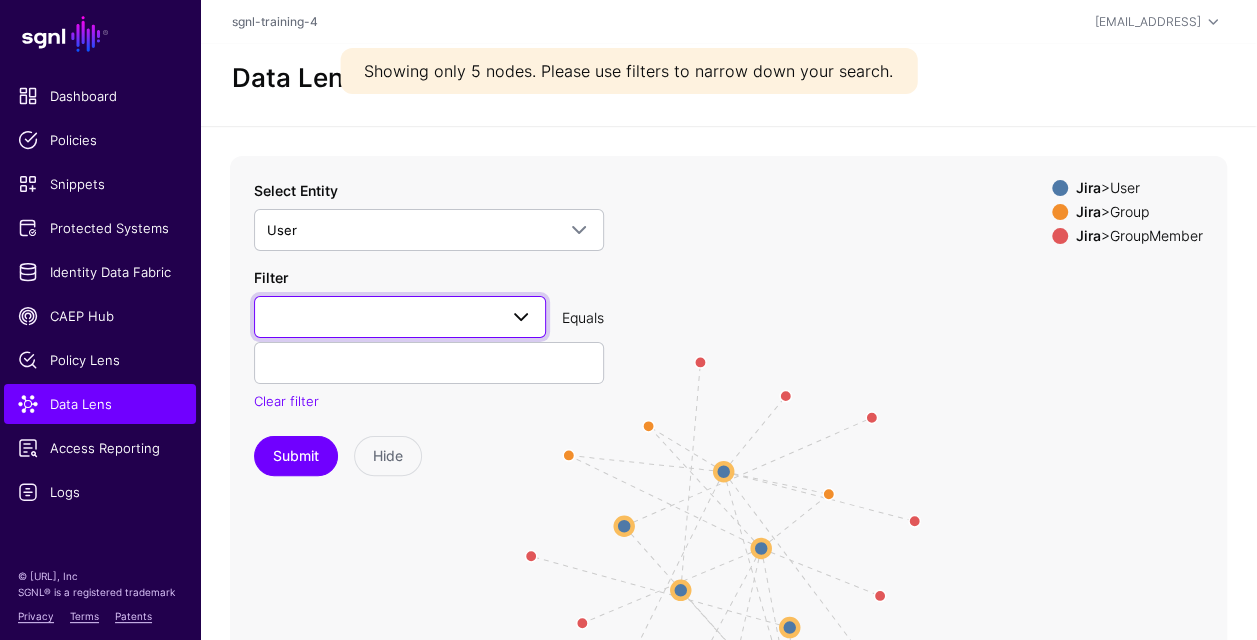 click at bounding box center [400, 317] 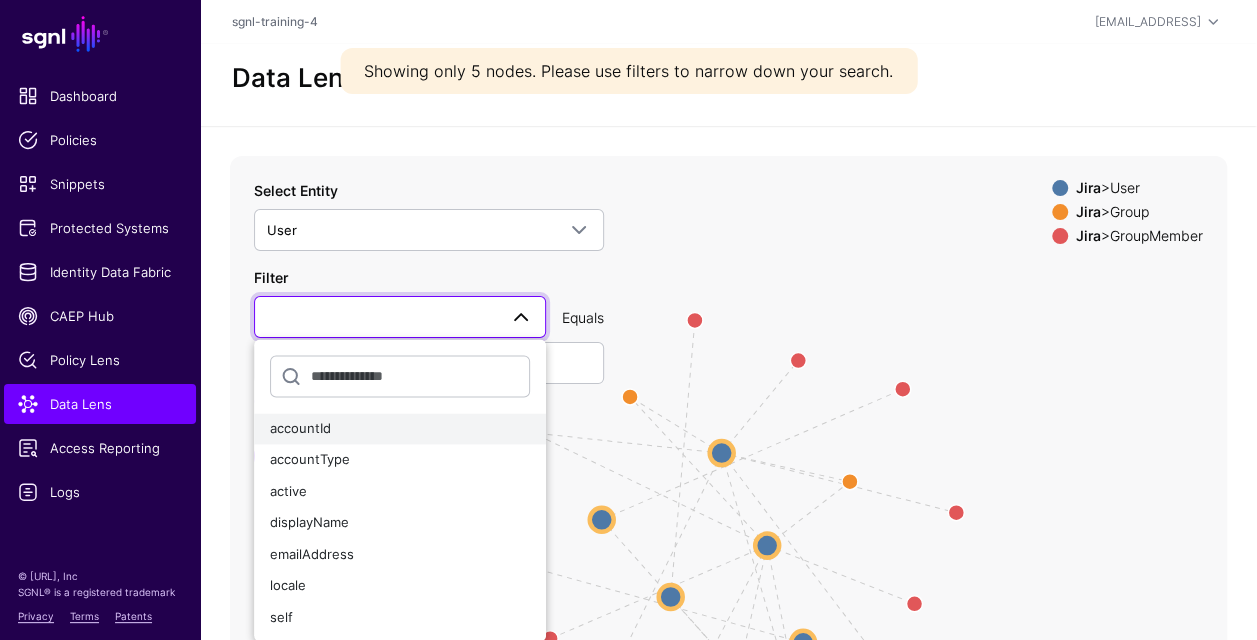click on "accountId" 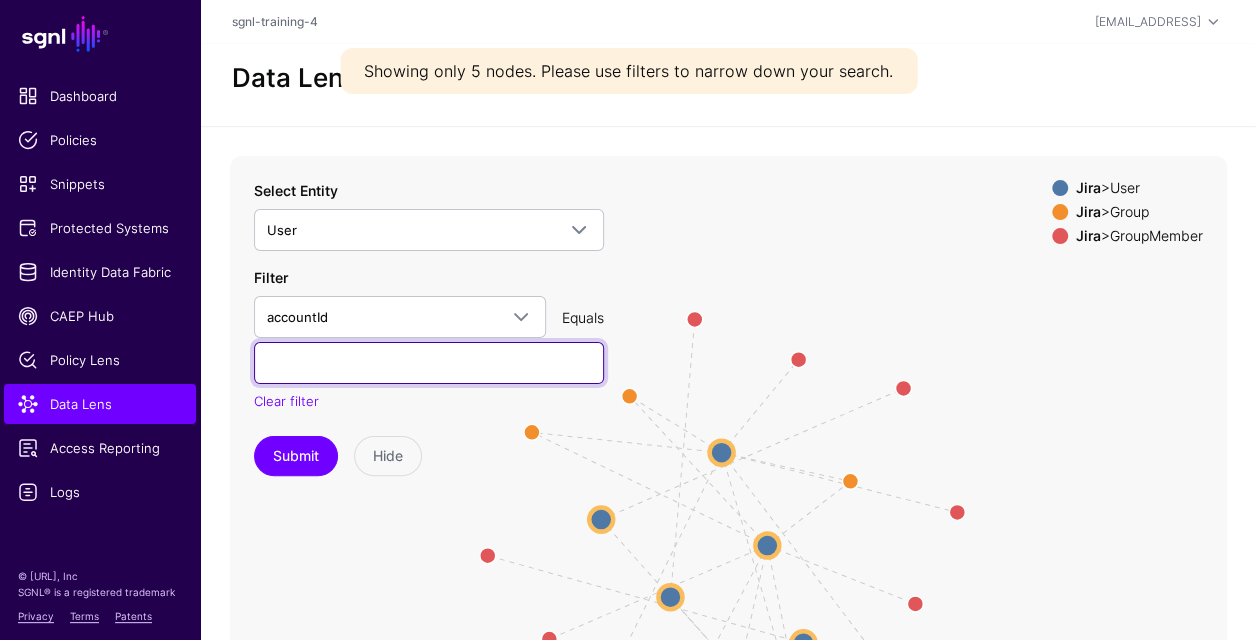 click at bounding box center (429, 363) 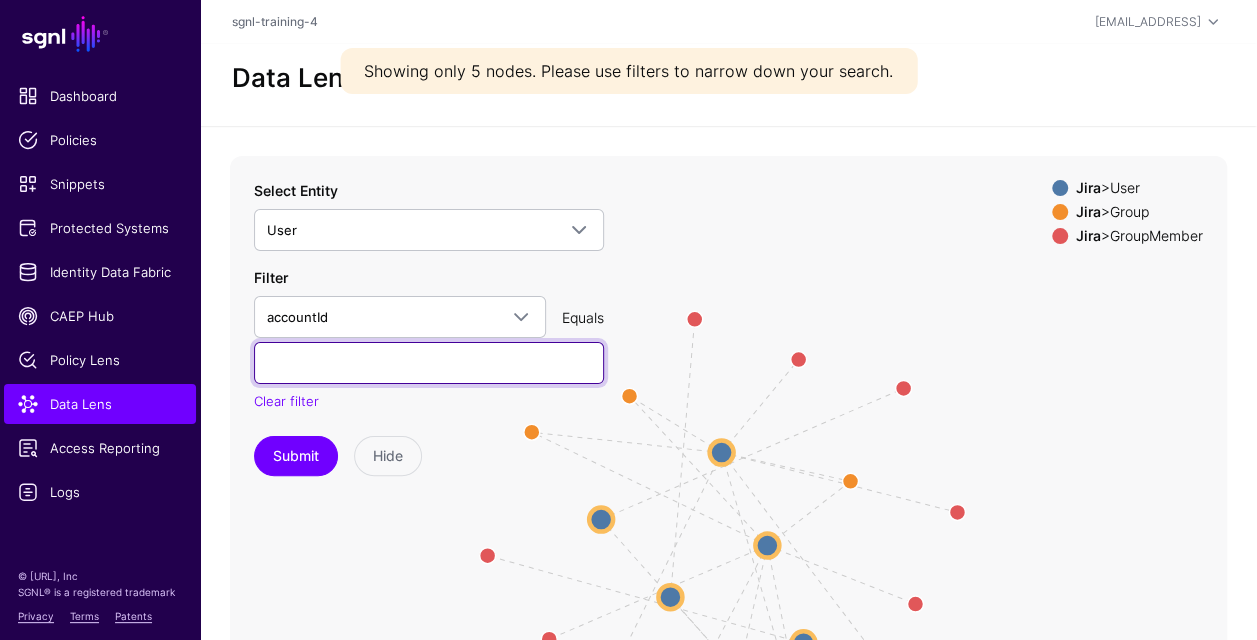 paste on "**********" 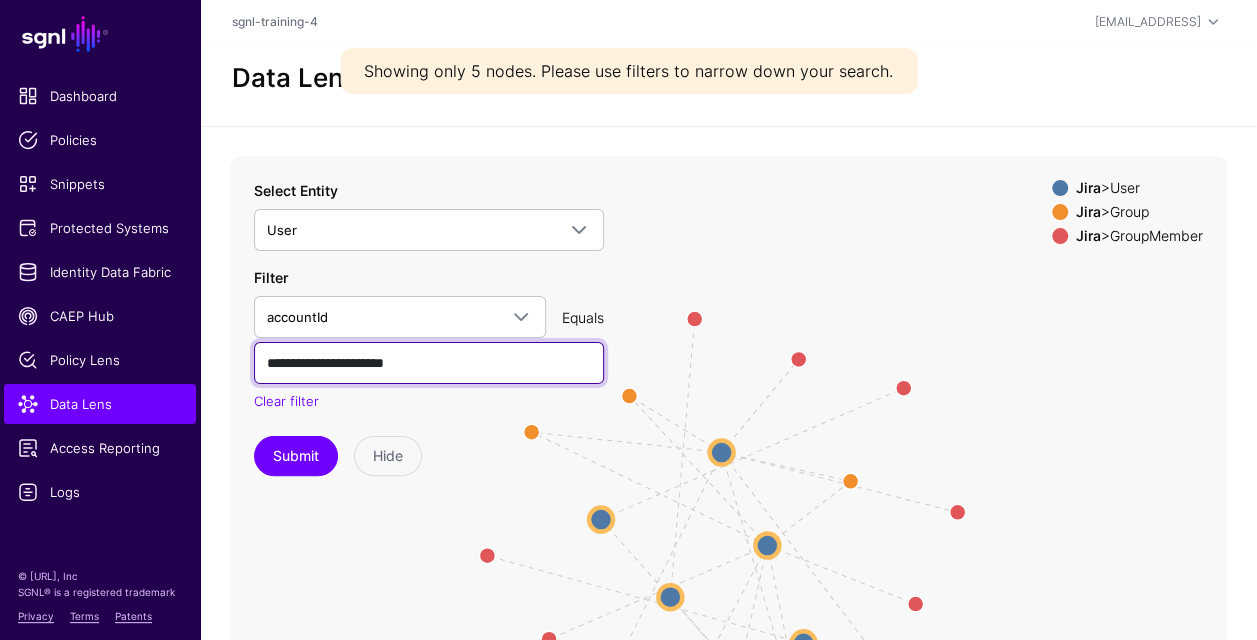type on "**********" 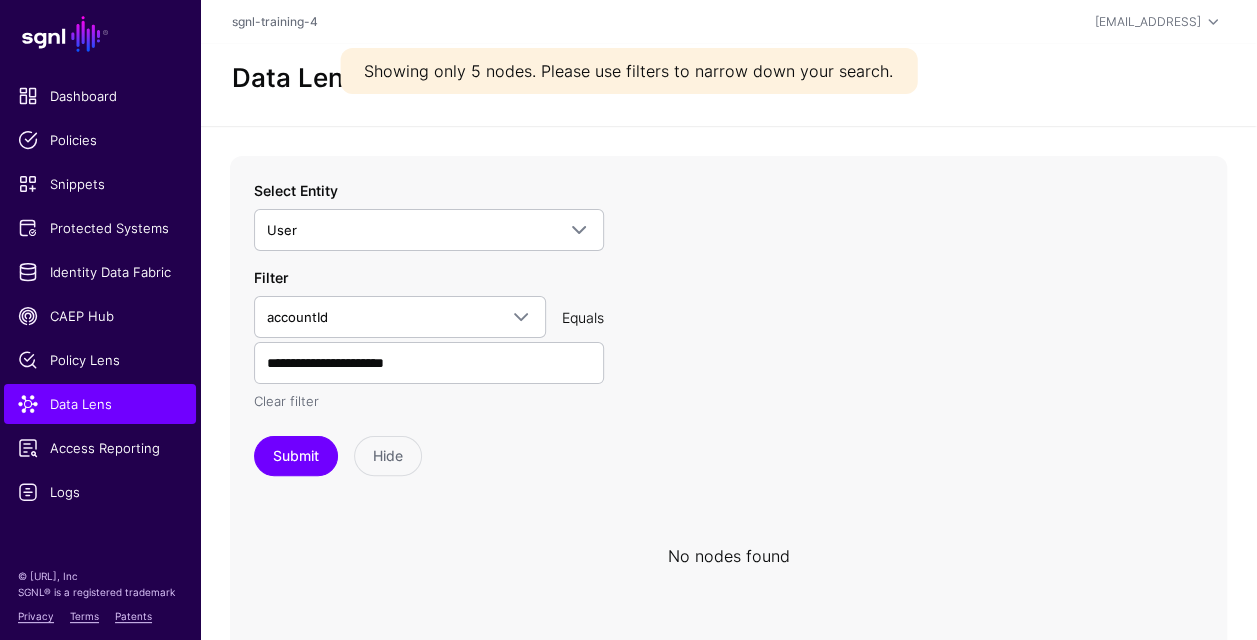 click on "Clear filter" 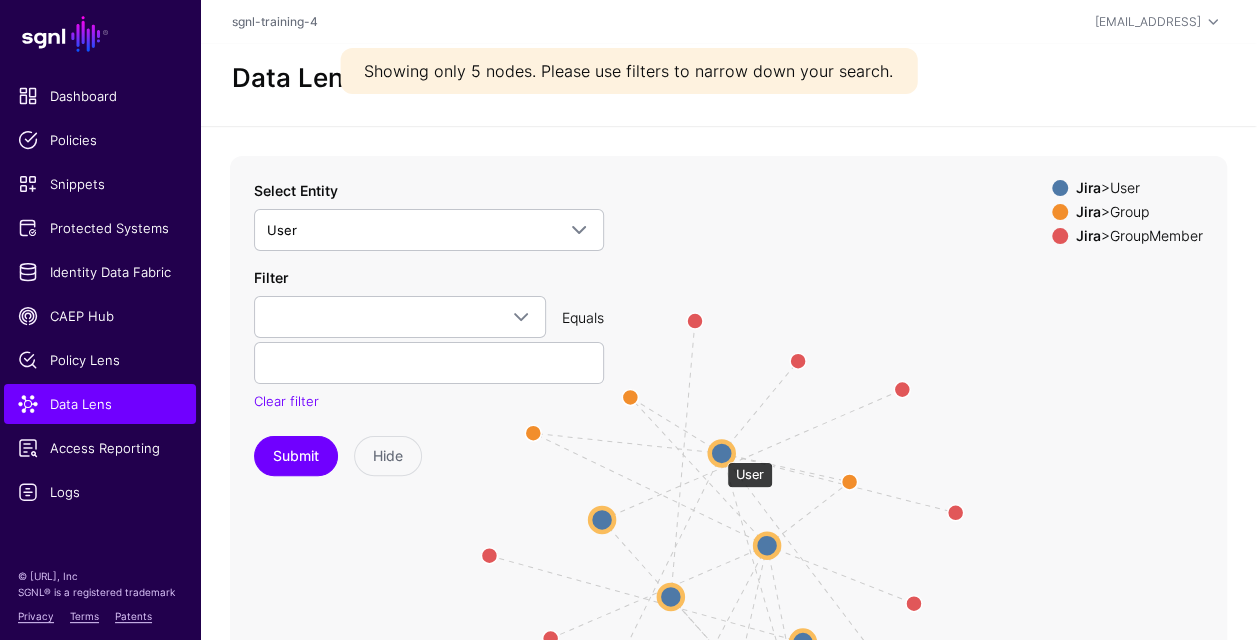 click 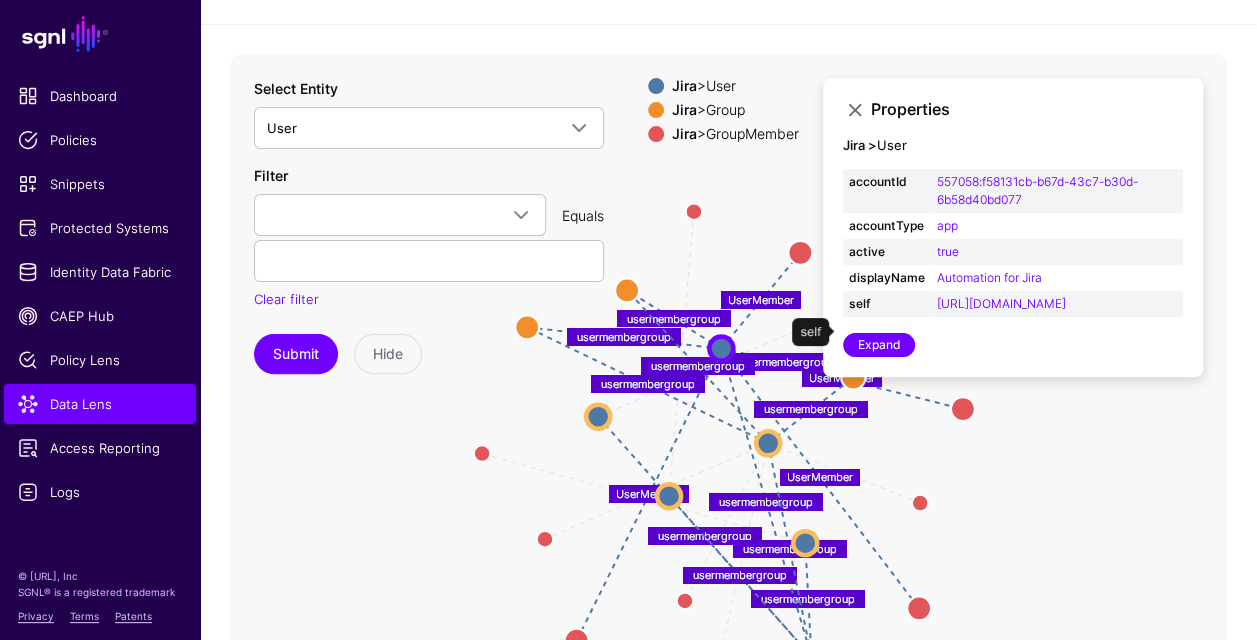 scroll, scrollTop: 200, scrollLeft: 0, axis: vertical 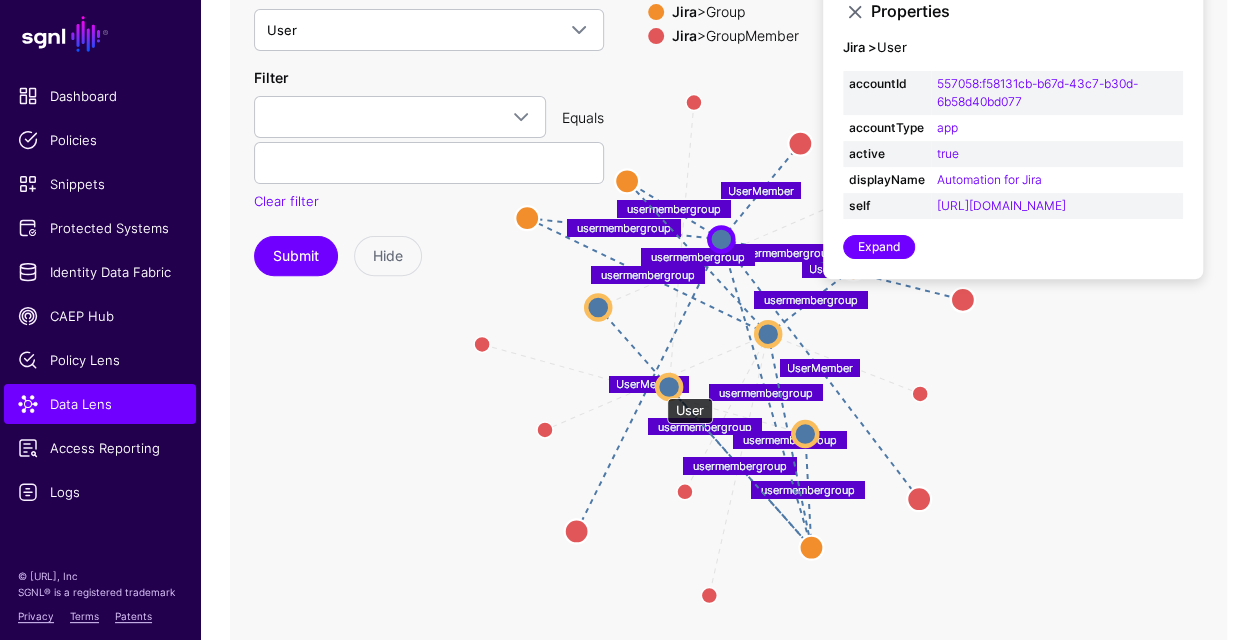 click 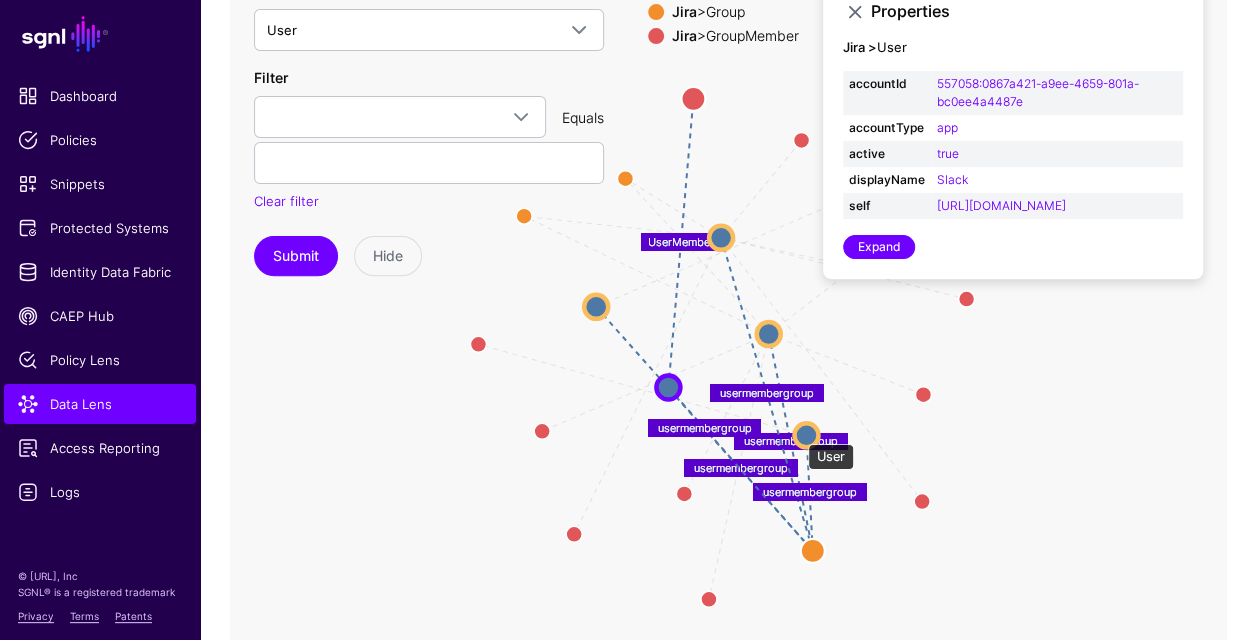 click 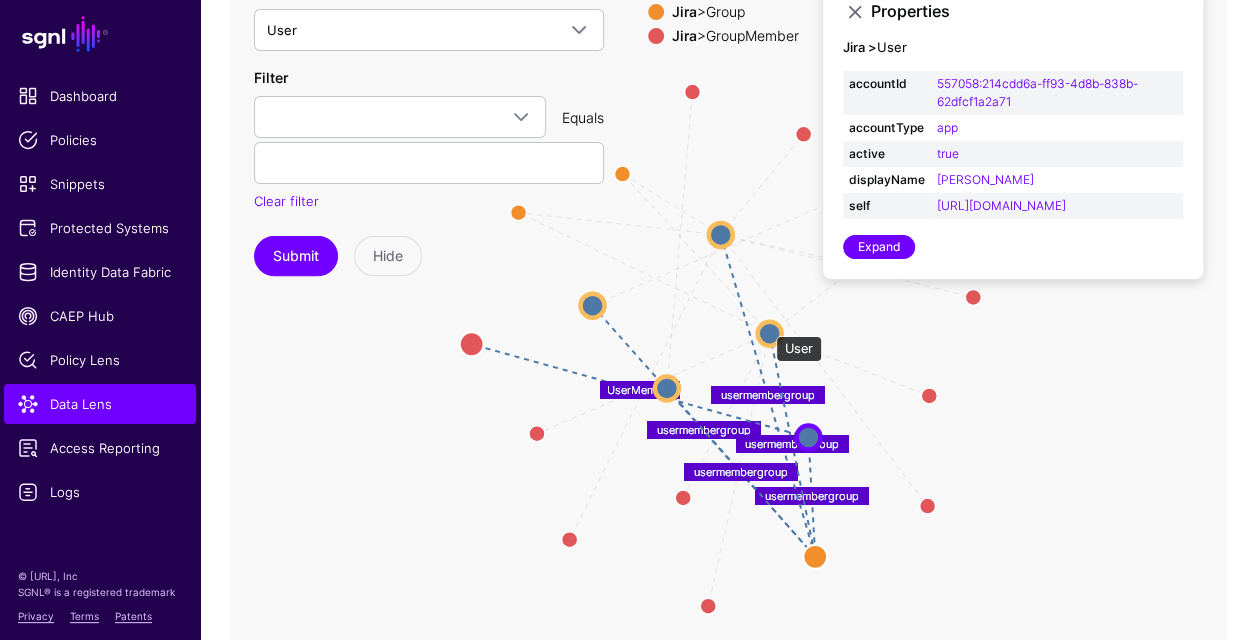 click 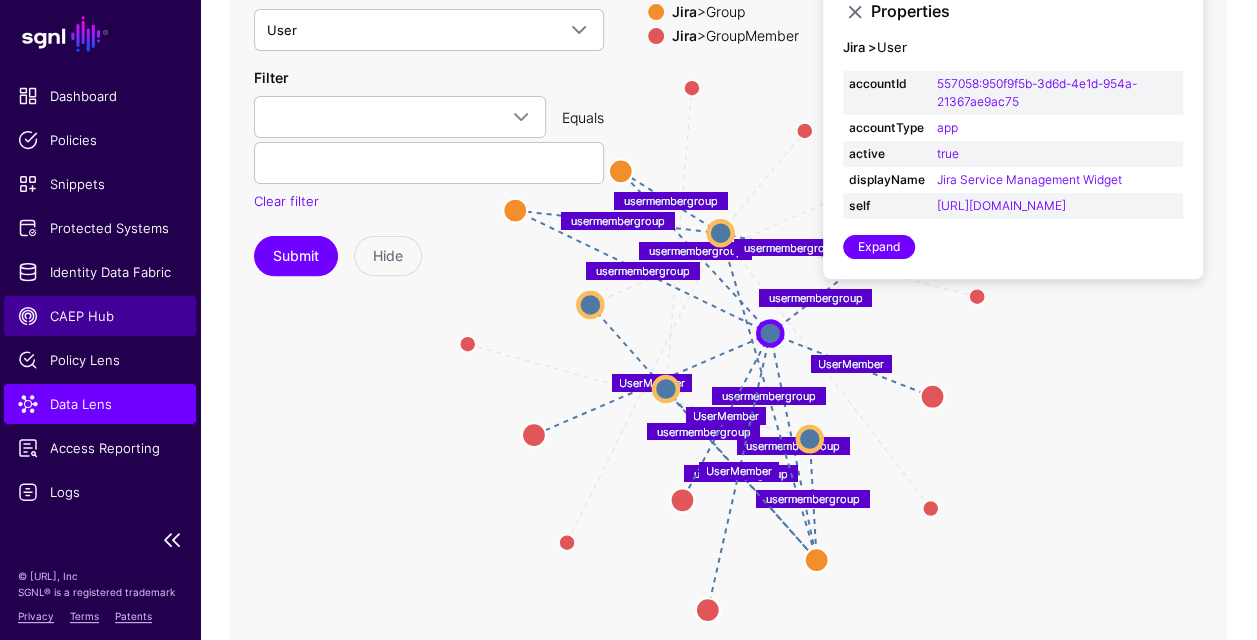 click on "CAEP Hub" 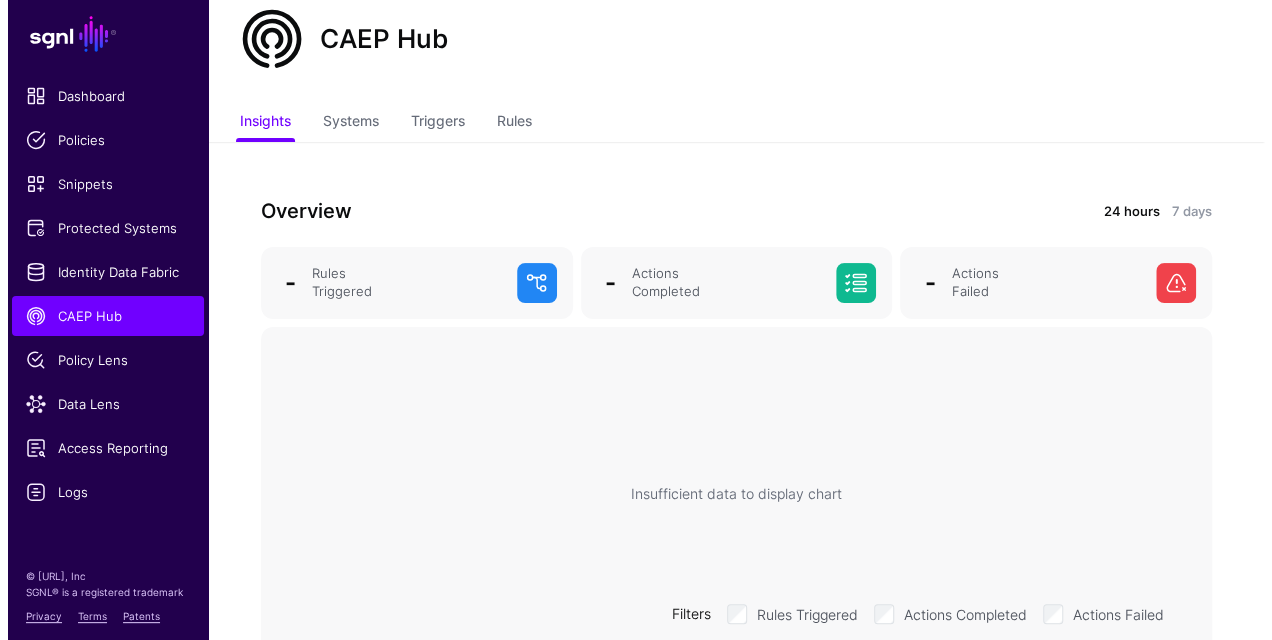 scroll, scrollTop: 0, scrollLeft: 0, axis: both 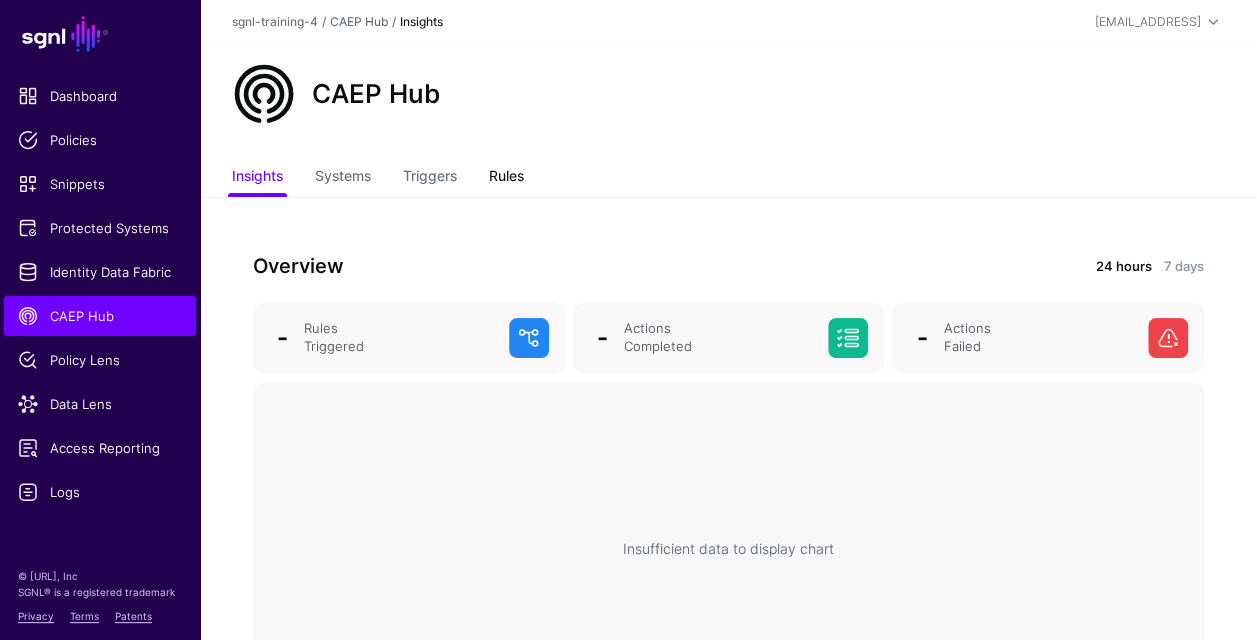 click on "Rules" 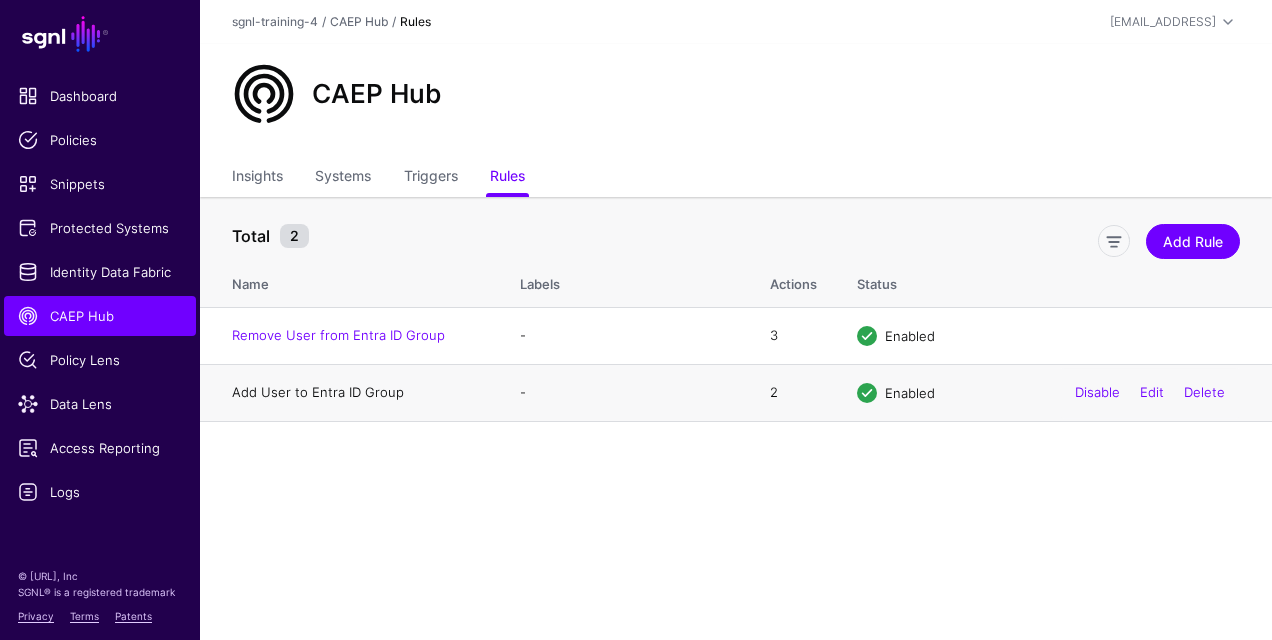 click on "Add User to Entra ID Group" 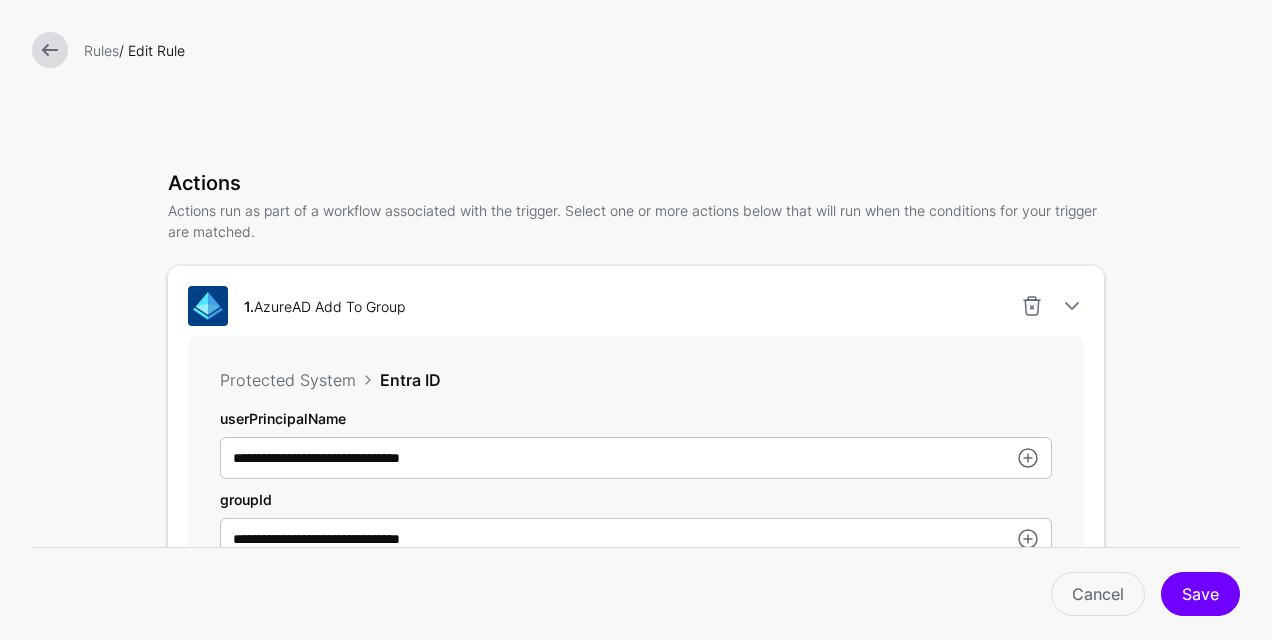 scroll, scrollTop: 500, scrollLeft: 0, axis: vertical 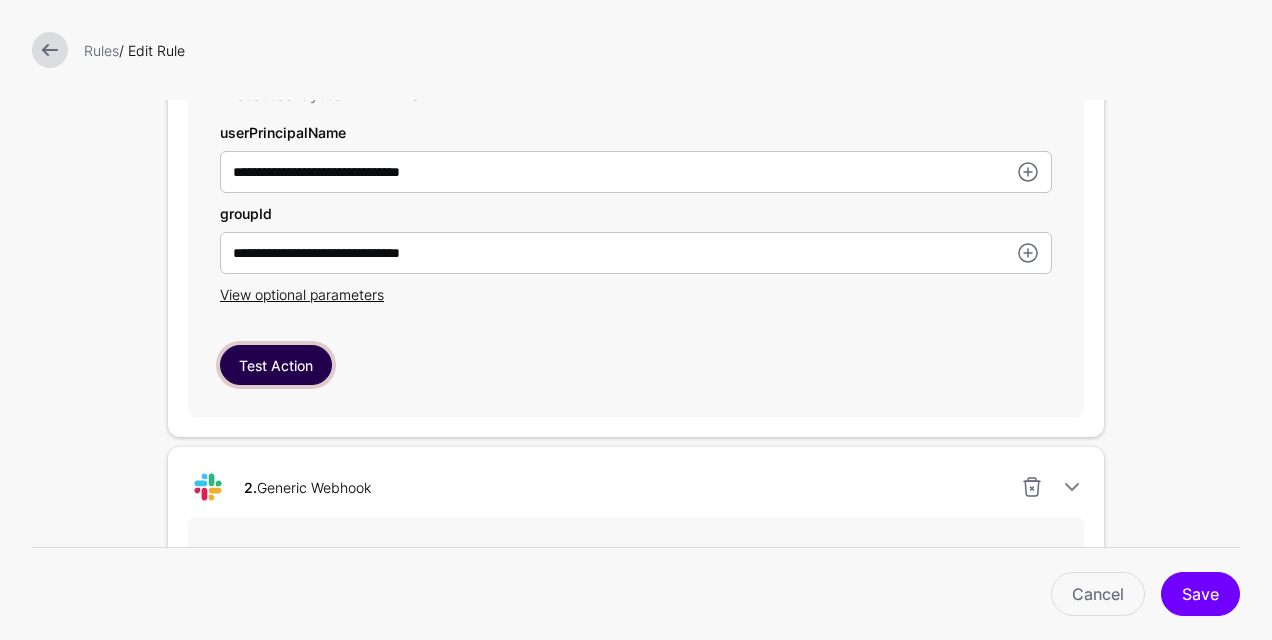 click on "Test Action" at bounding box center (276, 365) 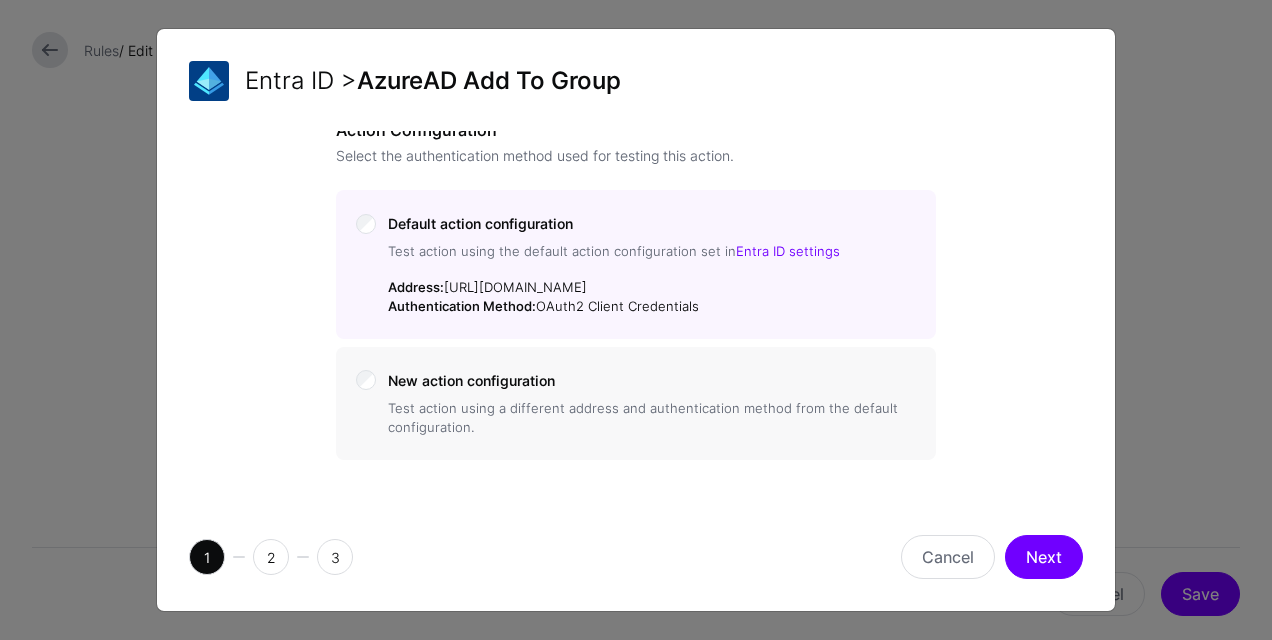 scroll, scrollTop: 53, scrollLeft: 0, axis: vertical 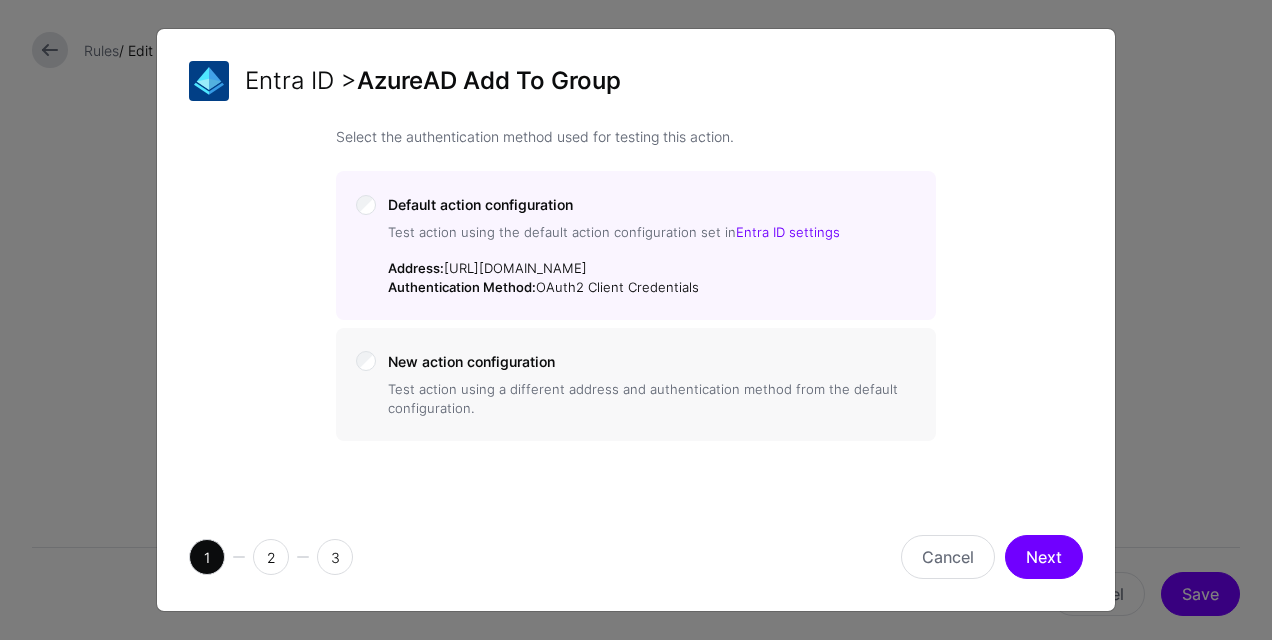 click on "New action configuration  Test action using a different address and authentication method from the default configuration." 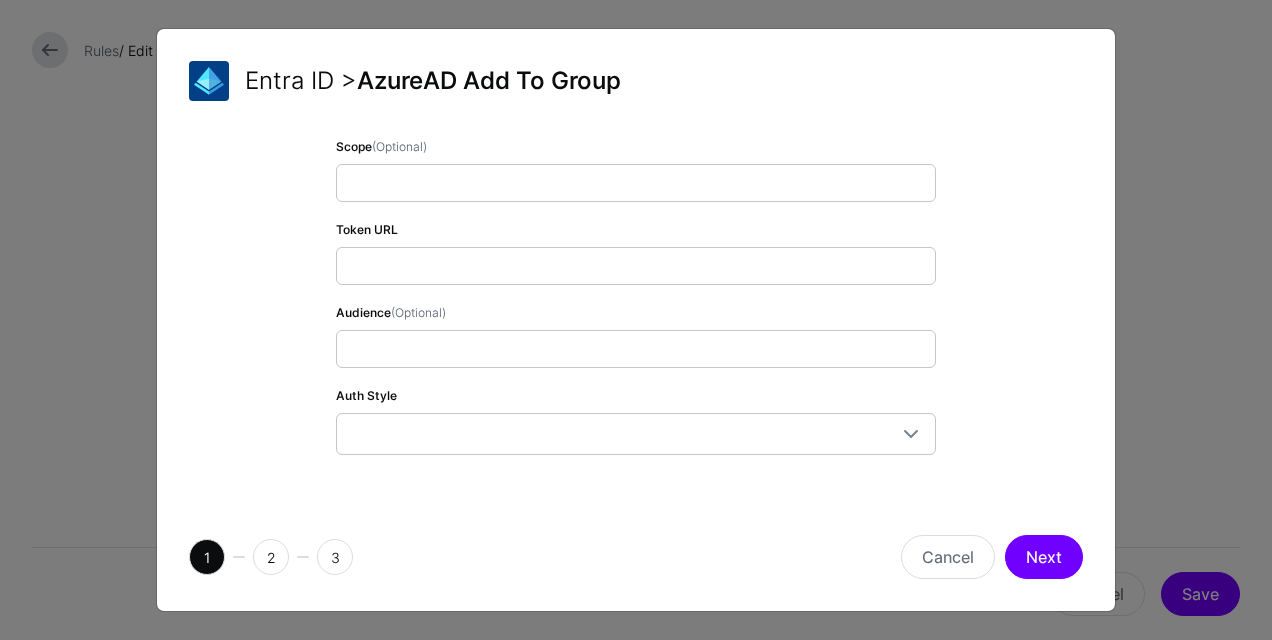 scroll, scrollTop: 712, scrollLeft: 0, axis: vertical 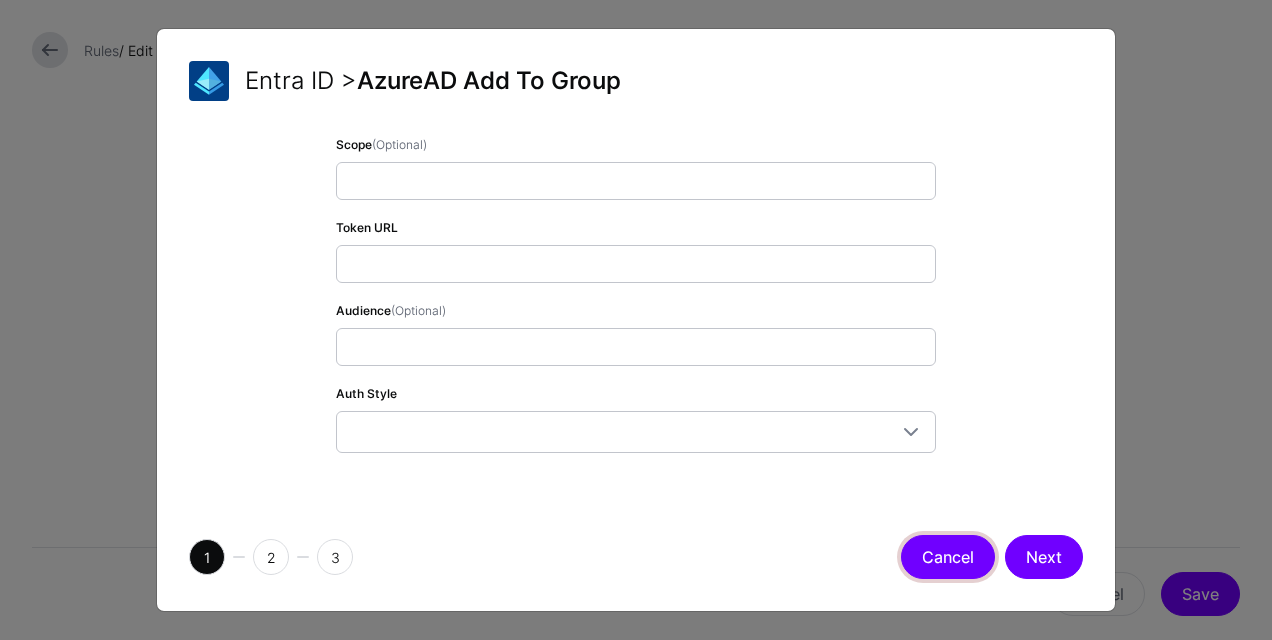 click on "Cancel" 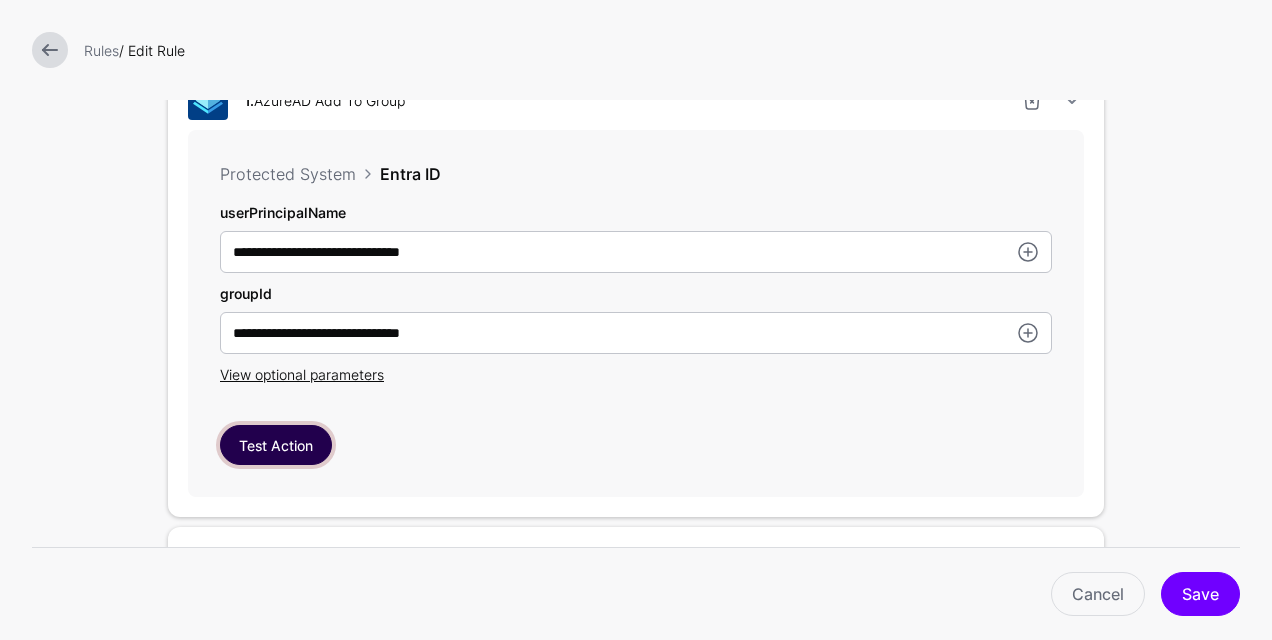 scroll, scrollTop: 700, scrollLeft: 0, axis: vertical 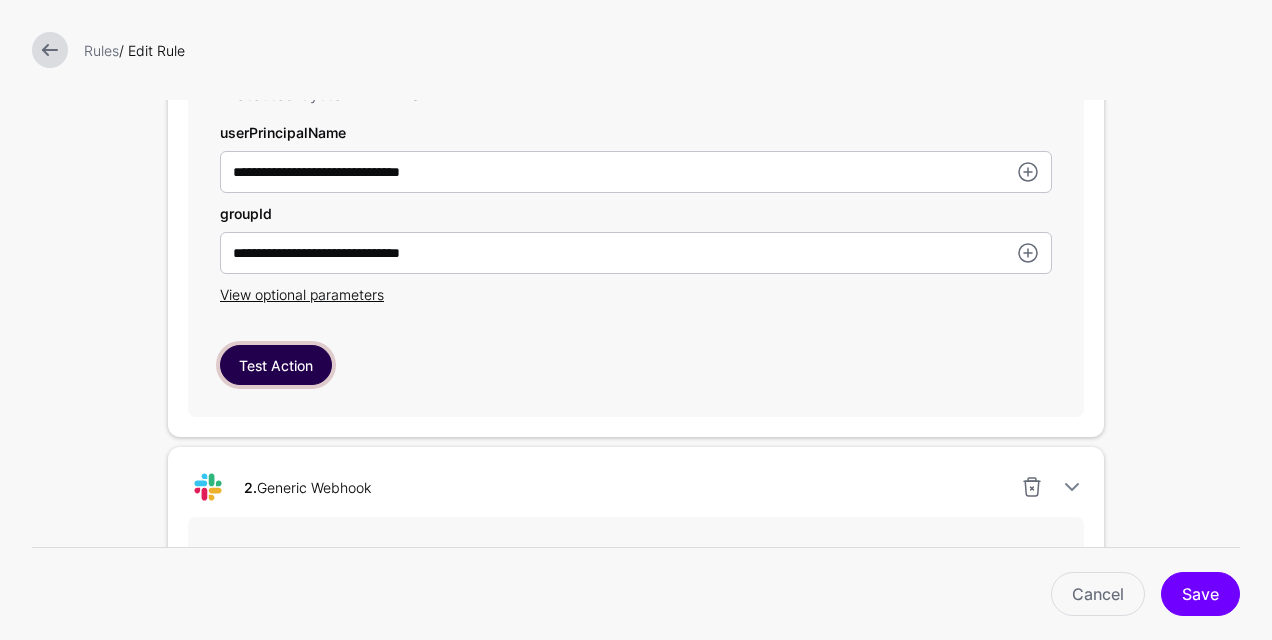 click on "Test Action" at bounding box center [276, 365] 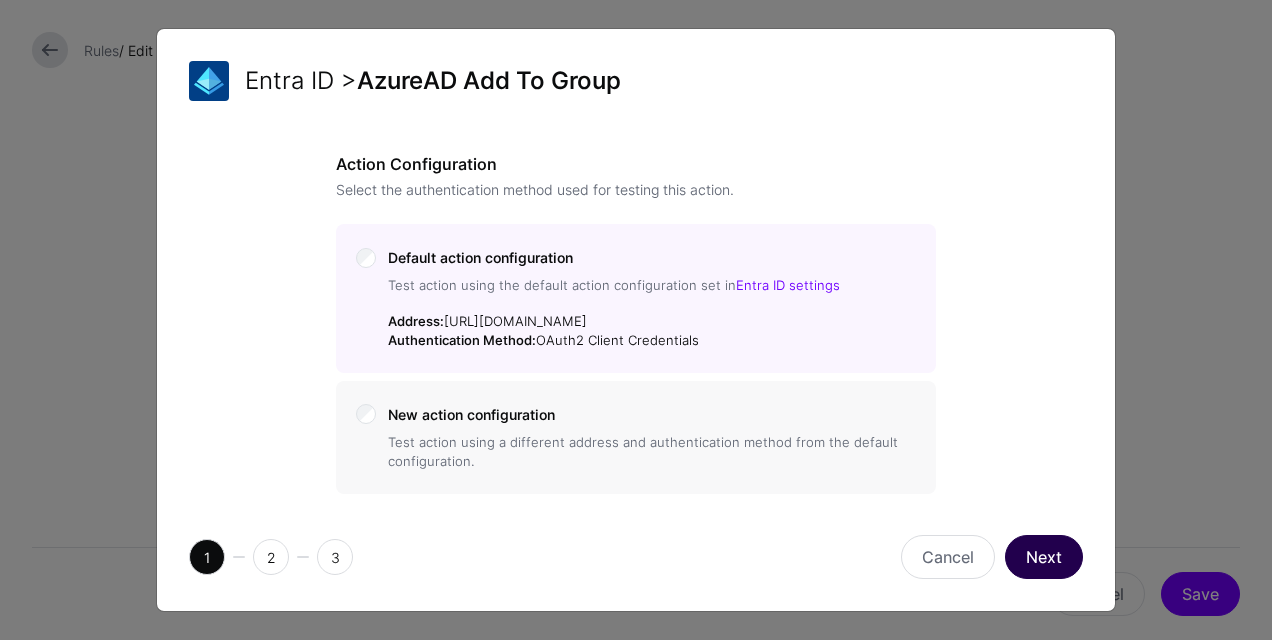 click on "Next" 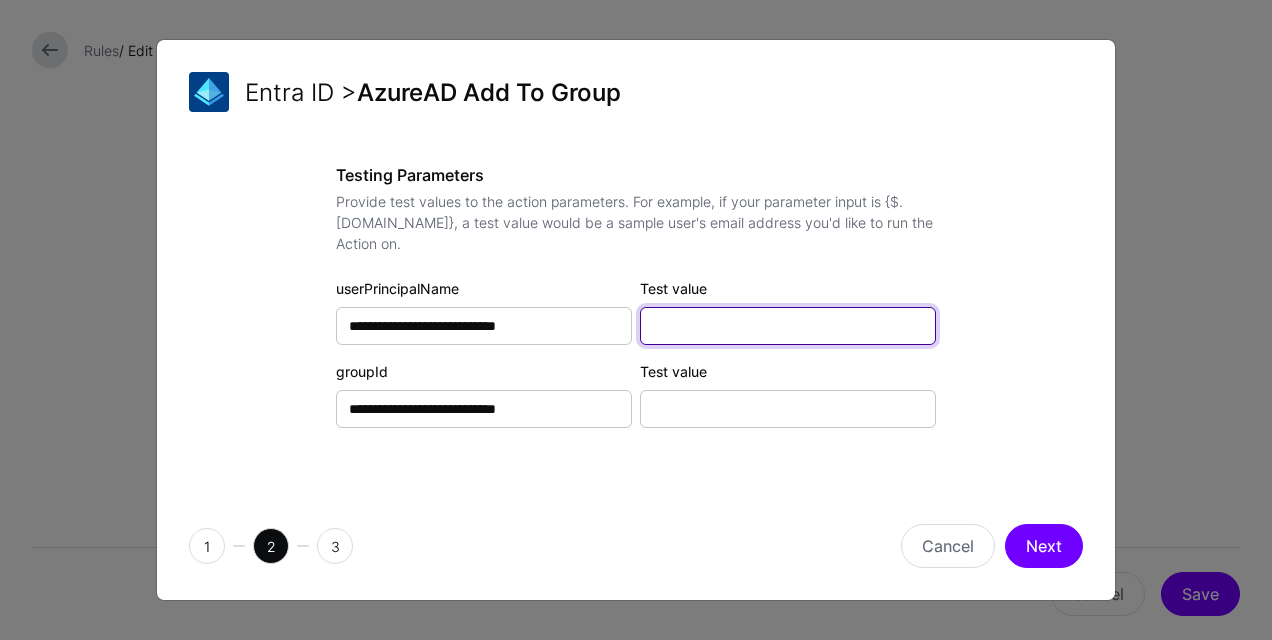 click on "Test value" at bounding box center [788, 326] 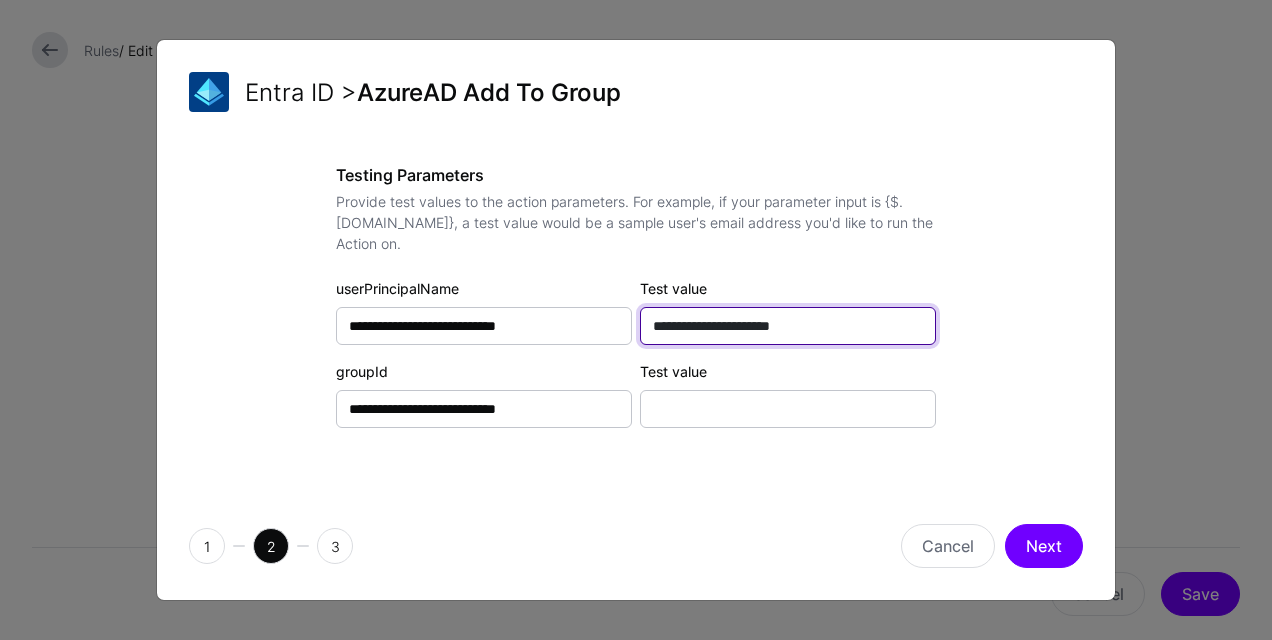 type on "**********" 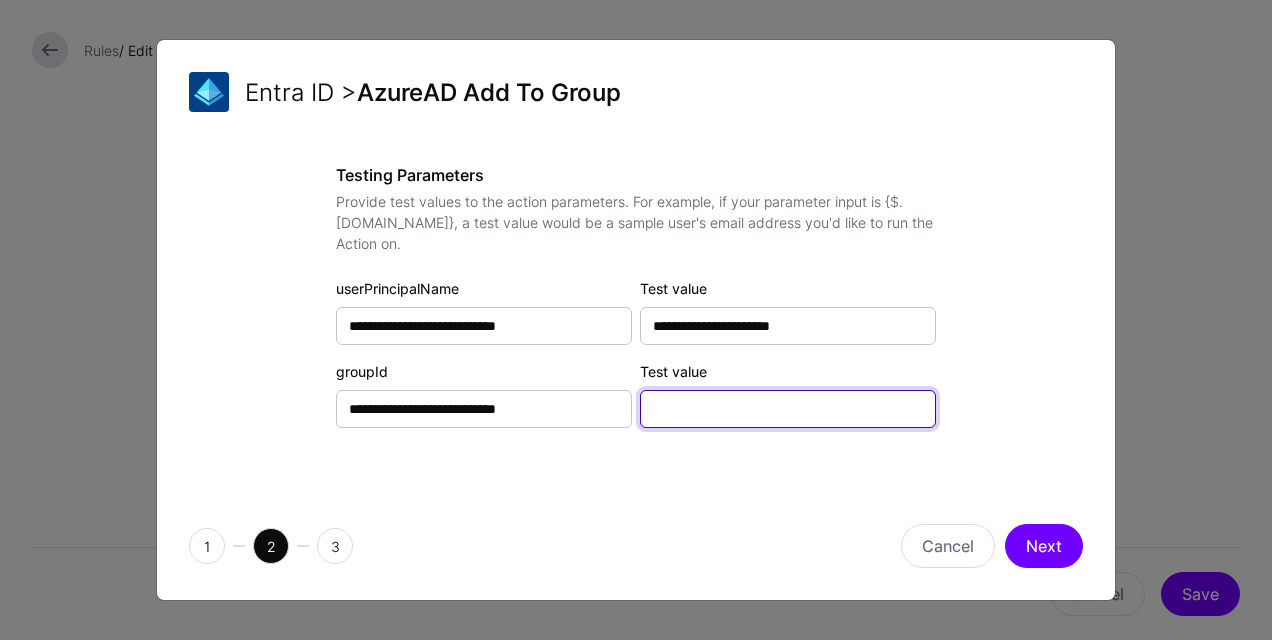 click on "Test value" at bounding box center [788, 409] 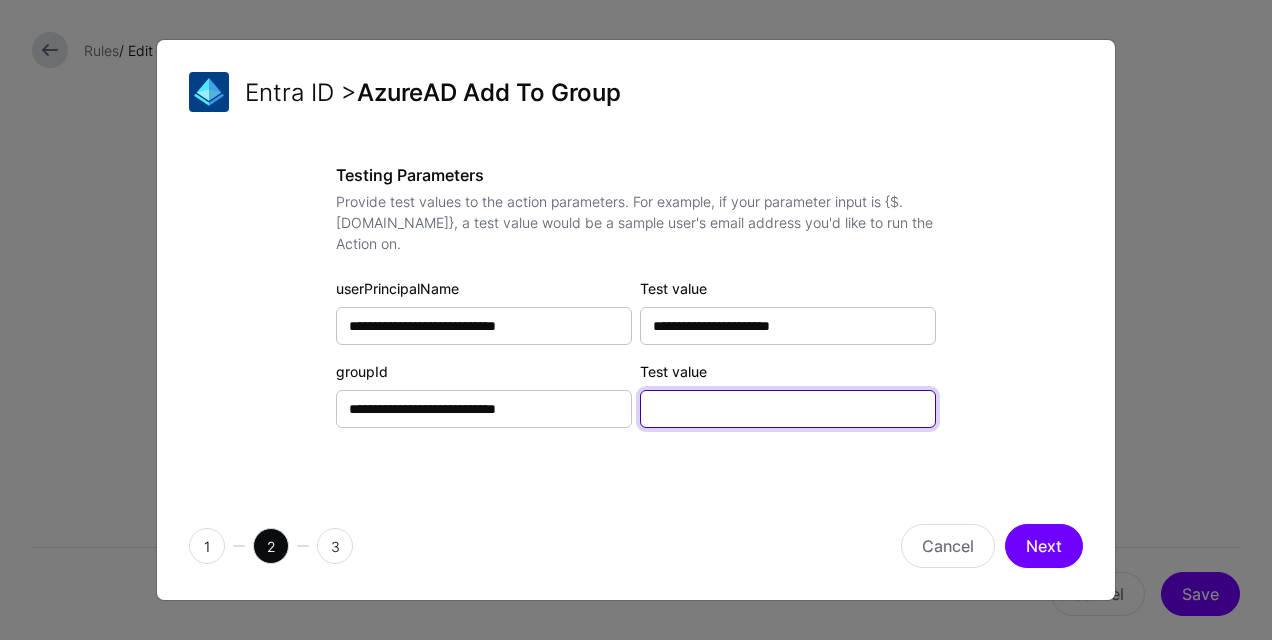 paste on "**********" 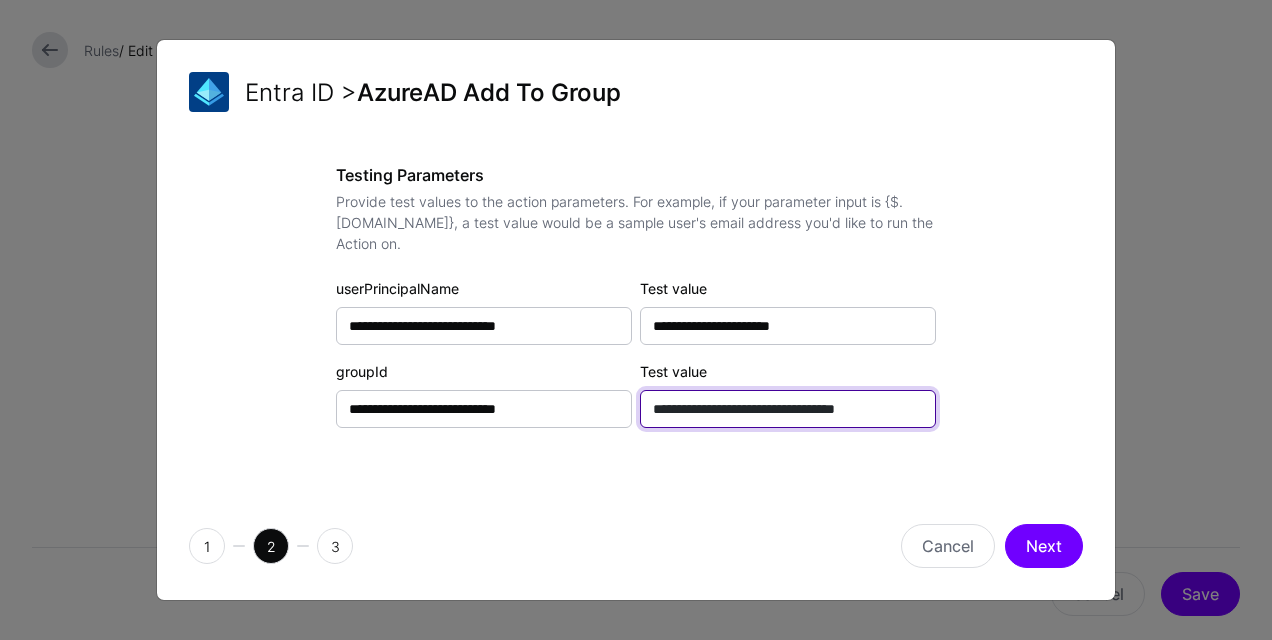 scroll, scrollTop: 0, scrollLeft: 7, axis: horizontal 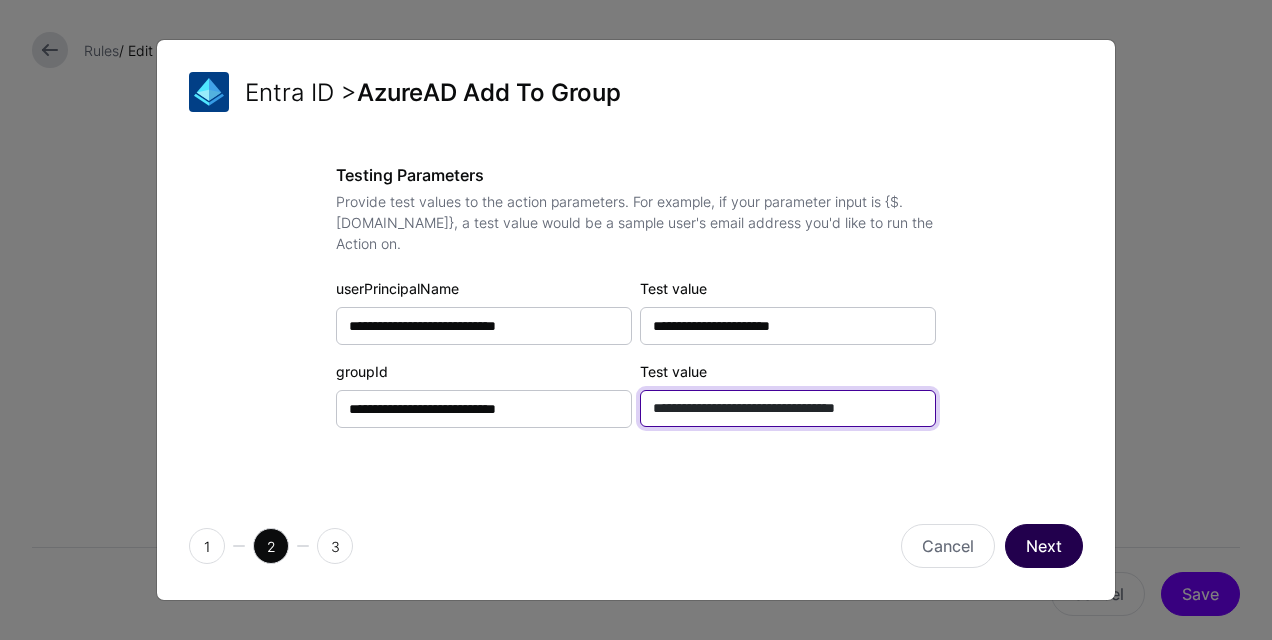 type on "**********" 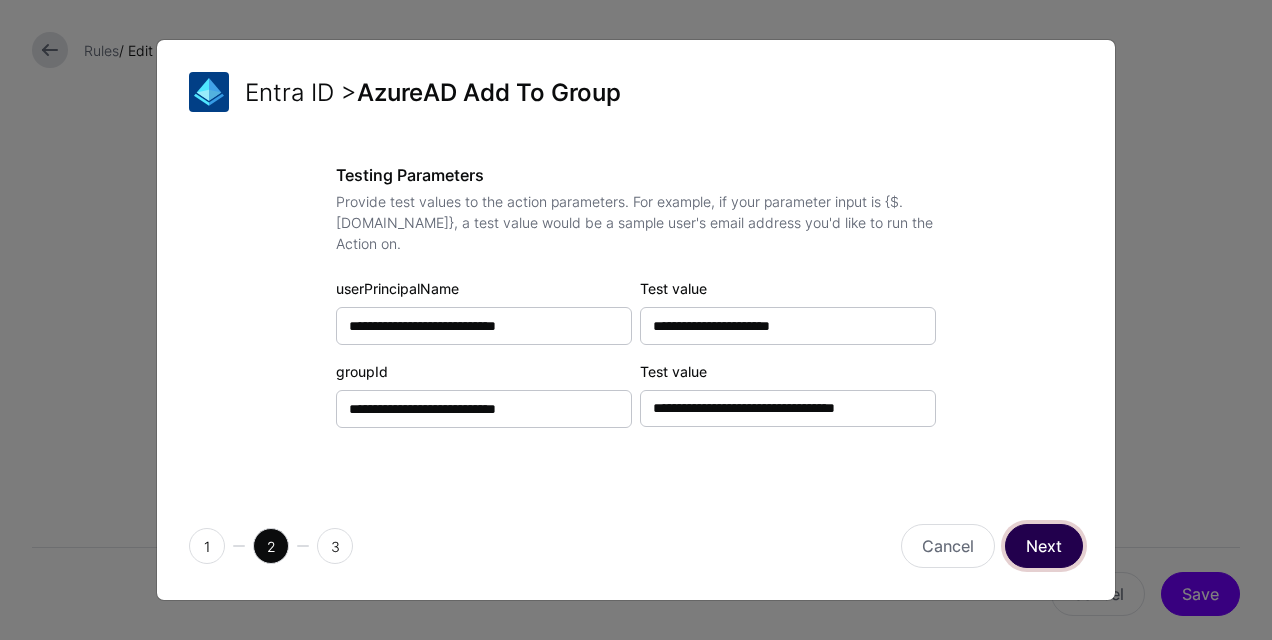 scroll, scrollTop: 0, scrollLeft: 0, axis: both 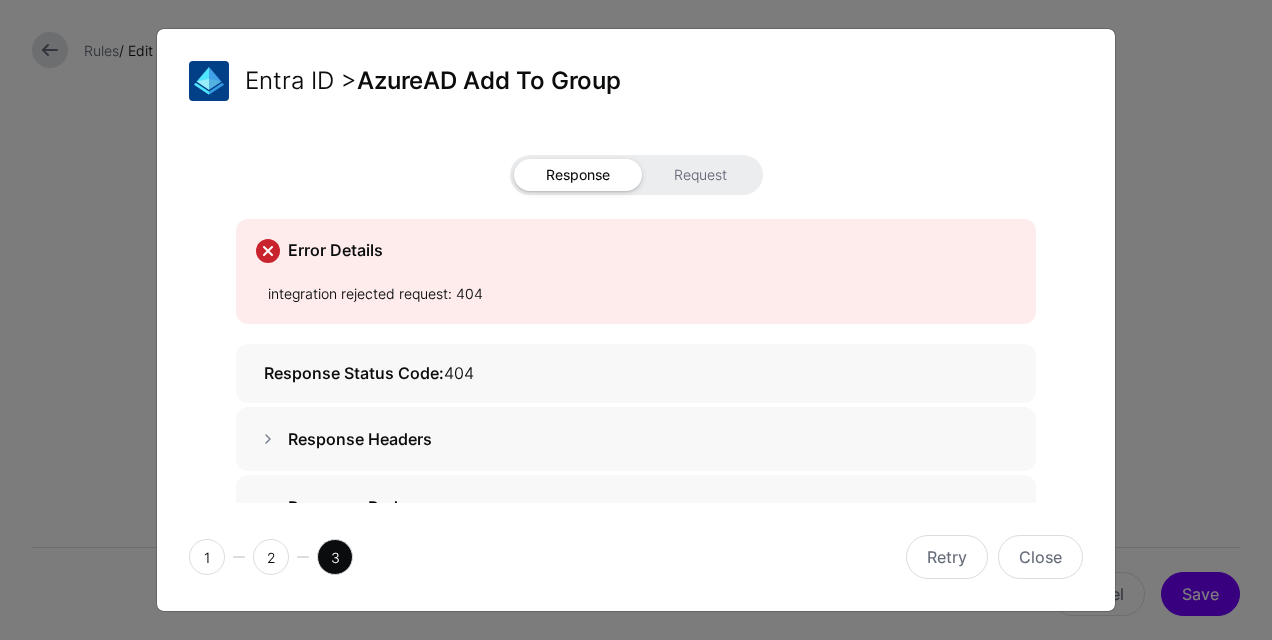 click on "Response Headers" 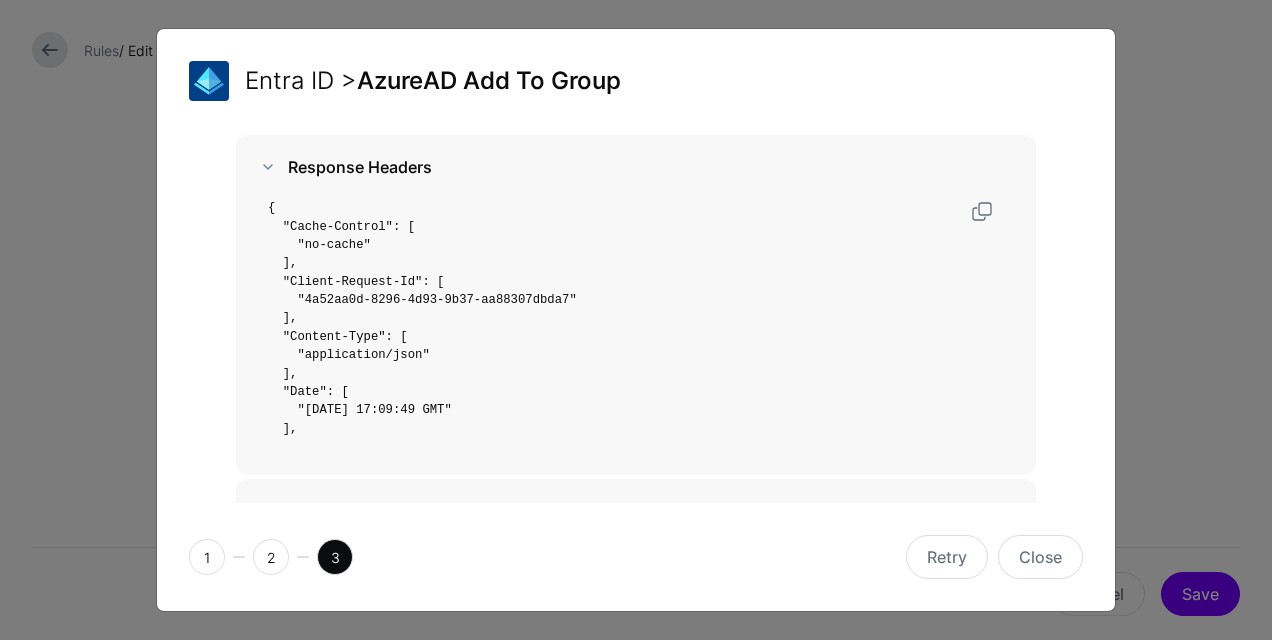 scroll, scrollTop: 271, scrollLeft: 0, axis: vertical 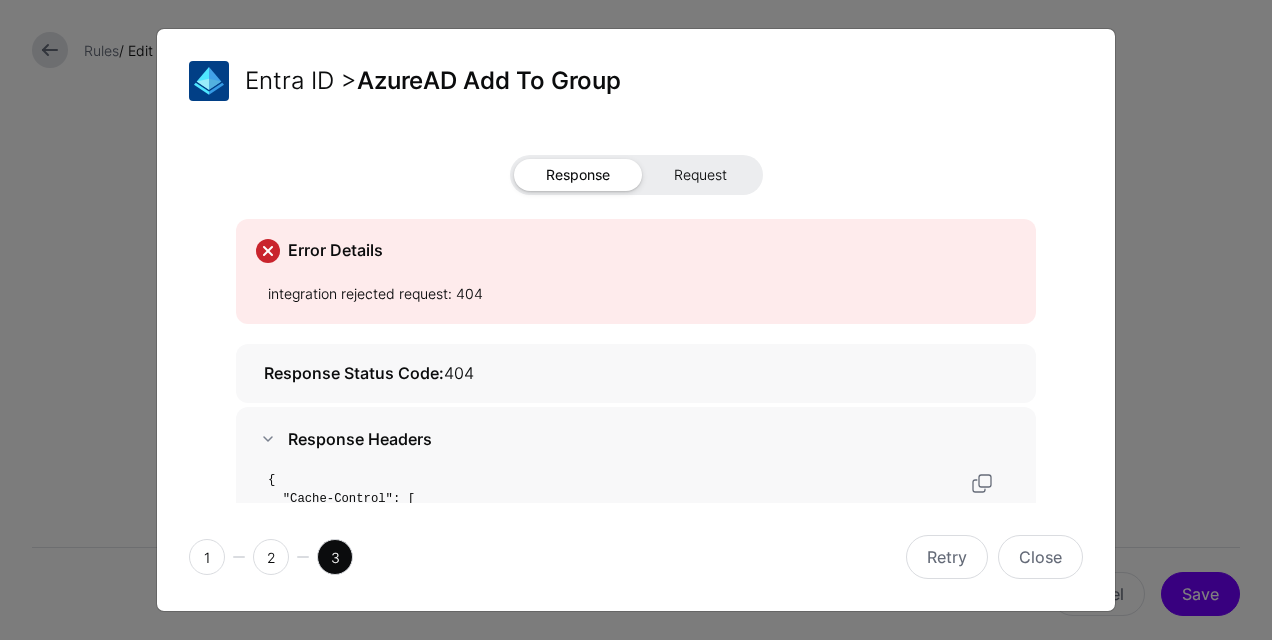 click on "Request" 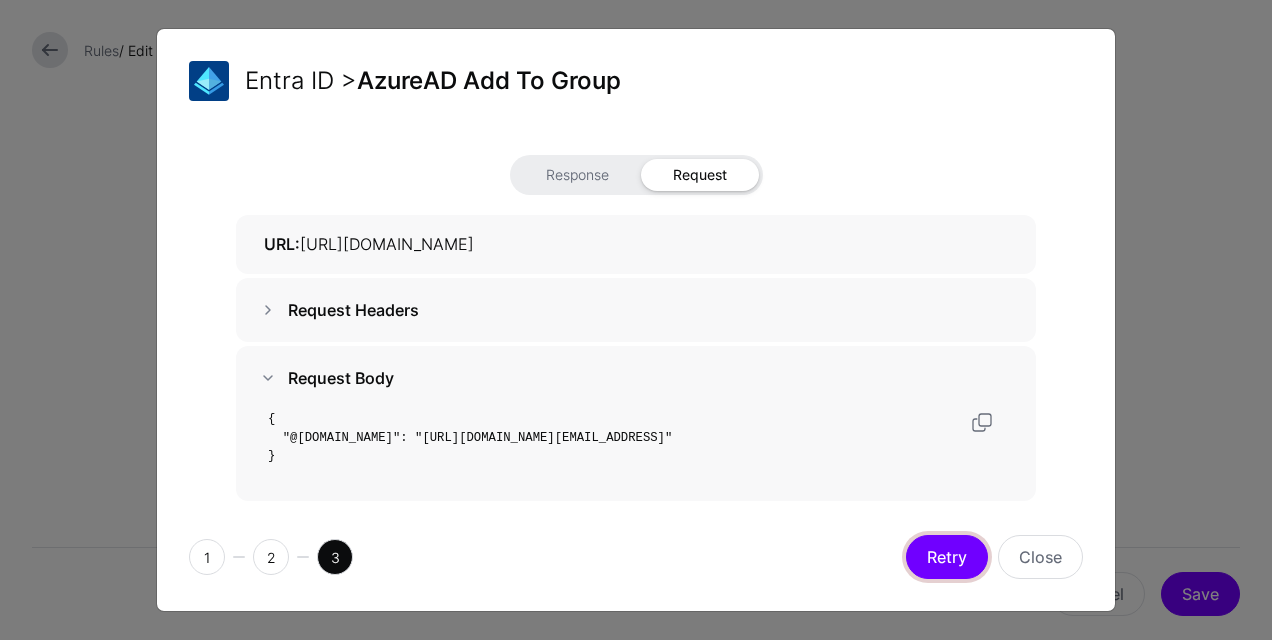 click on "Retry" 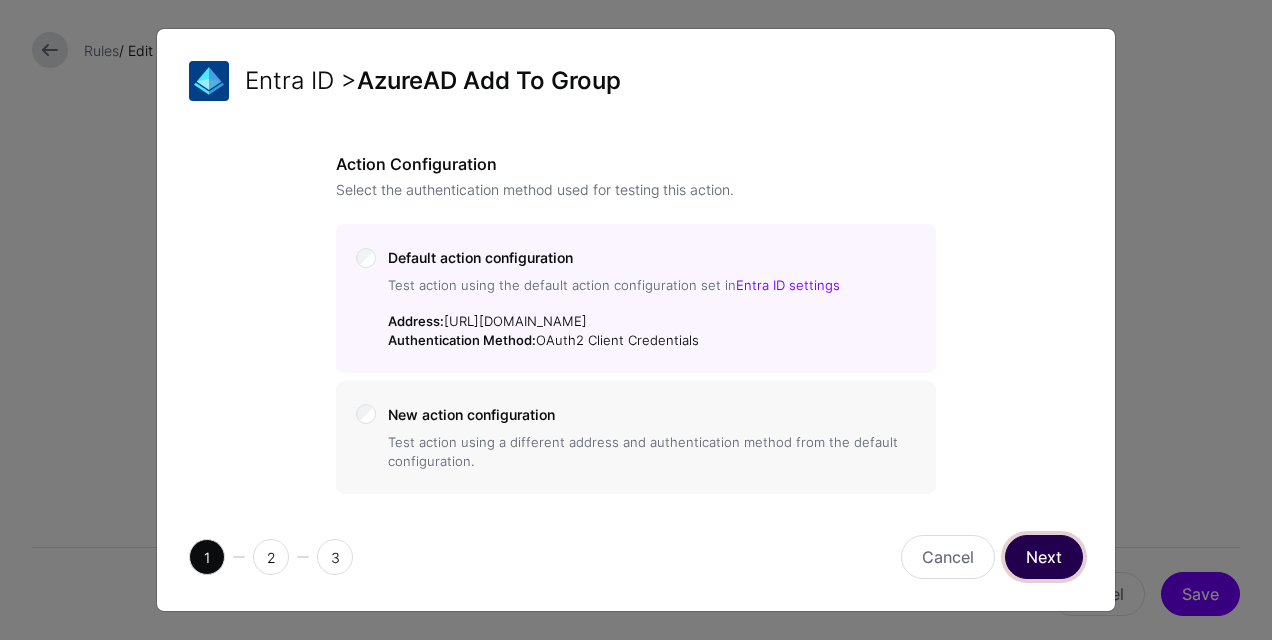 click on "Next" 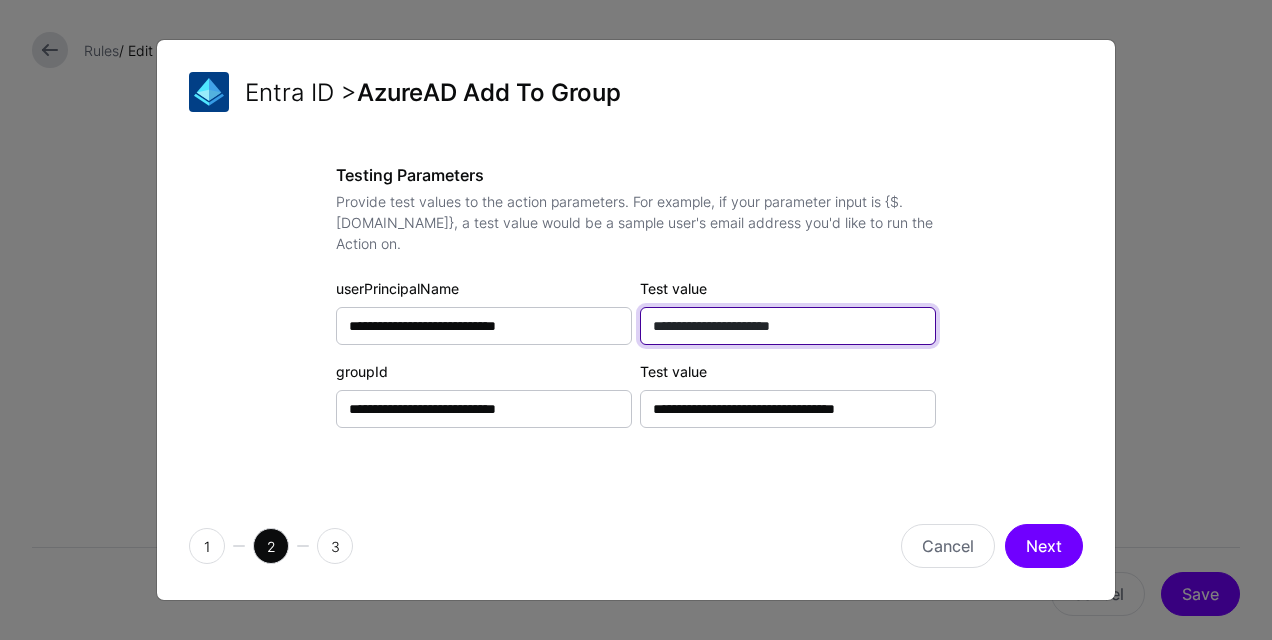 click on "**********" at bounding box center [788, 326] 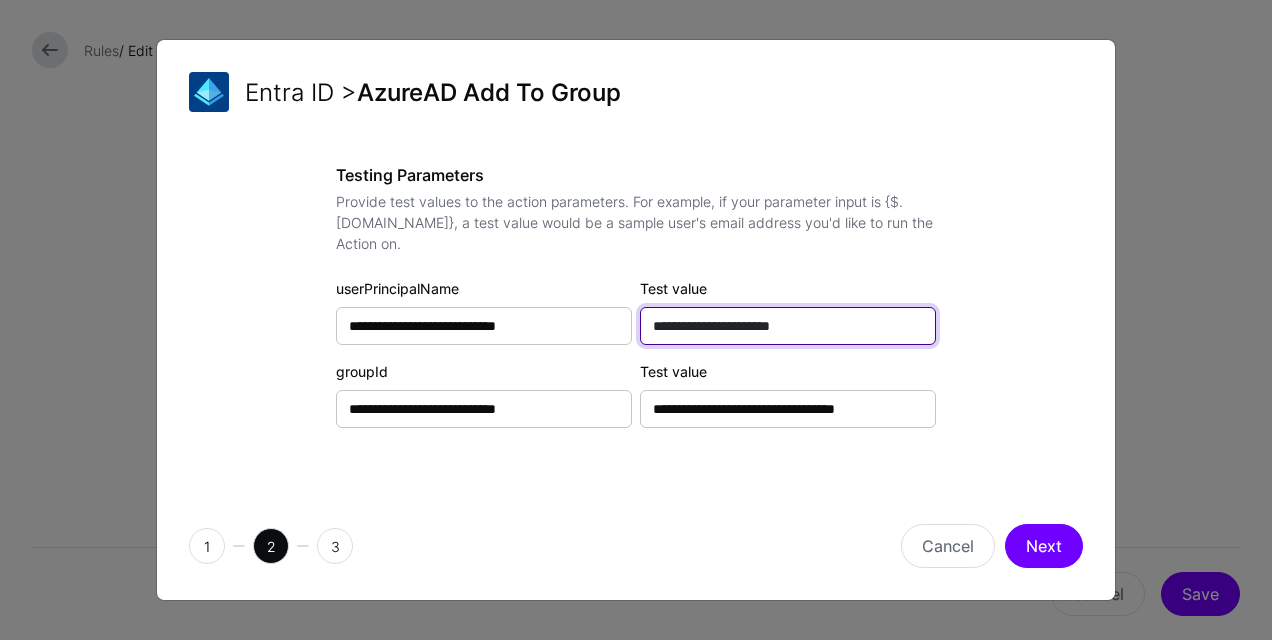 type on "**********" 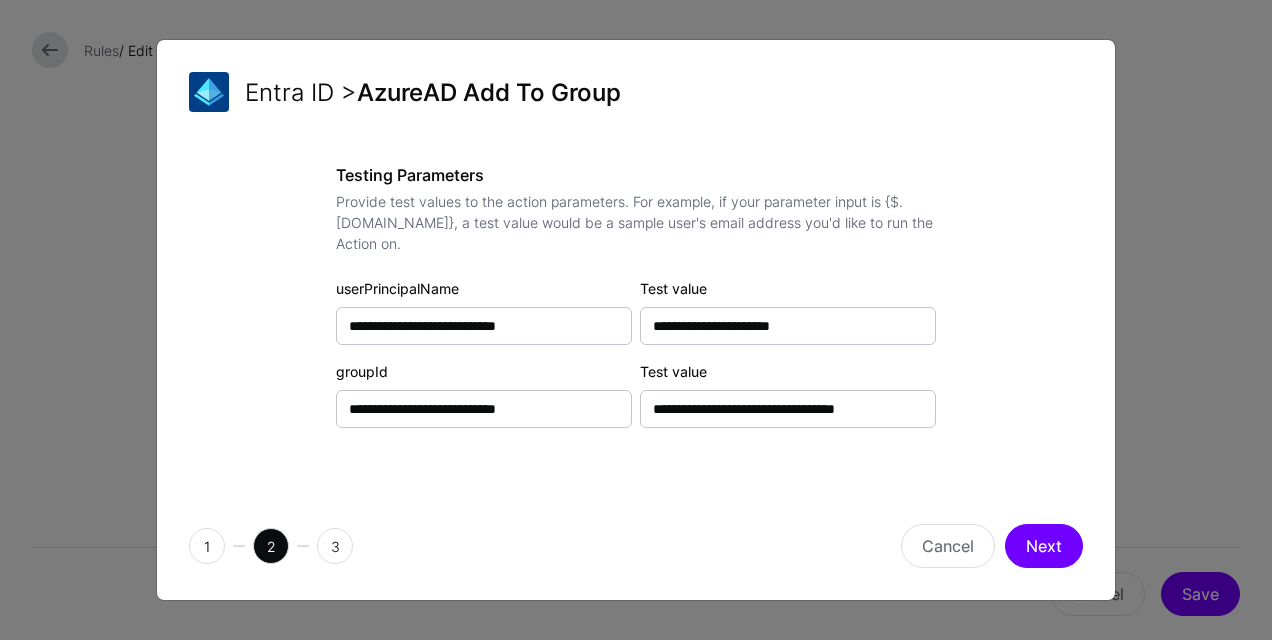 click on "1 2 3 Cancel  Next" 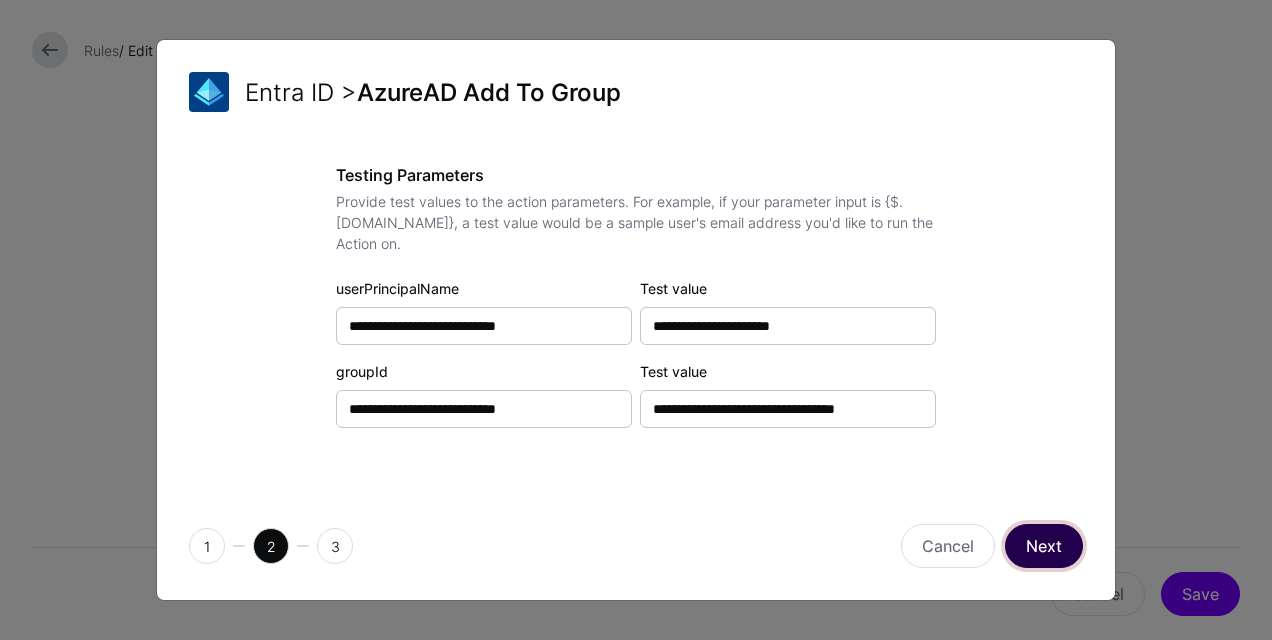 click on "Next" 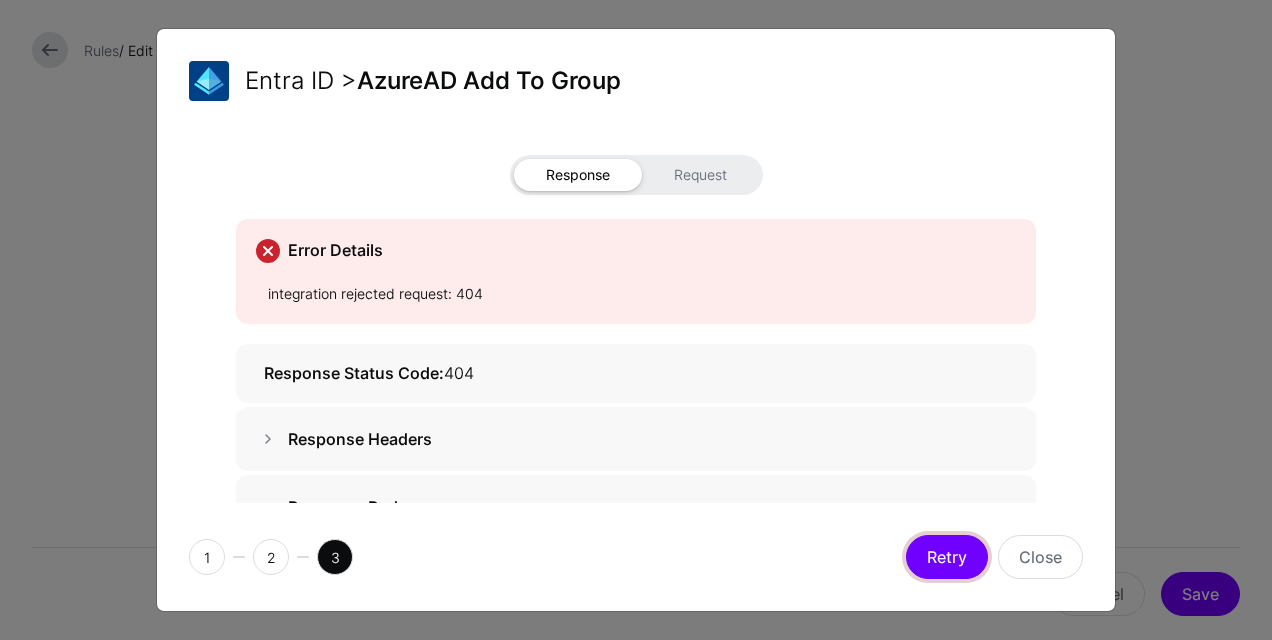 click on "Retry" 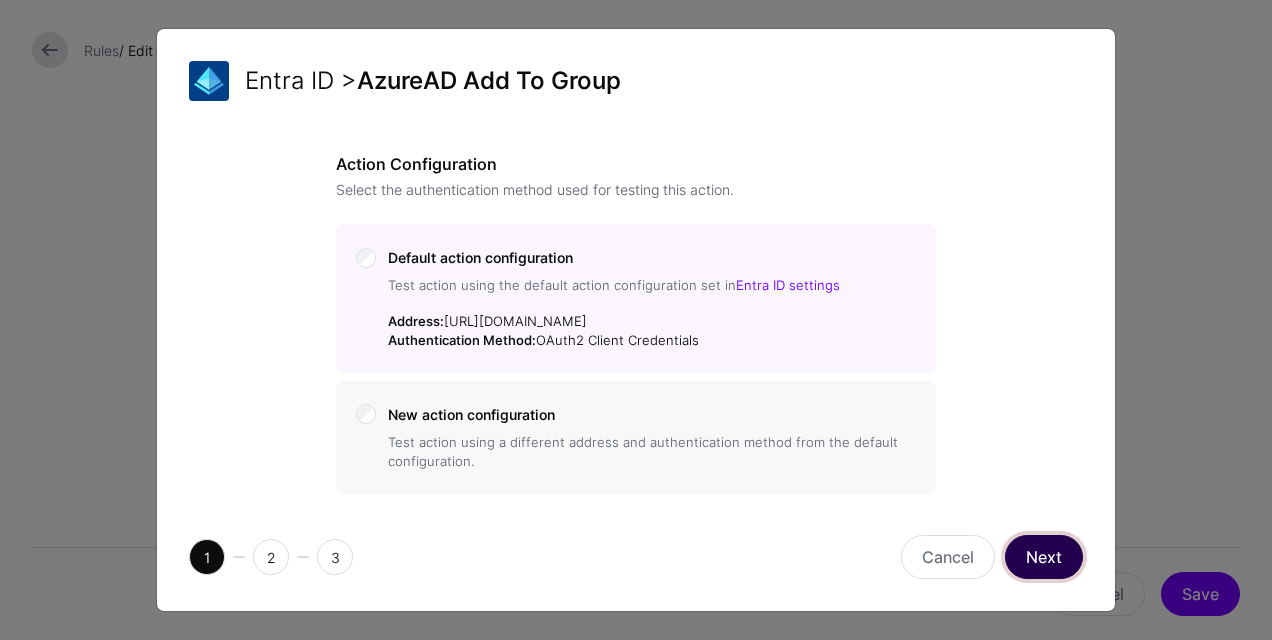 click on "Next" 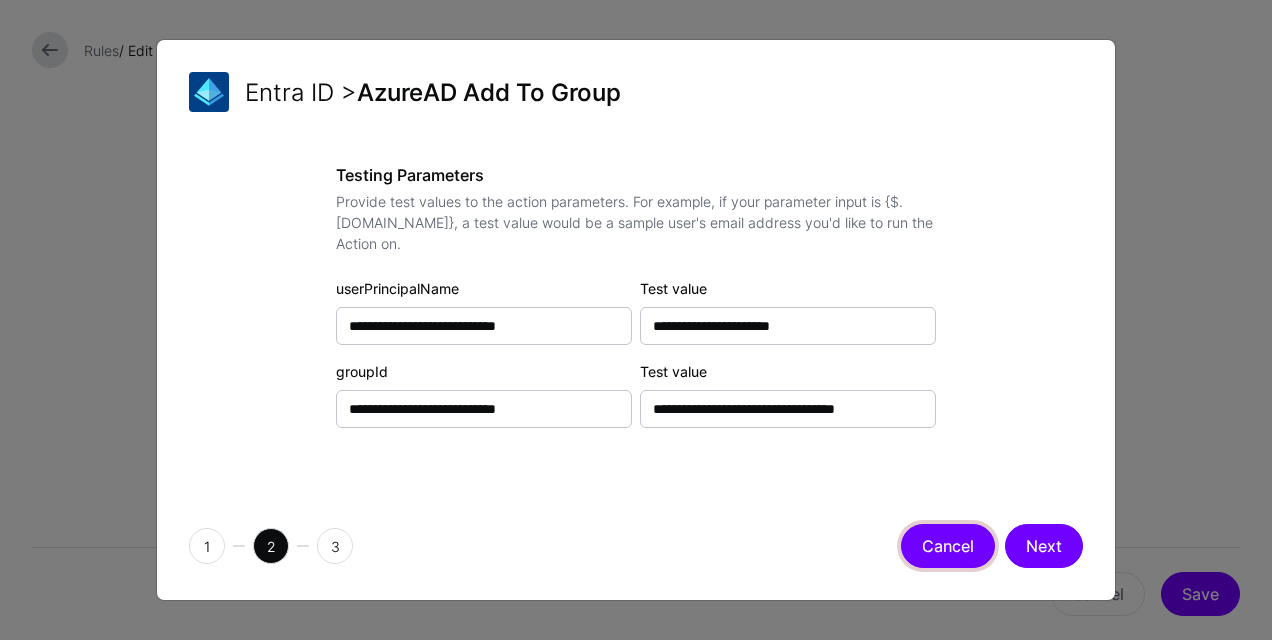 click on "Cancel" 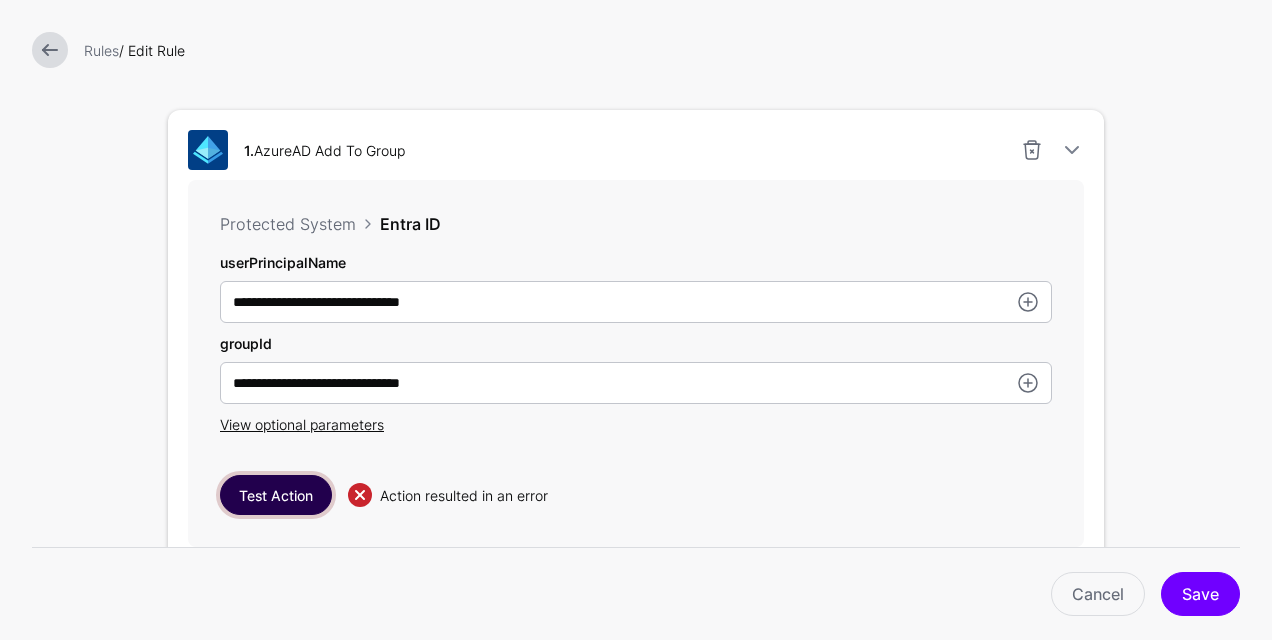 scroll, scrollTop: 600, scrollLeft: 0, axis: vertical 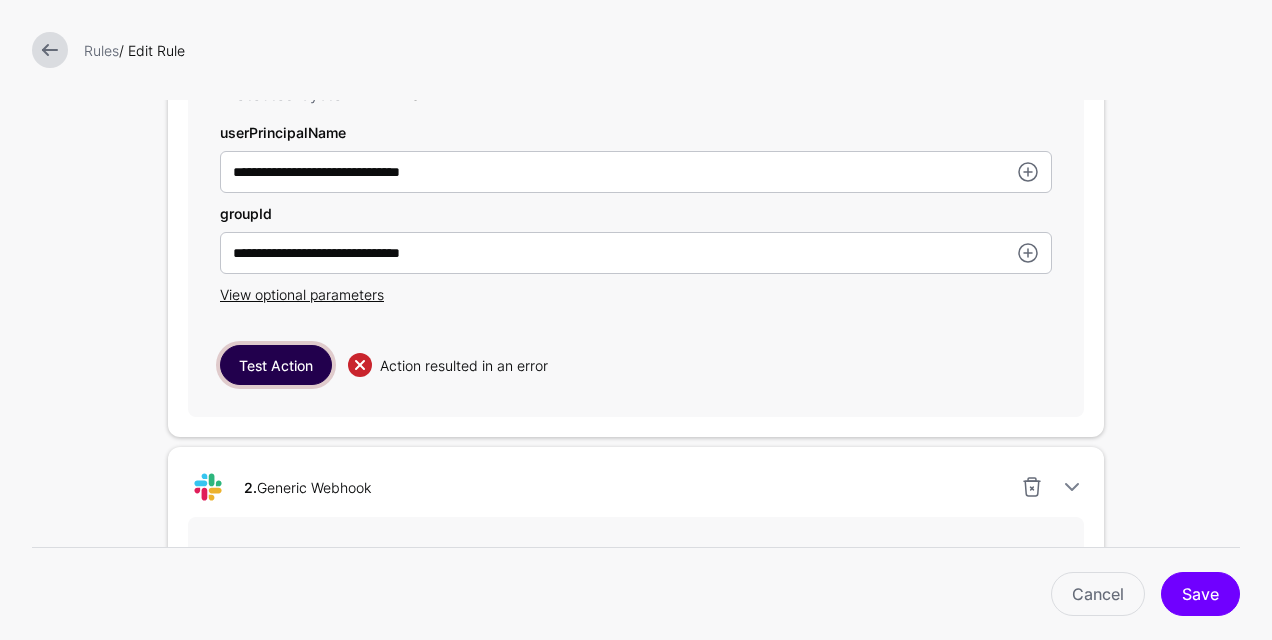 click on "Test Action" at bounding box center [276, 365] 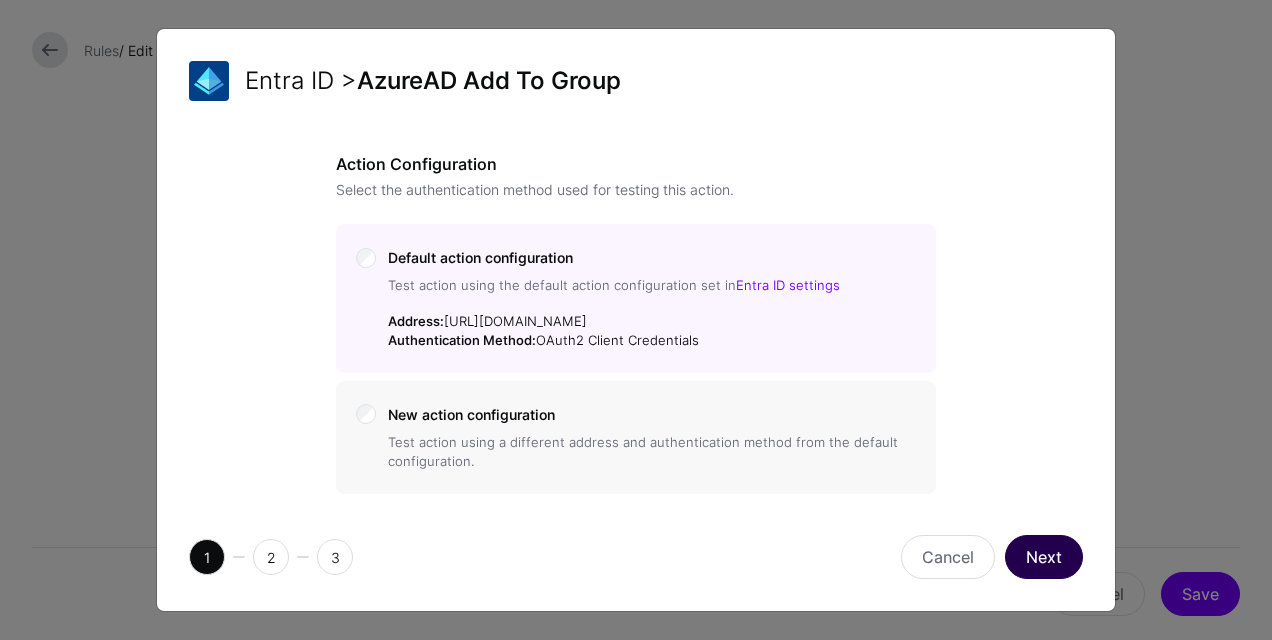 click on "Next" 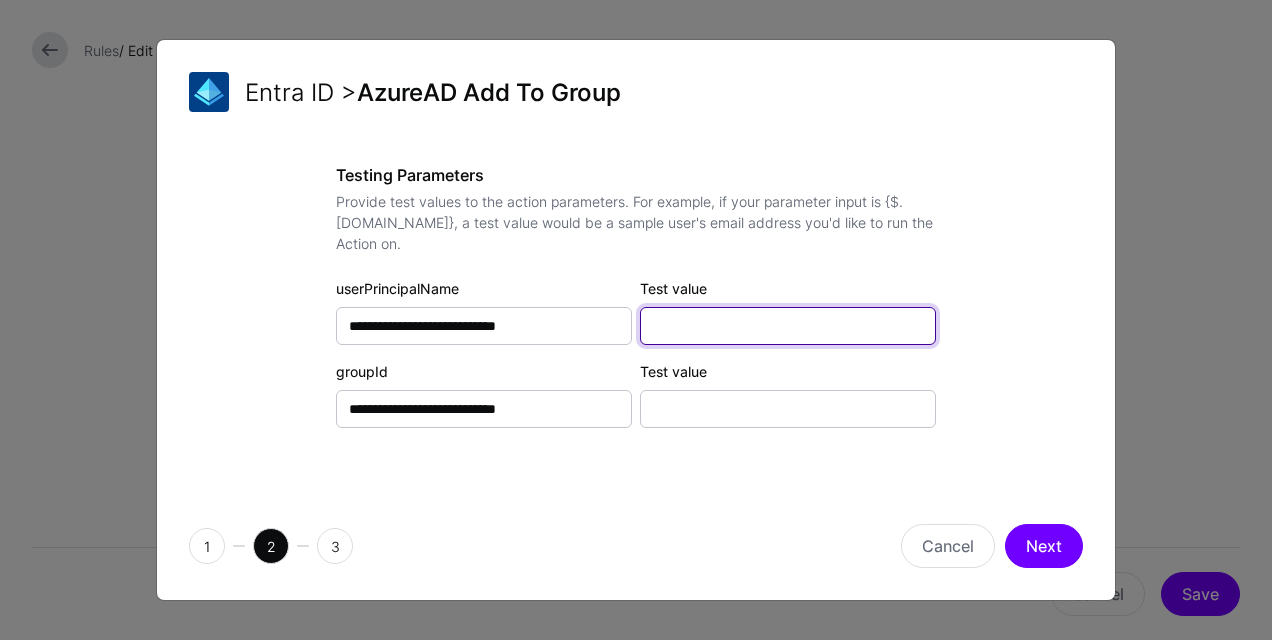 click on "Test value" at bounding box center [788, 326] 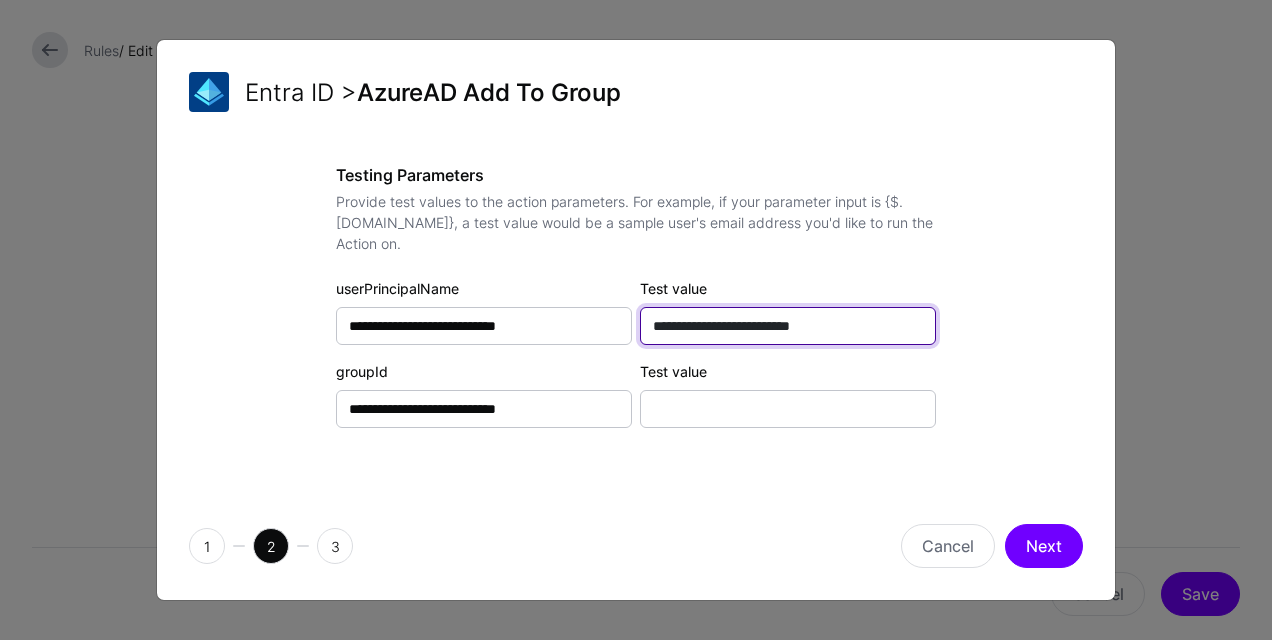 type on "**********" 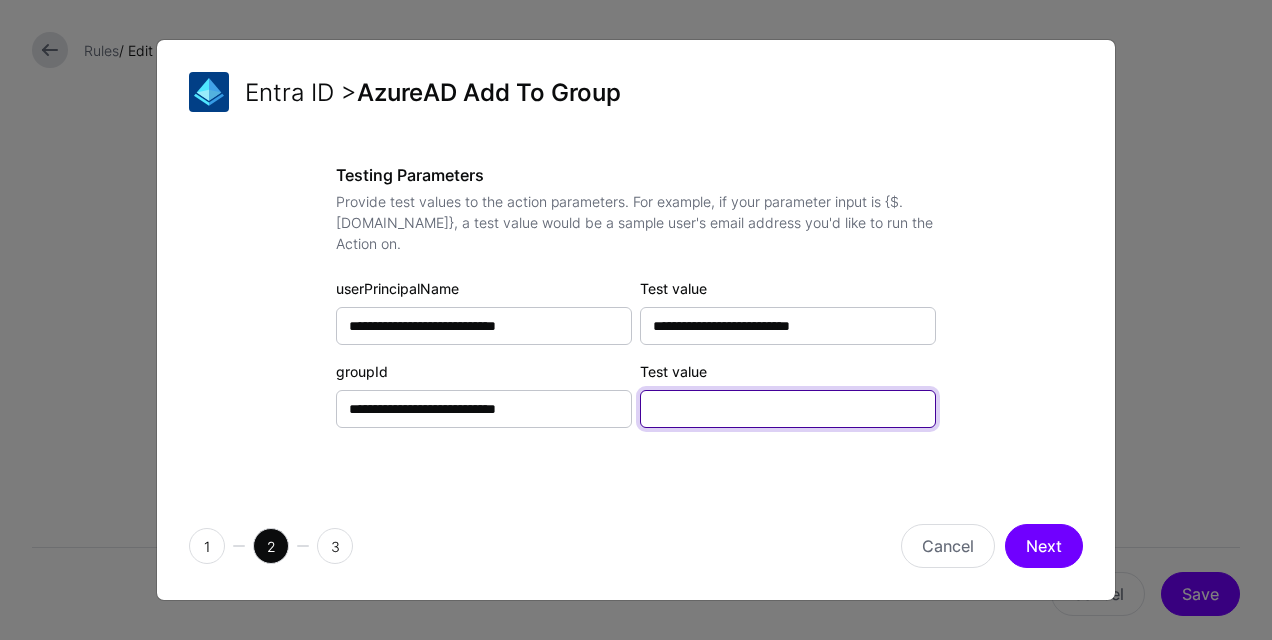click on "Test value" at bounding box center (788, 409) 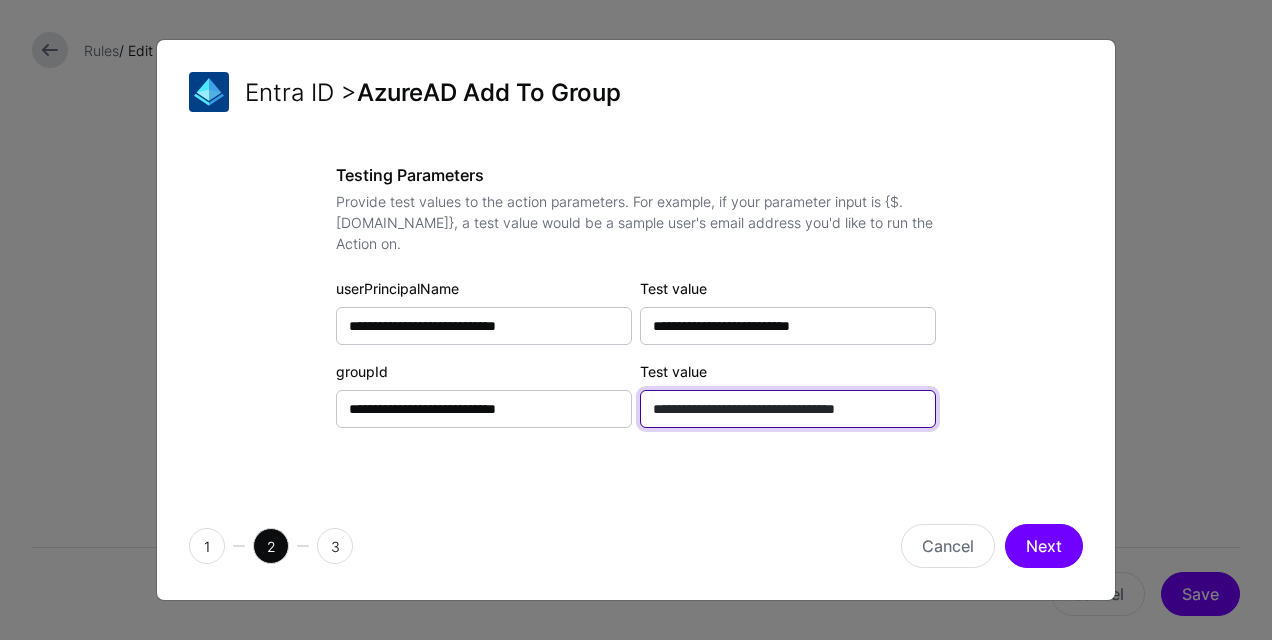 scroll, scrollTop: 0, scrollLeft: 7, axis: horizontal 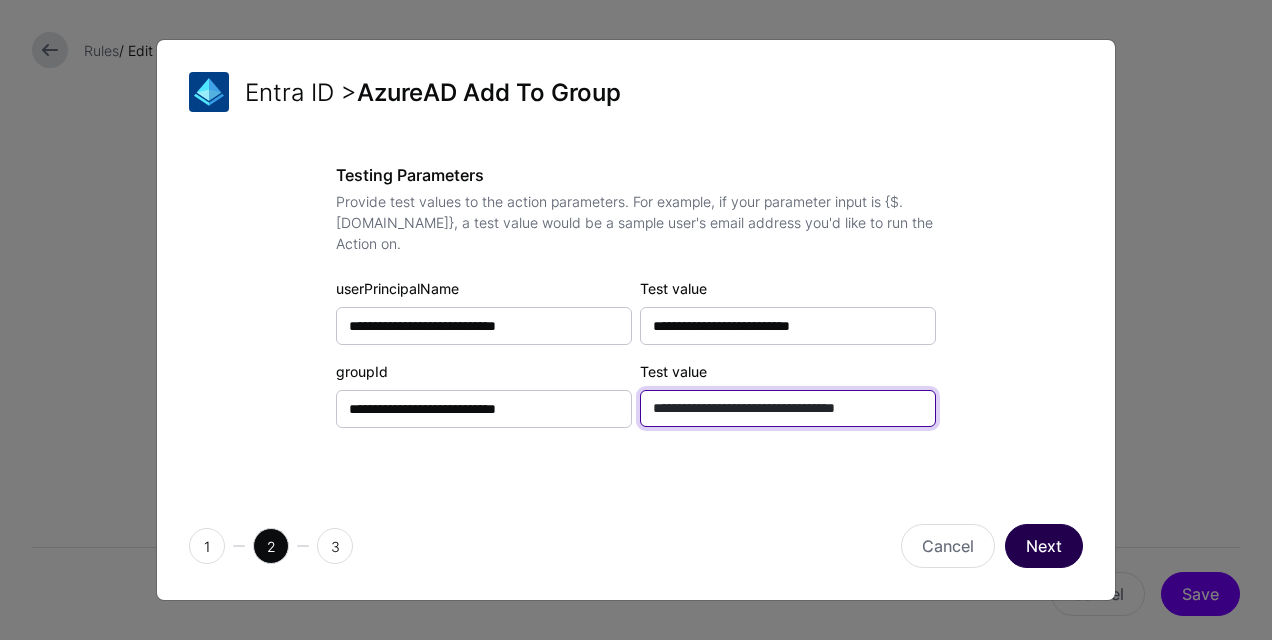 type on "**********" 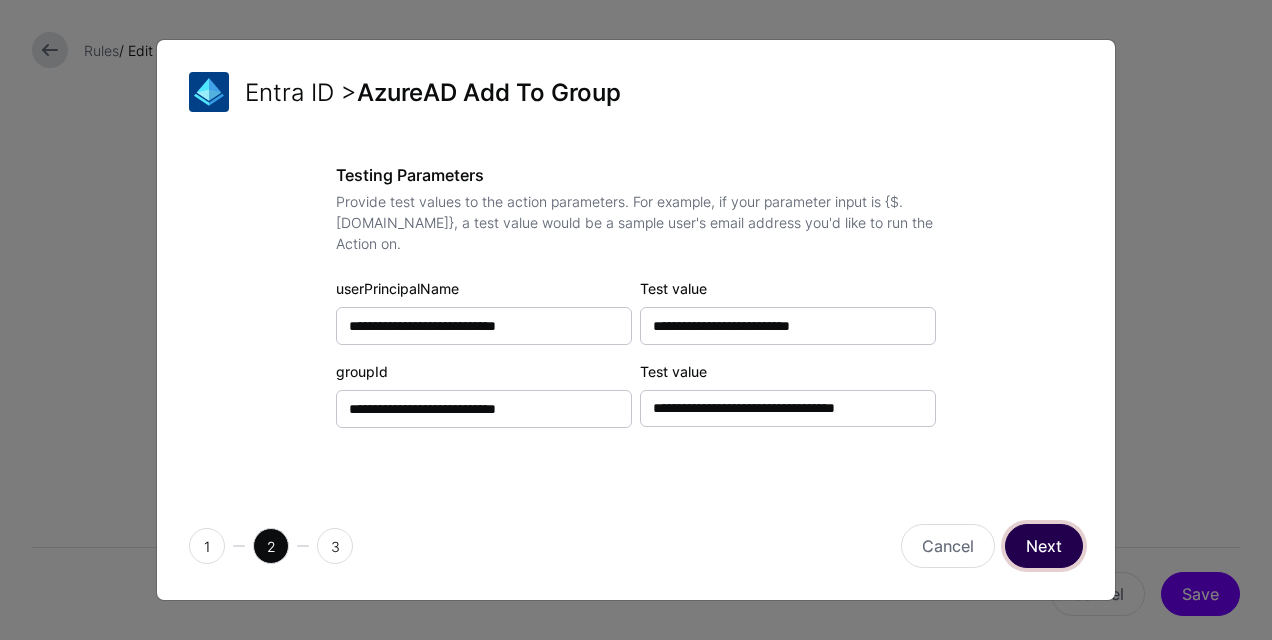scroll, scrollTop: 0, scrollLeft: 0, axis: both 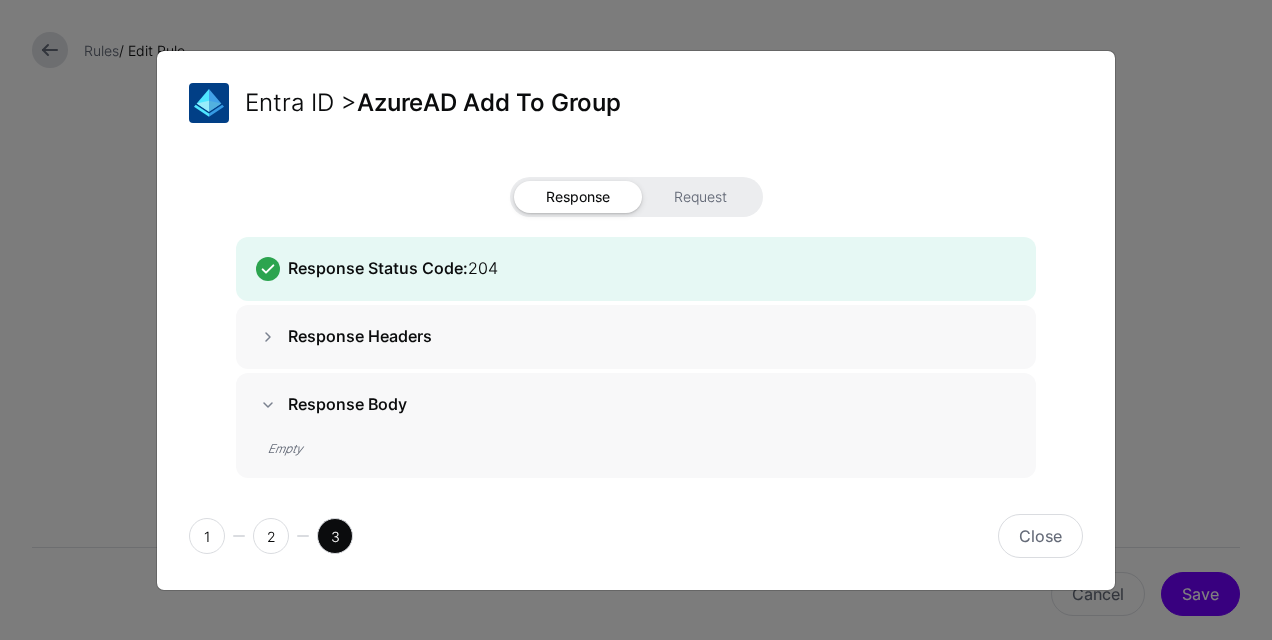 click on "Response Headers" 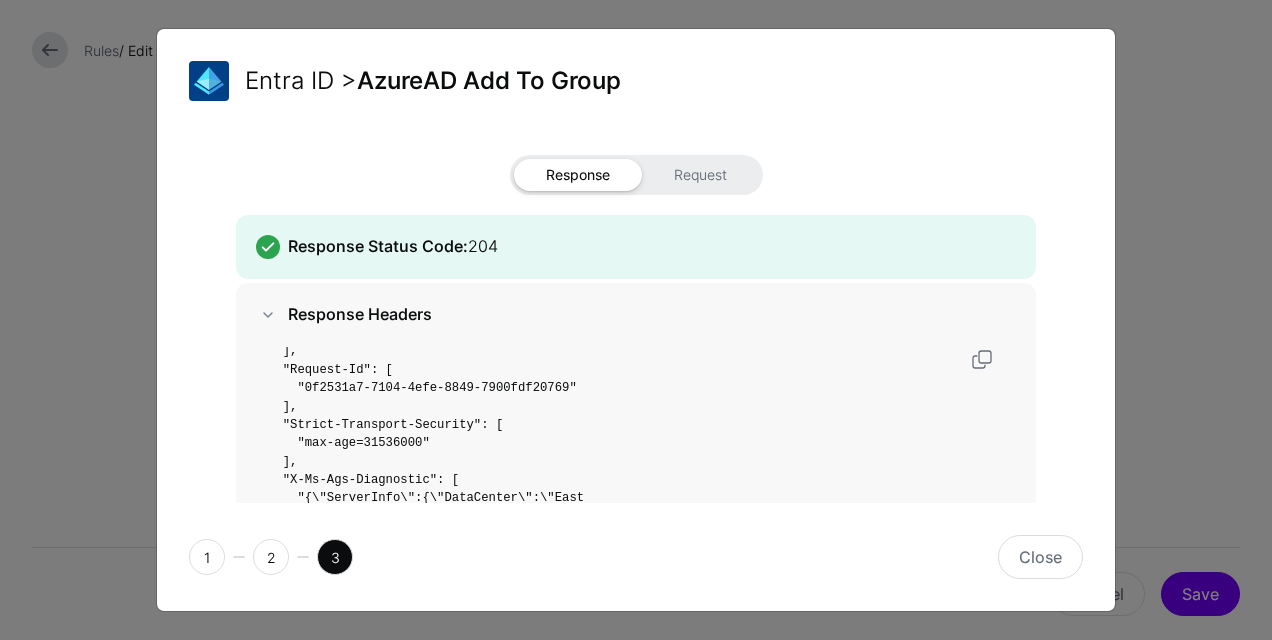 scroll, scrollTop: 201, scrollLeft: 0, axis: vertical 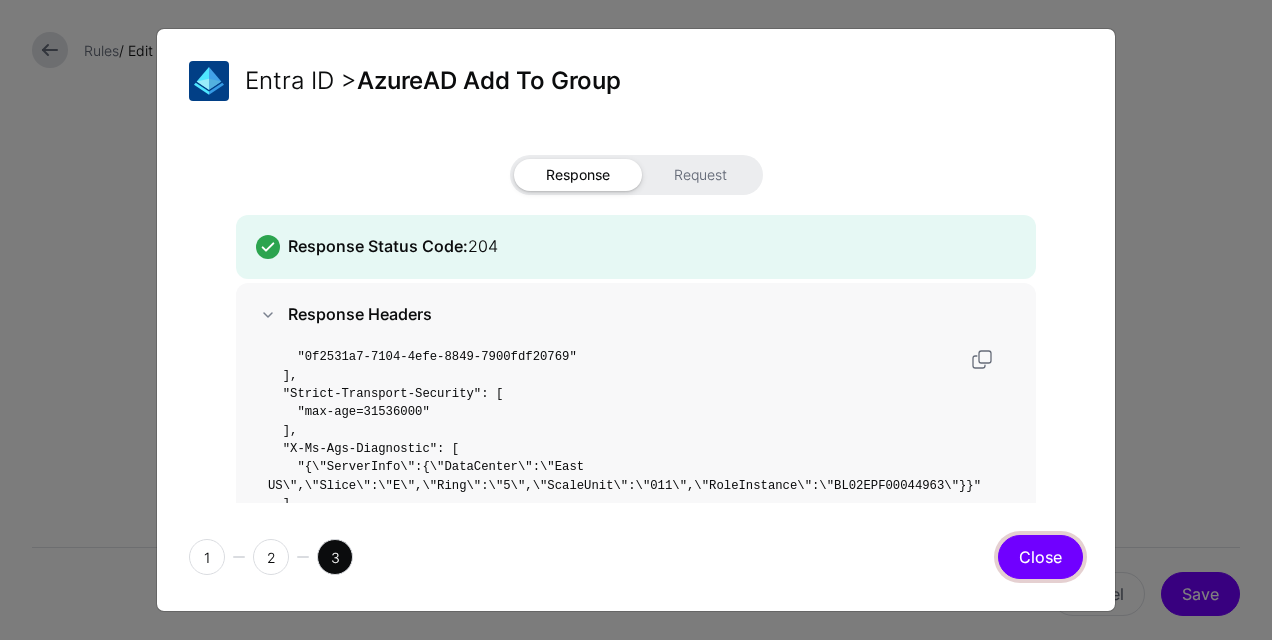 click on "Close" 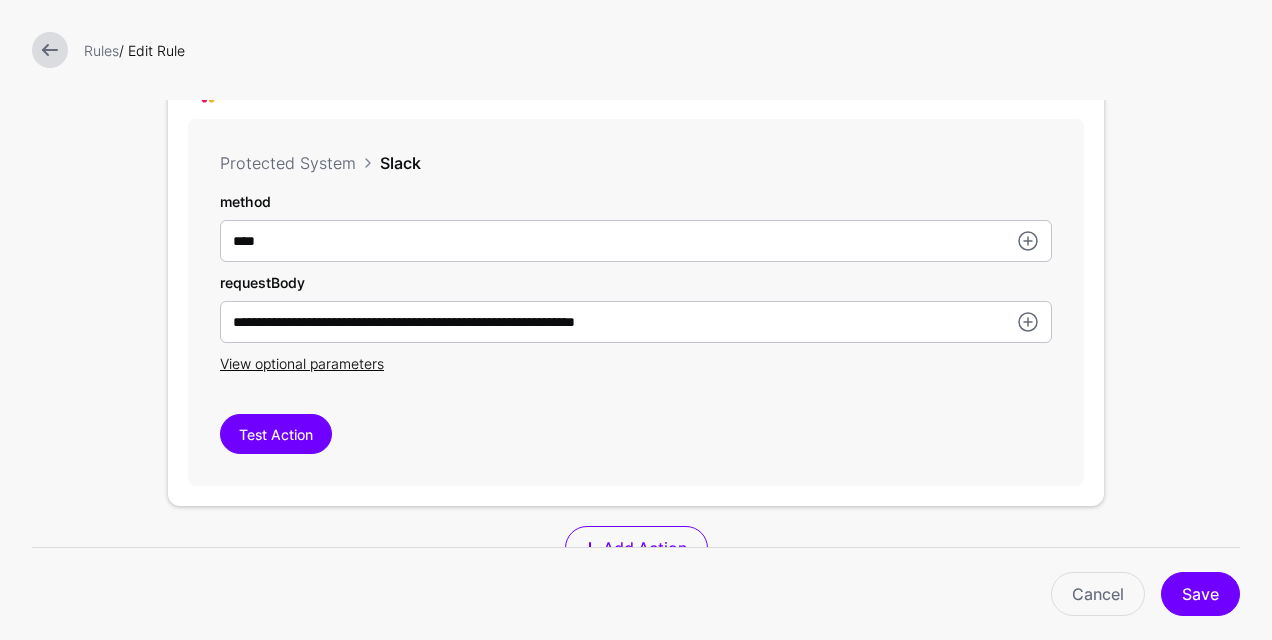 scroll, scrollTop: 1100, scrollLeft: 0, axis: vertical 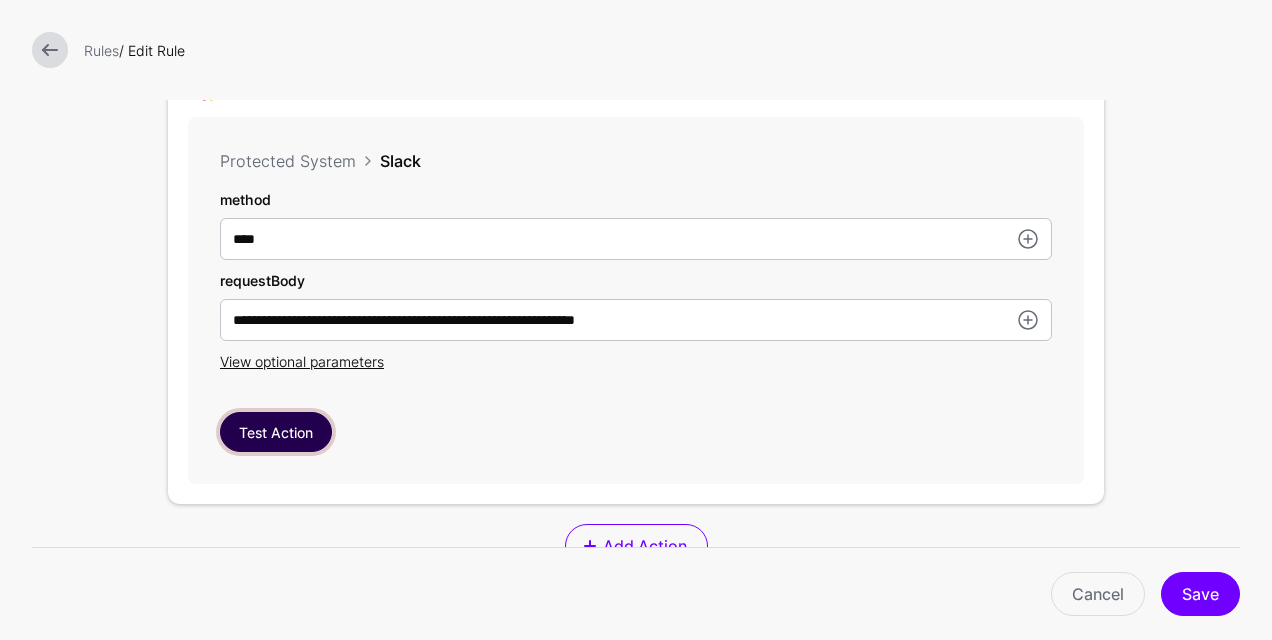 click on "Test Action" at bounding box center [276, 432] 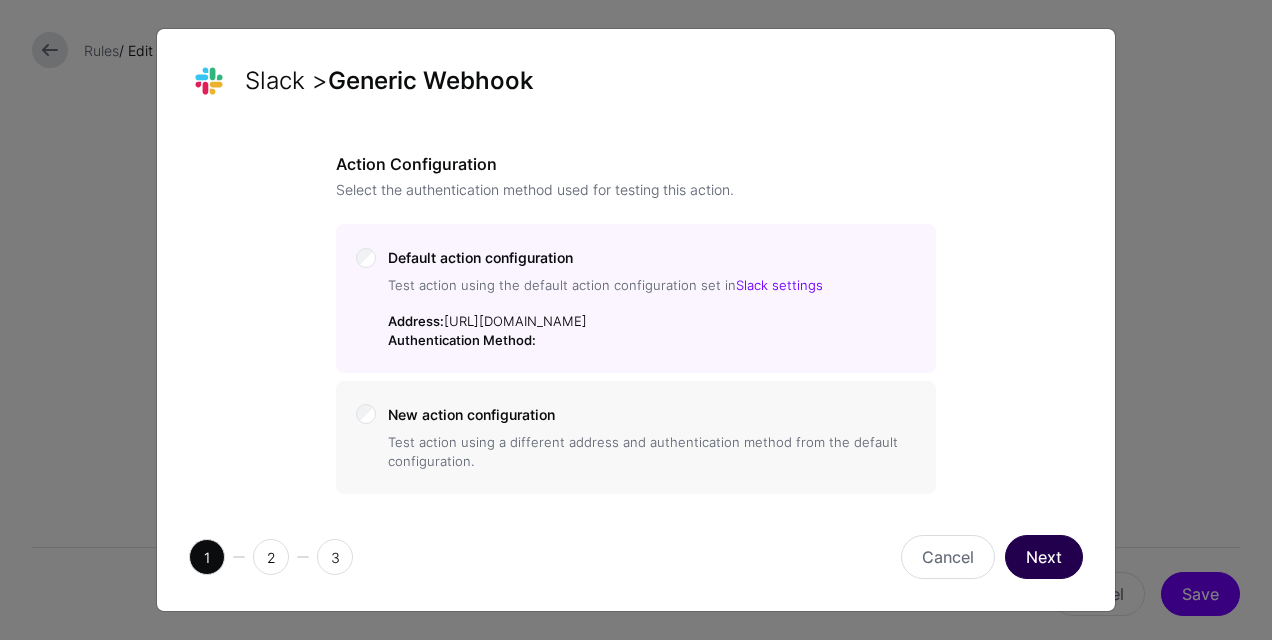 click on "Next" 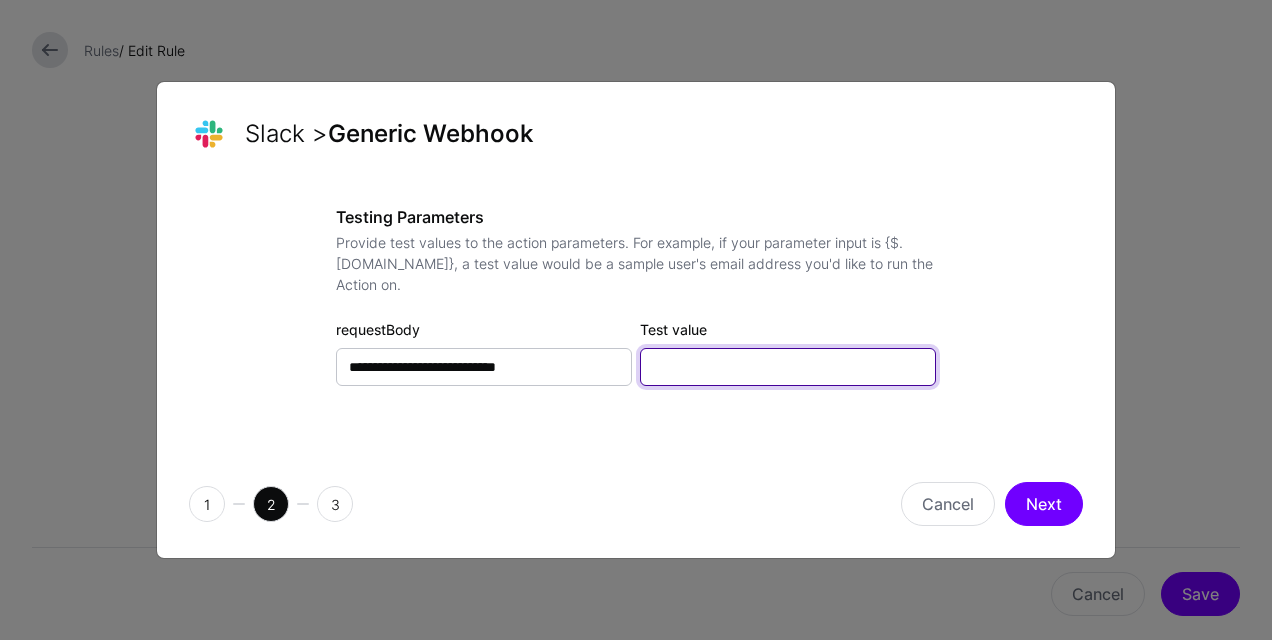 click on "Test value" at bounding box center [788, 367] 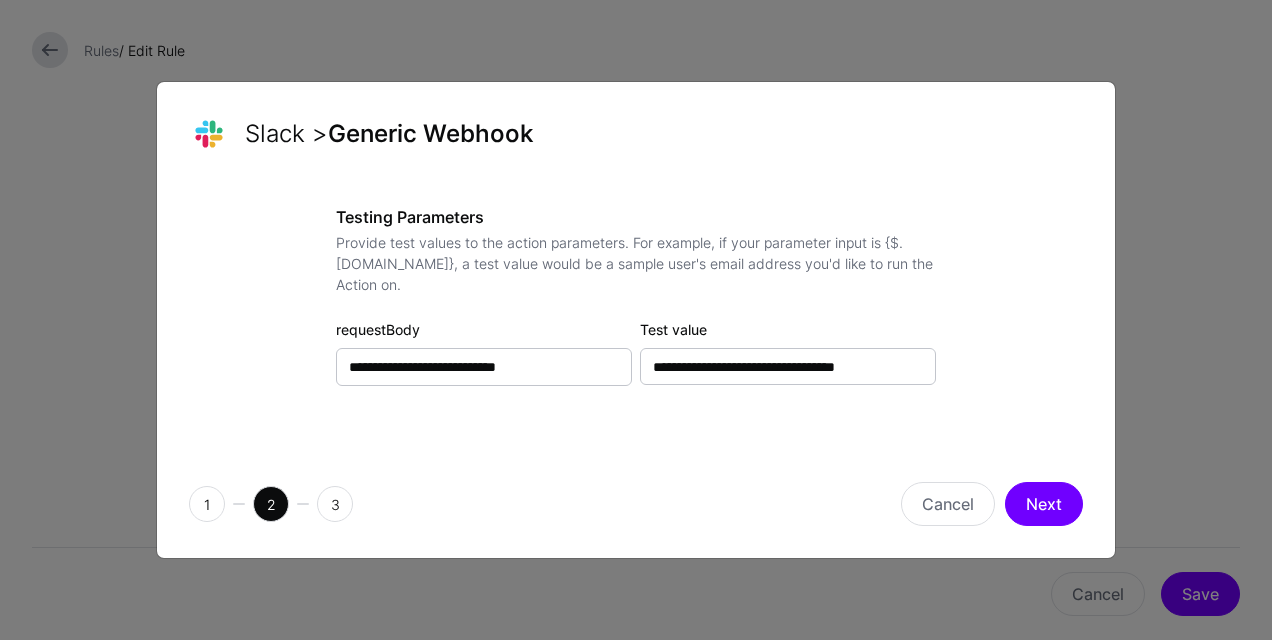 scroll, scrollTop: 0, scrollLeft: 0, axis: both 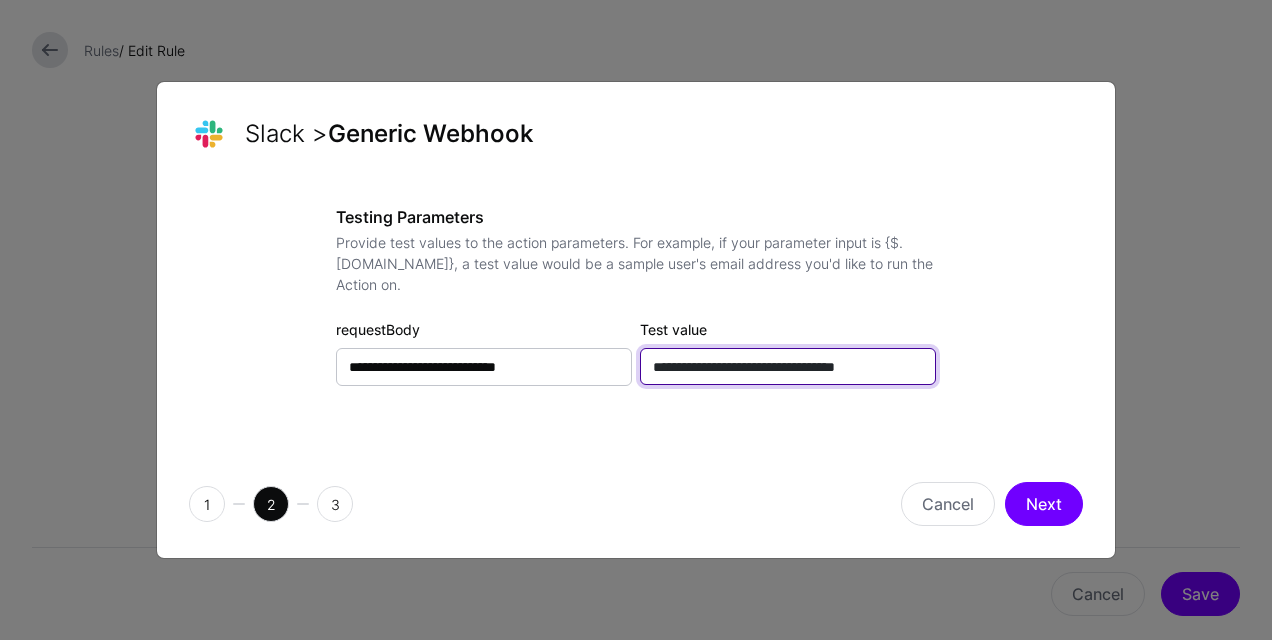 click on "**********" at bounding box center [788, 366] 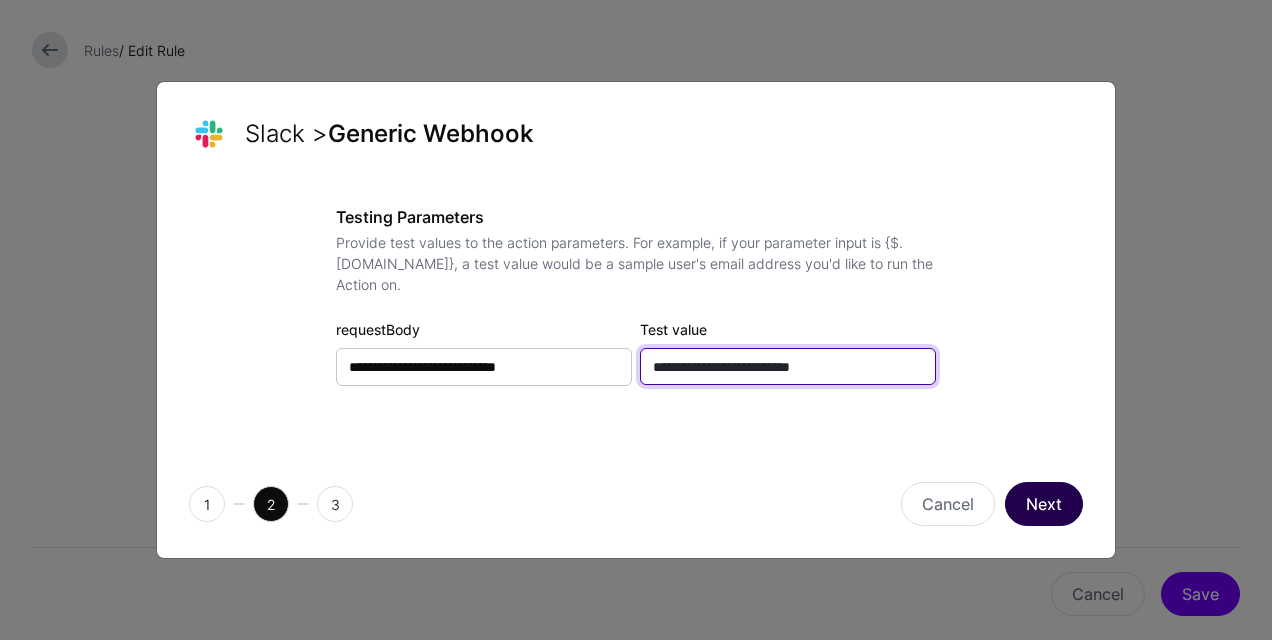type on "**********" 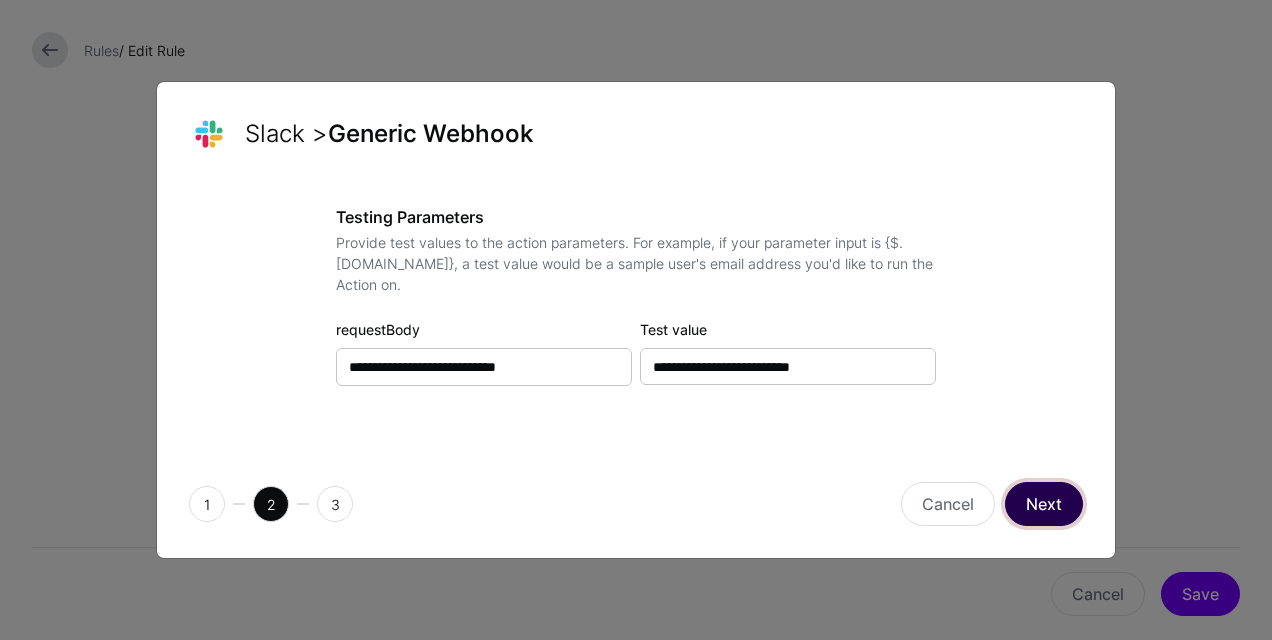 click on "Next" 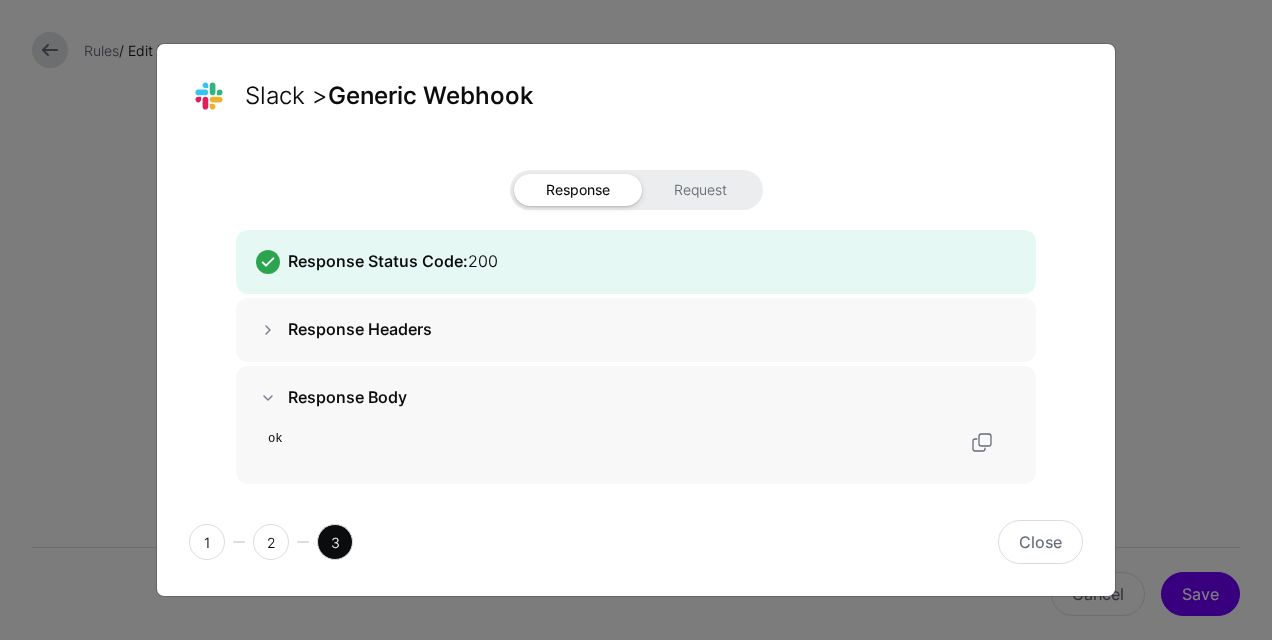 click 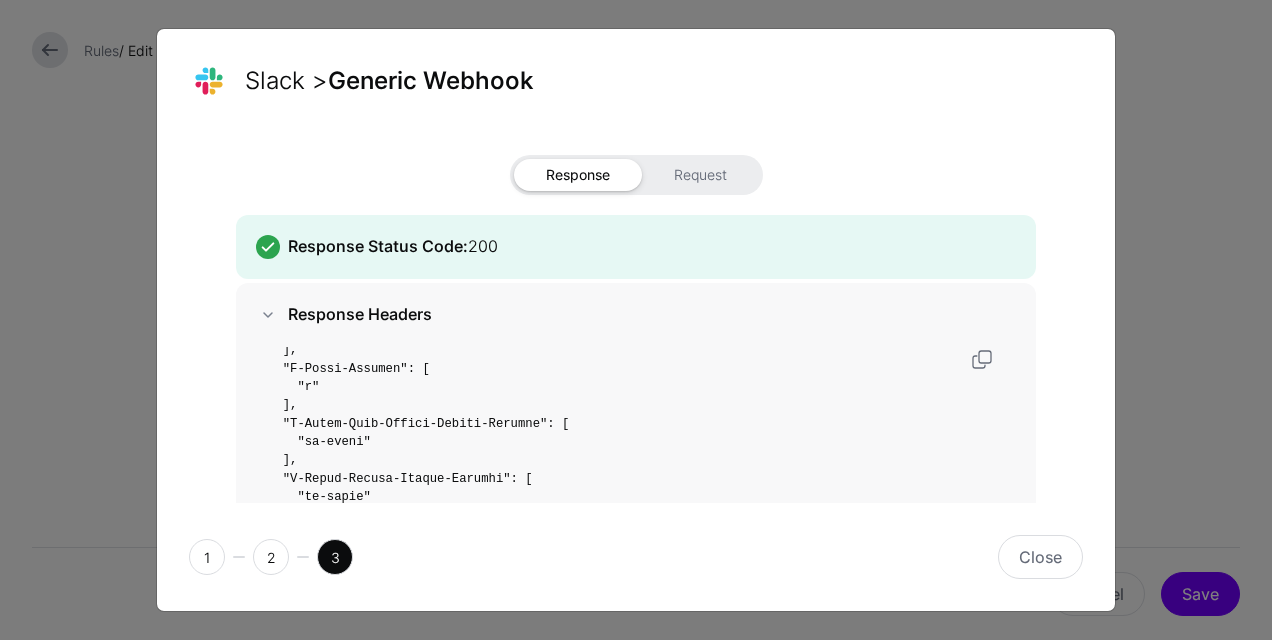scroll, scrollTop: 954, scrollLeft: 0, axis: vertical 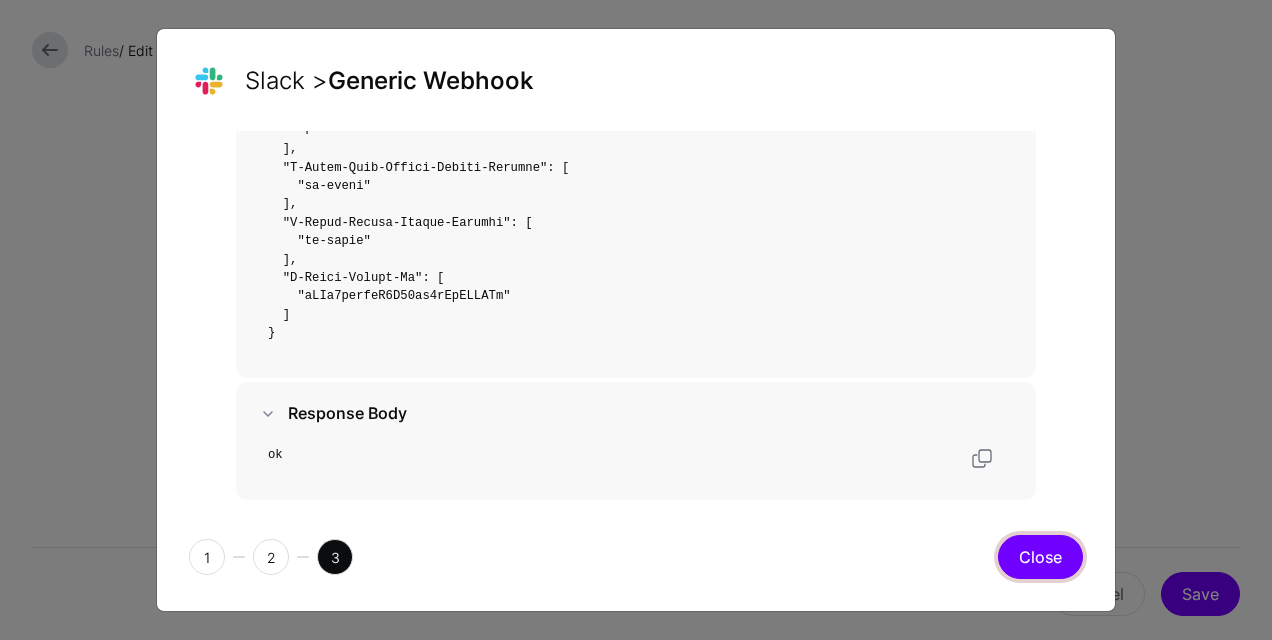 click on "Close" 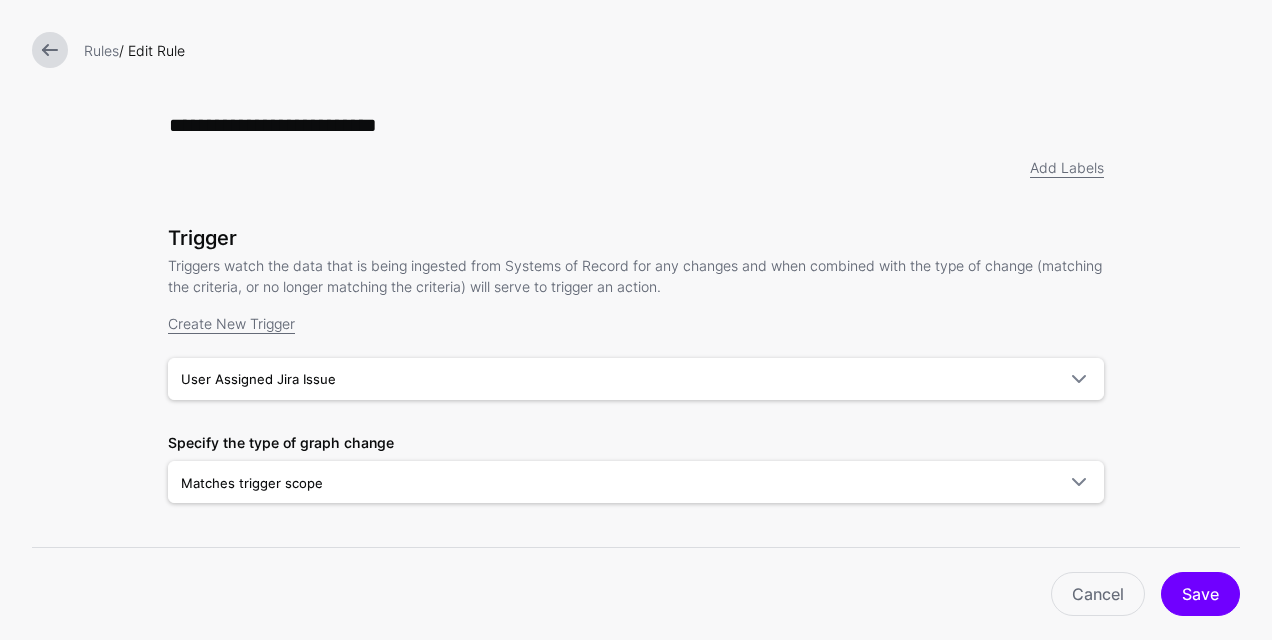 scroll, scrollTop: 0, scrollLeft: 0, axis: both 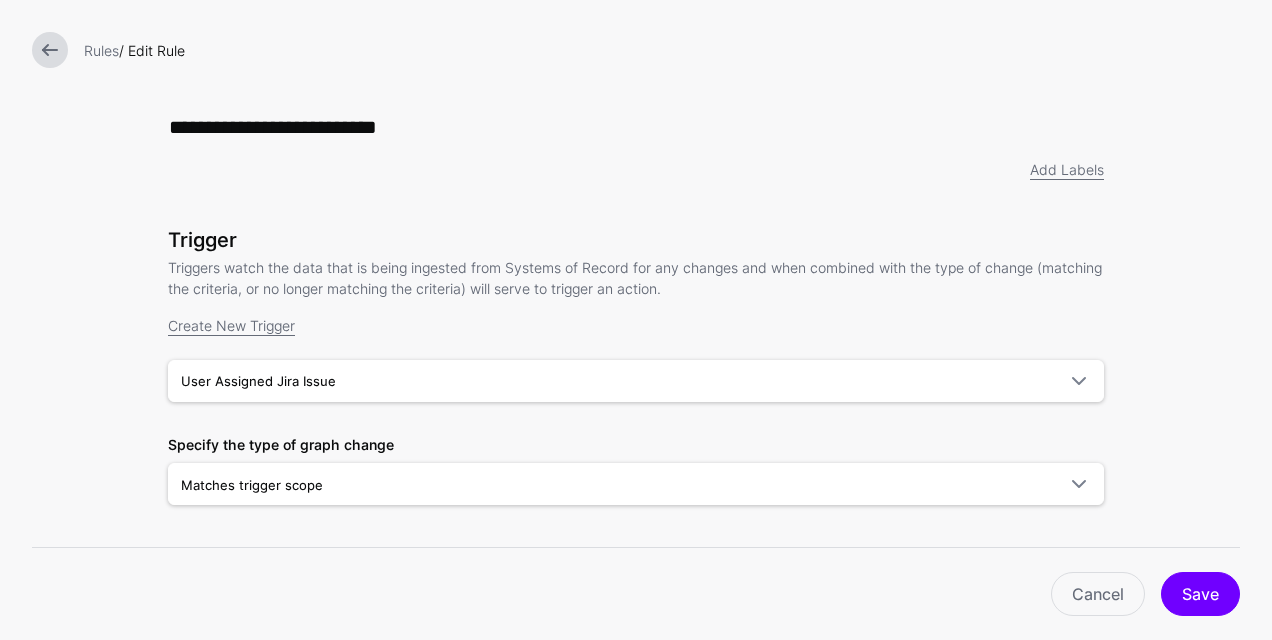 click at bounding box center [50, 50] 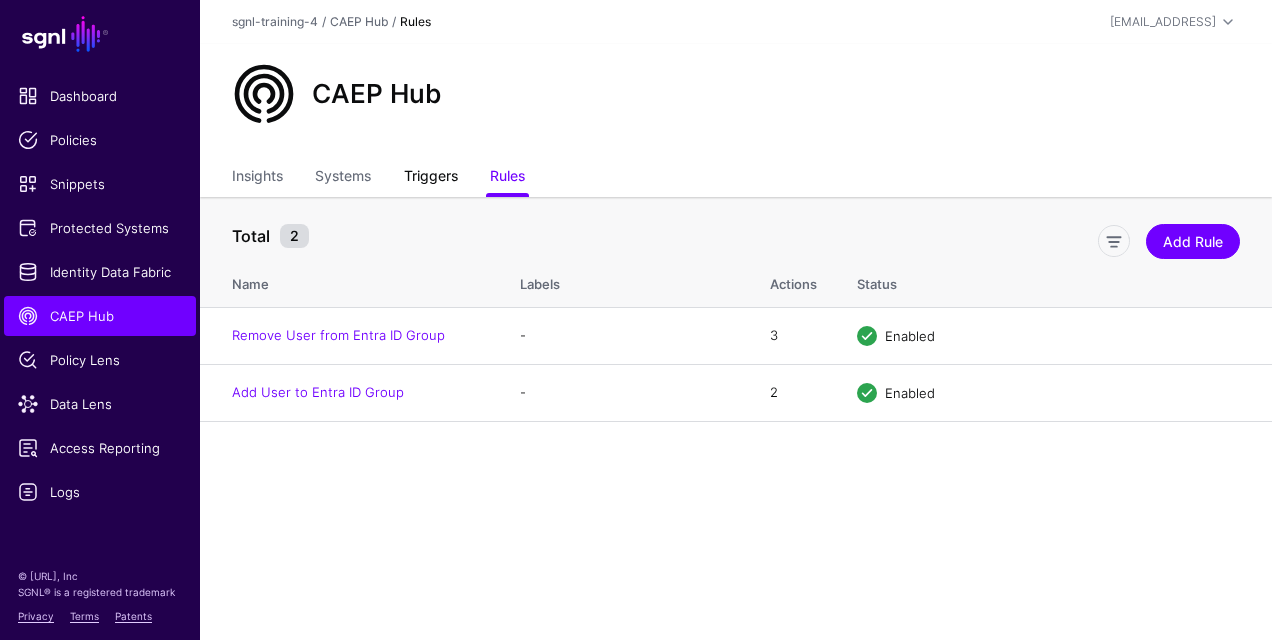 click on "Triggers" 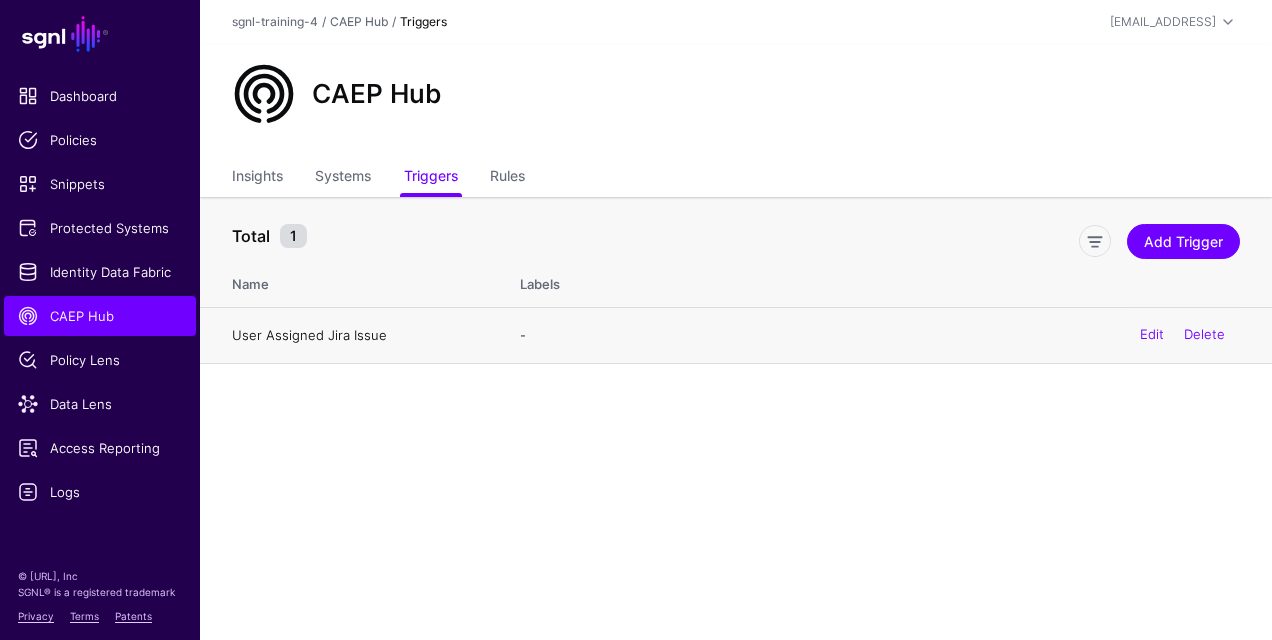 click on "User Assigned Jira Issue" 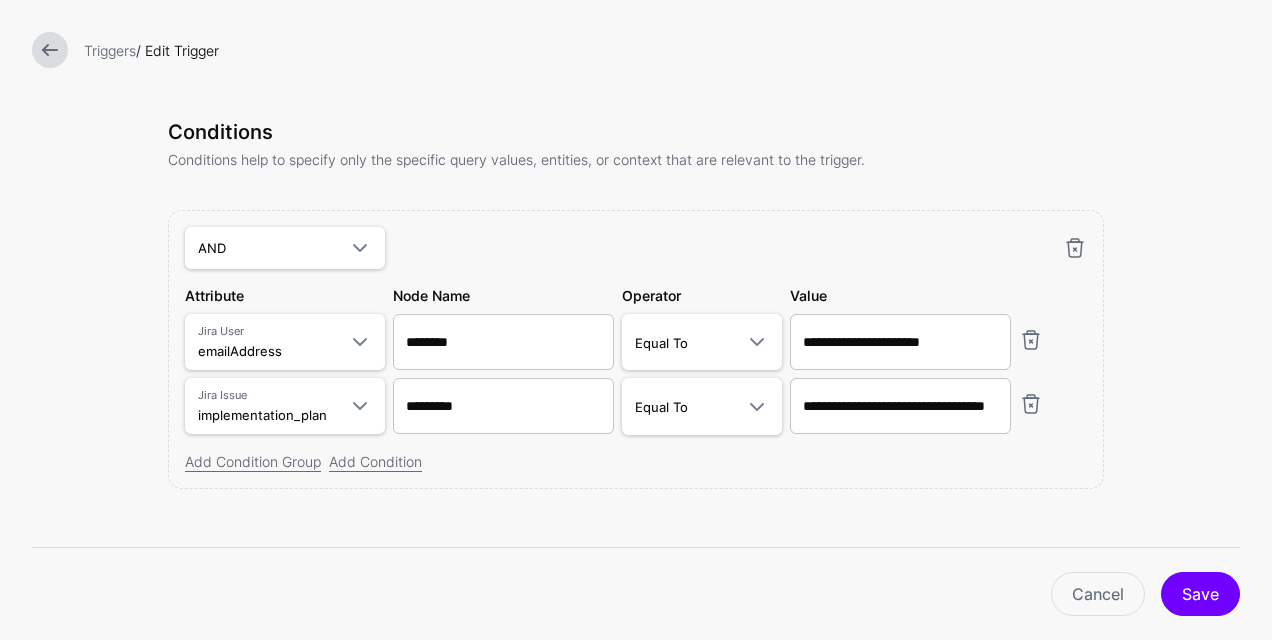 scroll, scrollTop: 874, scrollLeft: 0, axis: vertical 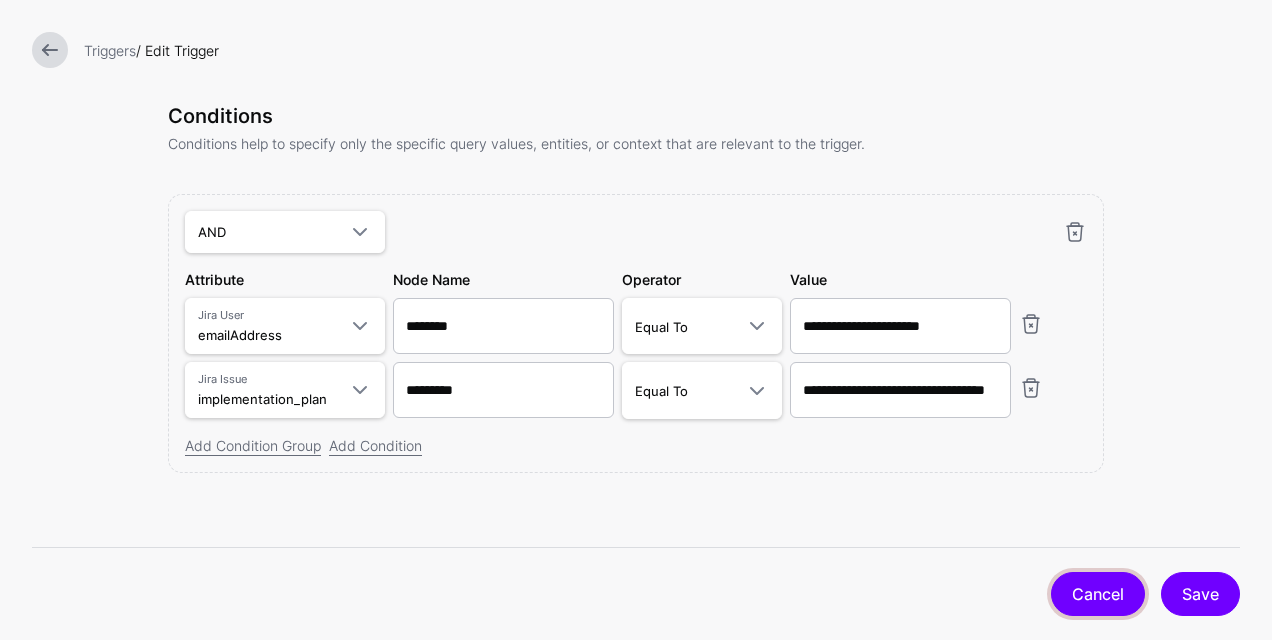 click on "Cancel" at bounding box center (1098, 594) 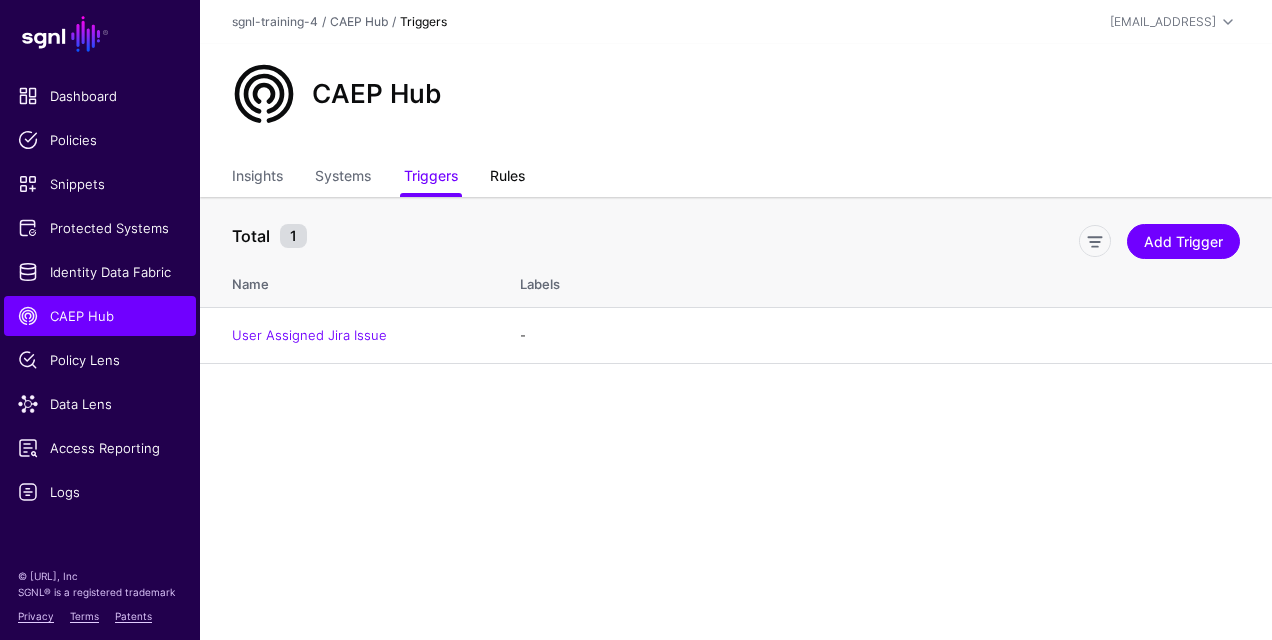 click on "Rules" 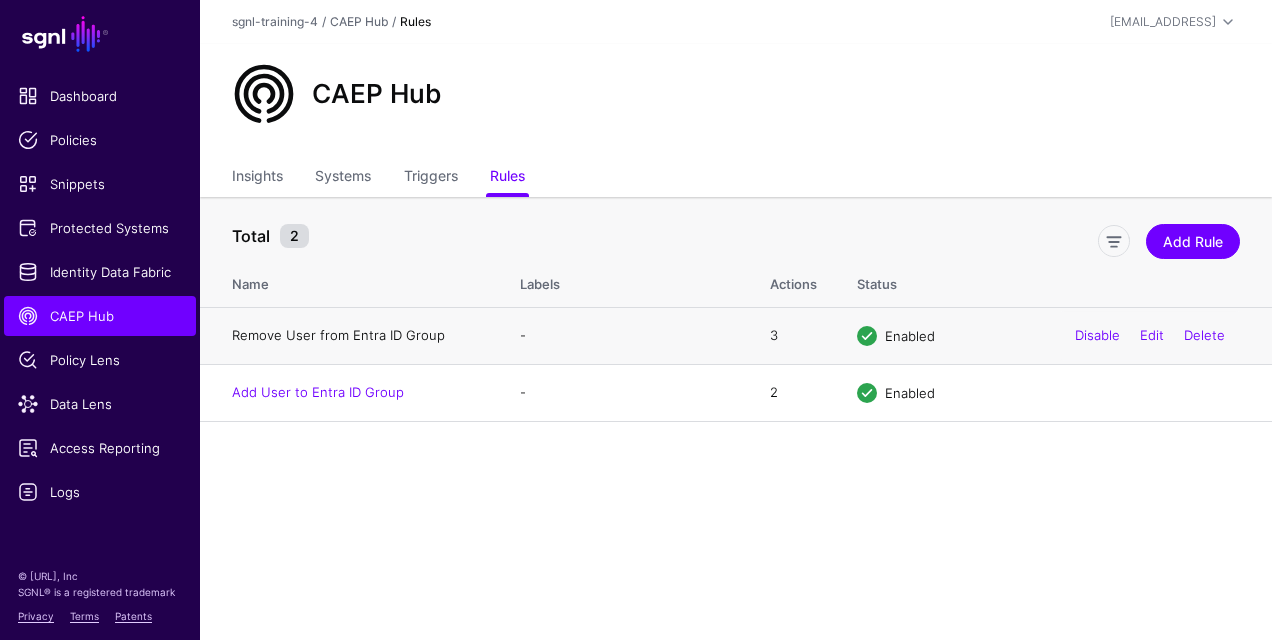 click on "Remove User from Entra ID Group" 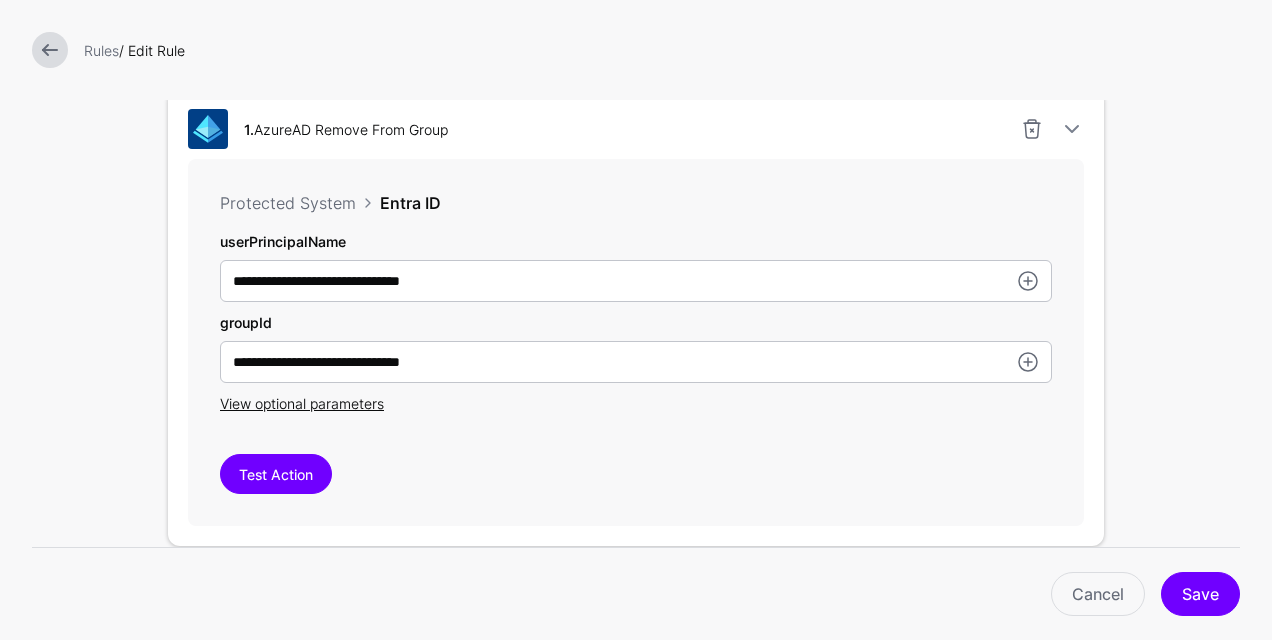 scroll, scrollTop: 700, scrollLeft: 0, axis: vertical 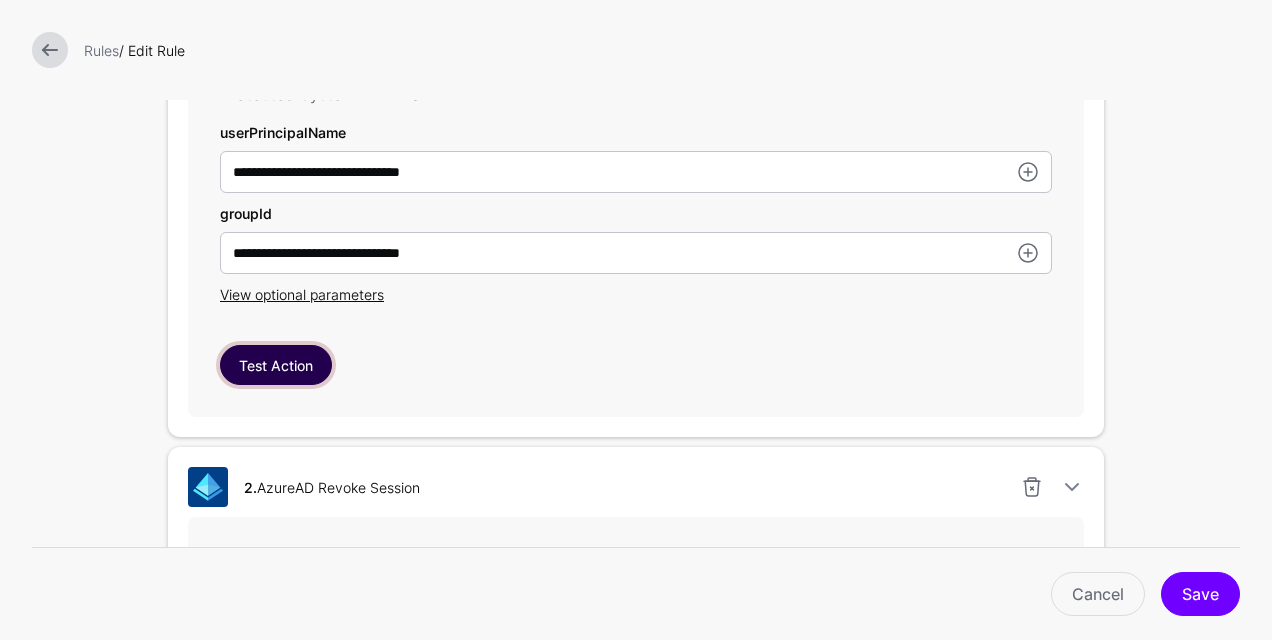 click on "Test Action" at bounding box center (276, 365) 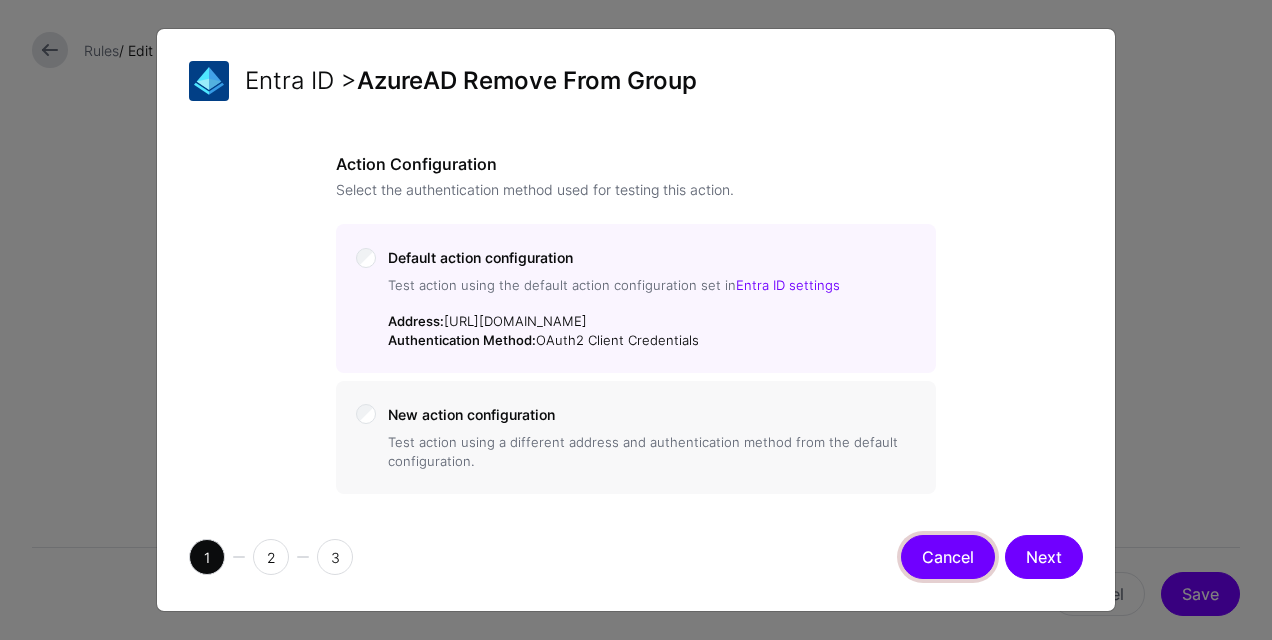 click on "Cancel" 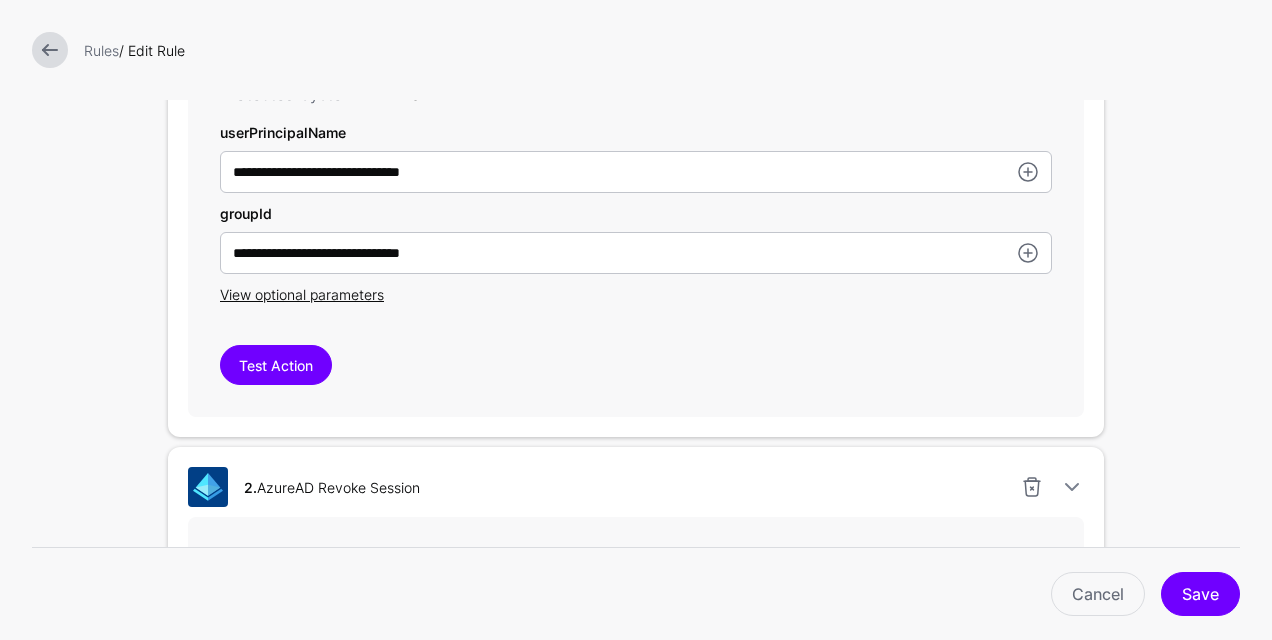 click on "**********" at bounding box center [636, 157] 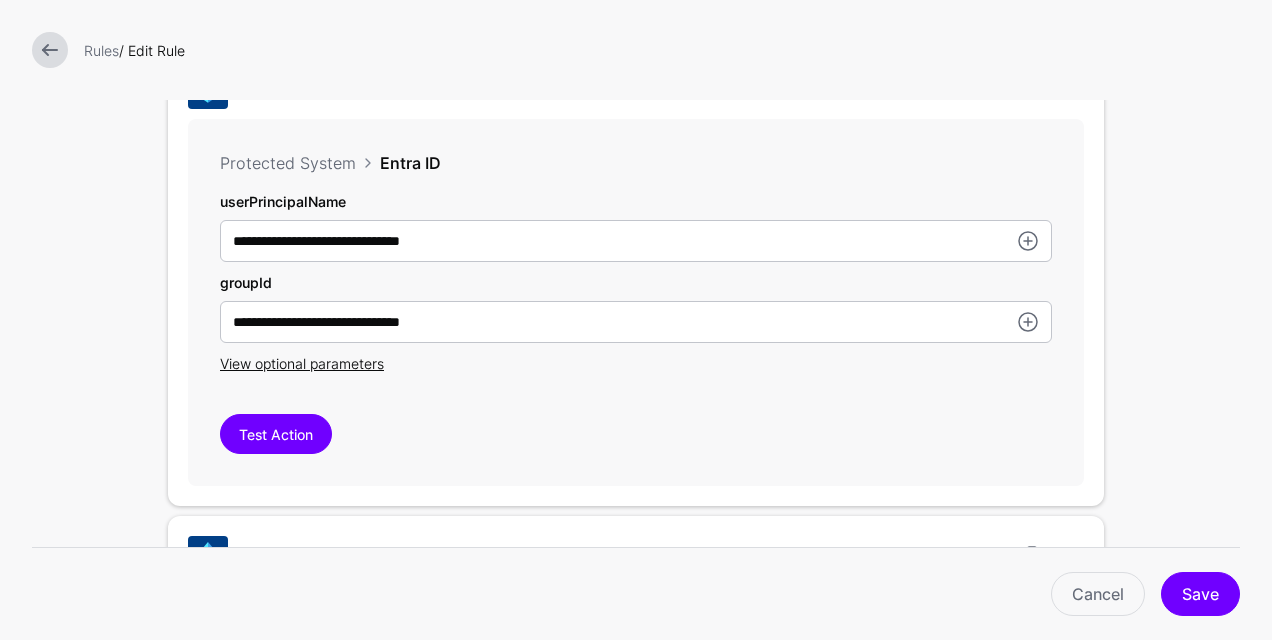 scroll, scrollTop: 600, scrollLeft: 0, axis: vertical 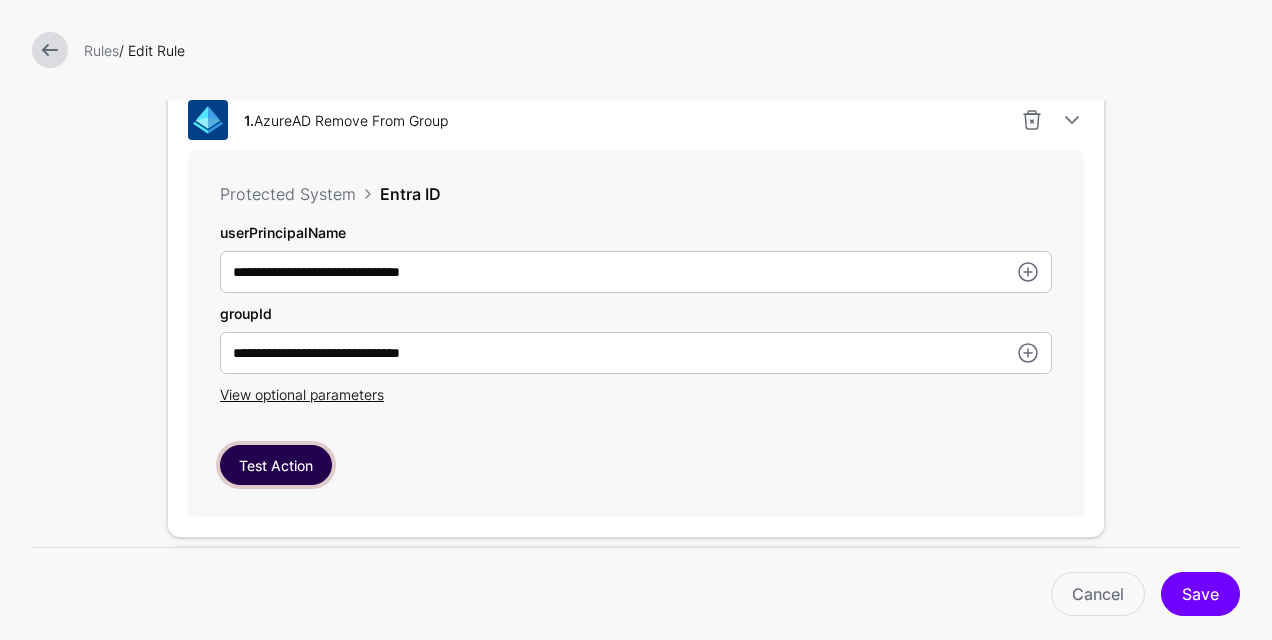 click on "Test Action" at bounding box center [276, 465] 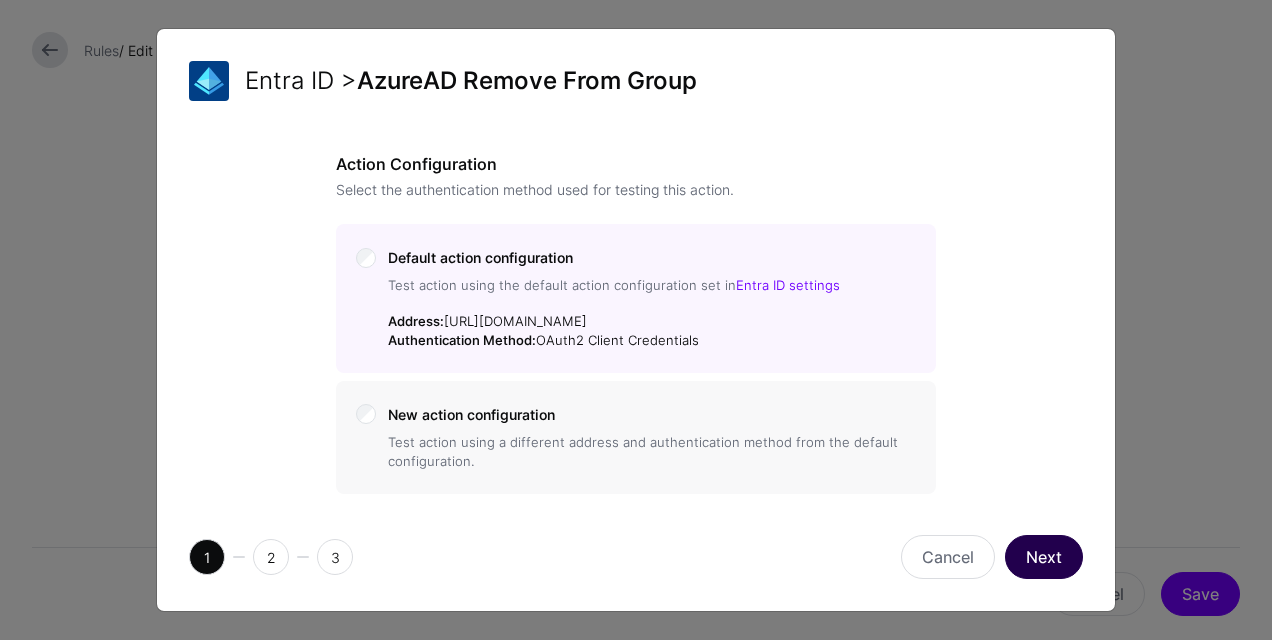 click on "Next" 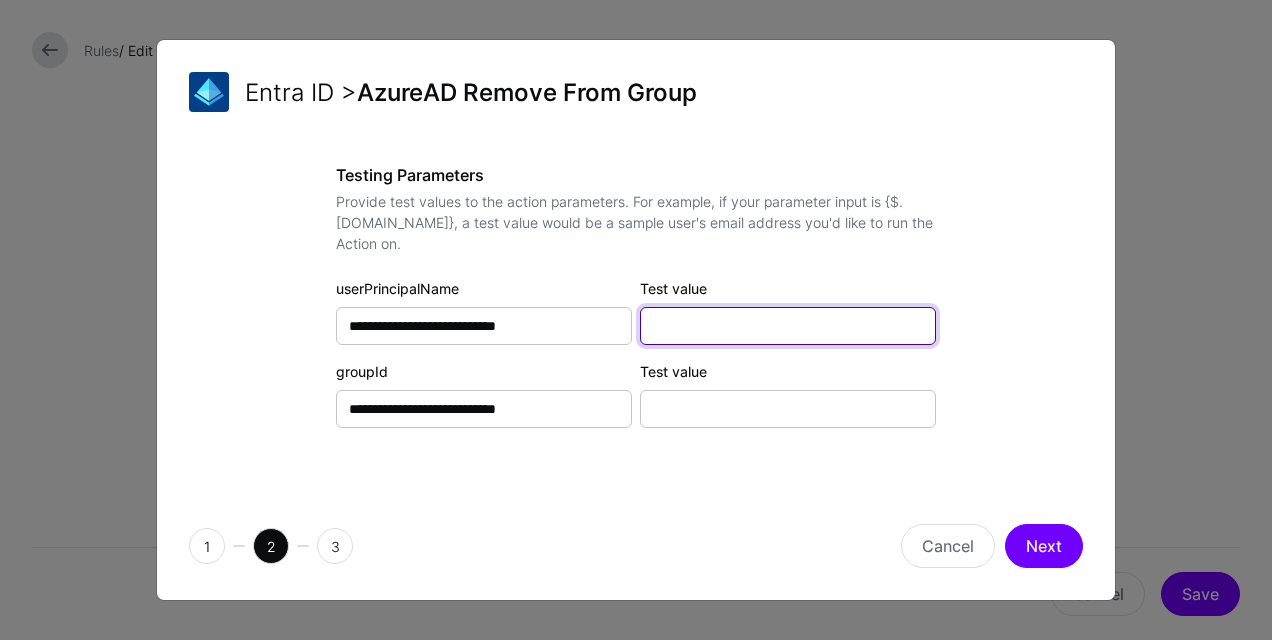 click on "Test value" at bounding box center [788, 326] 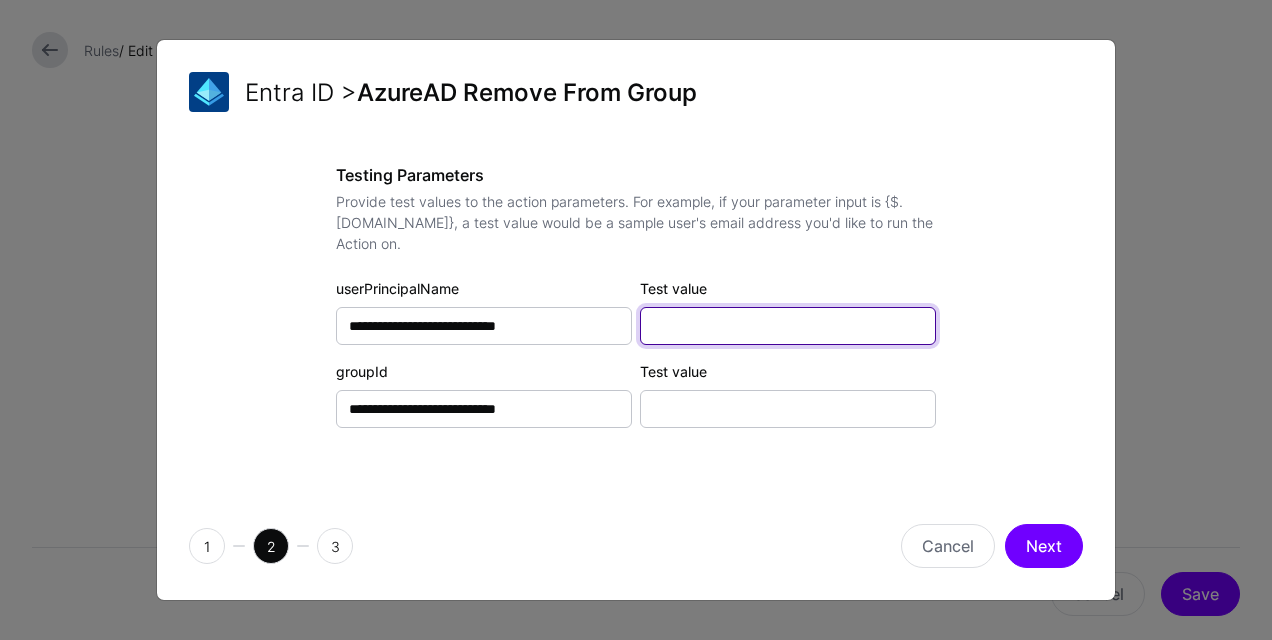 type on "**********" 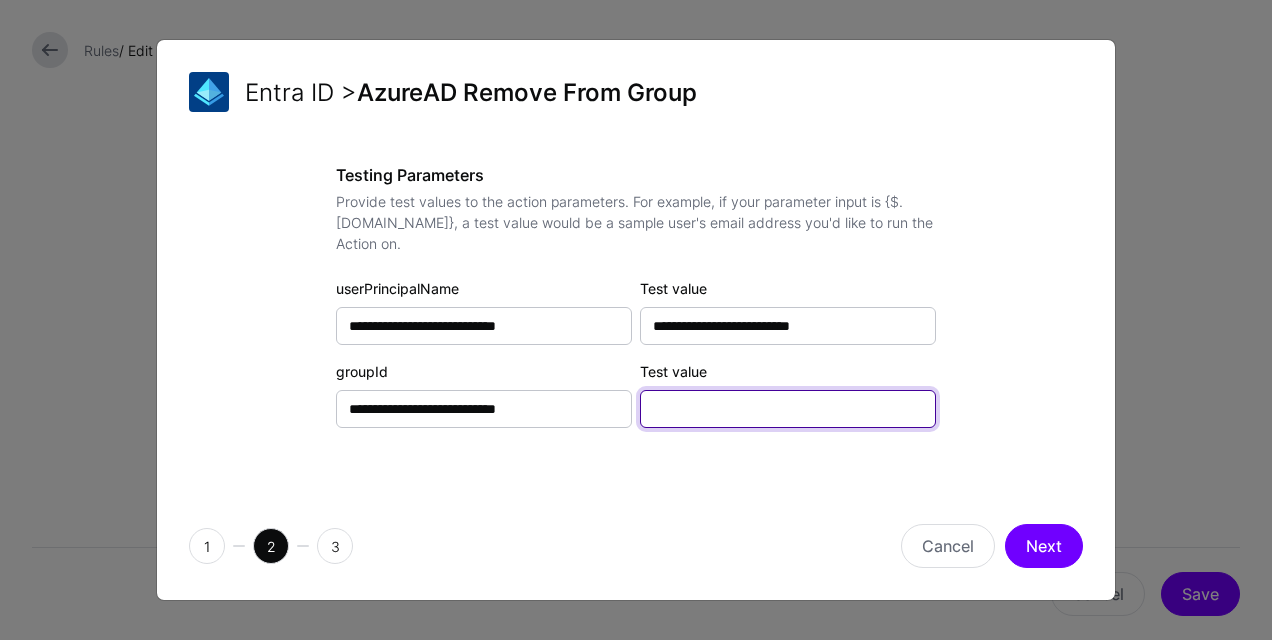 type on "**********" 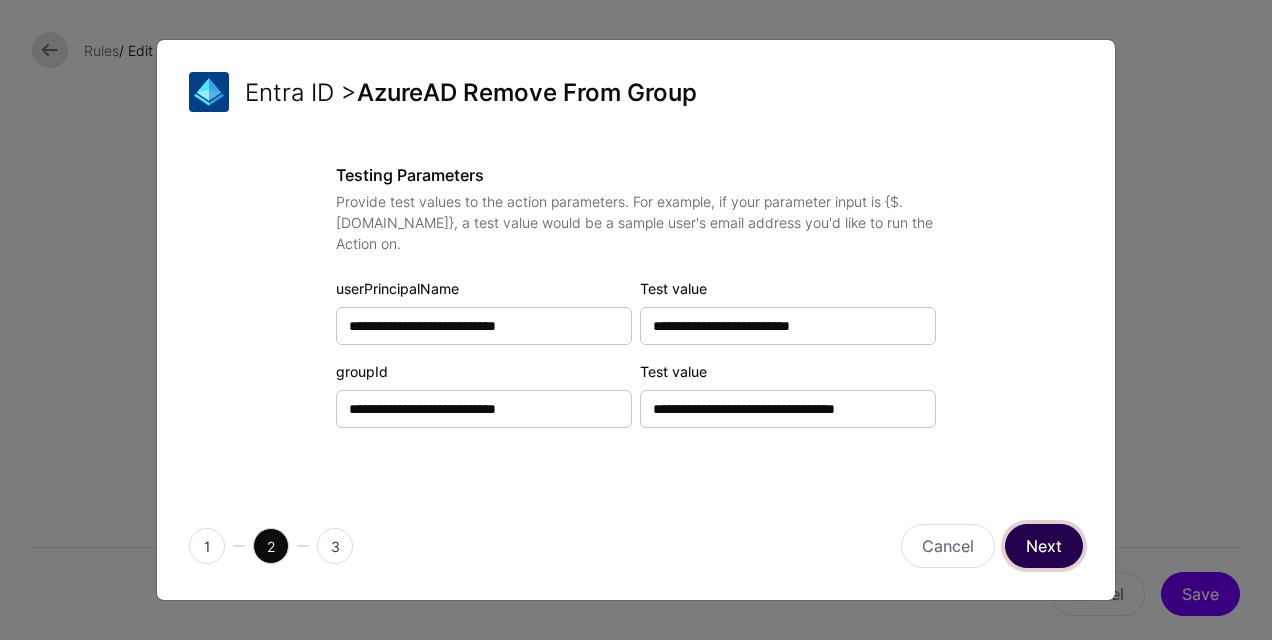 click on "Next" 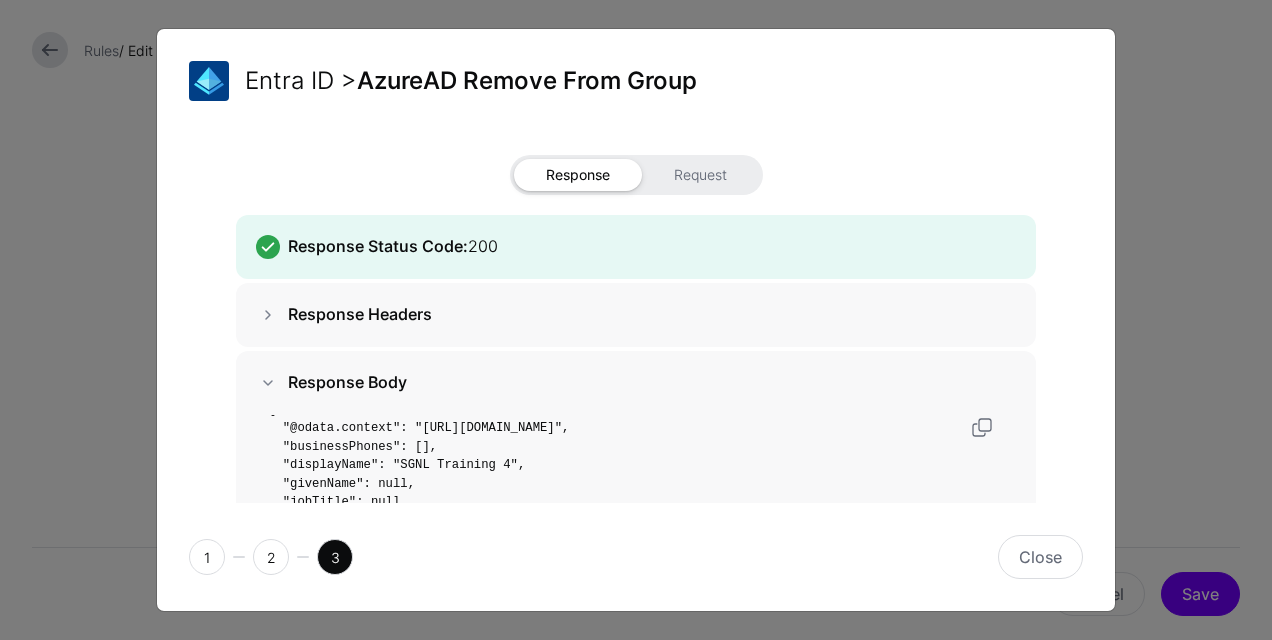 scroll, scrollTop: 17, scrollLeft: 0, axis: vertical 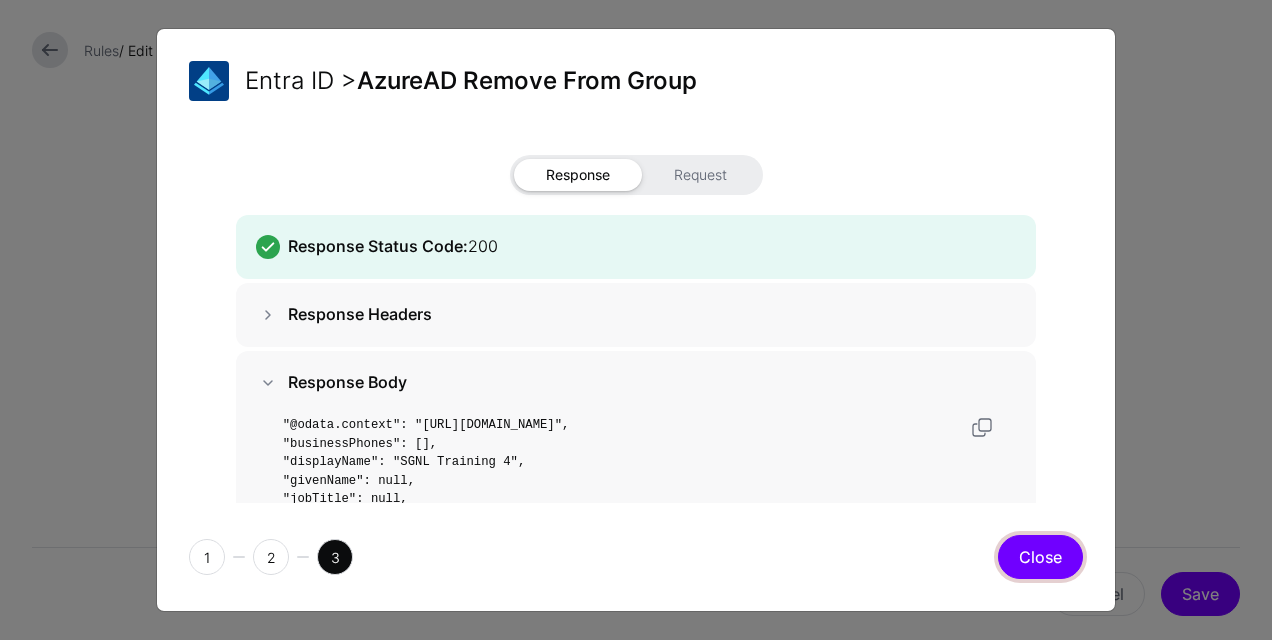 click on "Close" 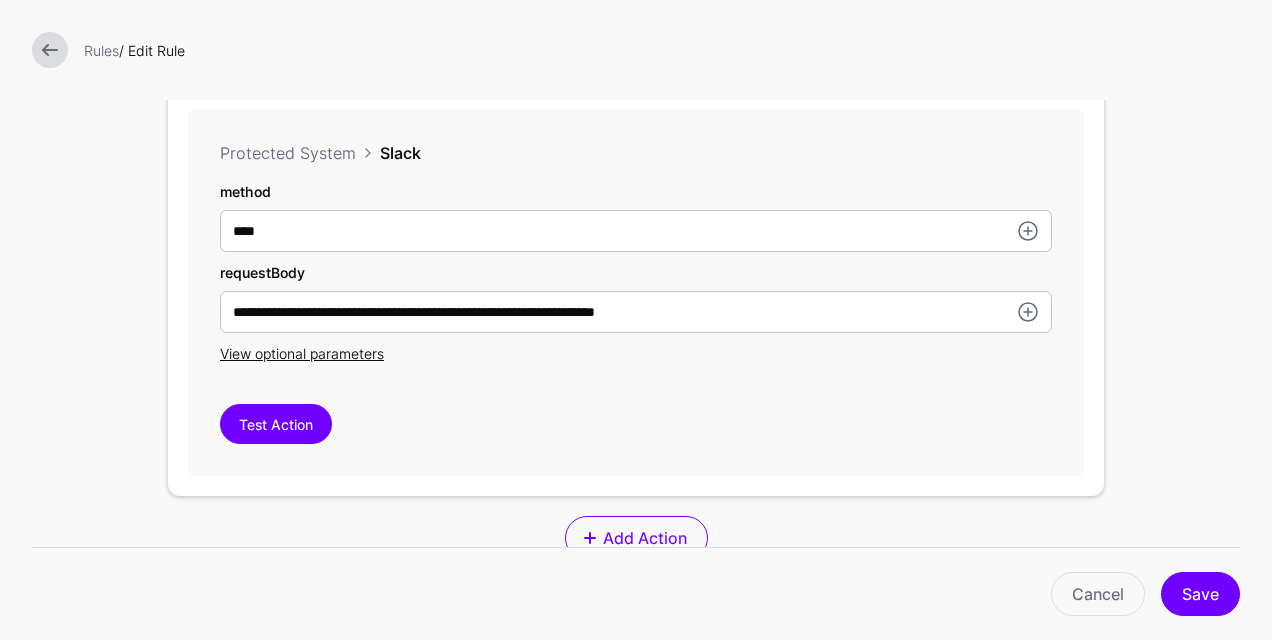scroll, scrollTop: 1500, scrollLeft: 0, axis: vertical 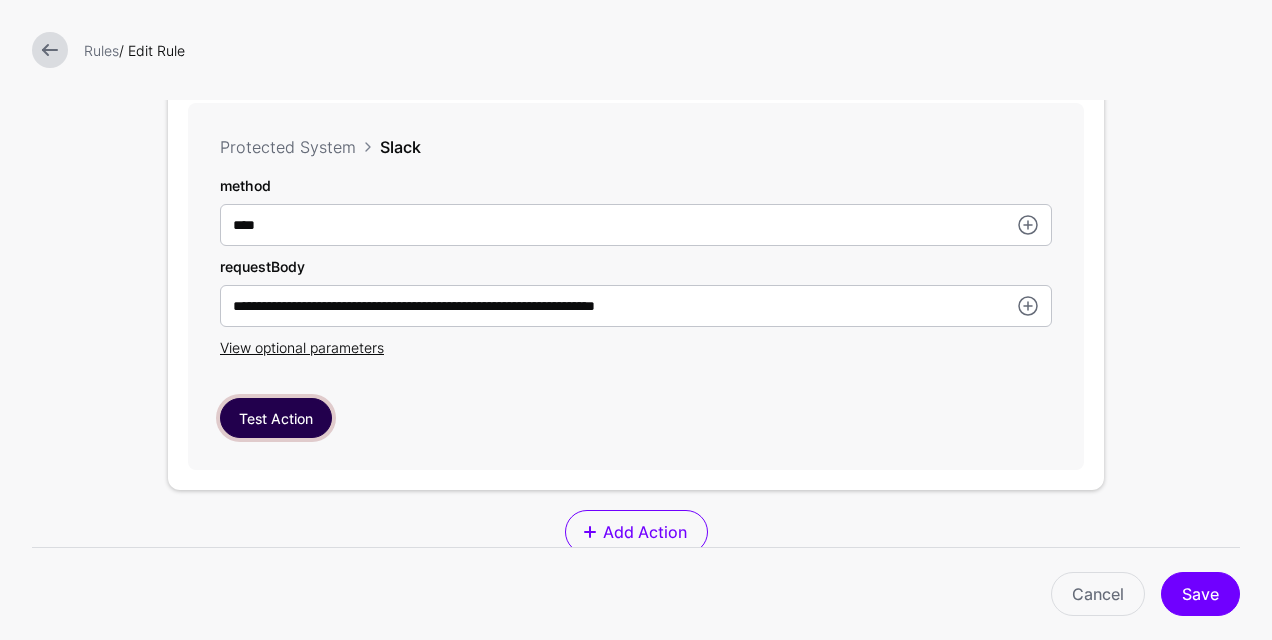 click on "Test Action" at bounding box center [276, 418] 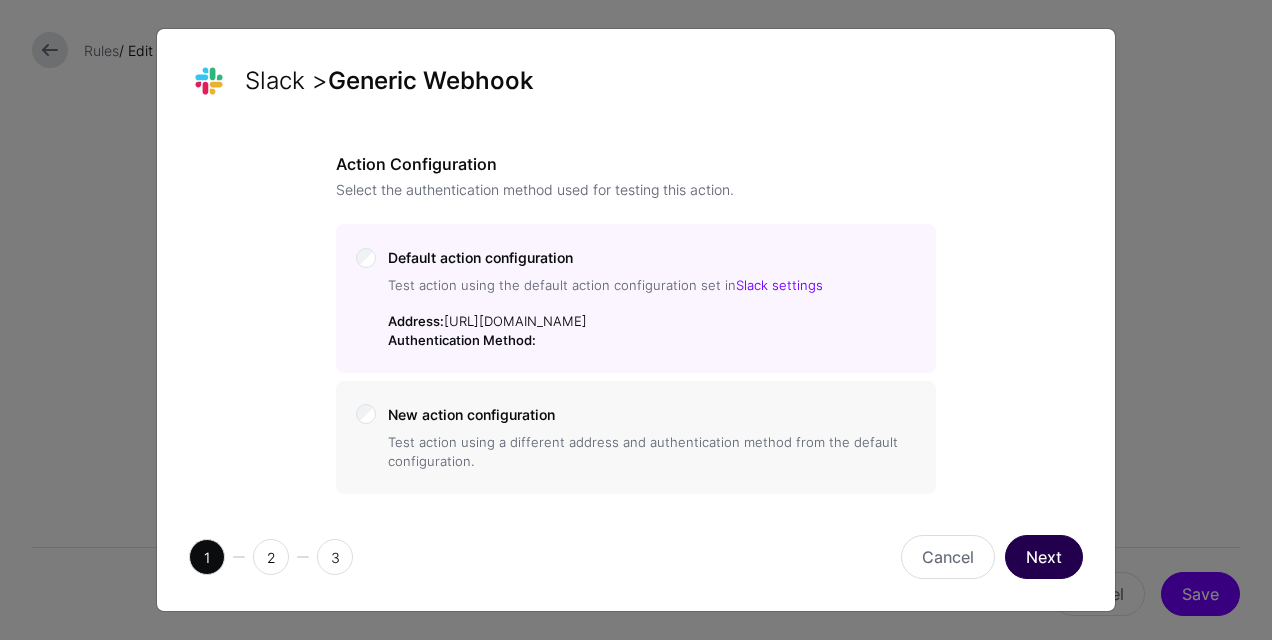 click on "Next" 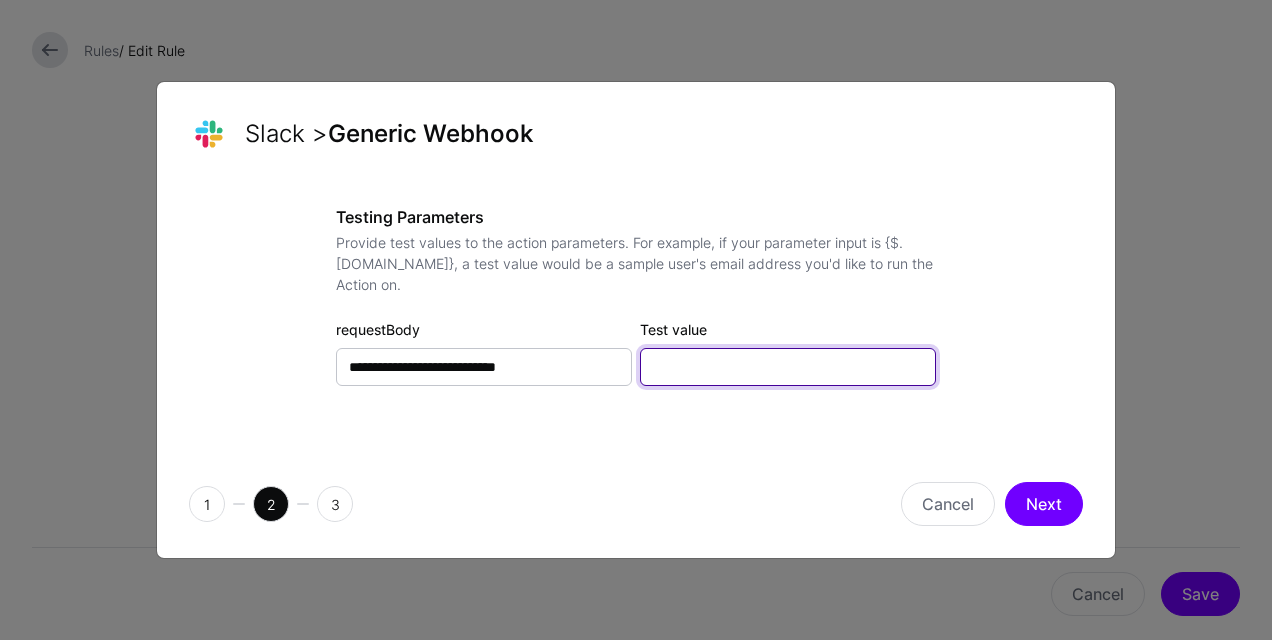 click on "Test value" at bounding box center [788, 367] 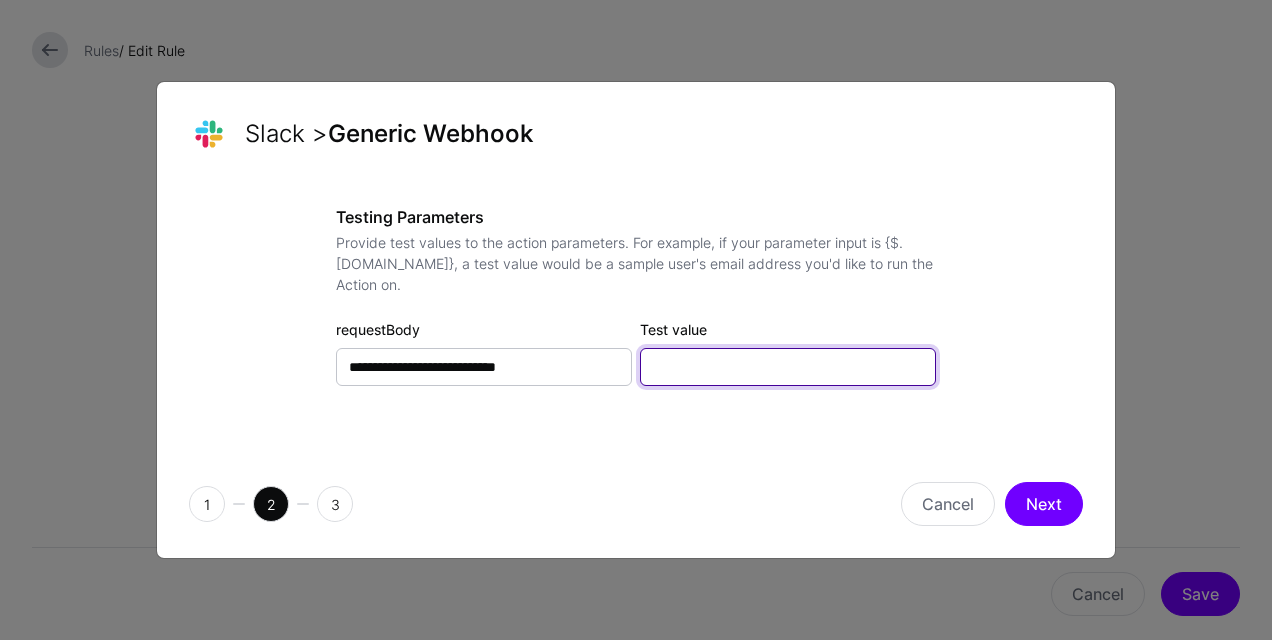 type on "**********" 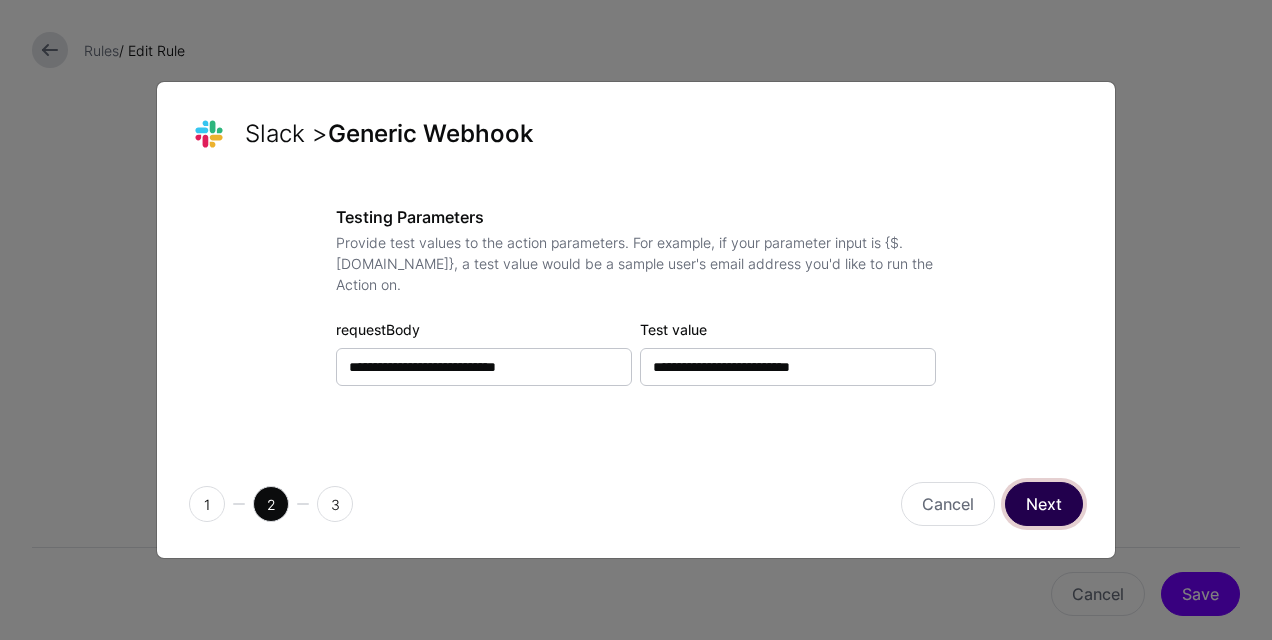 click on "Next" 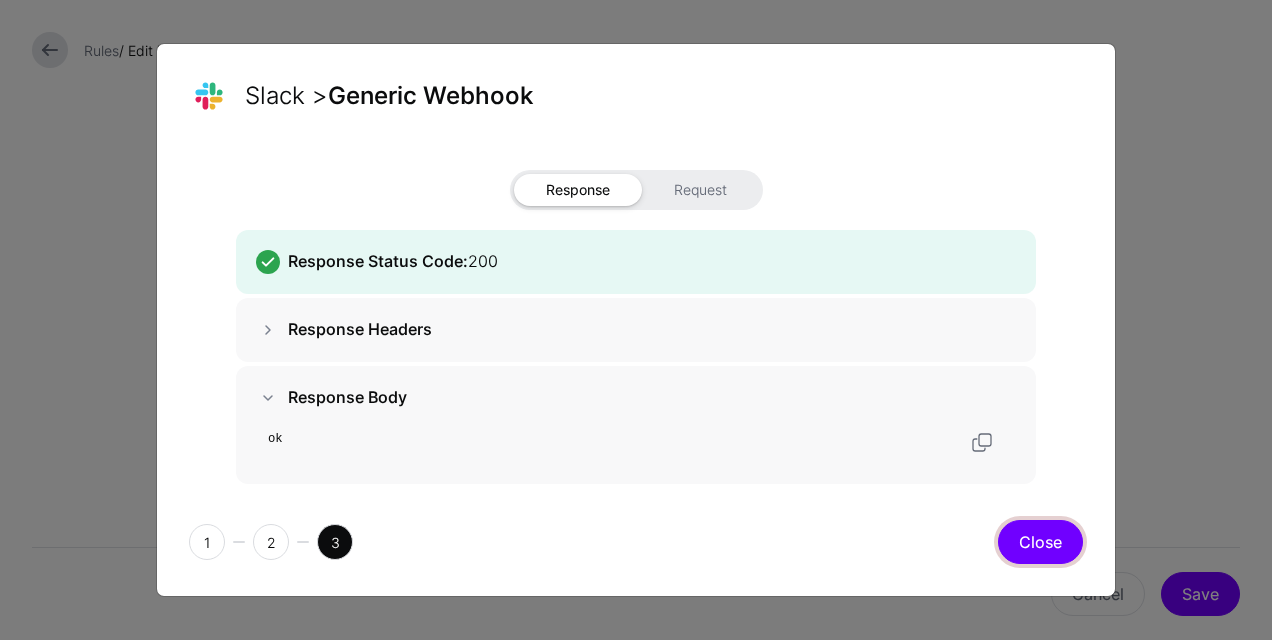 click on "Close" 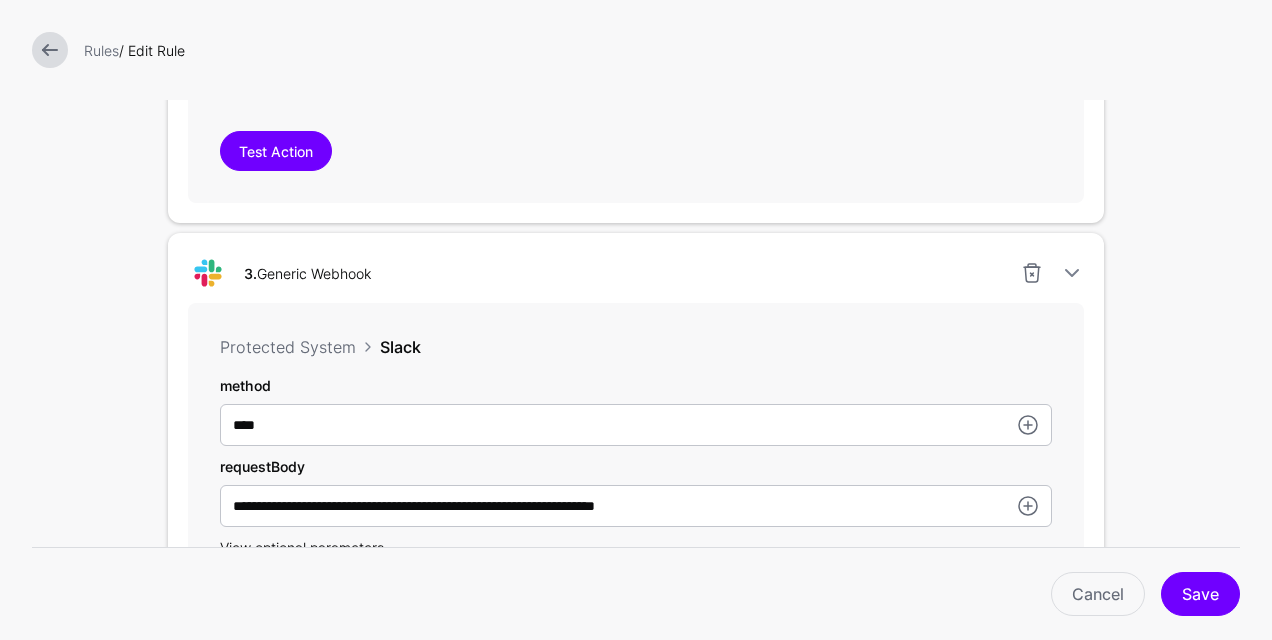 scroll, scrollTop: 1400, scrollLeft: 0, axis: vertical 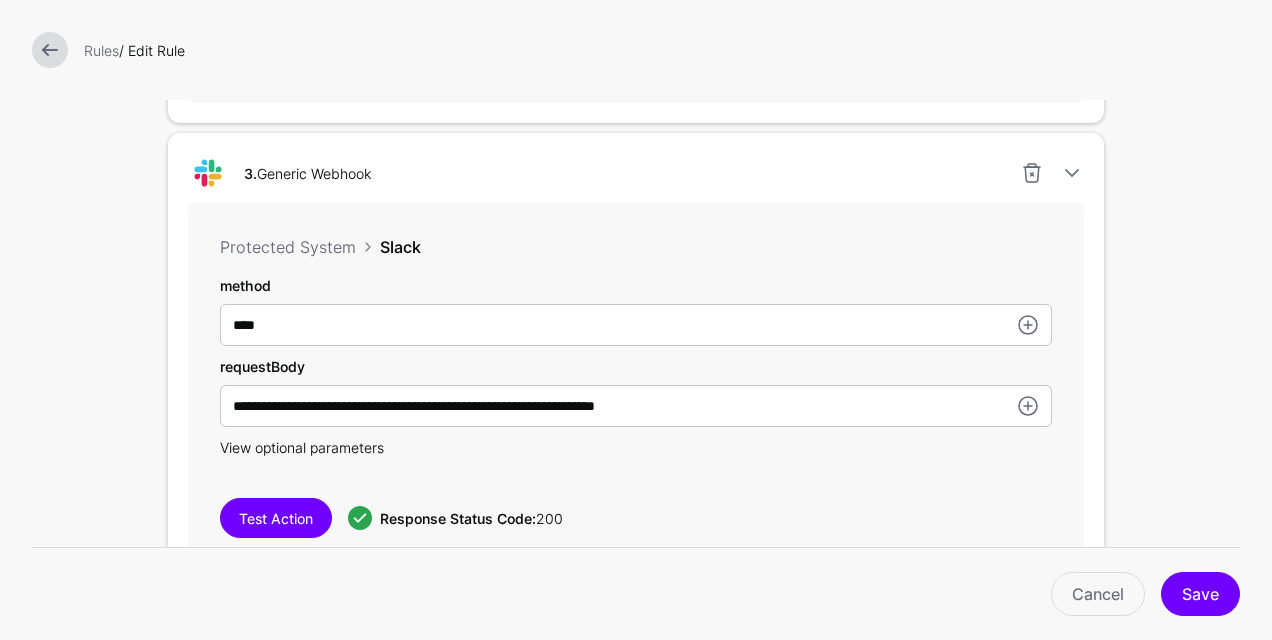 click on "View optional parameters" at bounding box center (302, 447) 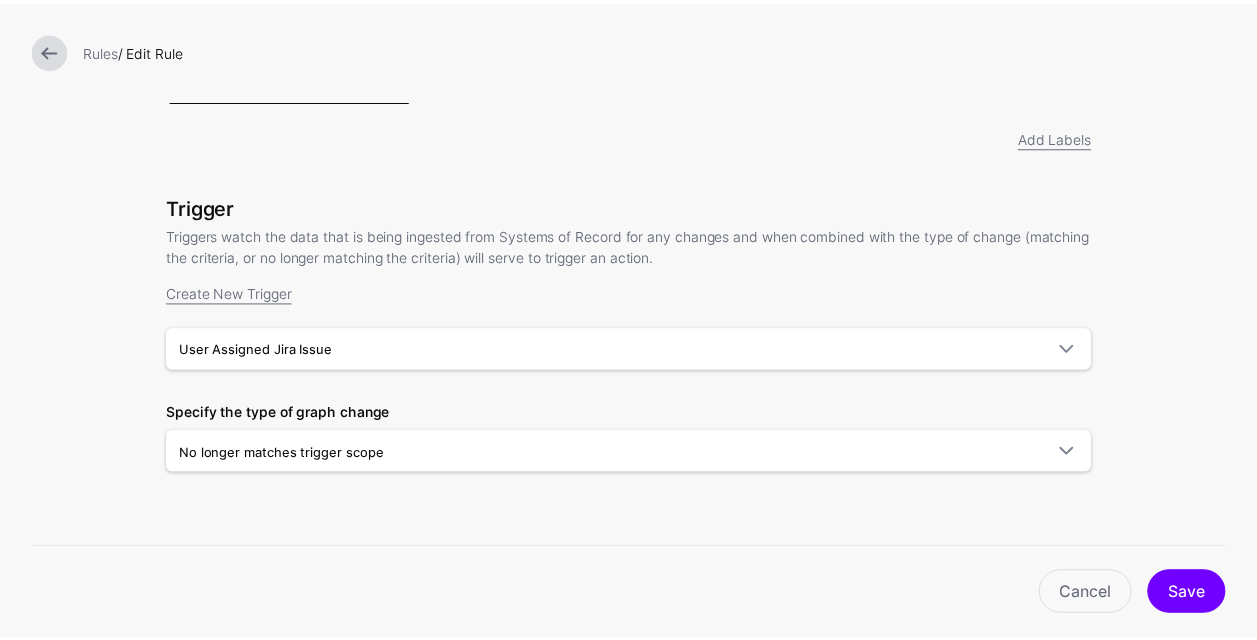 scroll, scrollTop: 0, scrollLeft: 0, axis: both 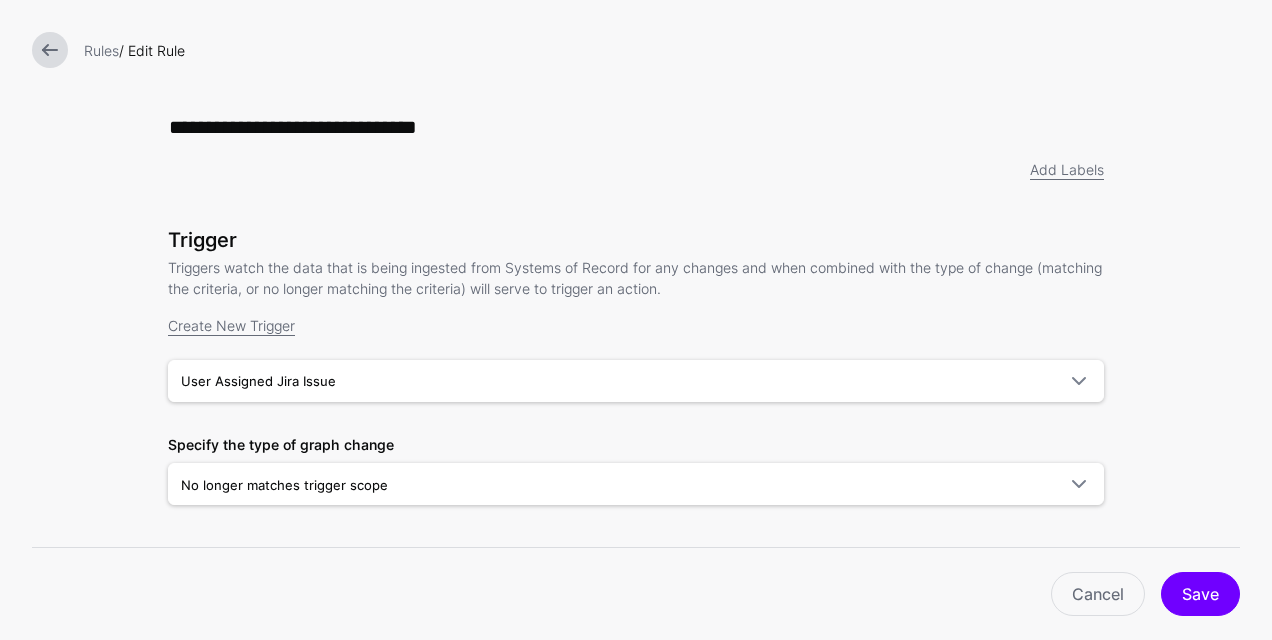 click at bounding box center [50, 50] 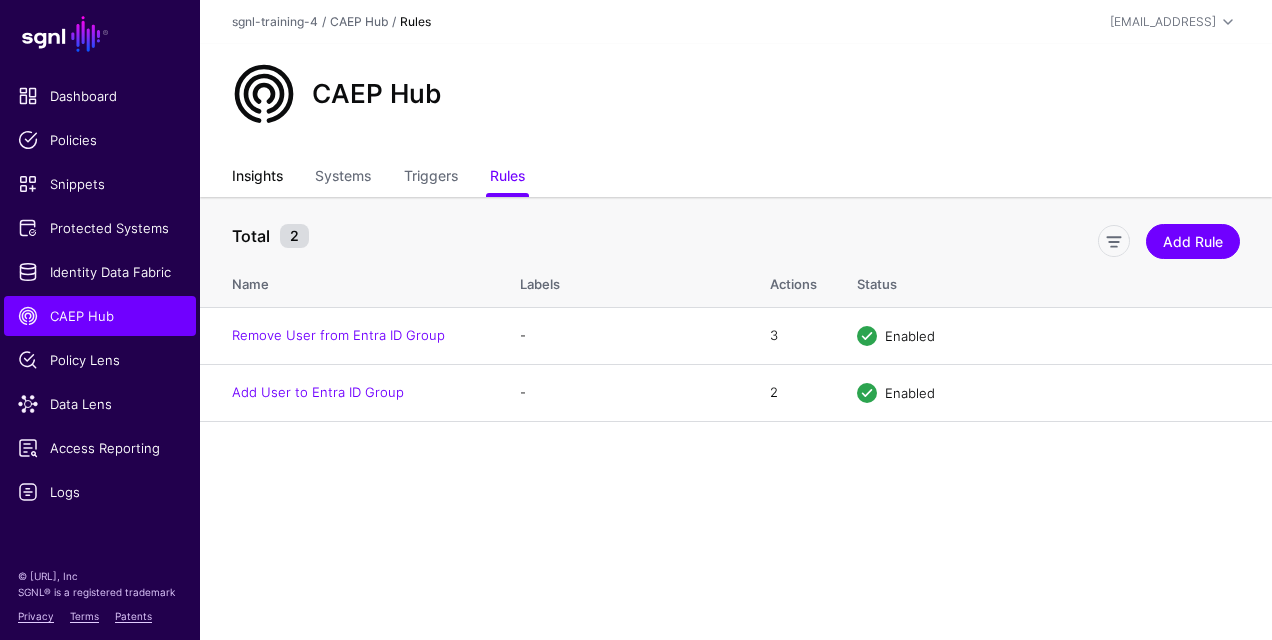 click on "Insights" 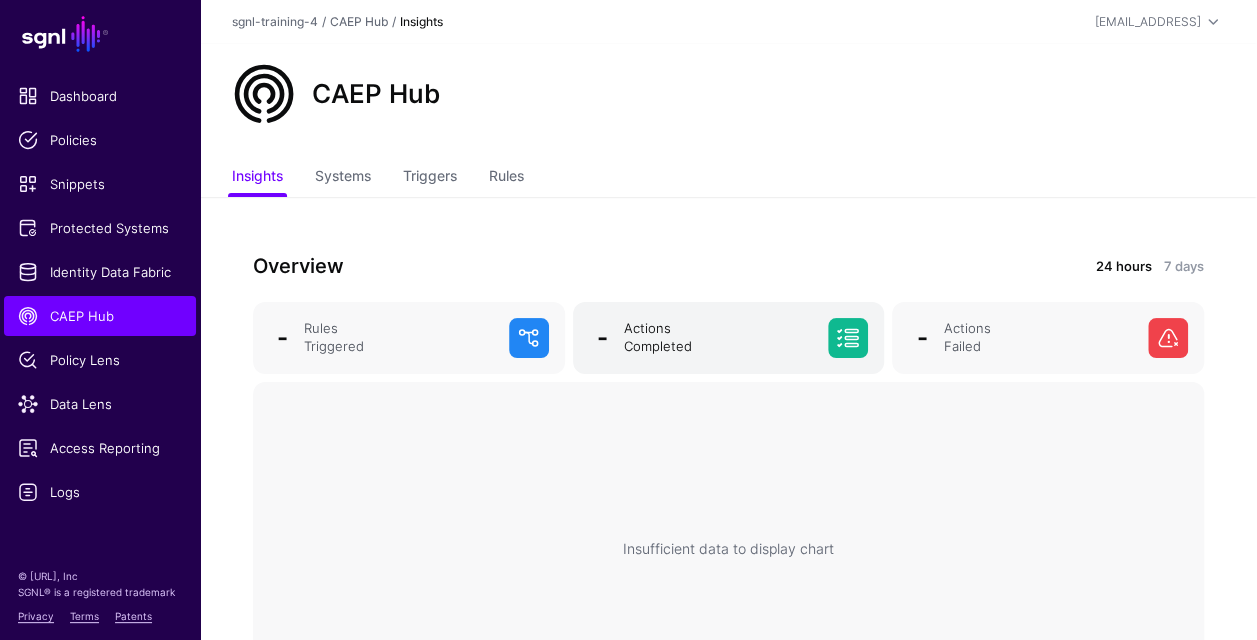 click on "Actions Completed" 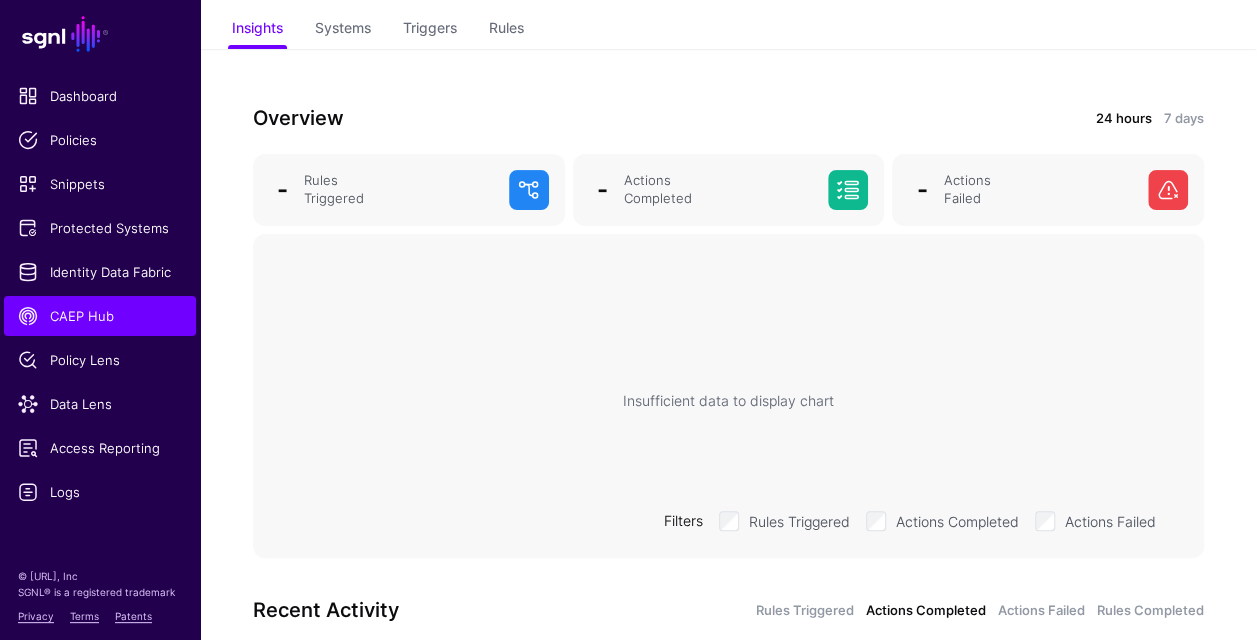 scroll, scrollTop: 0, scrollLeft: 0, axis: both 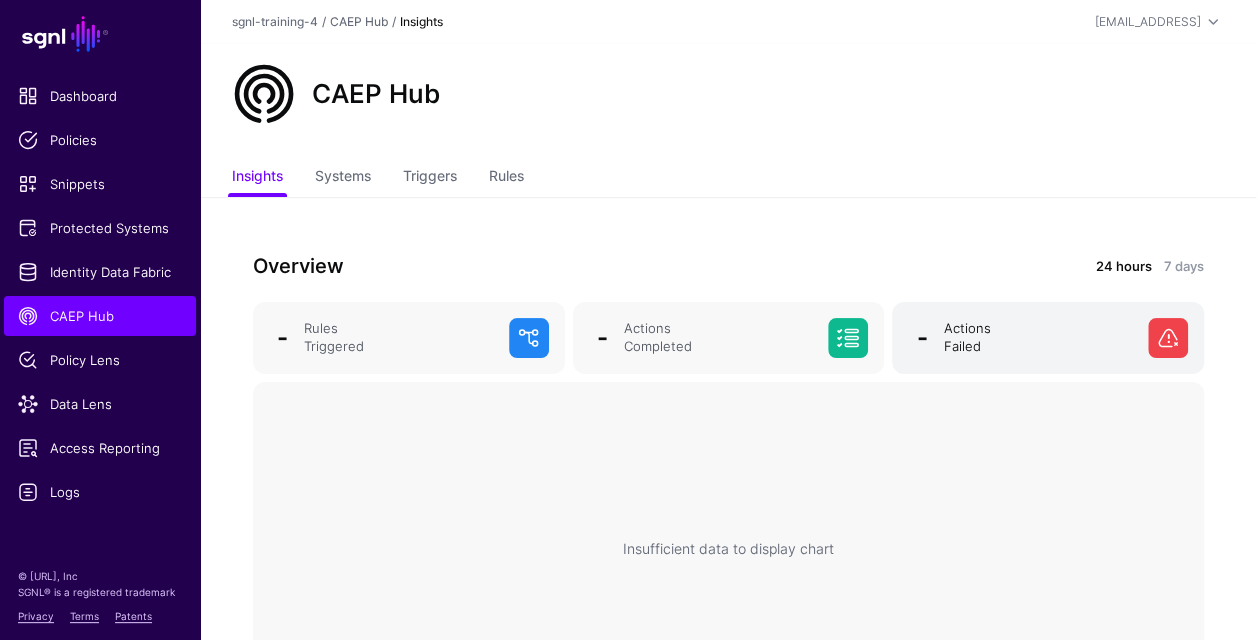 click 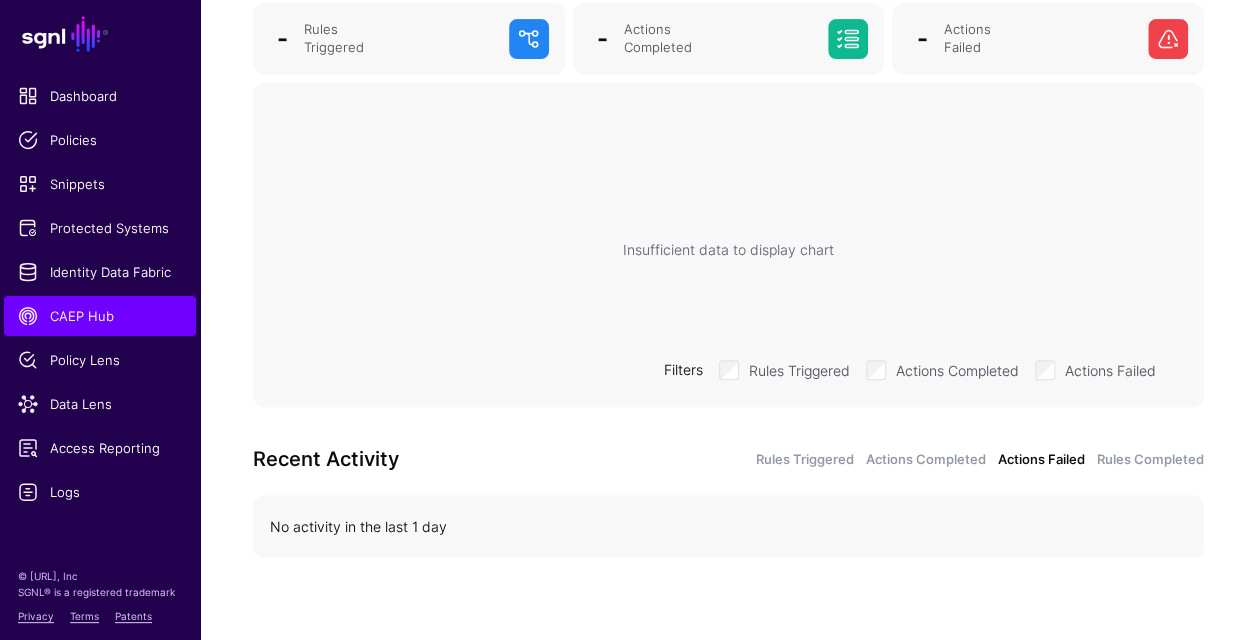 scroll, scrollTop: 307, scrollLeft: 0, axis: vertical 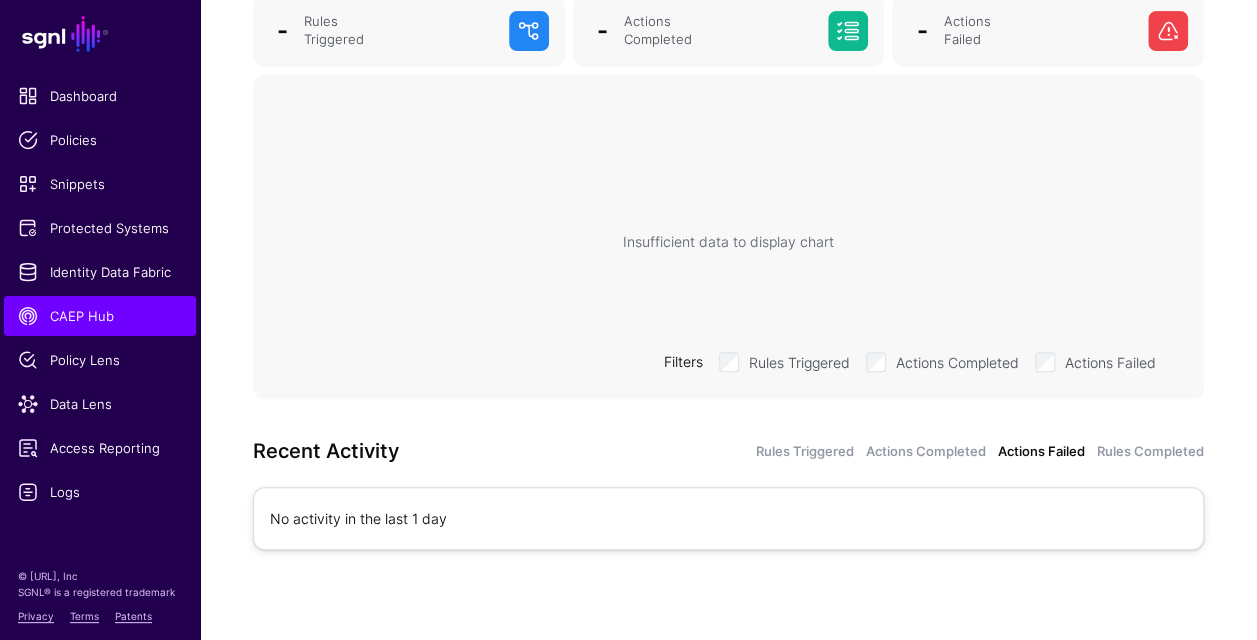 click on "No activity in the last 1 day" at bounding box center (728, 518) 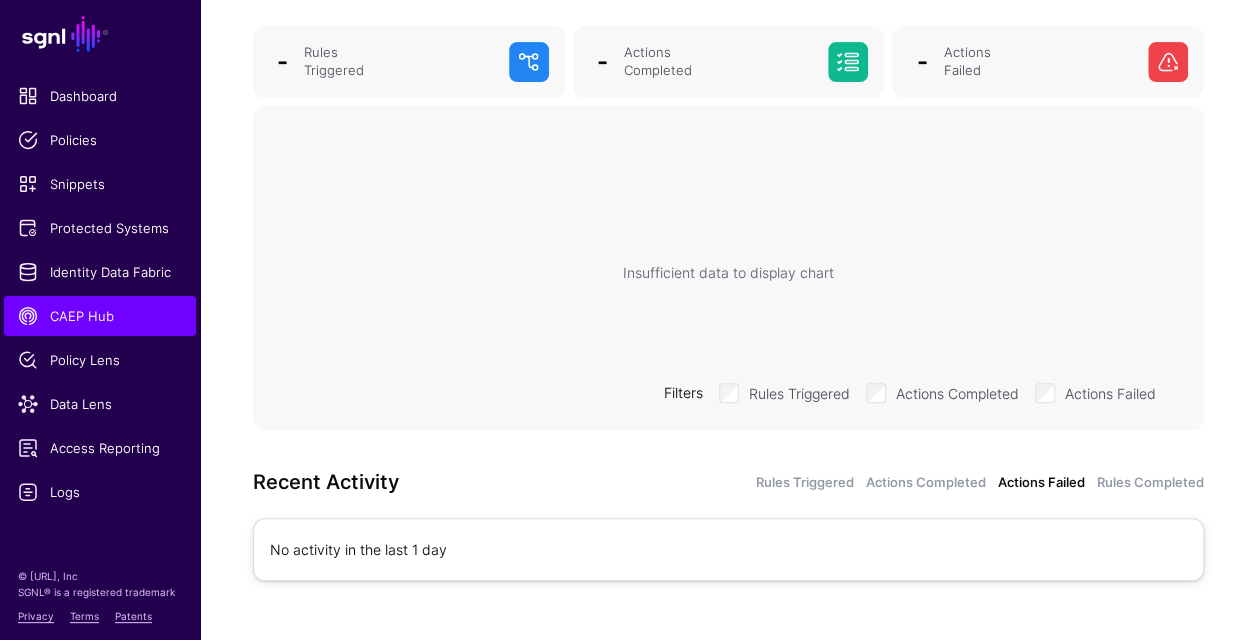 scroll, scrollTop: 307, scrollLeft: 0, axis: vertical 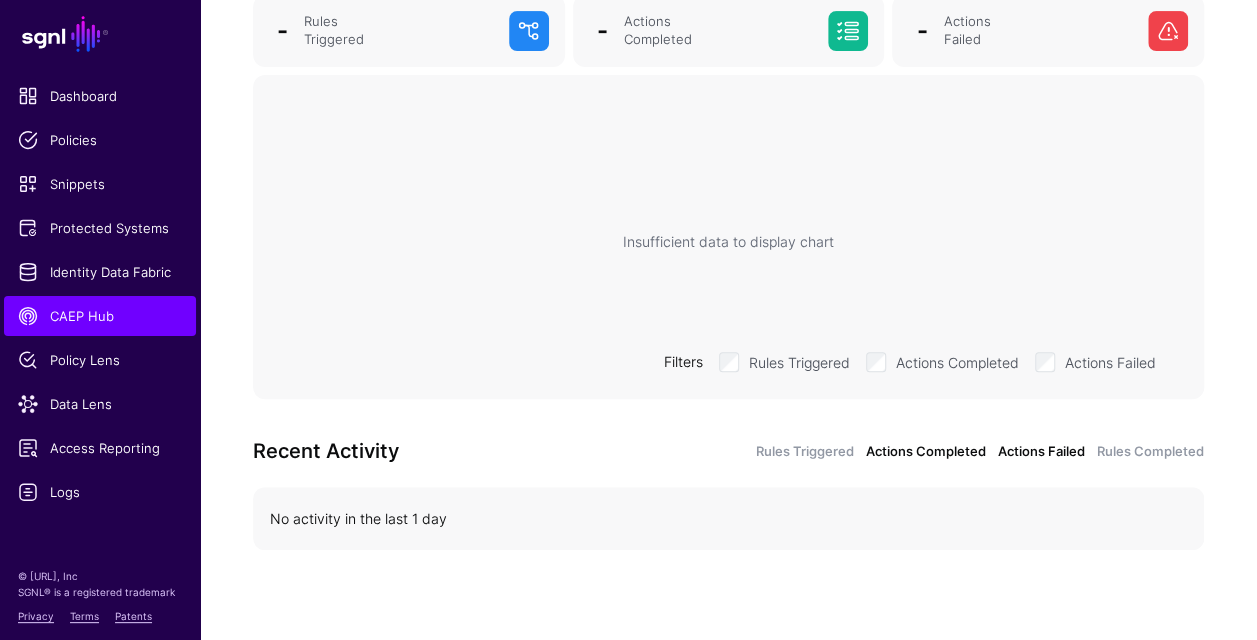 click on "Actions Completed" at bounding box center (926, 452) 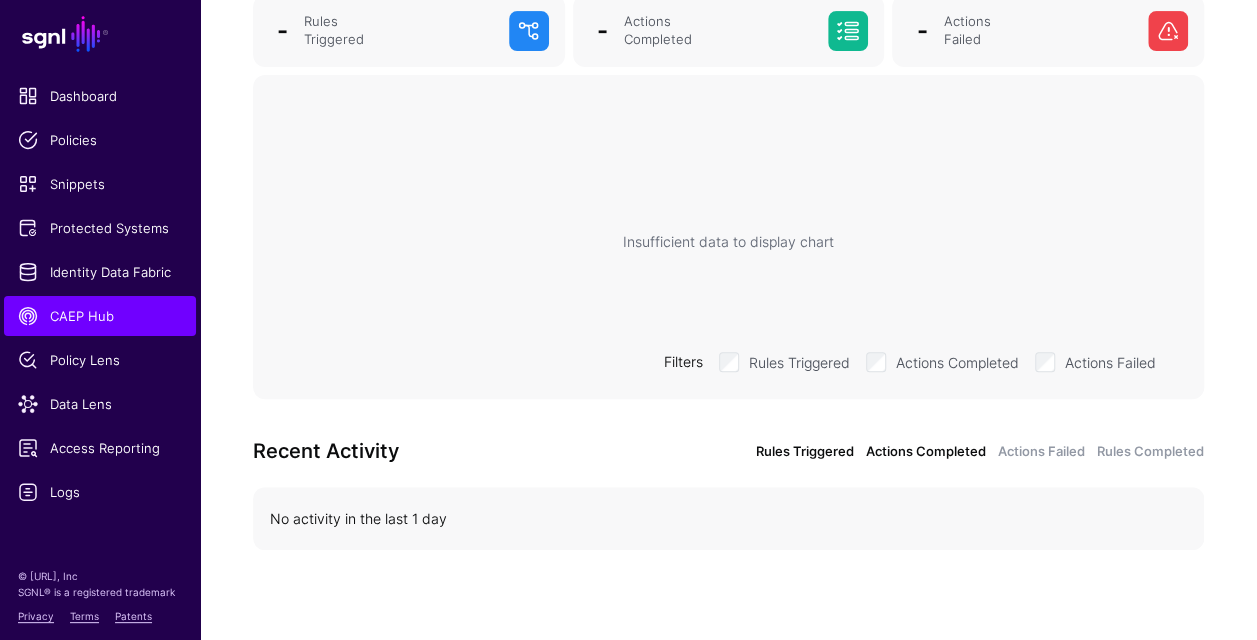 click on "Rules Triggered" at bounding box center (805, 452) 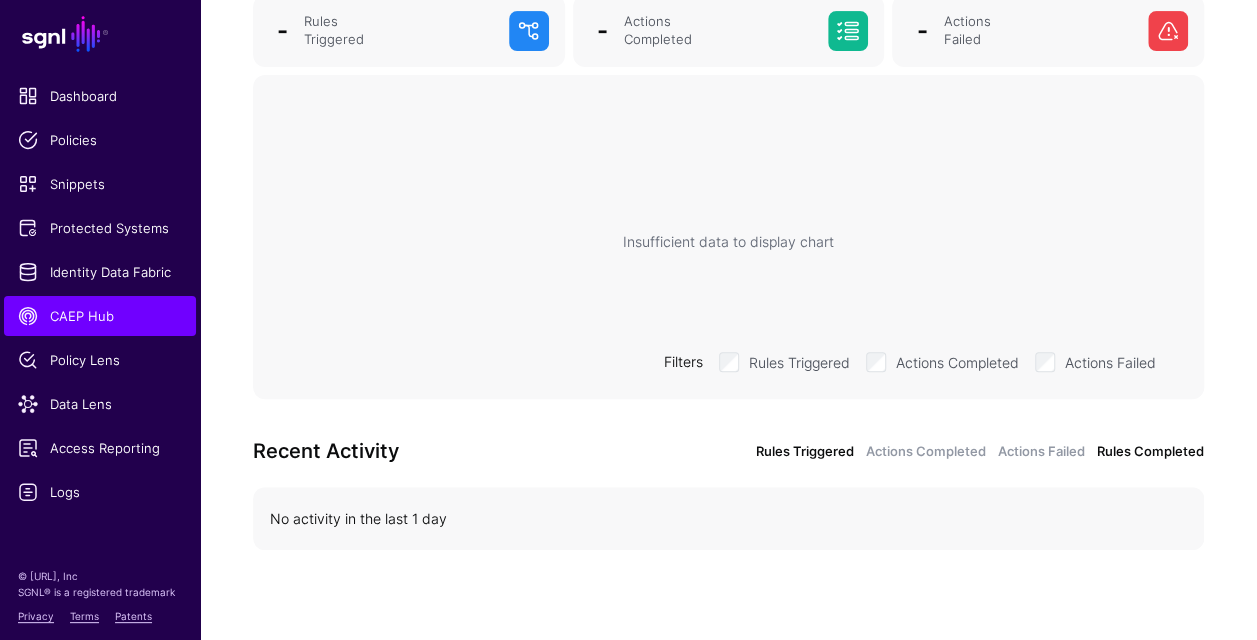 click on "Rules Completed" at bounding box center (1150, 452) 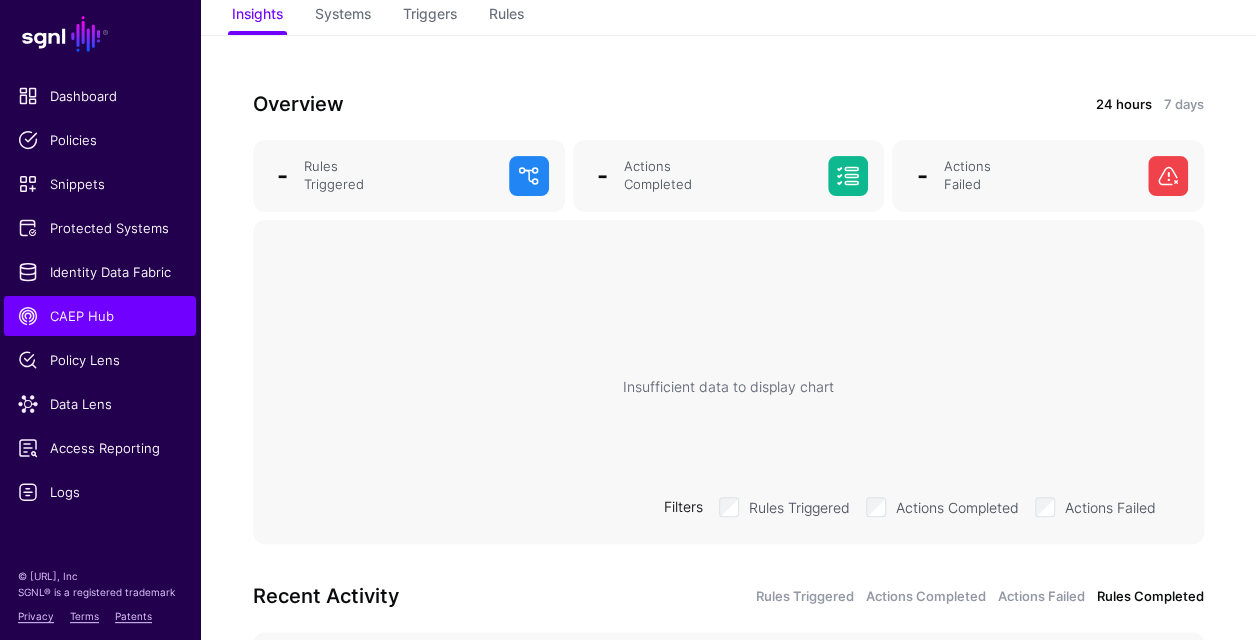 scroll, scrollTop: 0, scrollLeft: 0, axis: both 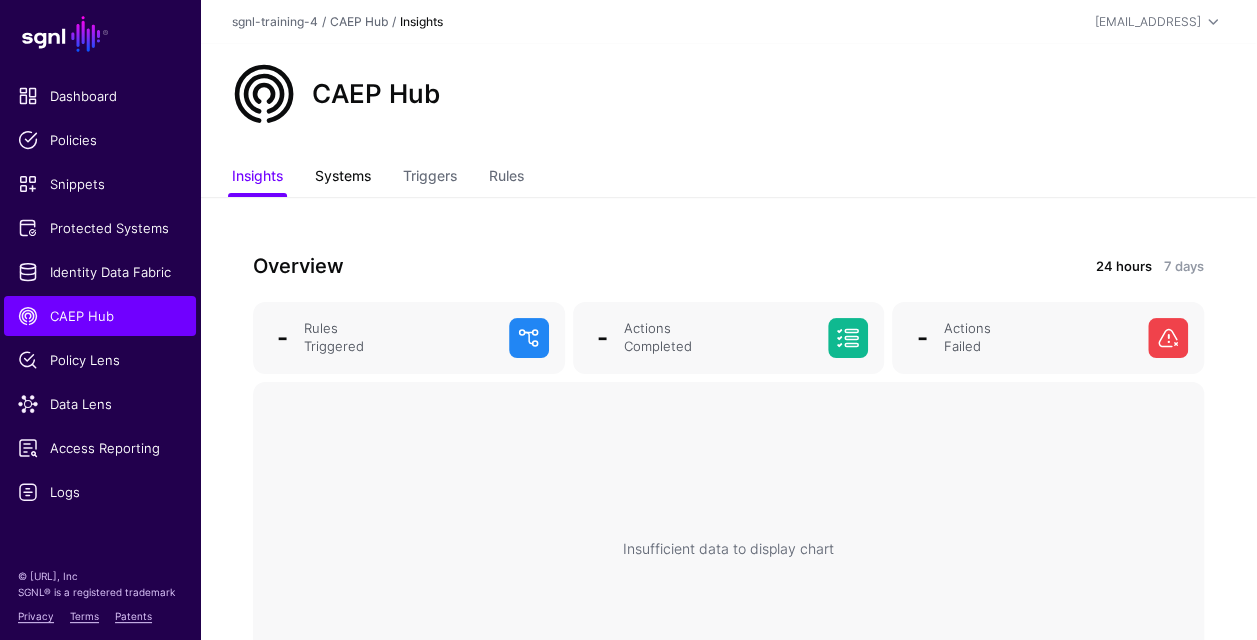 click on "Systems" 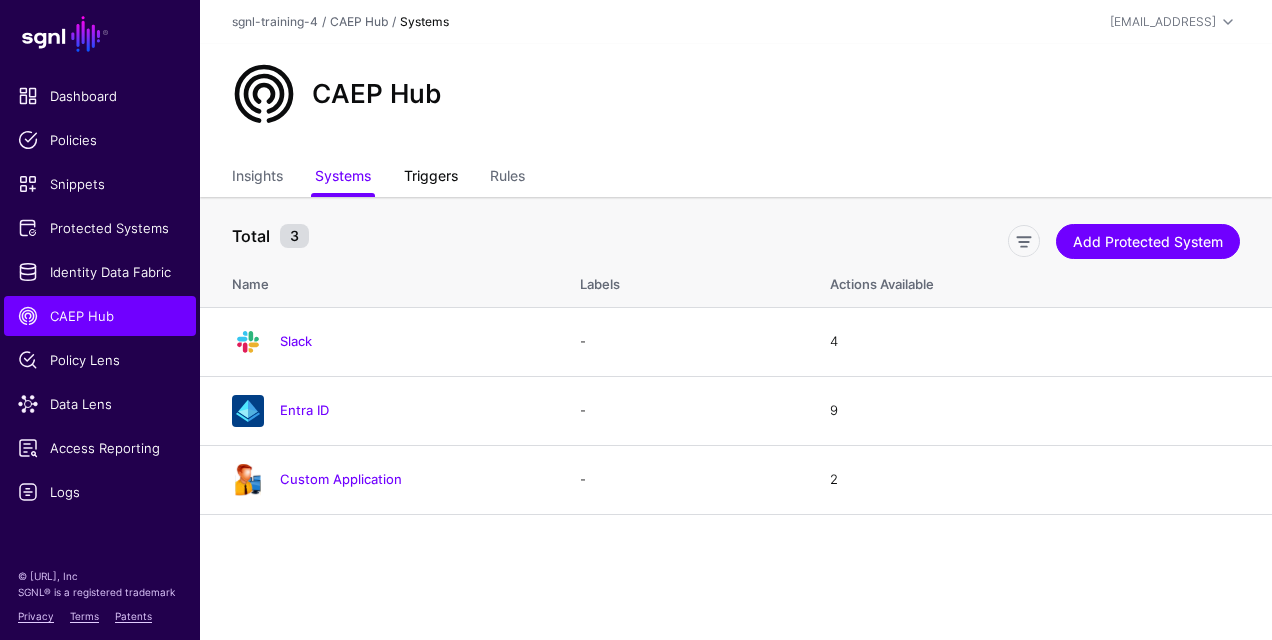 click on "Triggers" 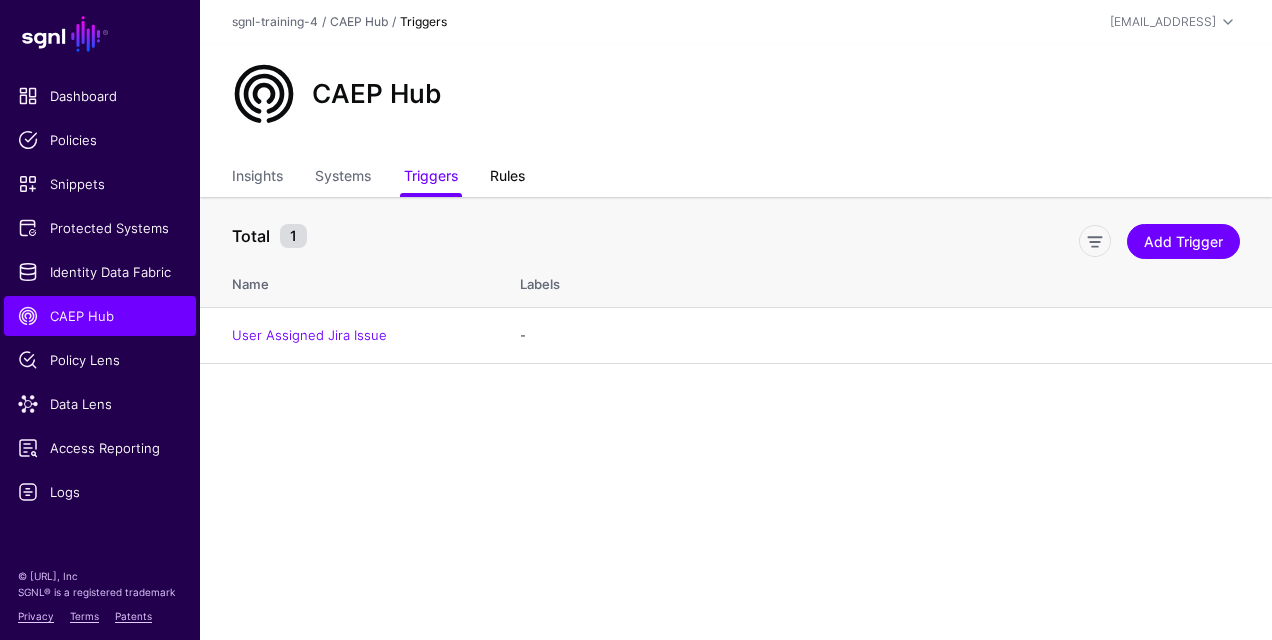 click on "Rules" 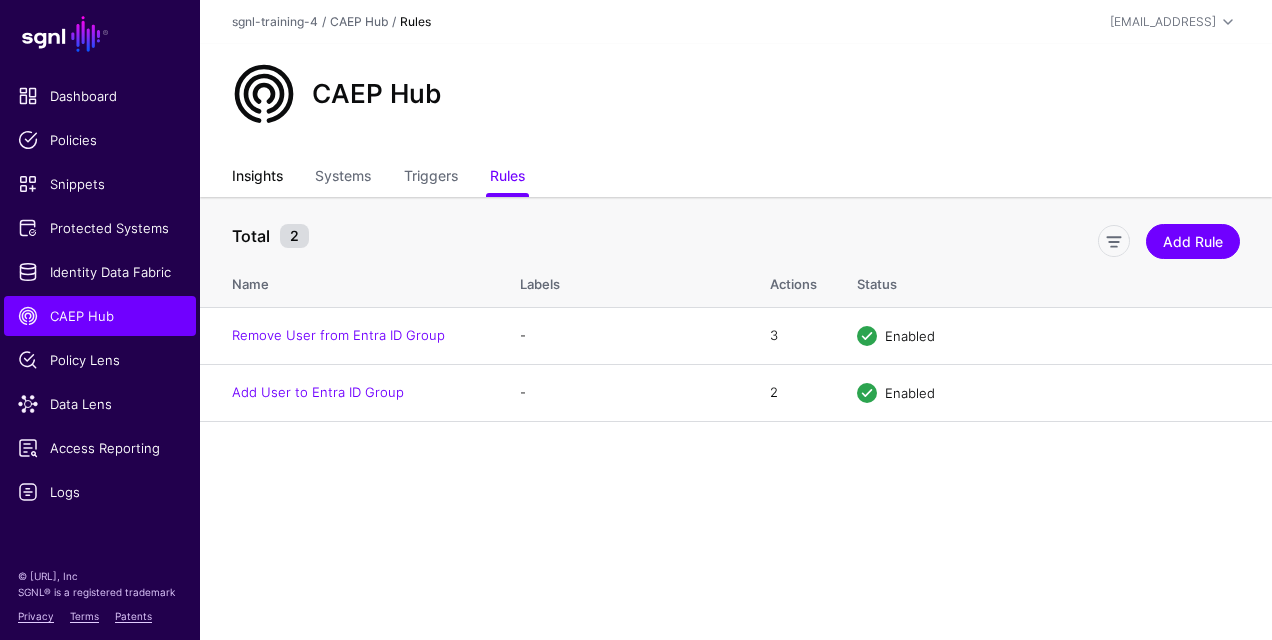 click on "Insights" 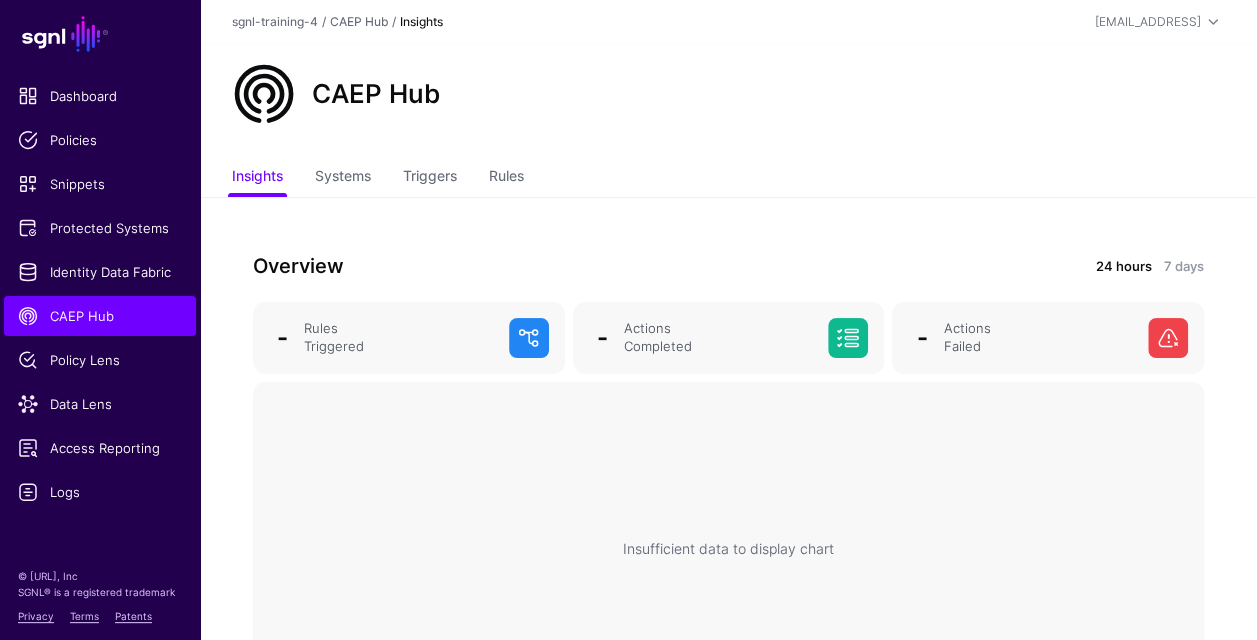 click on "24 hours" 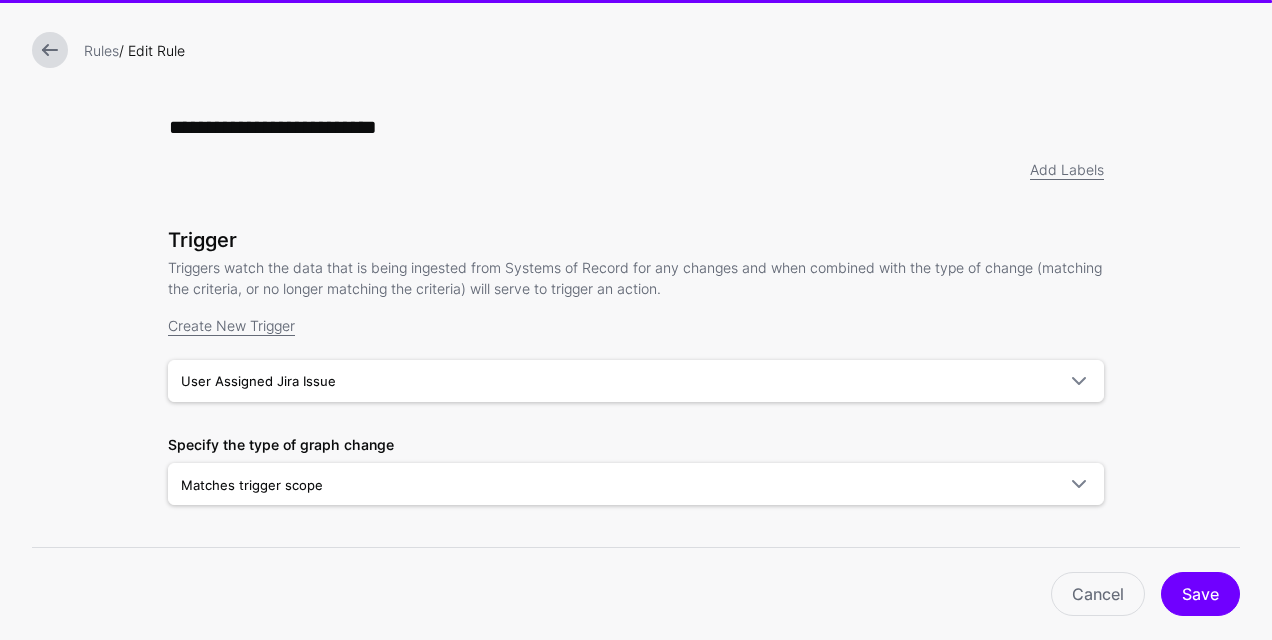 scroll, scrollTop: 0, scrollLeft: 0, axis: both 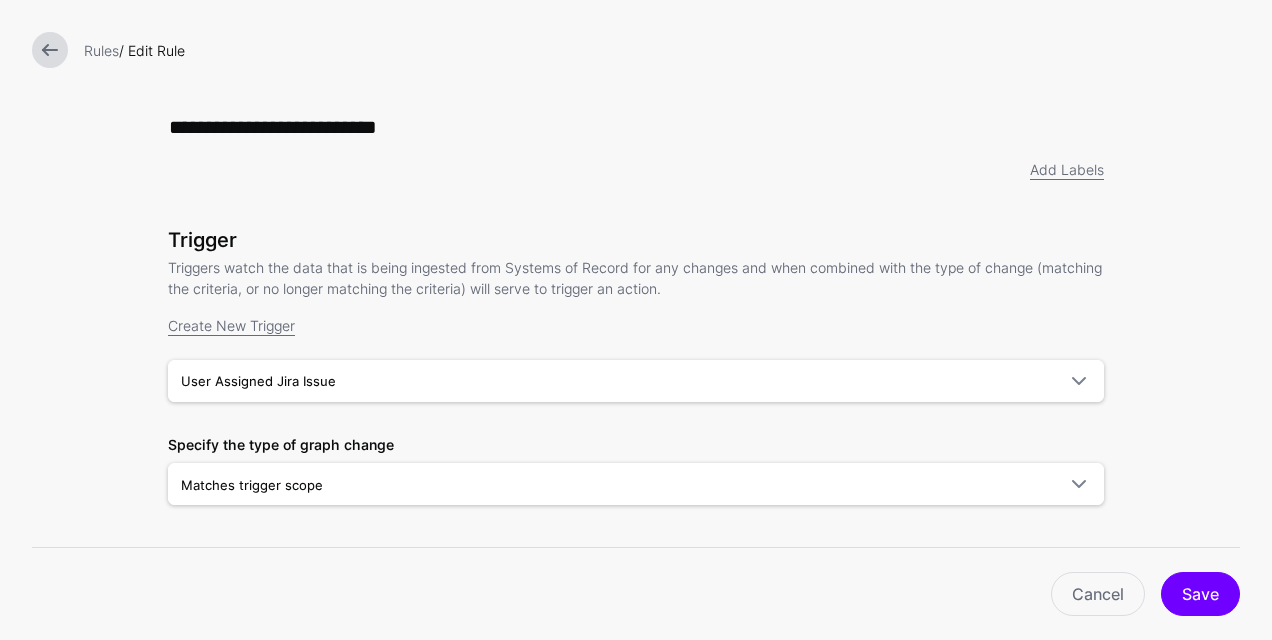 click at bounding box center (50, 50) 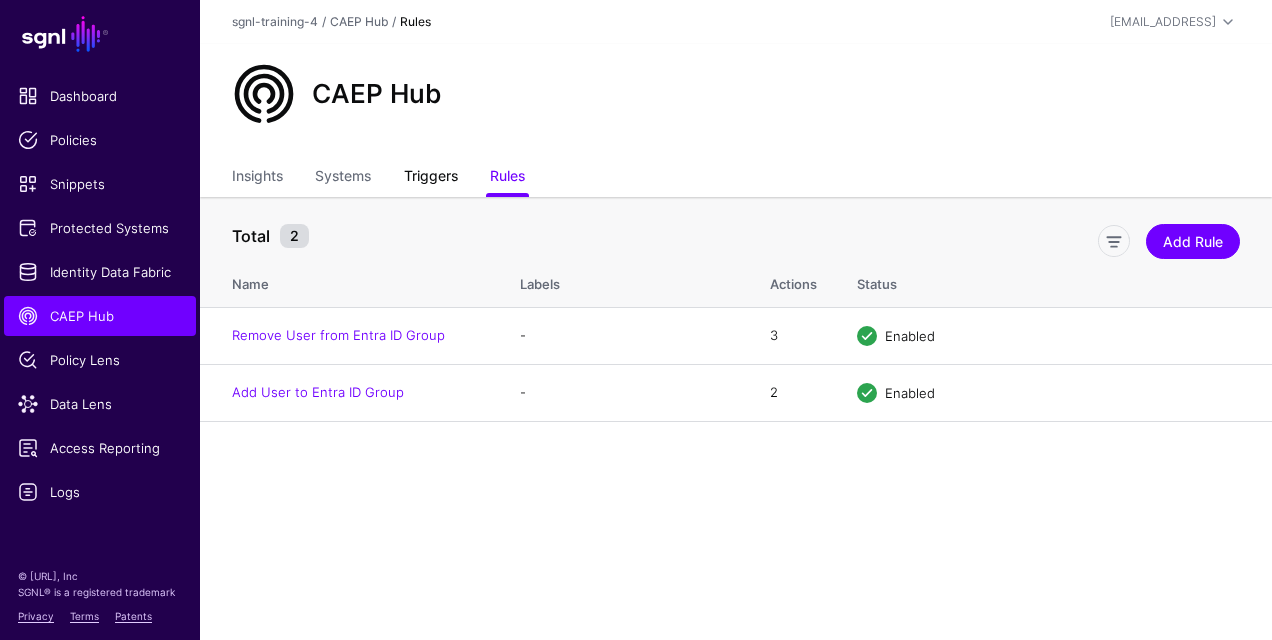 click on "Triggers" 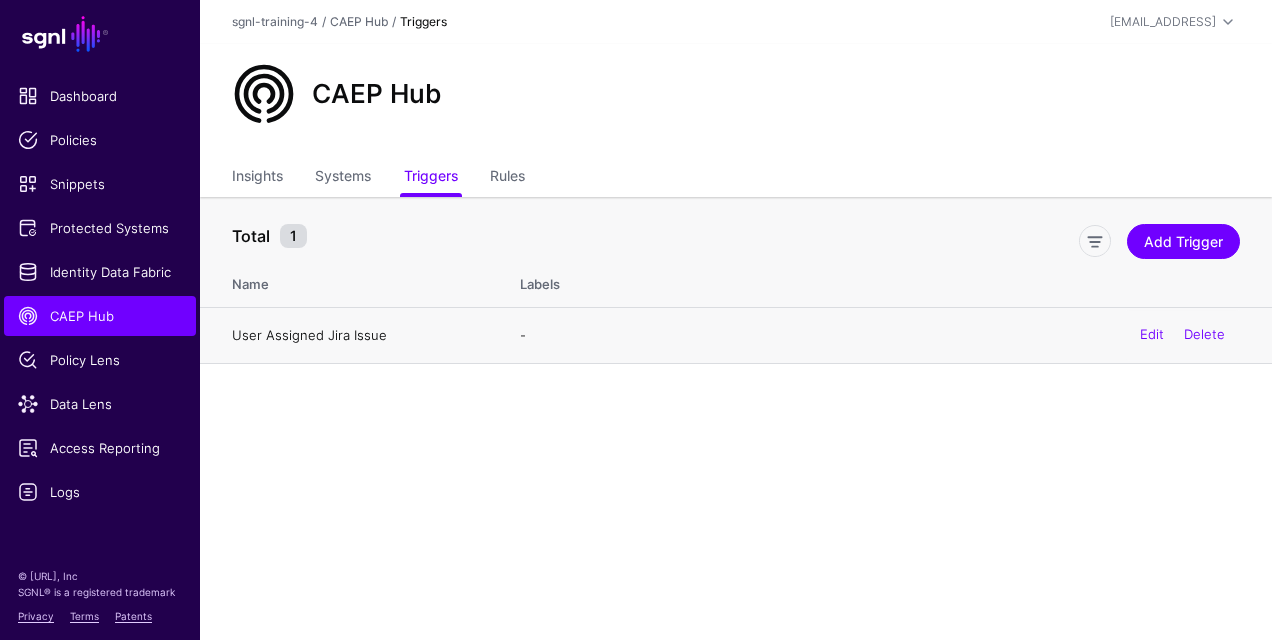 click on "User Assigned Jira Issue" 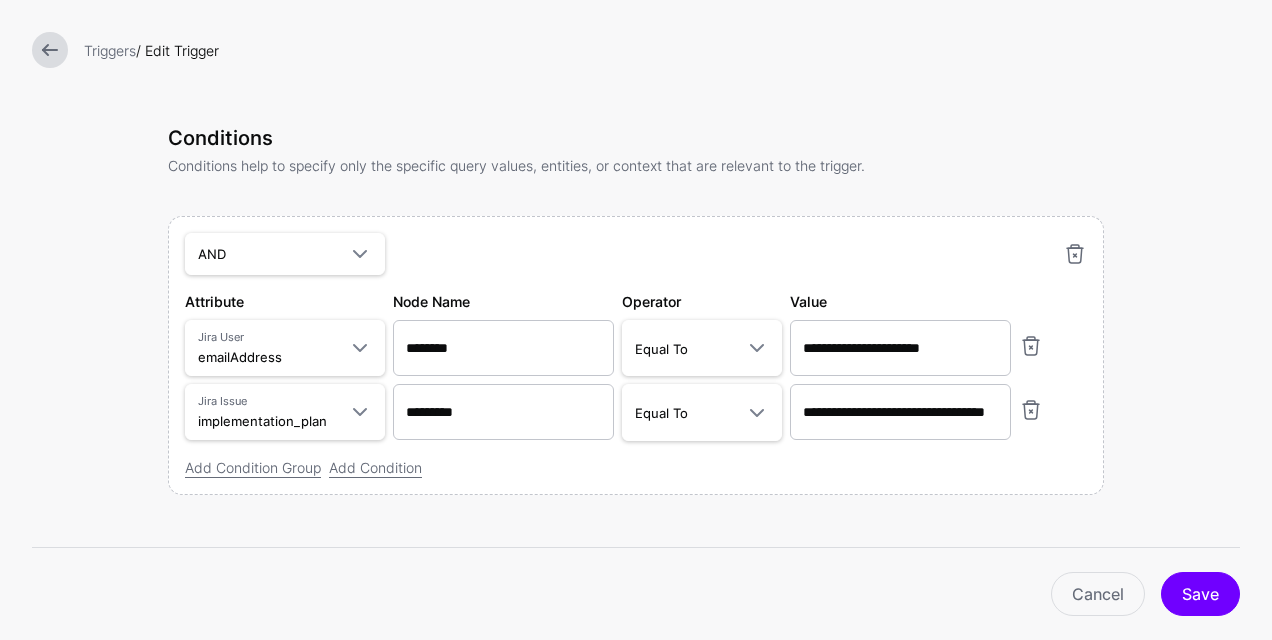 scroll, scrollTop: 874, scrollLeft: 0, axis: vertical 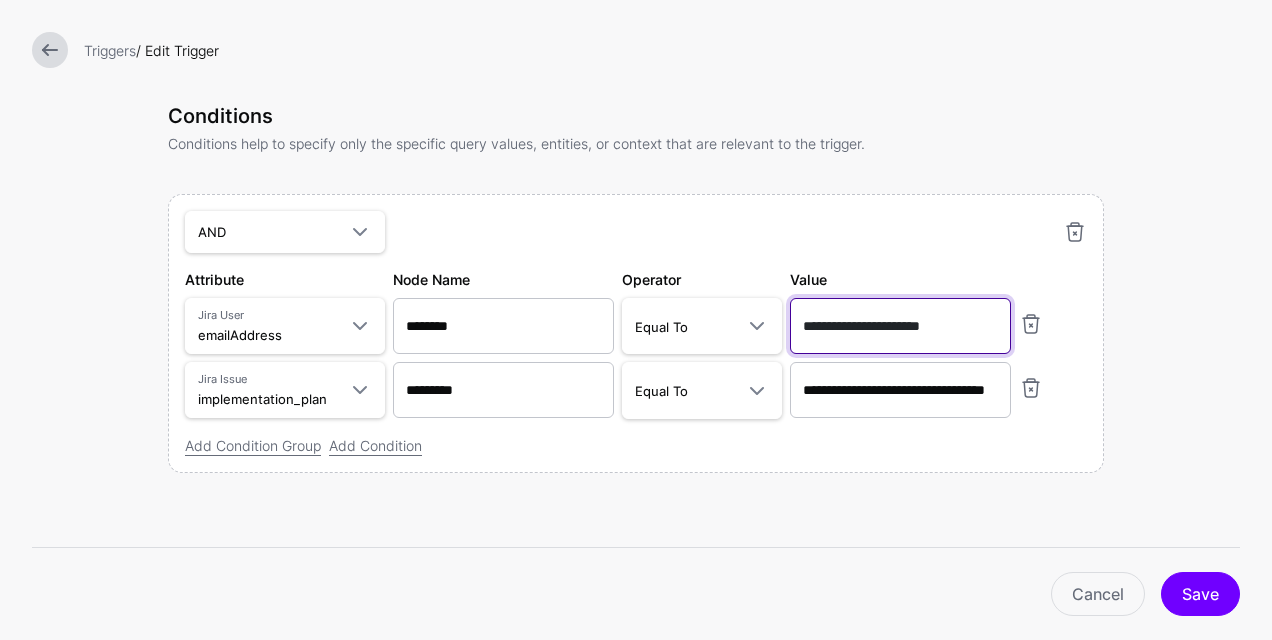 click on "**********" at bounding box center [900, 326] 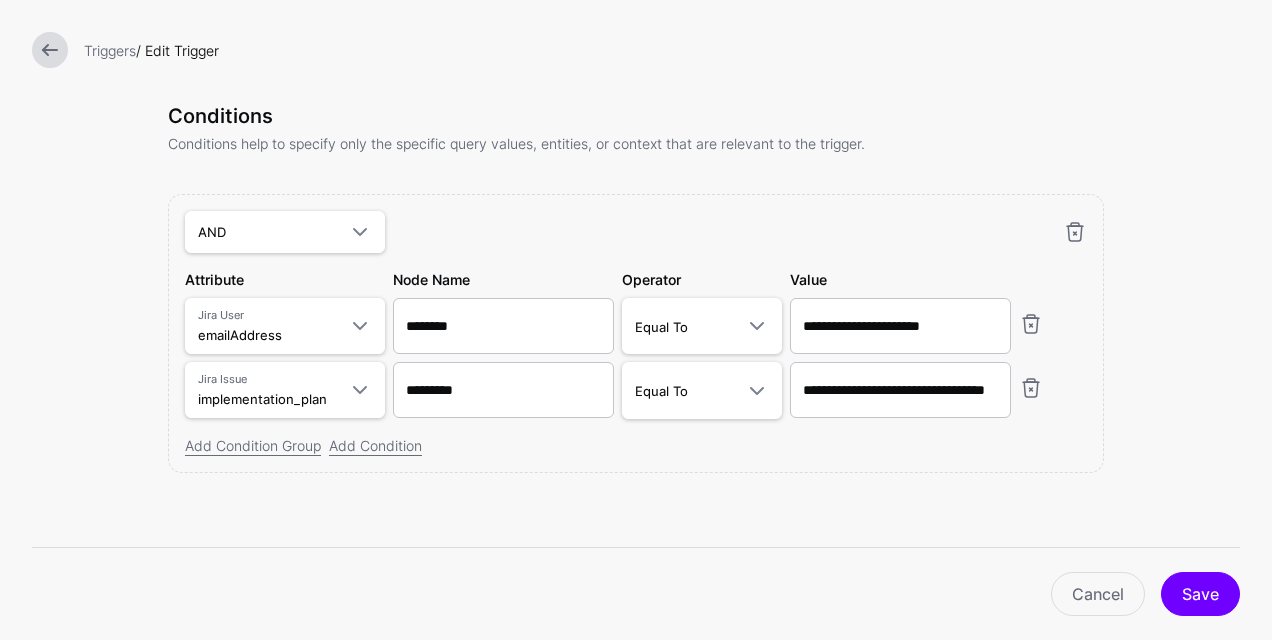 click on "Conditions  Conditions help to specify only the specific query values, entities, or context that are relevant to the trigger.  AND  AND   NOT   OR  Attribute  Jira User  emailAddress Query Parameters  Current Time  Entra ID  User > accountEnabled   EntraIDUser   User > ageGroup   EntraIDUser   User > businessPhones   EntraIDUser   User > city   EntraIDUser   User > companyName   EntraIDUser   User > consentProvidedForMinor   EntraIDUser   User > country   EntraIDUser   User > createdDateTime   EntraIDUser   User > creationType   EntraIDUser   User > deletedDateTime   EntraIDUser   User > department   EntraIDUser   User > displayName   EntraIDUser   User > employeeHireDate   EntraIDUser   User > employeeId   EntraIDUser   User > employeeOrgData__costCenter   EntraIDUser   User > employeeOrgData__division   EntraIDUser   User > employeeType   EntraIDUser   User > externalUserState   EntraIDUser   User > externalUserStateChangeDateTime   EntraIDUser   User > faxNumber   EntraIDUser   User > givenName  Jira Value" at bounding box center [636, 288] 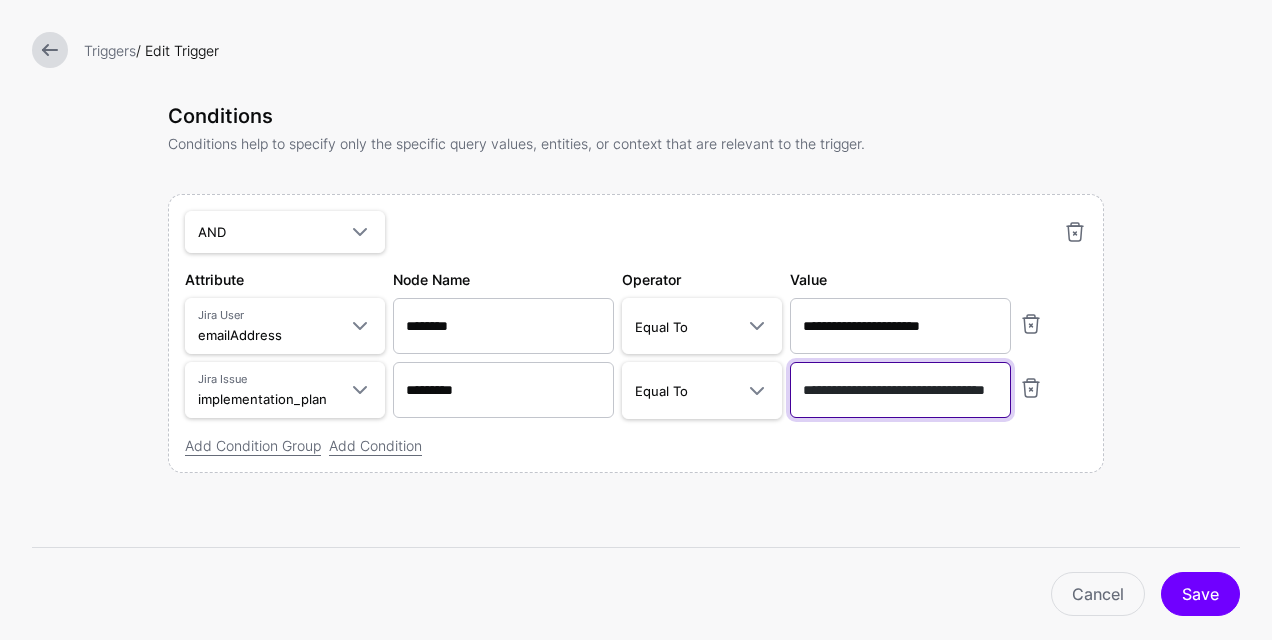 click on "**********" at bounding box center (900, 390) 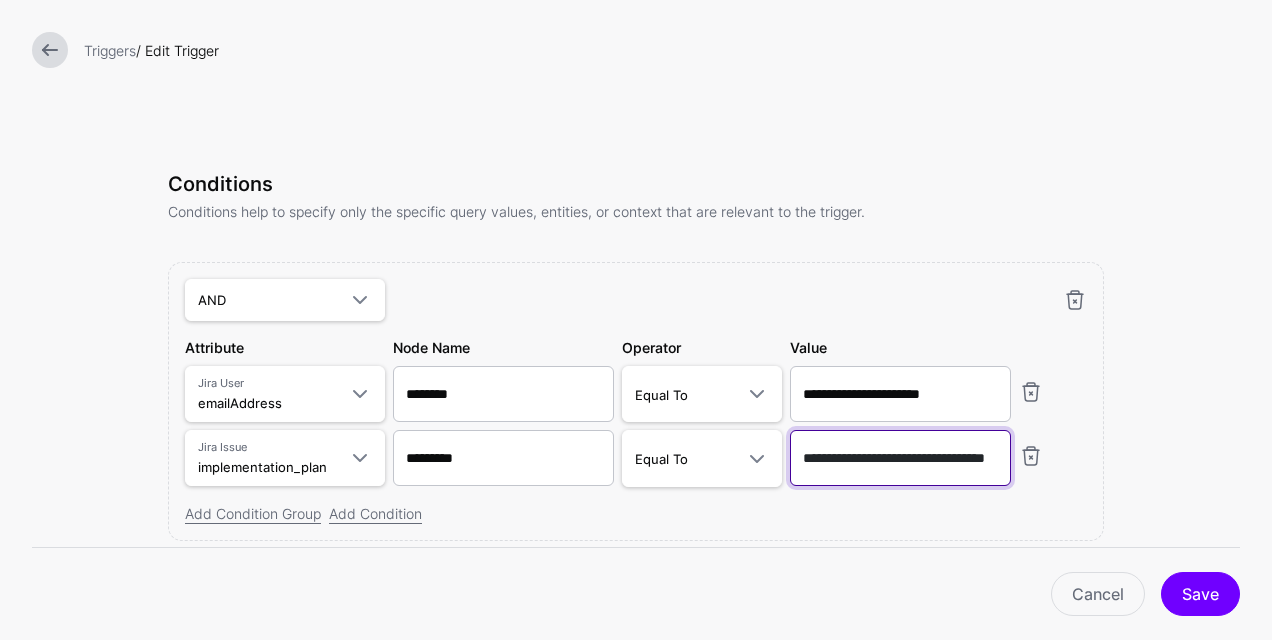 scroll, scrollTop: 874, scrollLeft: 0, axis: vertical 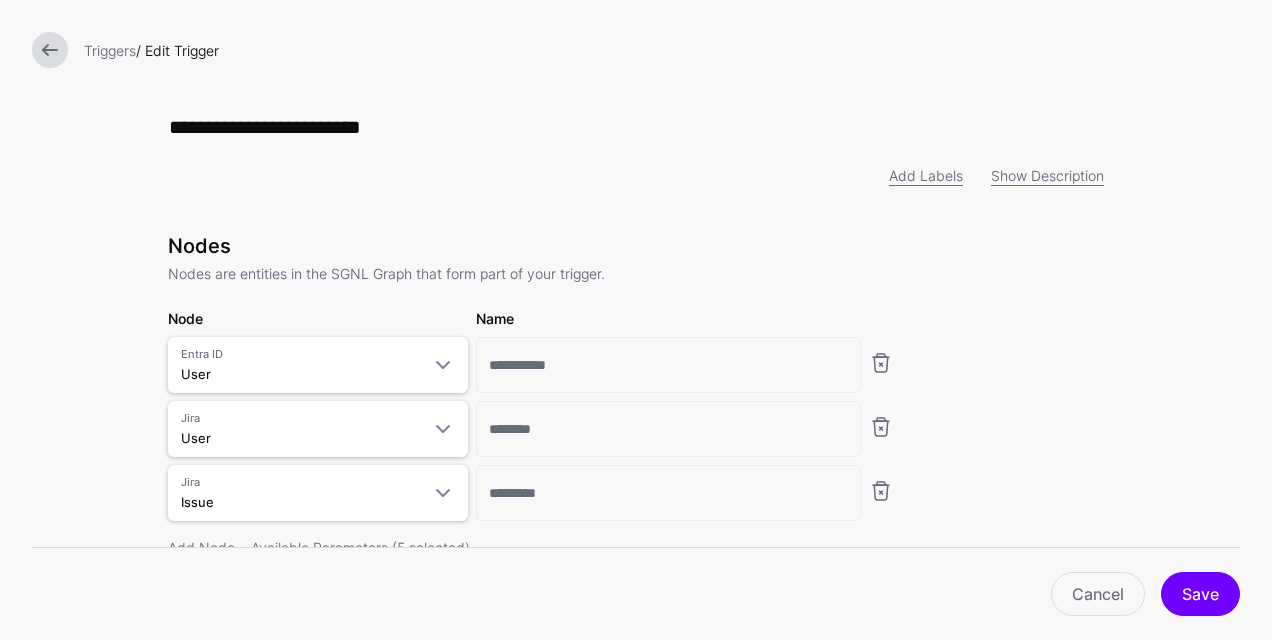 click at bounding box center (50, 50) 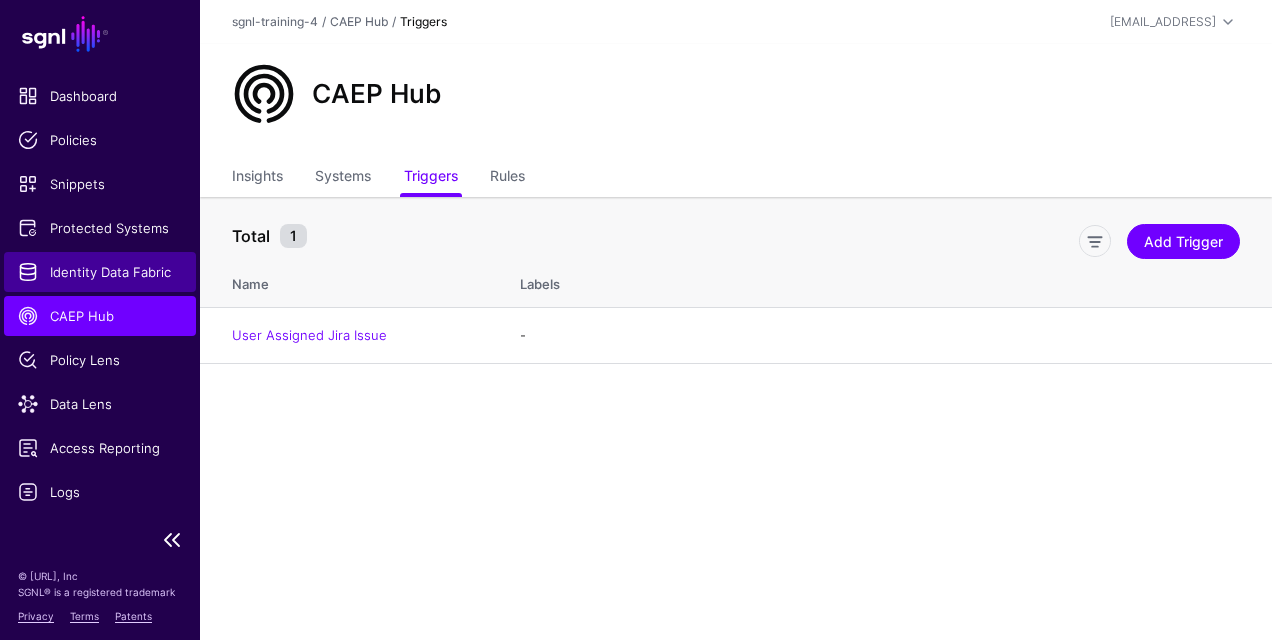 click on "Identity Data Fabric" 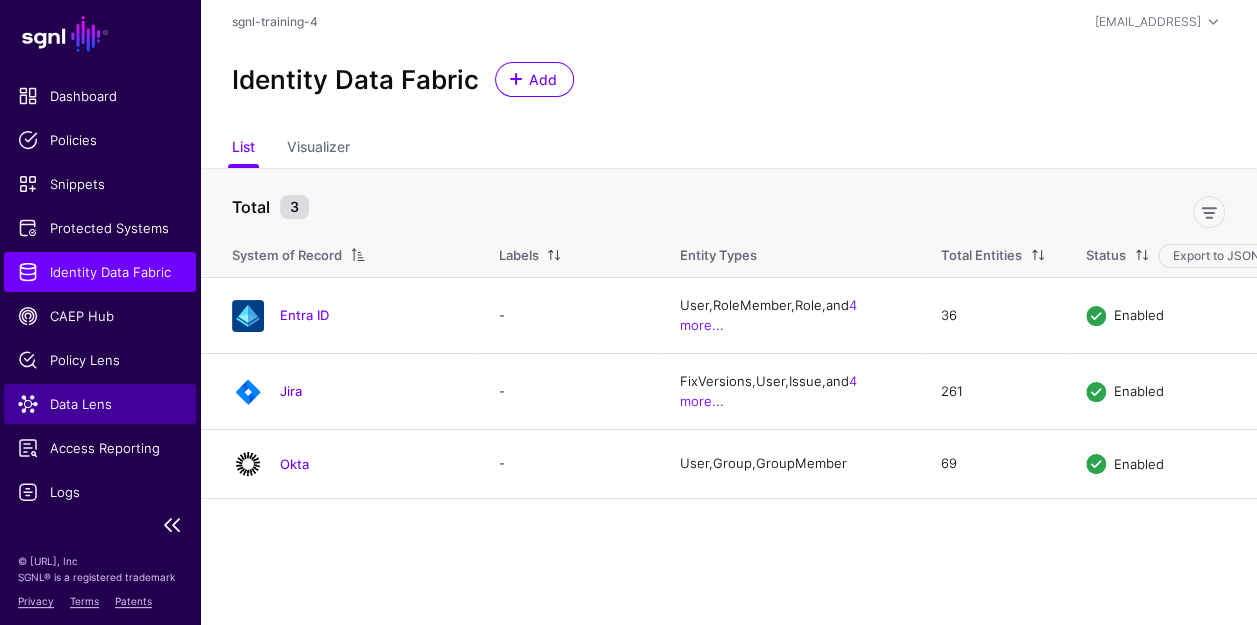 click on "Data Lens" 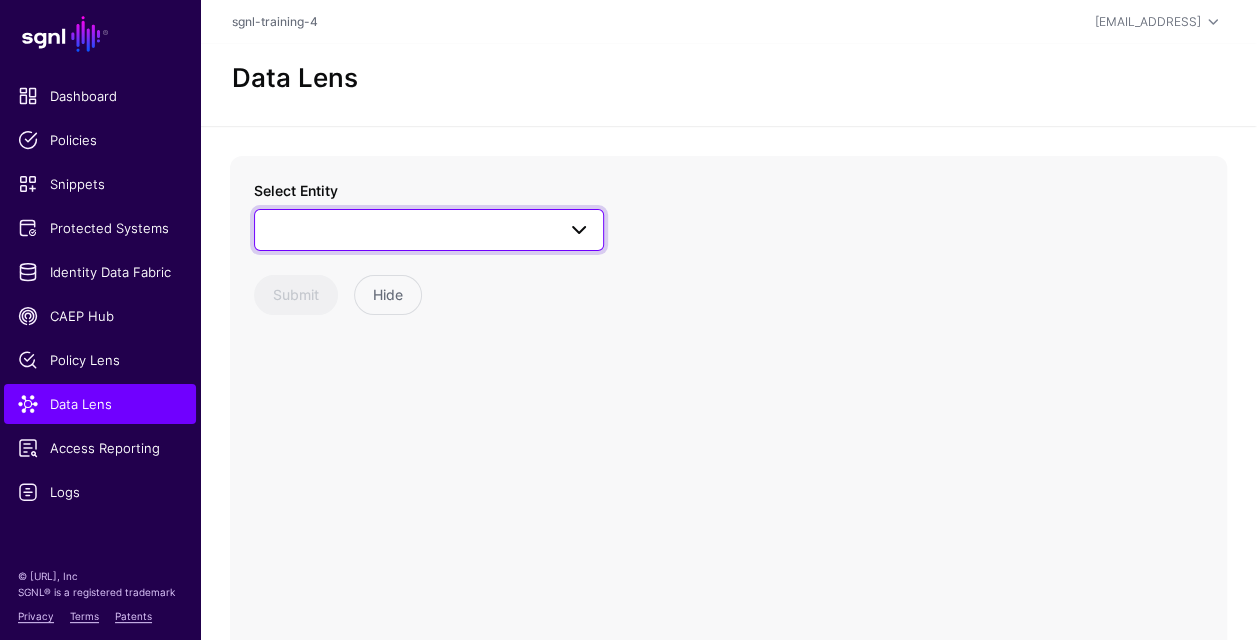 click at bounding box center (429, 230) 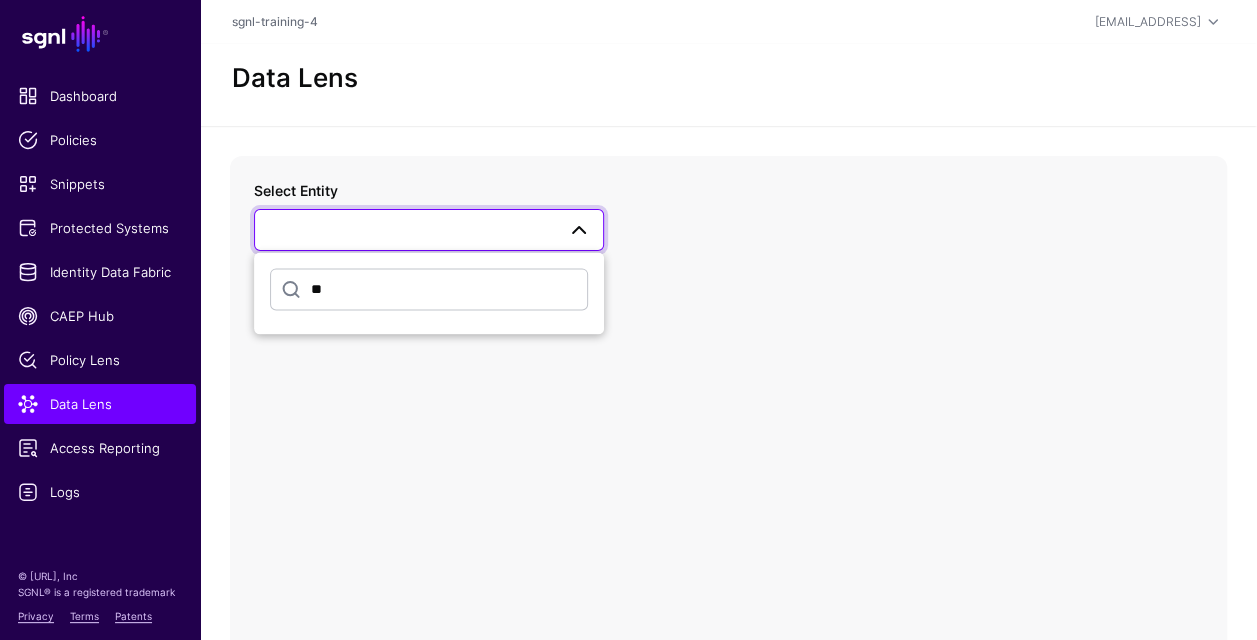type on "*" 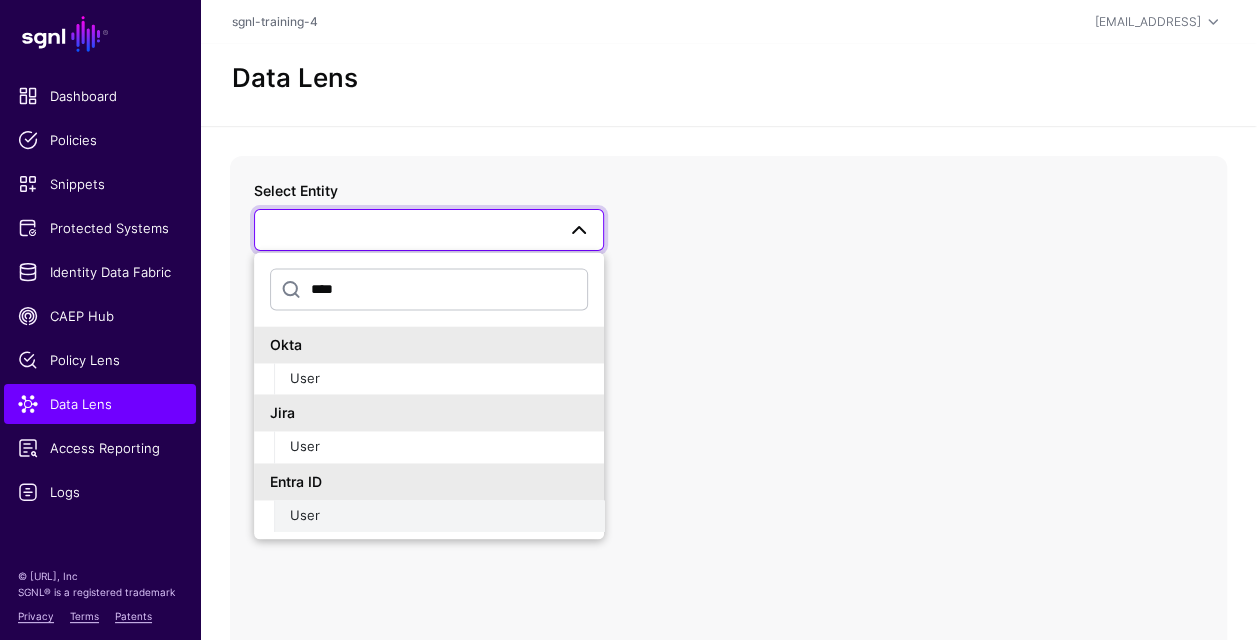 type on "****" 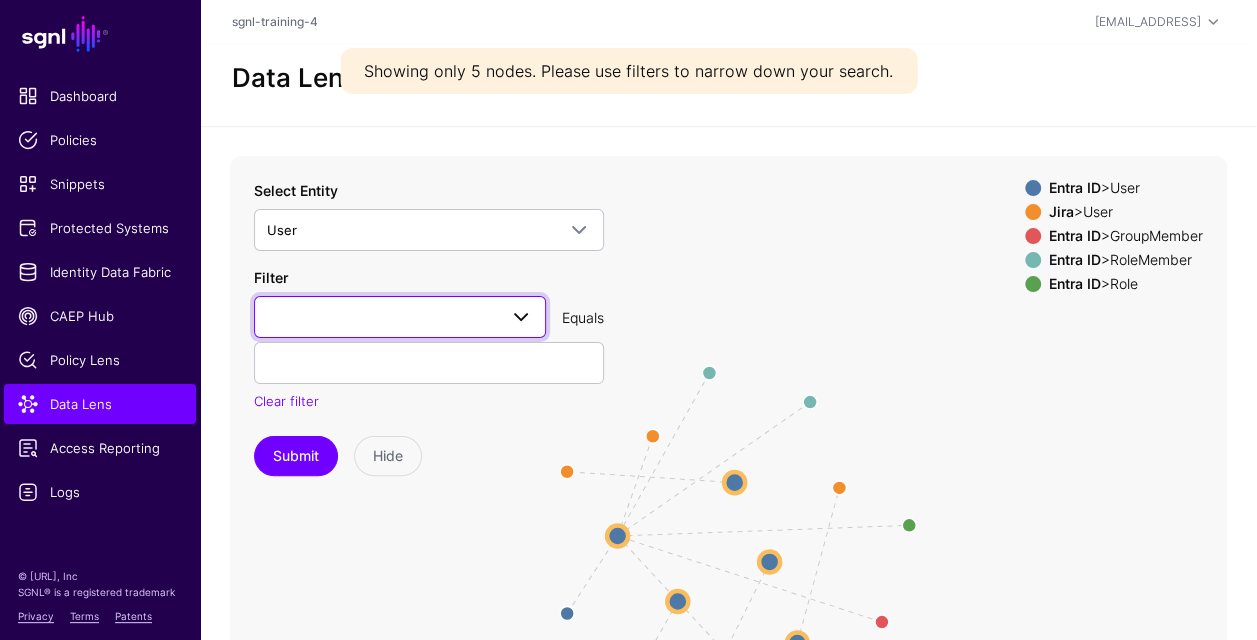 click at bounding box center (400, 317) 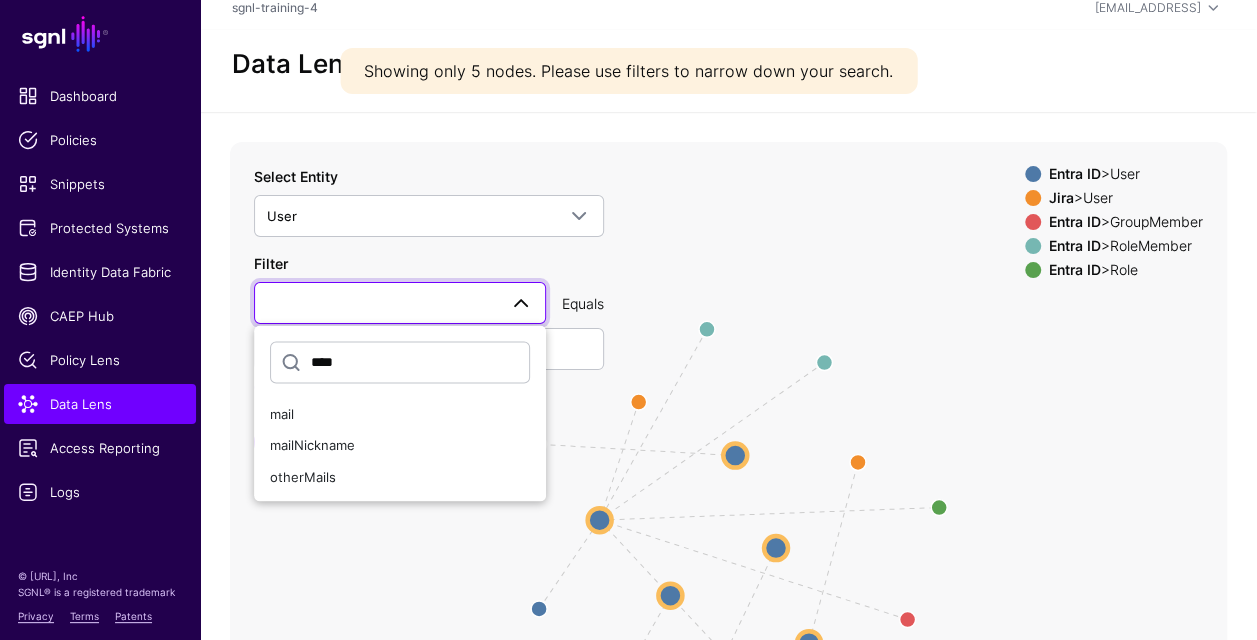 scroll, scrollTop: 200, scrollLeft: 0, axis: vertical 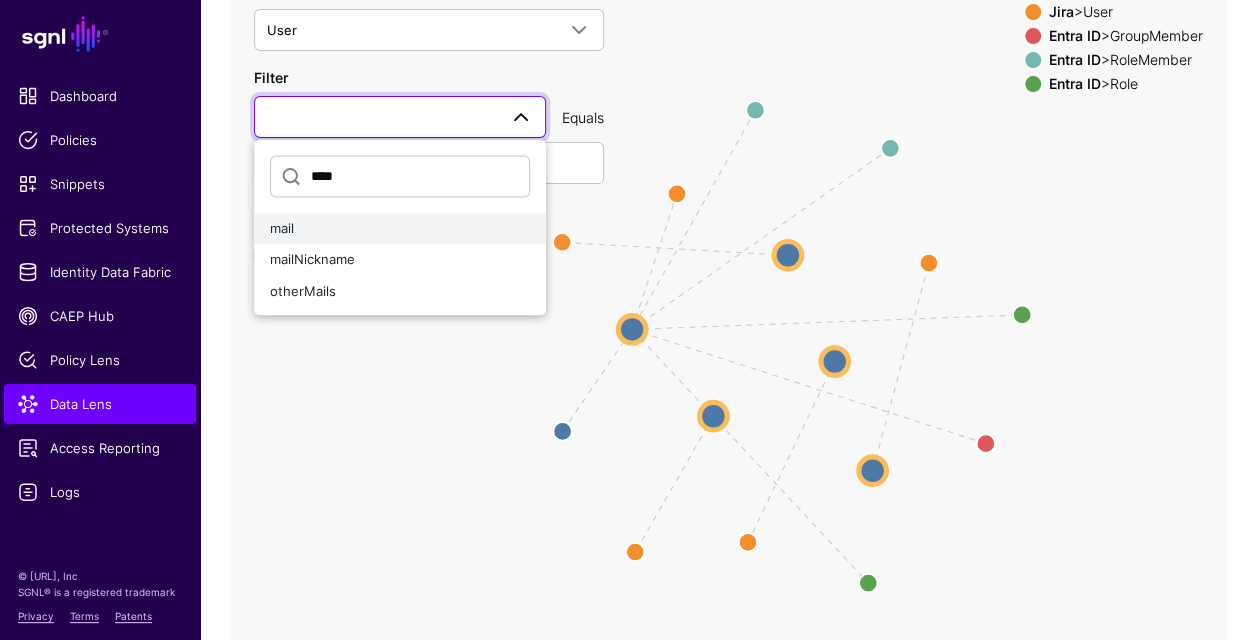 type on "****" 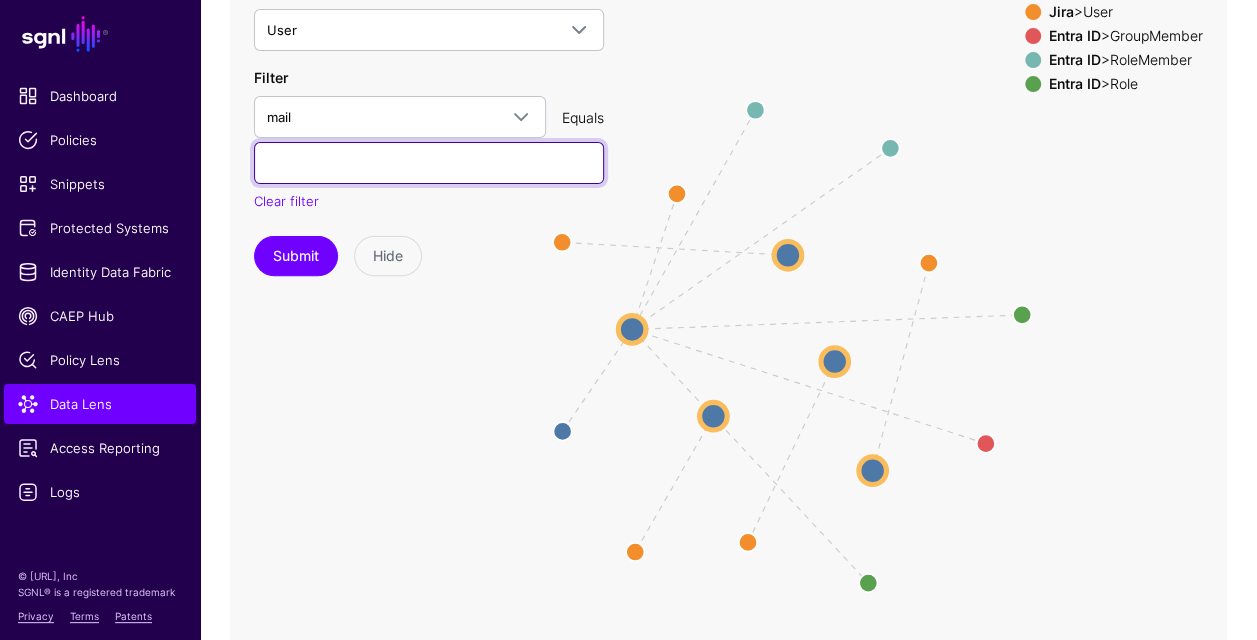 click at bounding box center (429, 163) 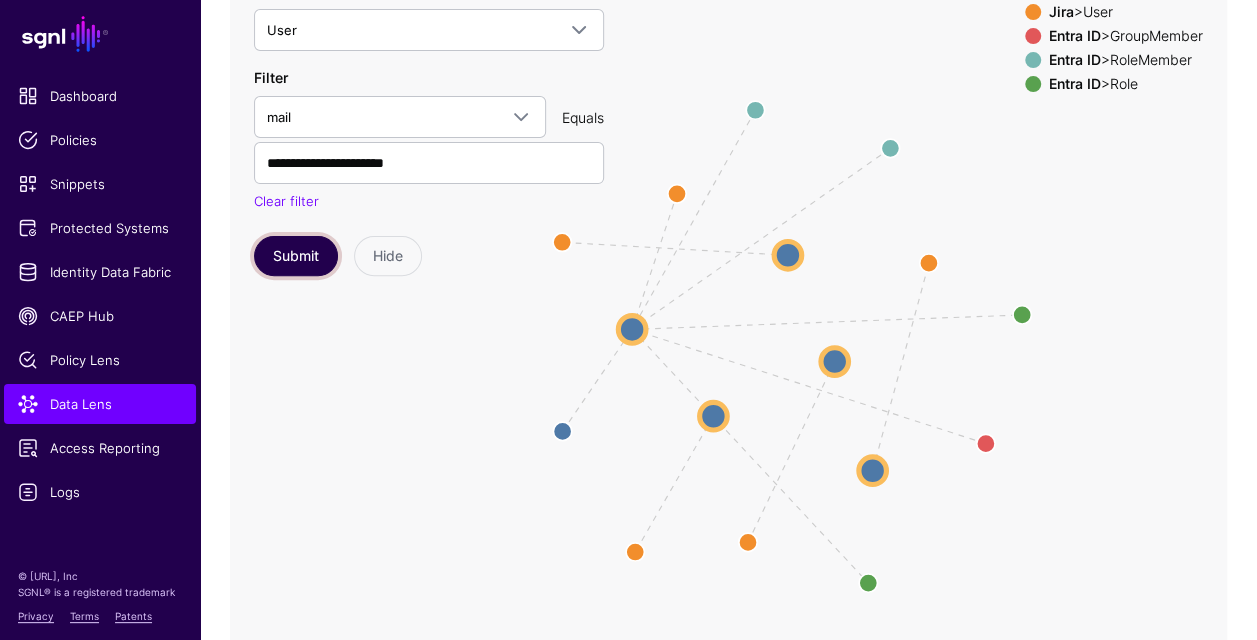 click on "Submit" 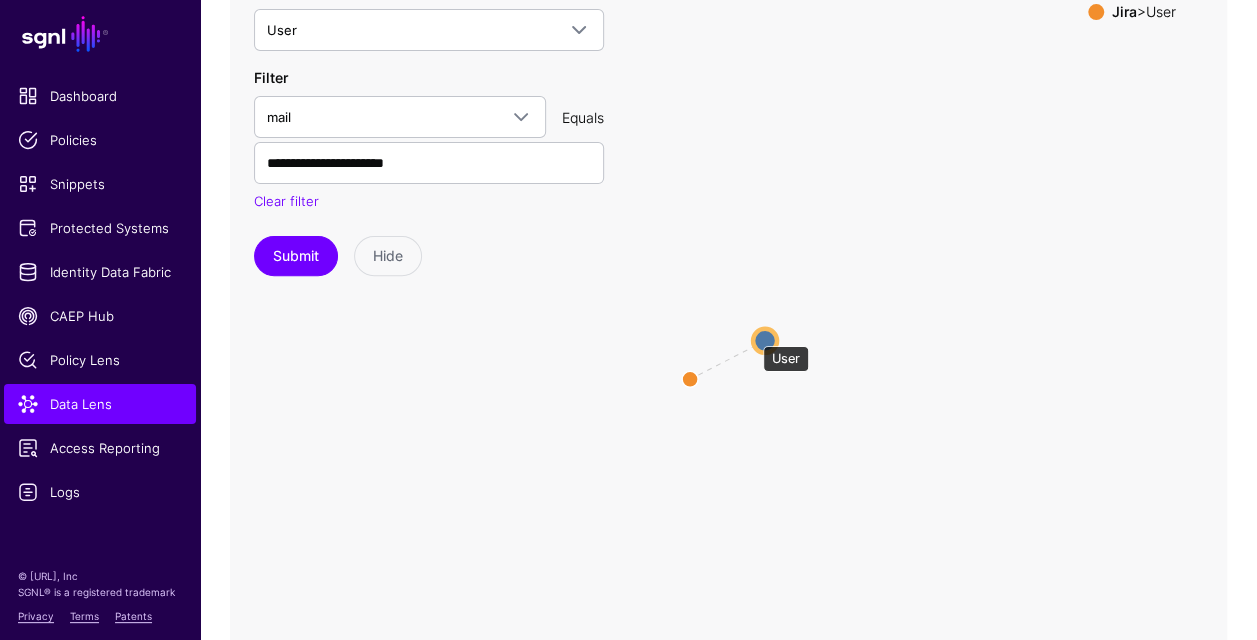 click 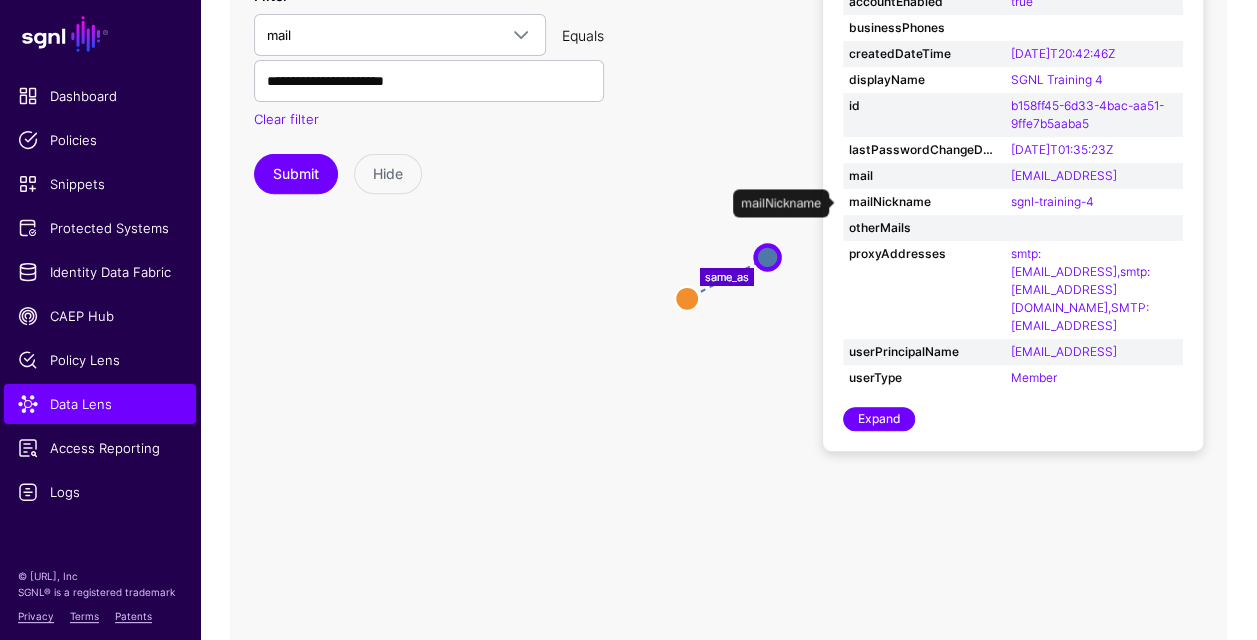 scroll, scrollTop: 300, scrollLeft: 0, axis: vertical 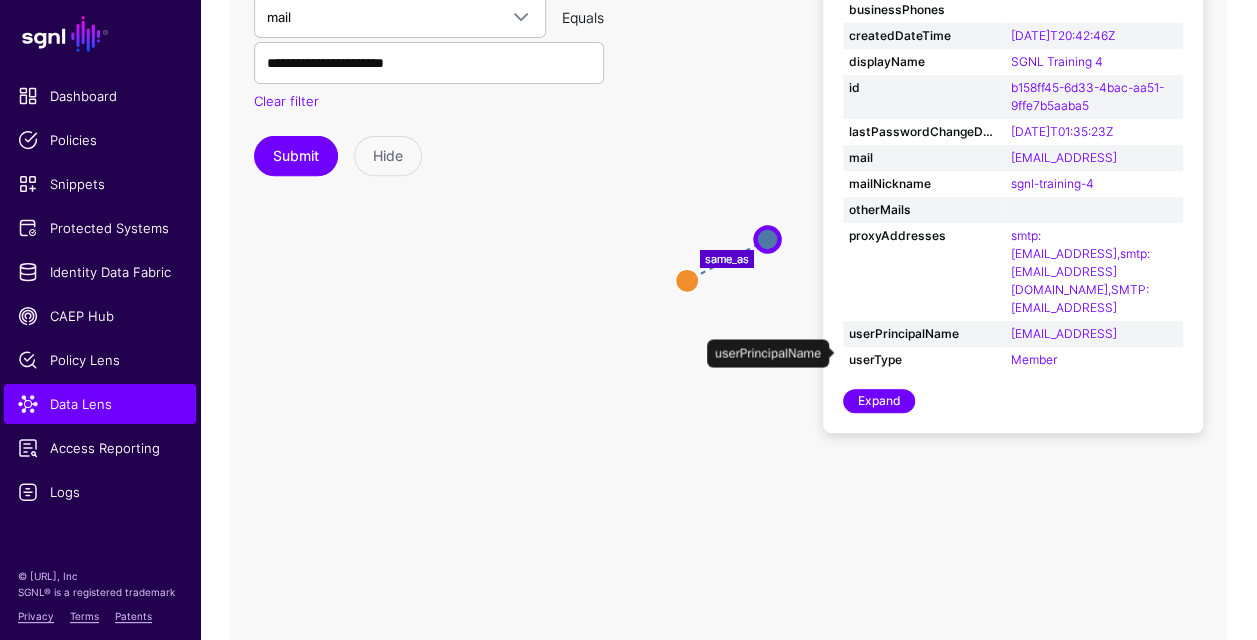 click on "sgnl-training-4@acmecorp.ai" at bounding box center (1094, 334) 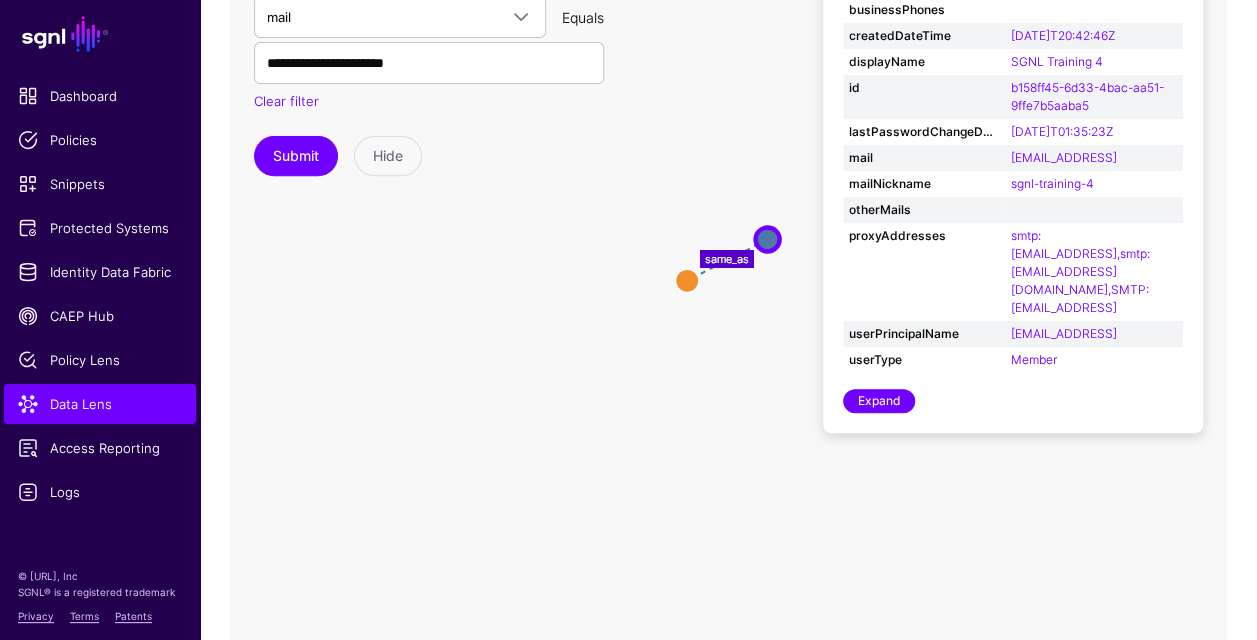 copy on "sgnl-training-4@acmecorp.ai" 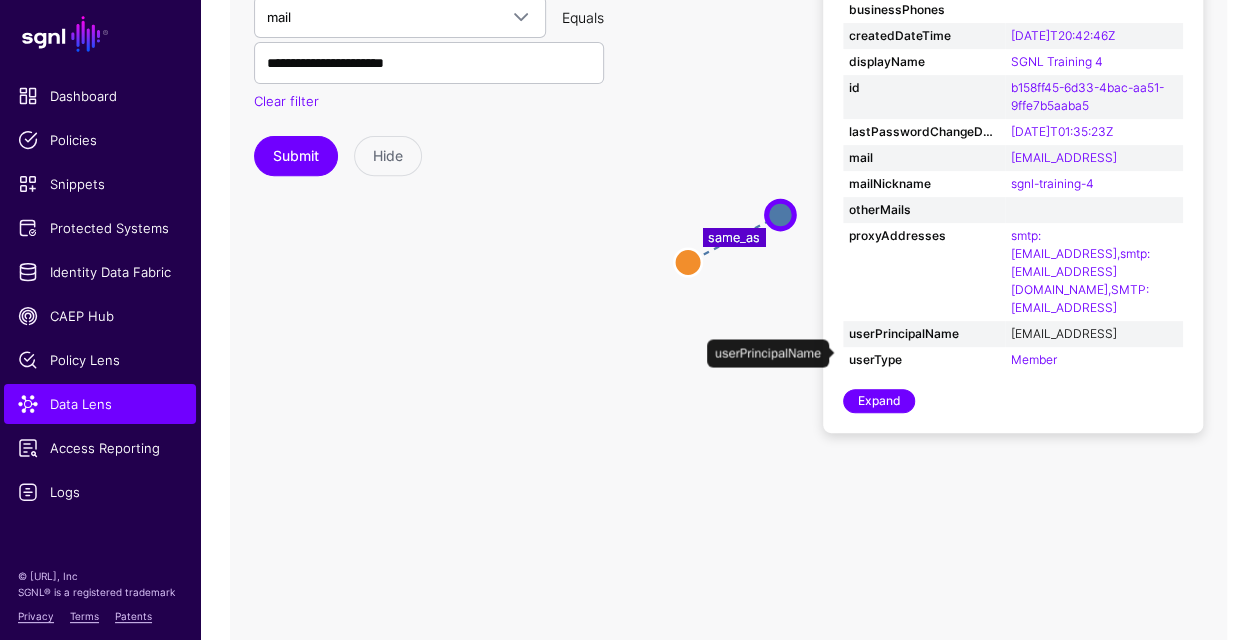 copy on "sgnl-training-4@acmecorp.ai" 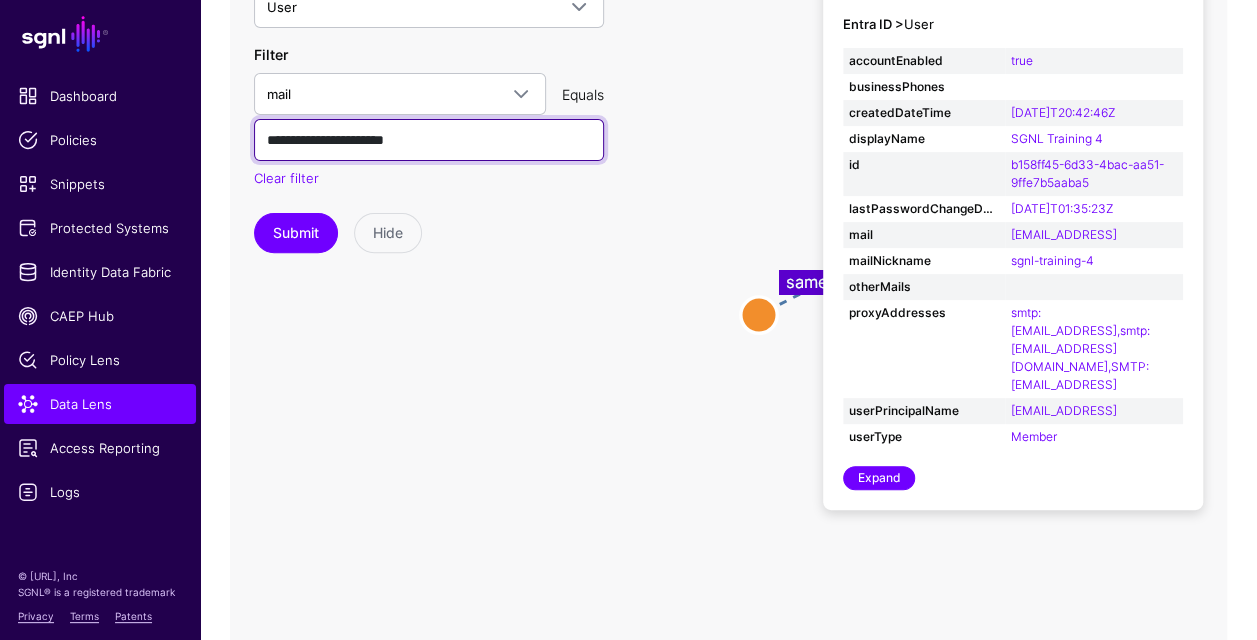 scroll, scrollTop: 200, scrollLeft: 0, axis: vertical 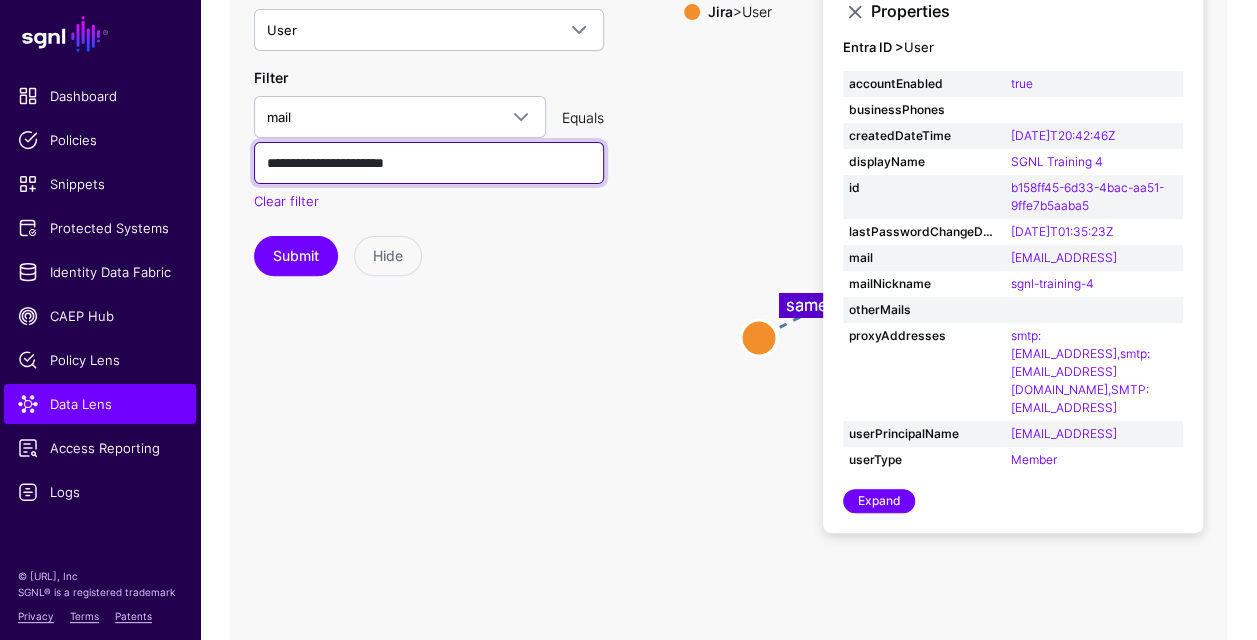 drag, startPoint x: 360, startPoint y: 63, endPoint x: 373, endPoint y: 61, distance: 13.152946 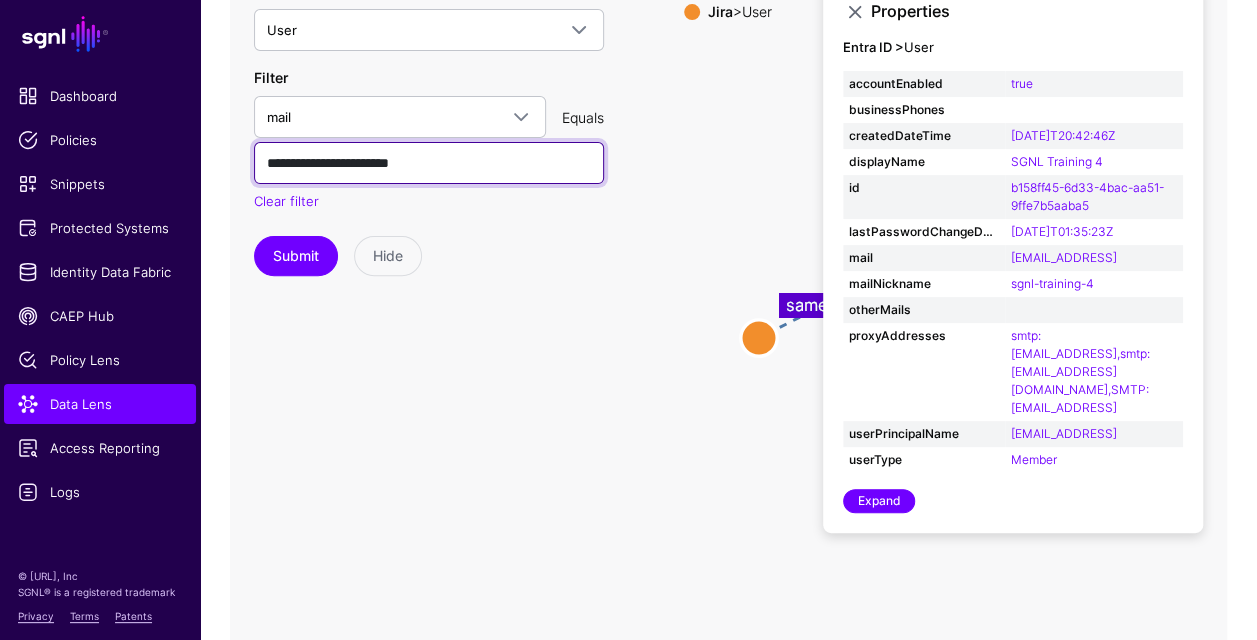 type on "**********" 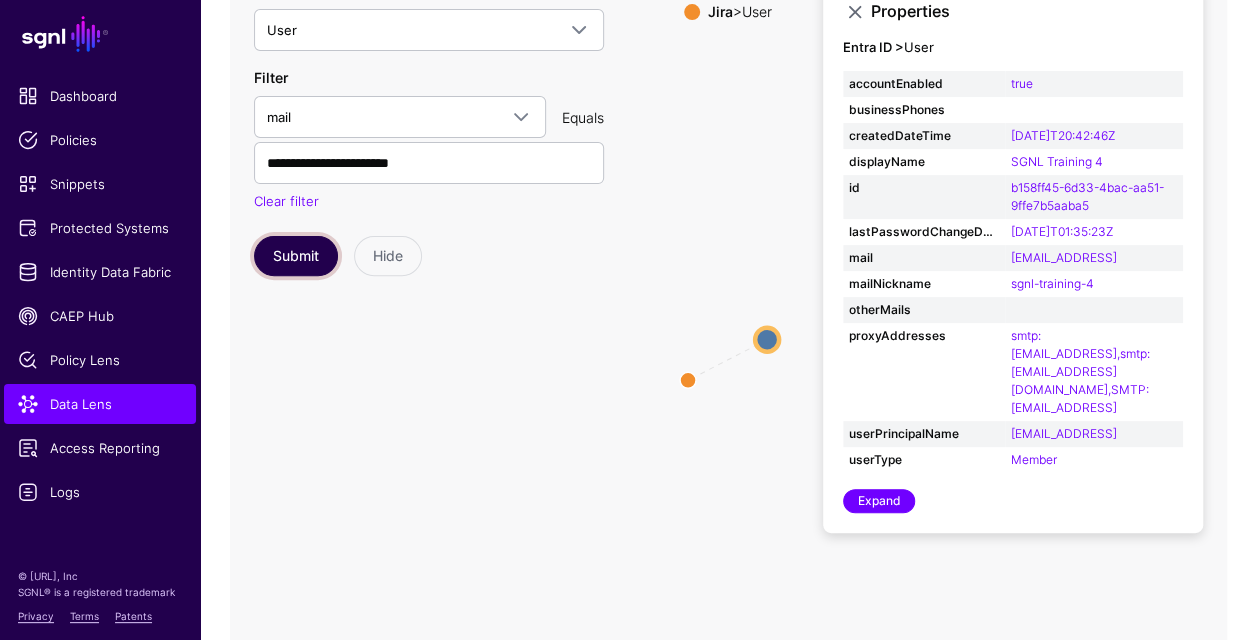 click on "Submit" 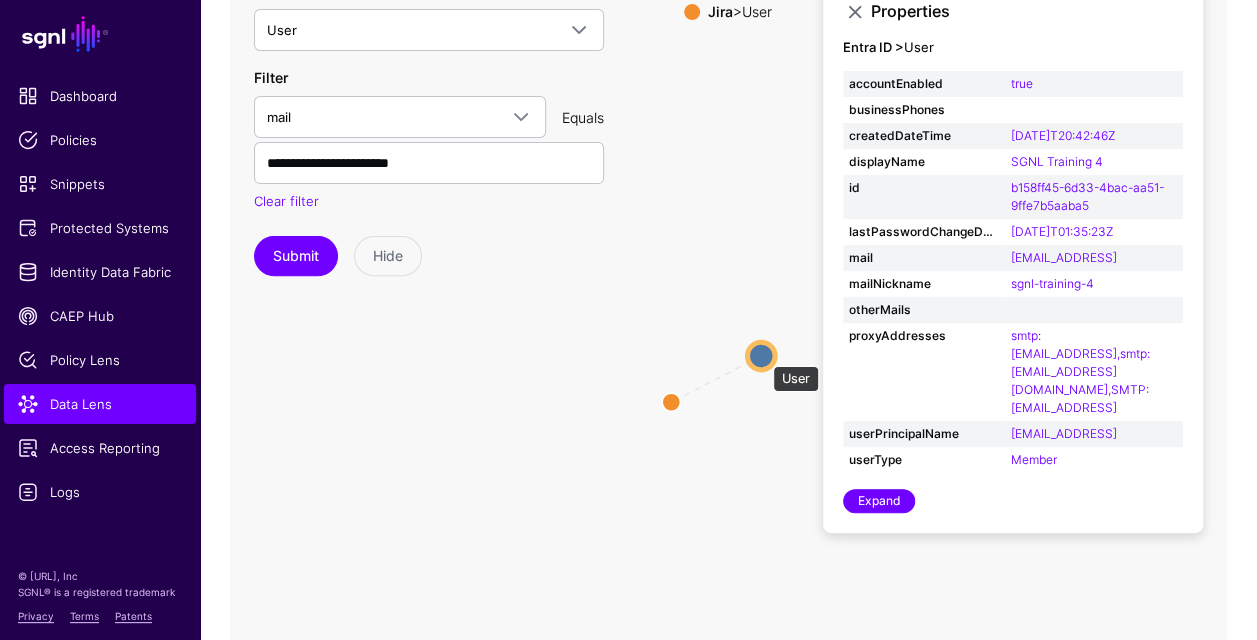 click 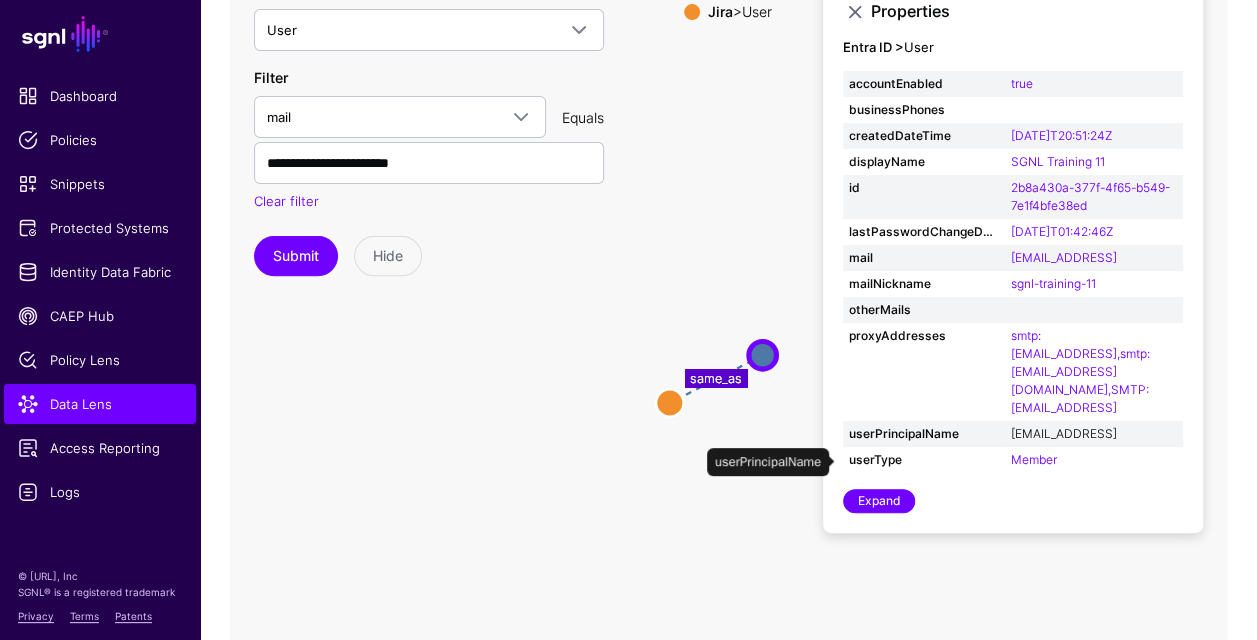 drag, startPoint x: 1012, startPoint y: 453, endPoint x: 1100, endPoint y: 471, distance: 89.822044 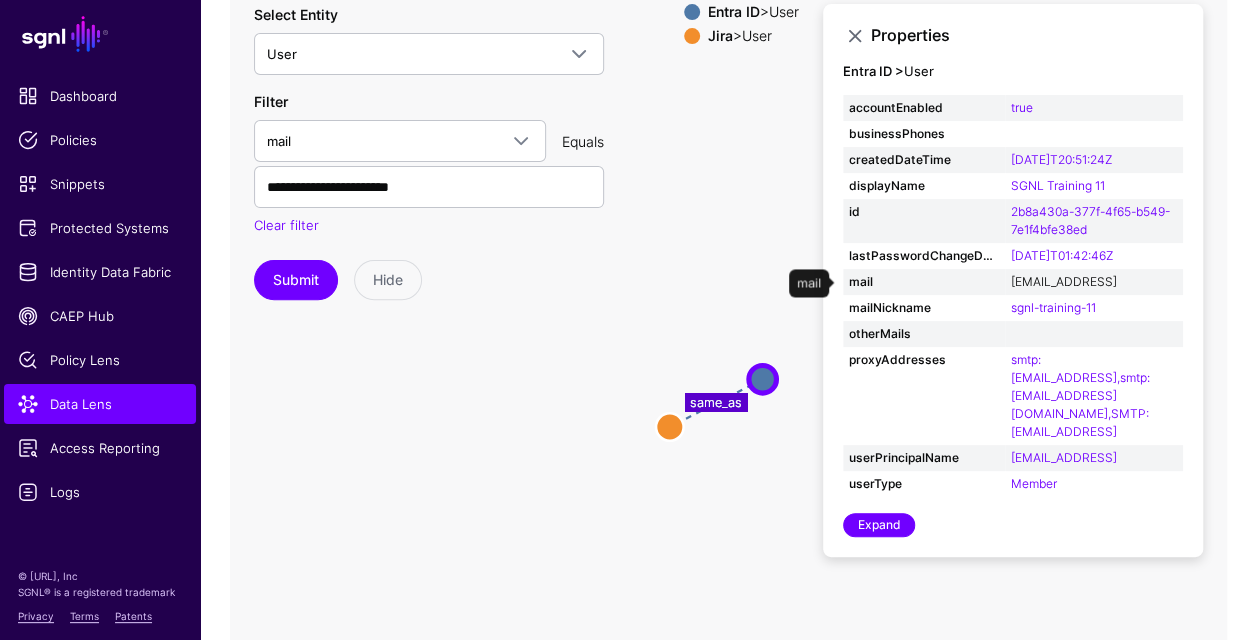 scroll, scrollTop: 200, scrollLeft: 0, axis: vertical 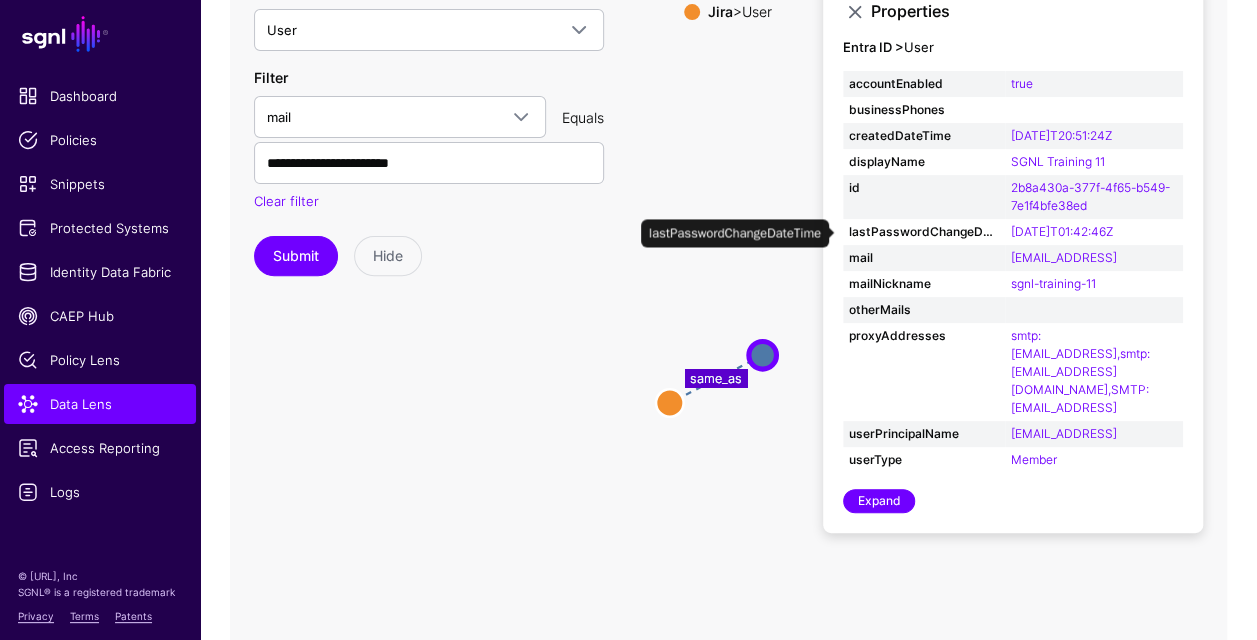 click on "lastPasswordChangeDateTime" at bounding box center (924, 232) 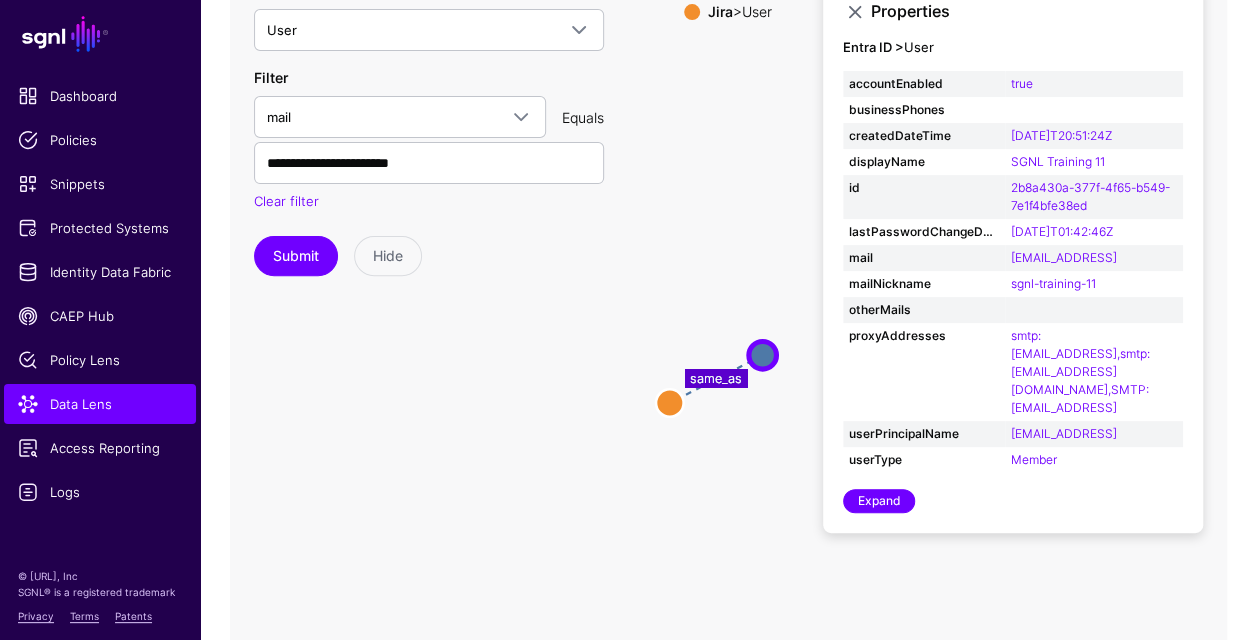 click on "same_as User User User User" 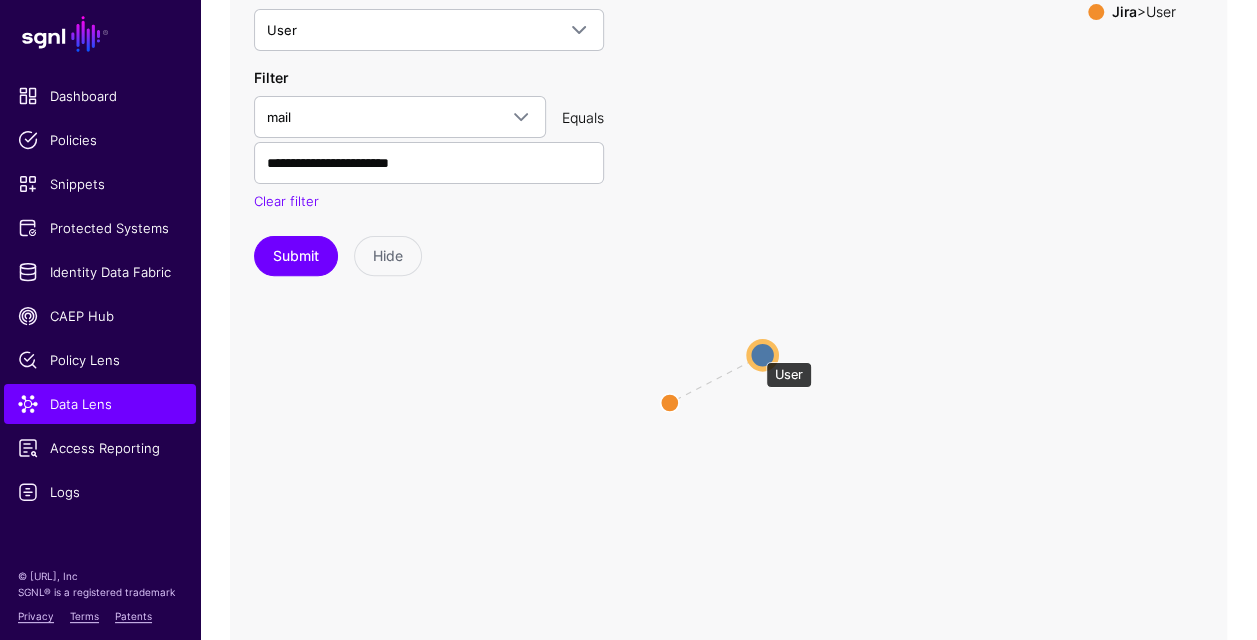 click 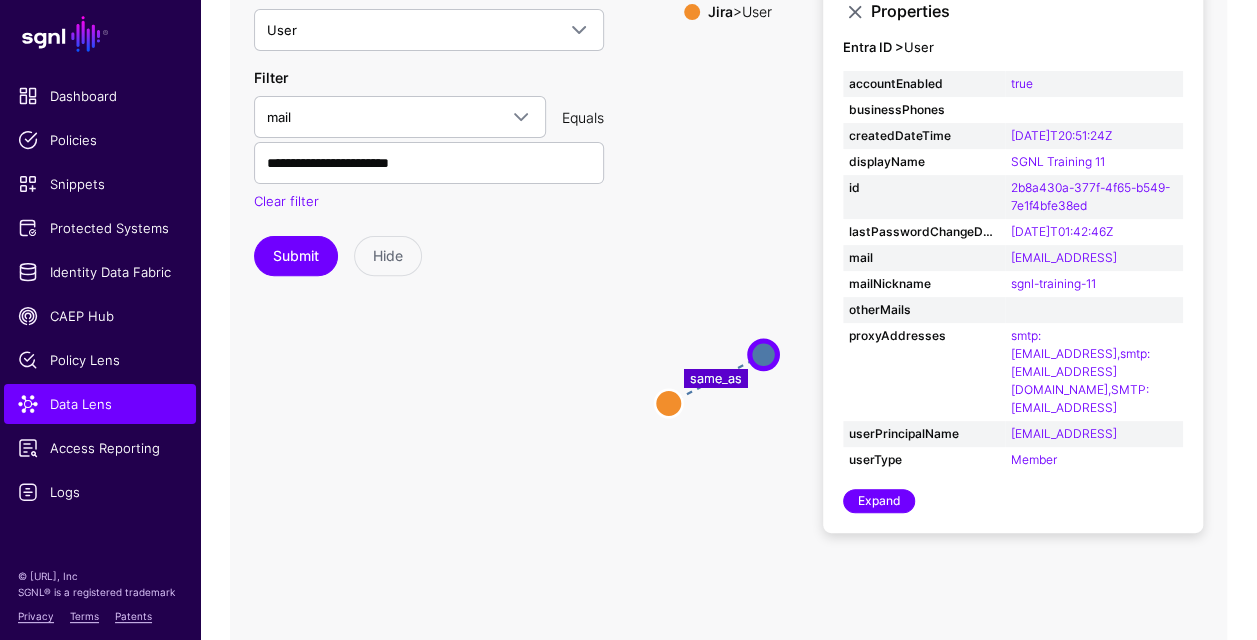 click on "same_as User User User User" 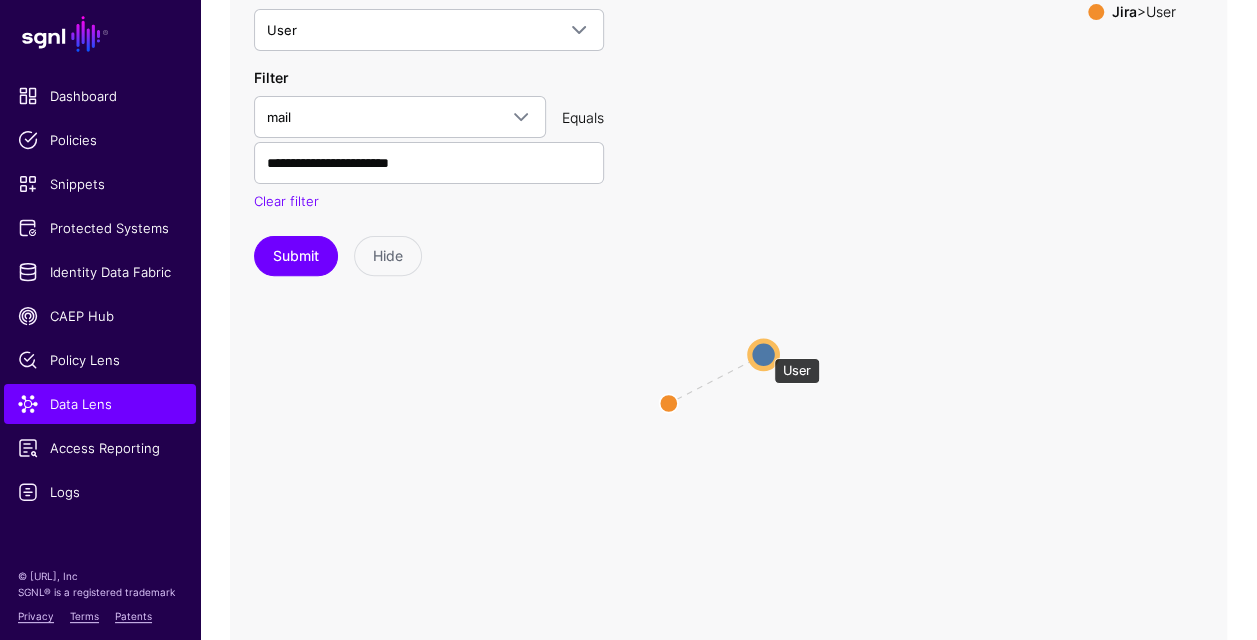 click 